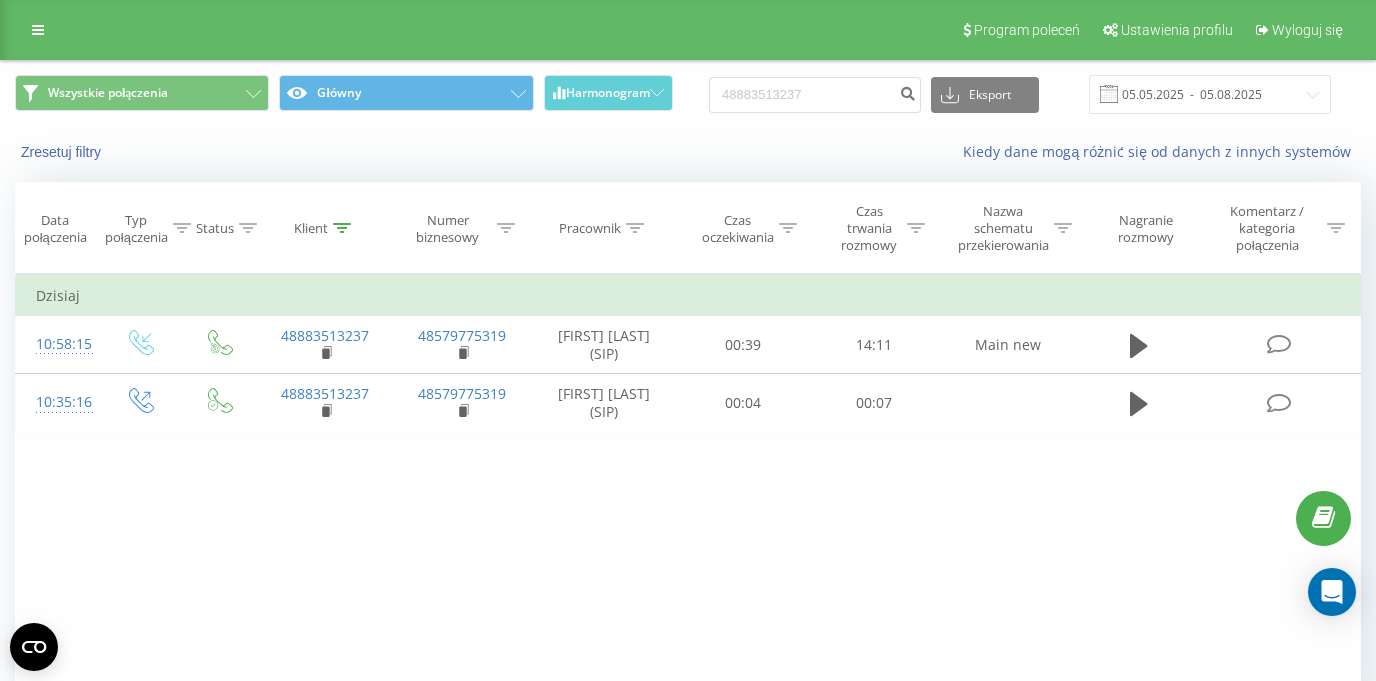 scroll, scrollTop: 0, scrollLeft: 0, axis: both 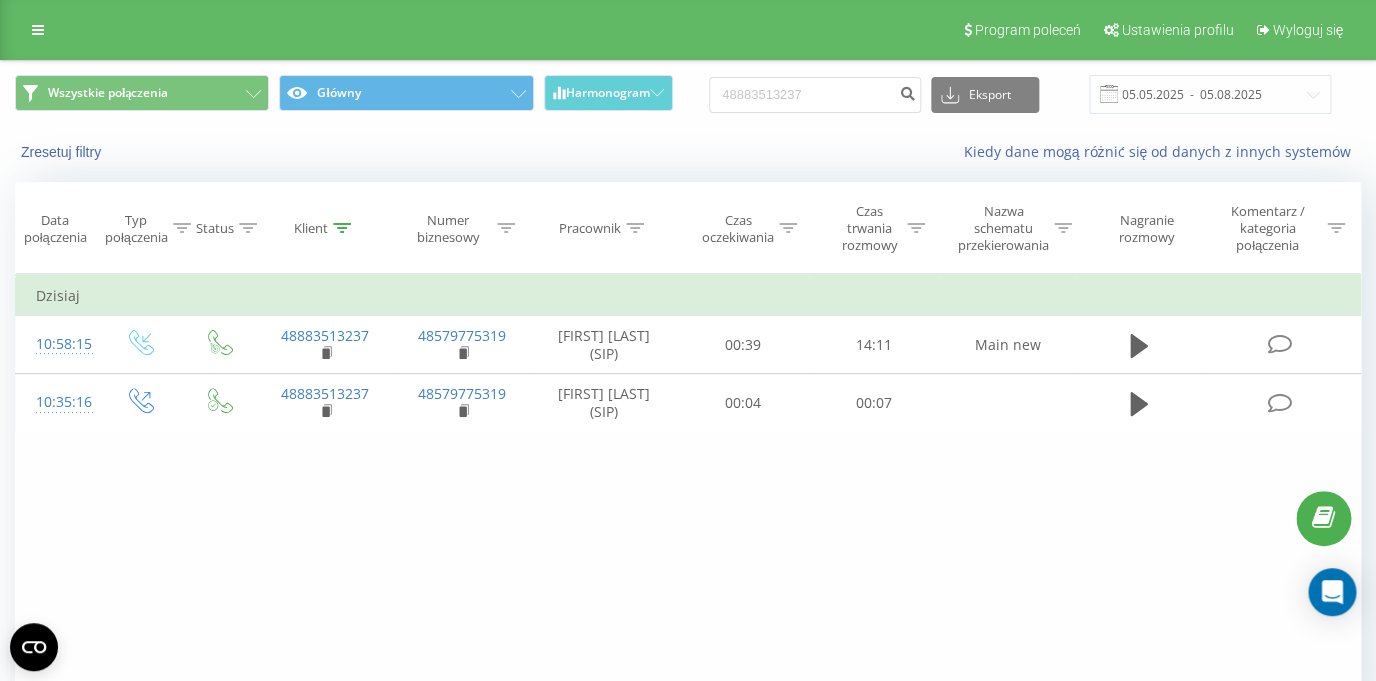 click on "48883513237" at bounding box center (815, 95) 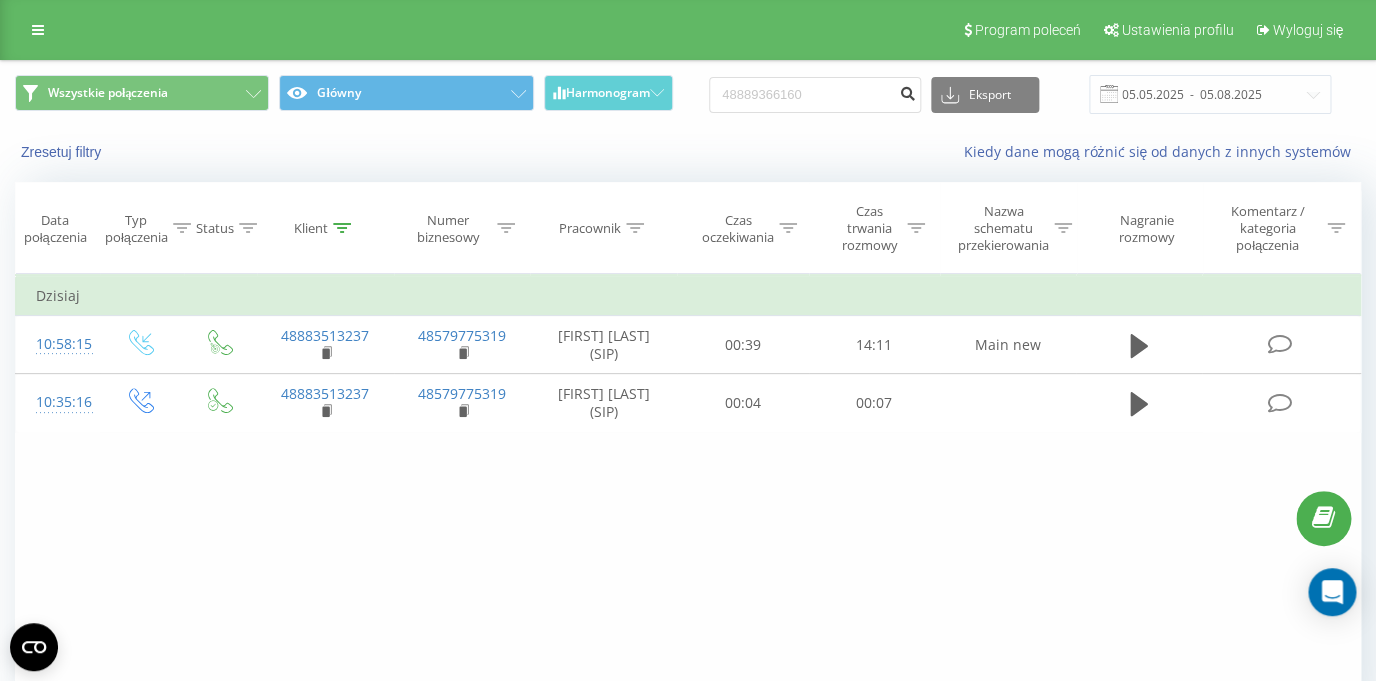 type on "48889366160" 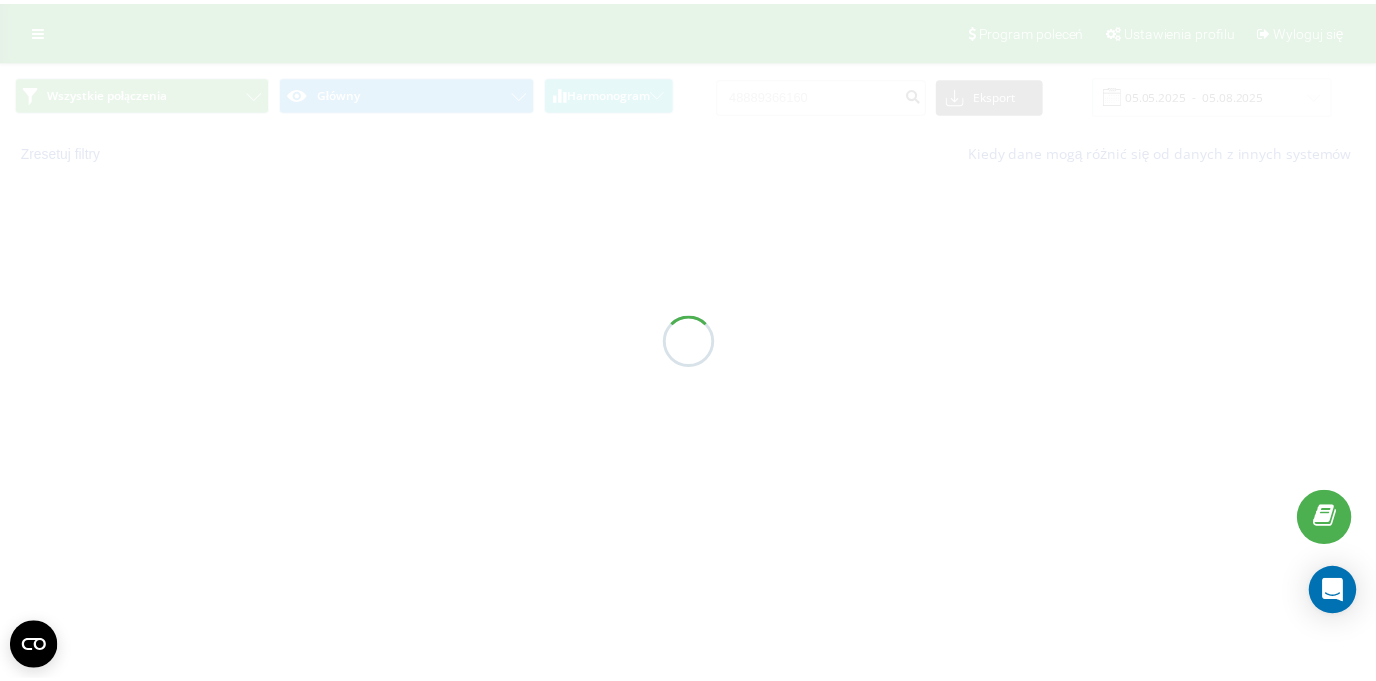 scroll, scrollTop: 0, scrollLeft: 0, axis: both 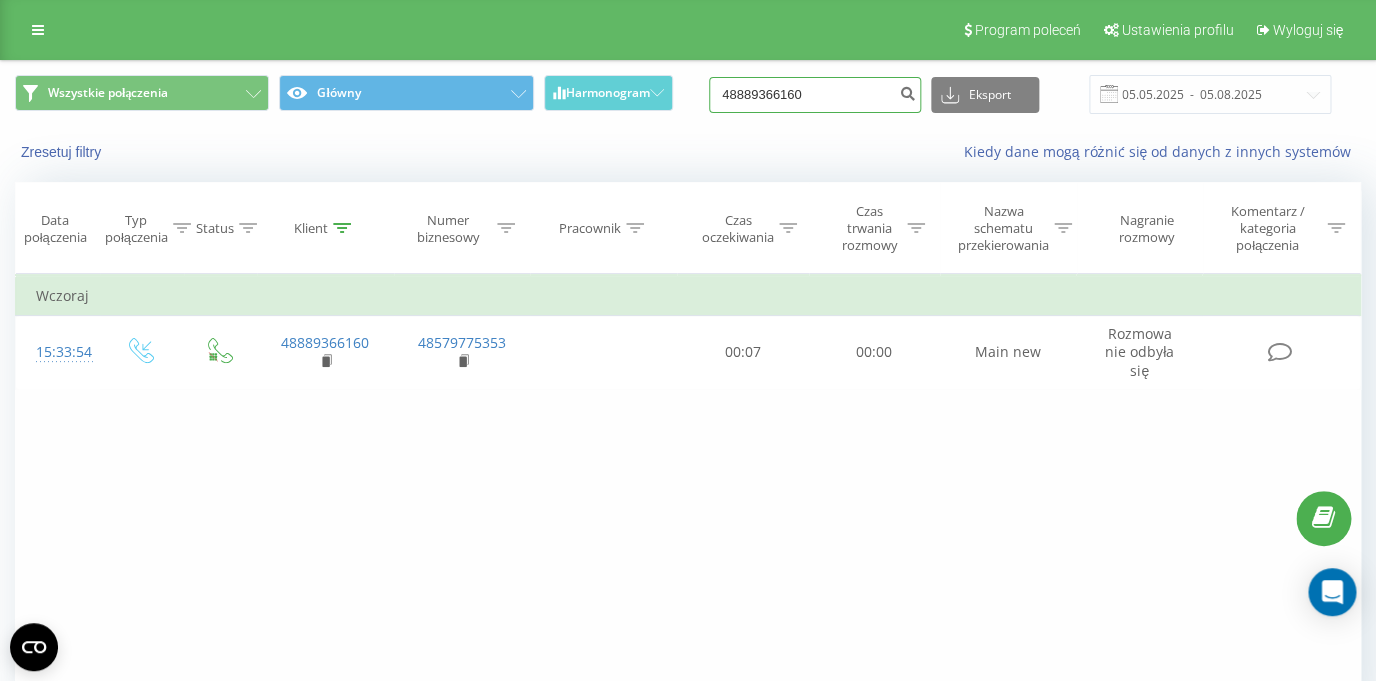 drag, startPoint x: 837, startPoint y: 96, endPoint x: 722, endPoint y: 101, distance: 115.10864 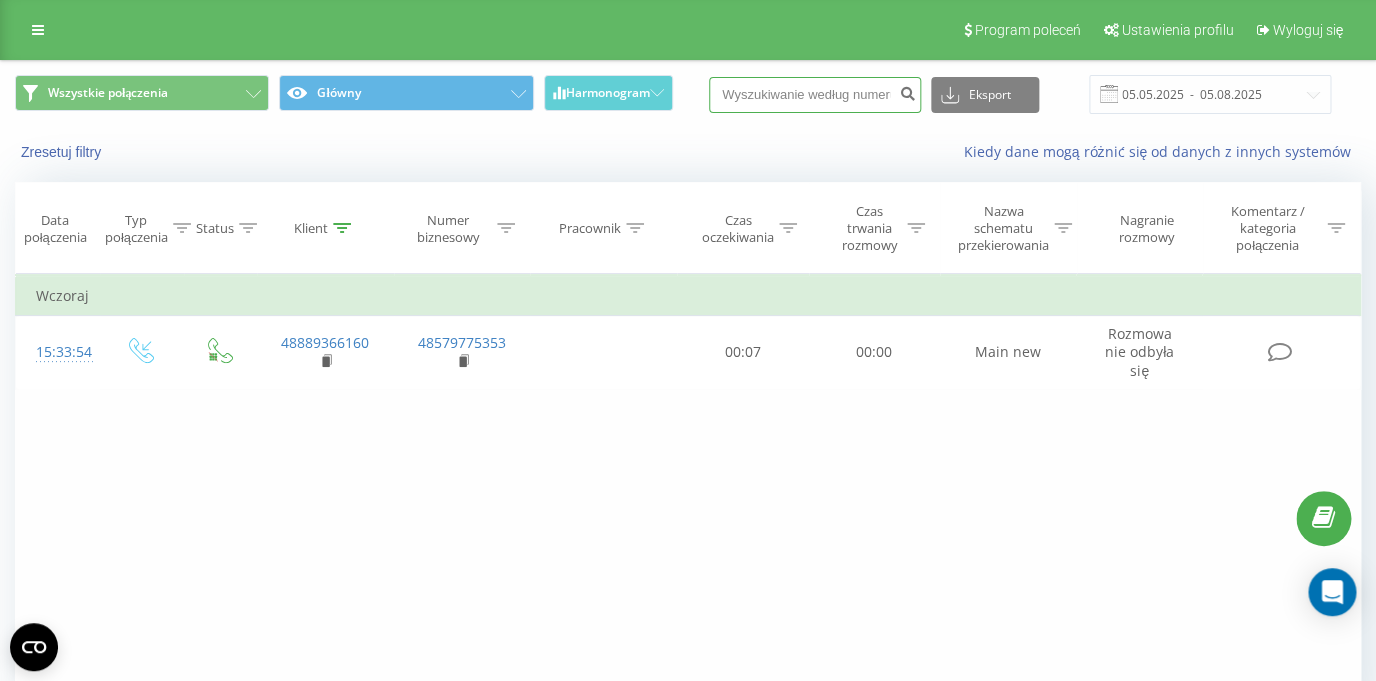 type 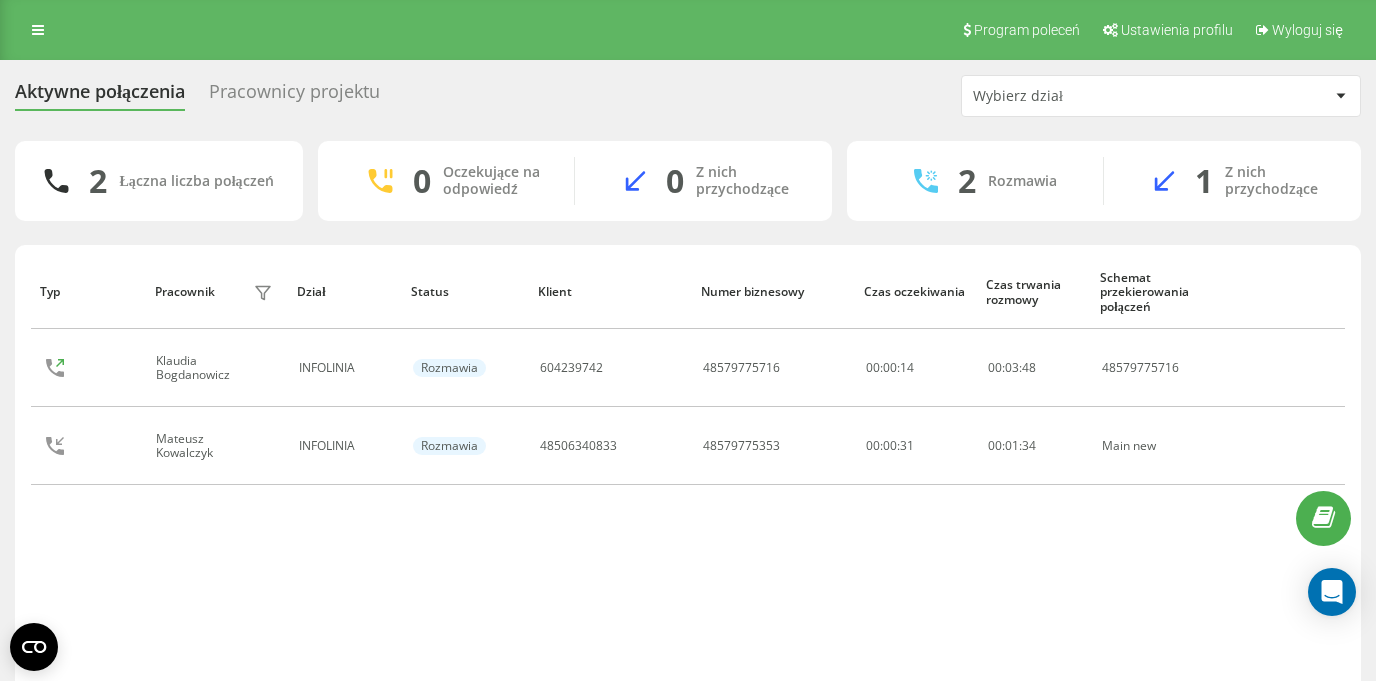 scroll, scrollTop: 0, scrollLeft: 0, axis: both 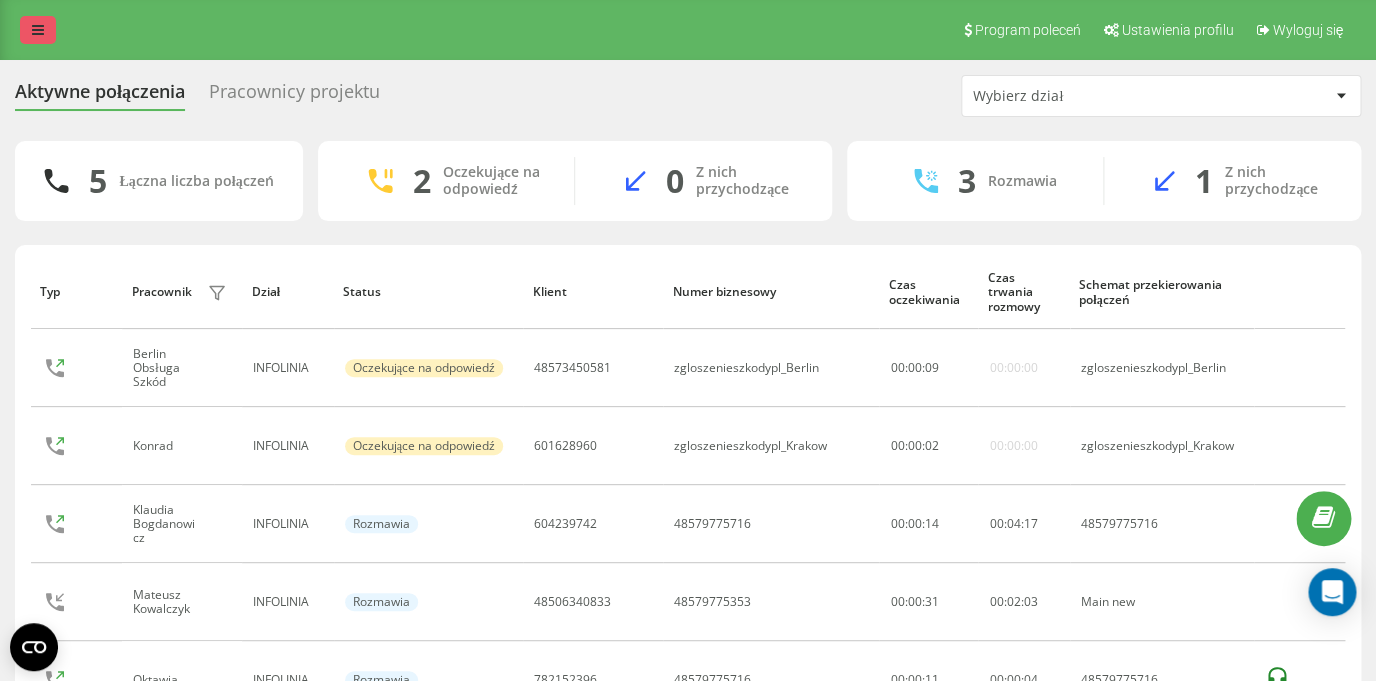 click at bounding box center (38, 30) 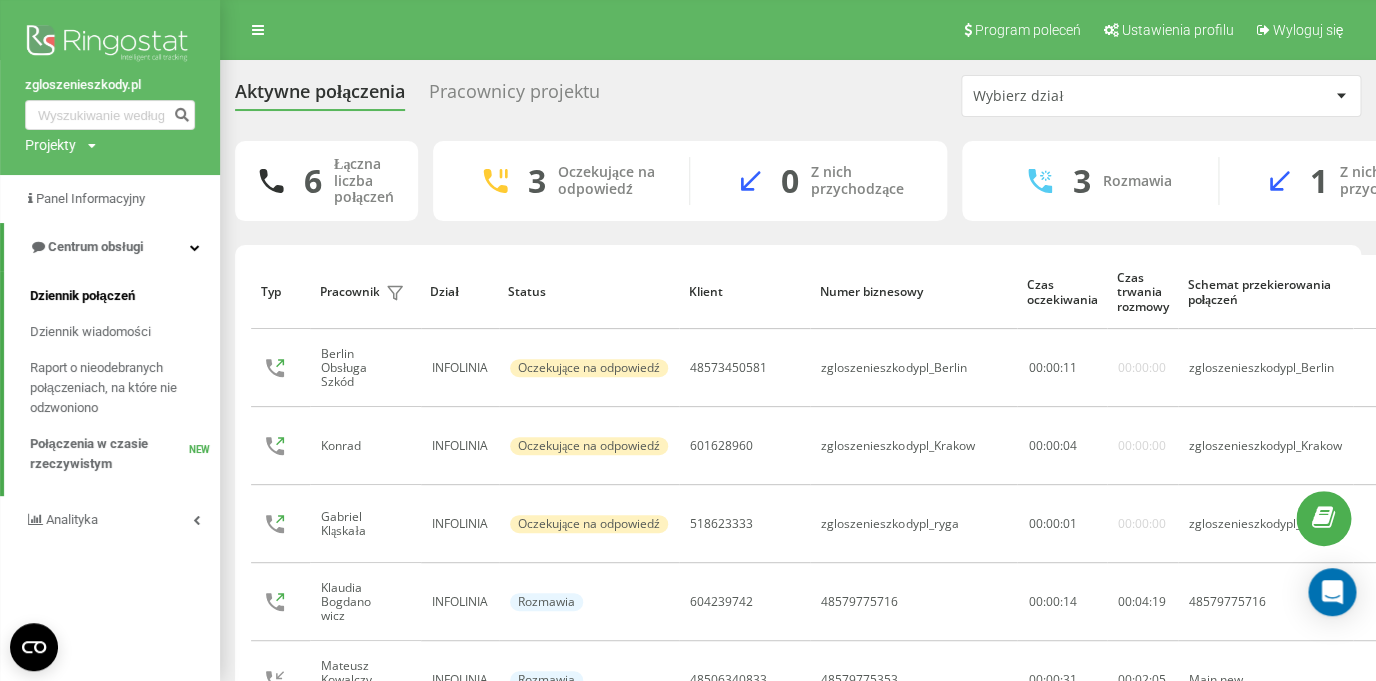 click on "Dziennik połączeń" at bounding box center [82, 296] 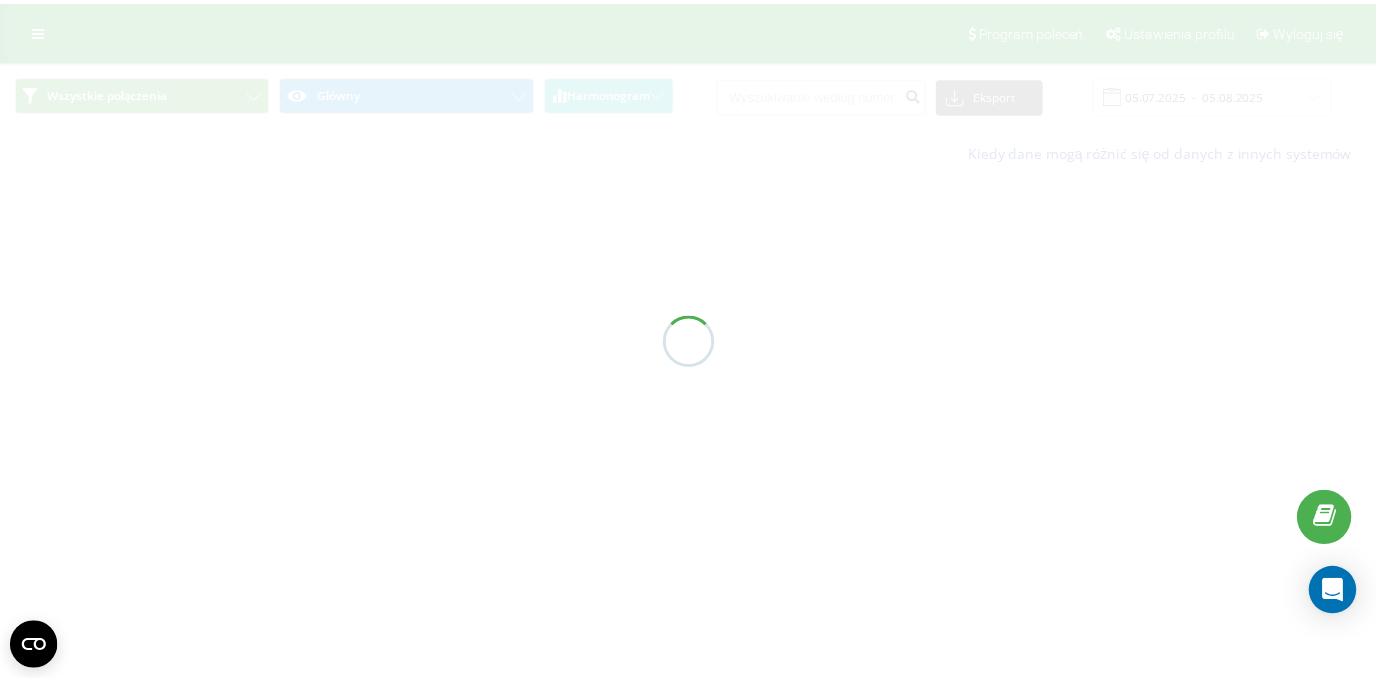 scroll, scrollTop: 0, scrollLeft: 0, axis: both 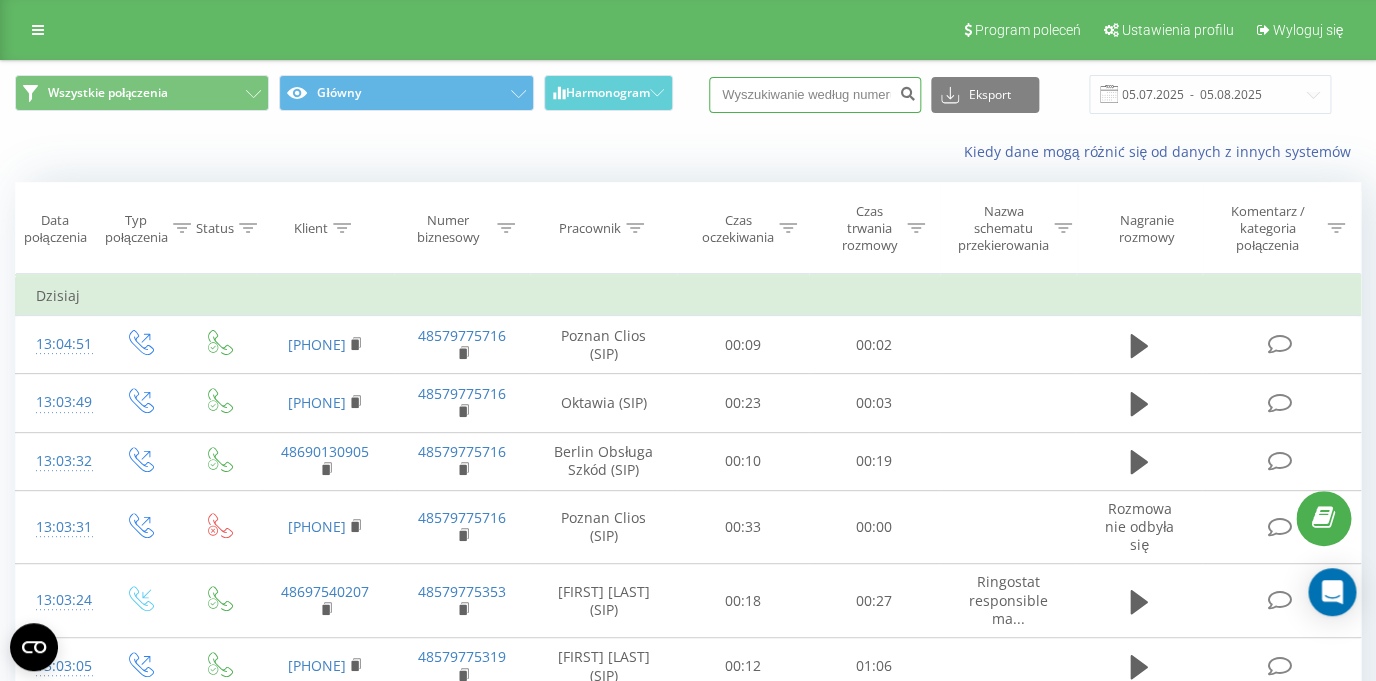 click at bounding box center [815, 95] 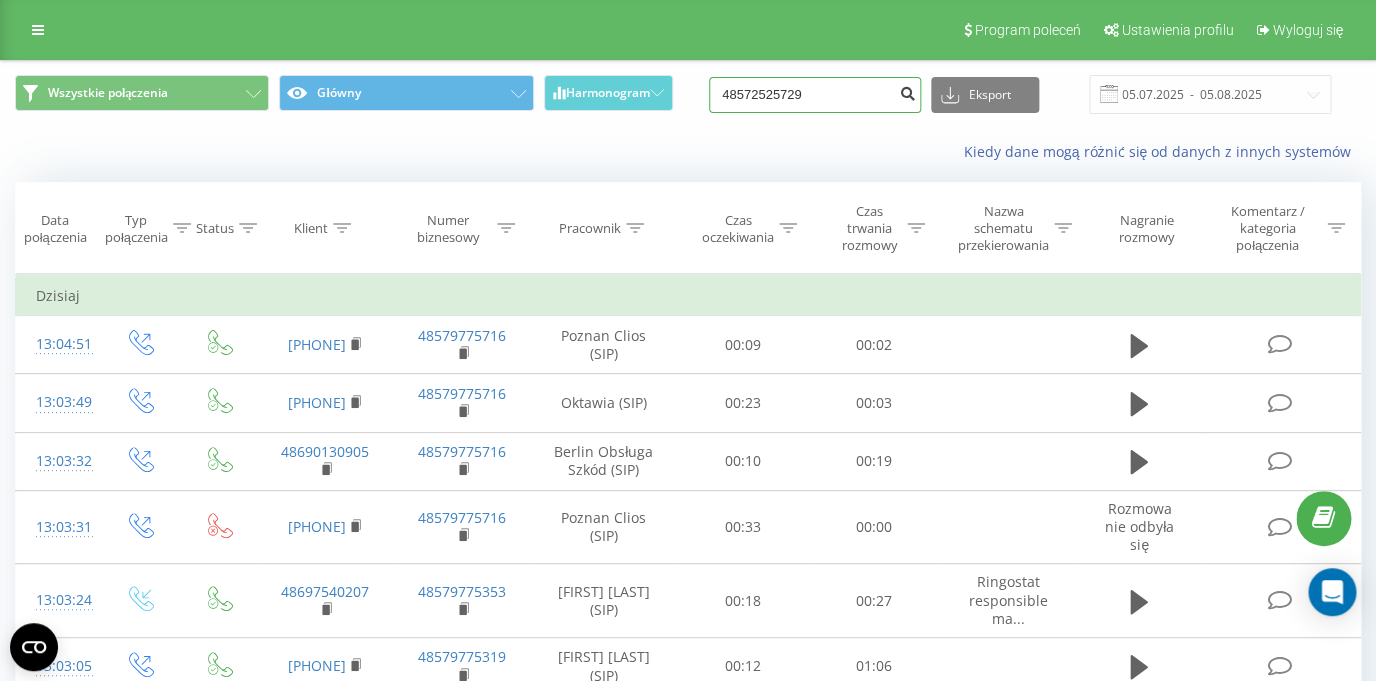 type on "48572525729" 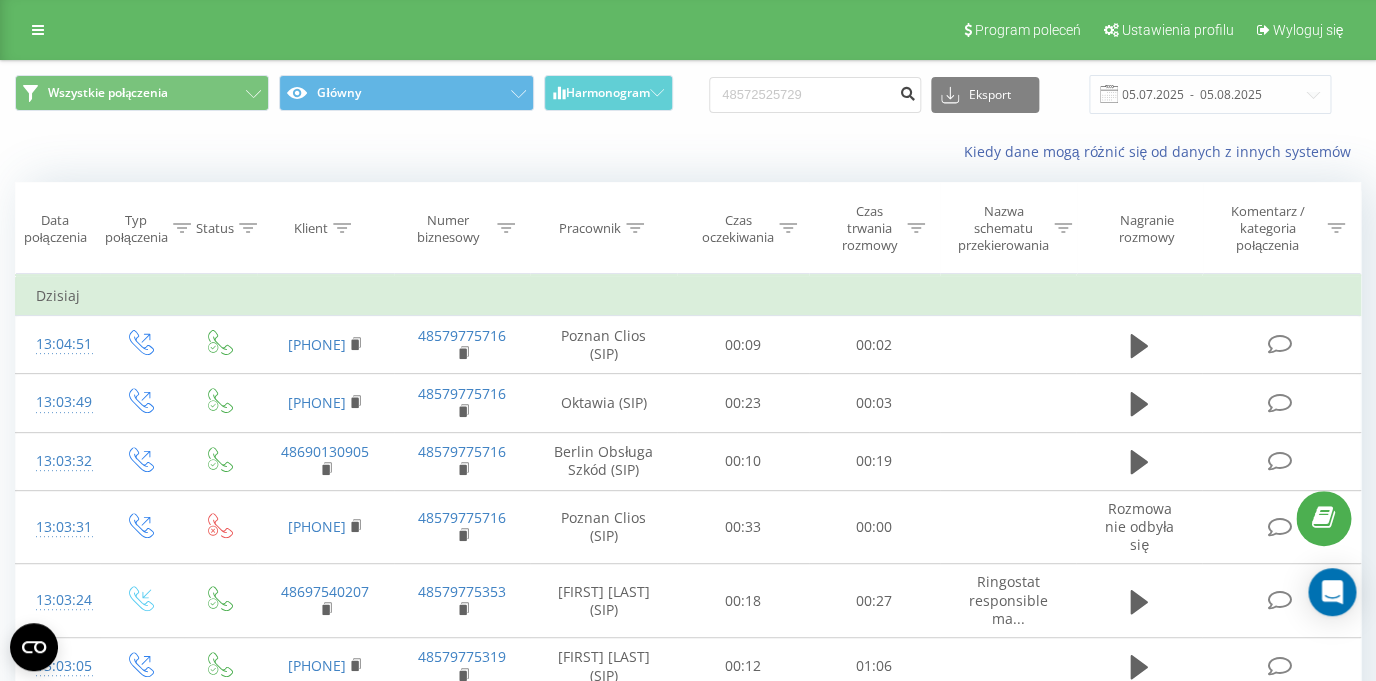 click at bounding box center (907, 91) 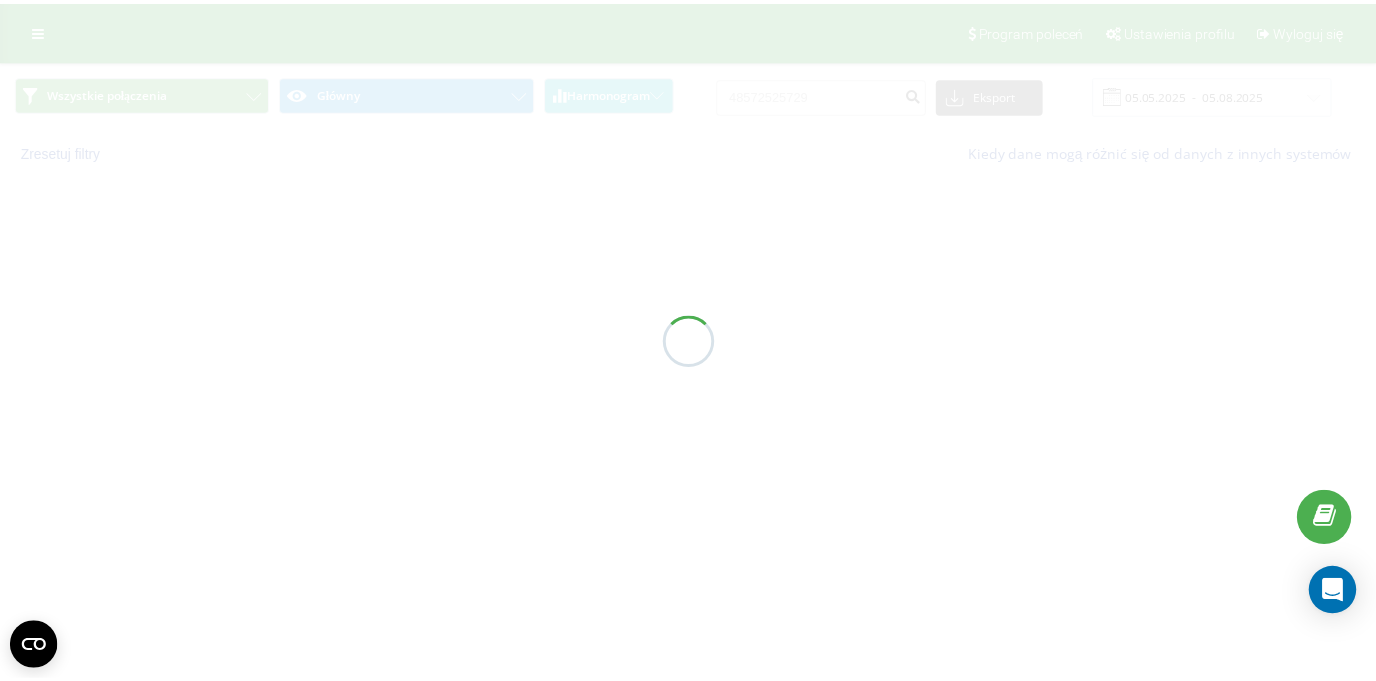 scroll, scrollTop: 0, scrollLeft: 0, axis: both 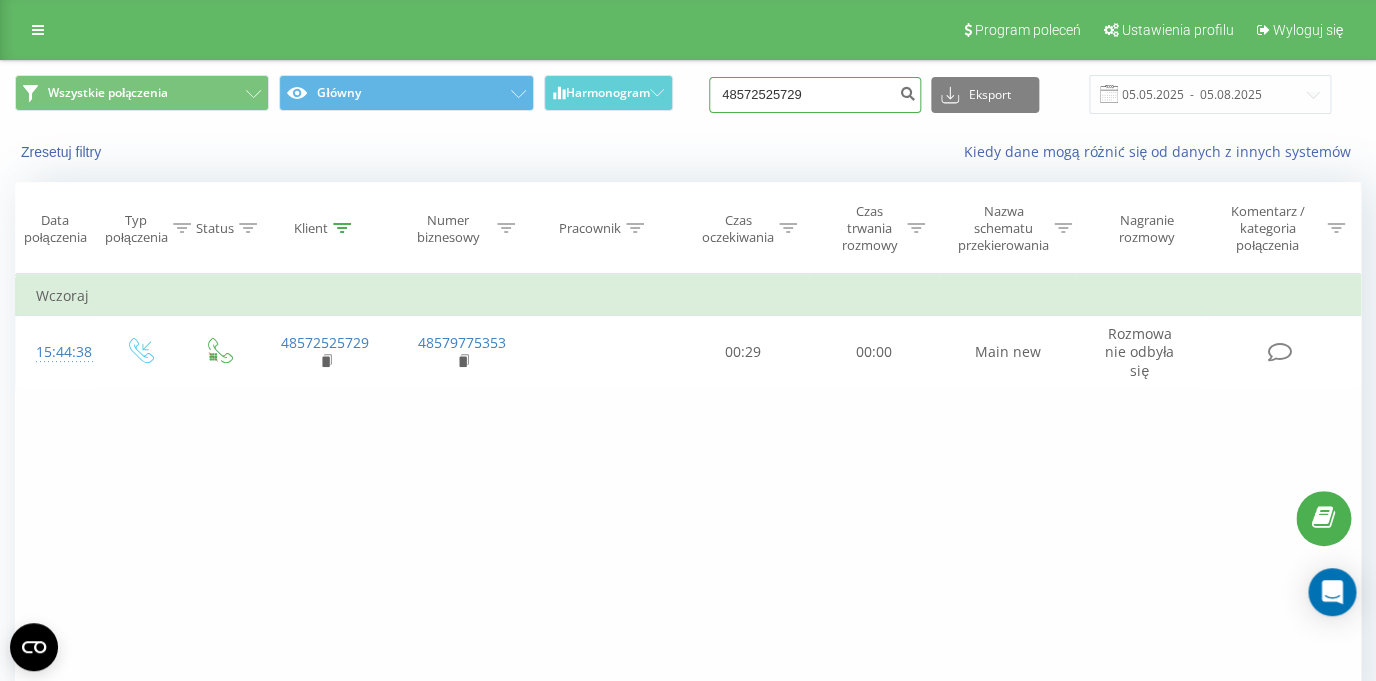 drag, startPoint x: 834, startPoint y: 99, endPoint x: 719, endPoint y: 91, distance: 115.27792 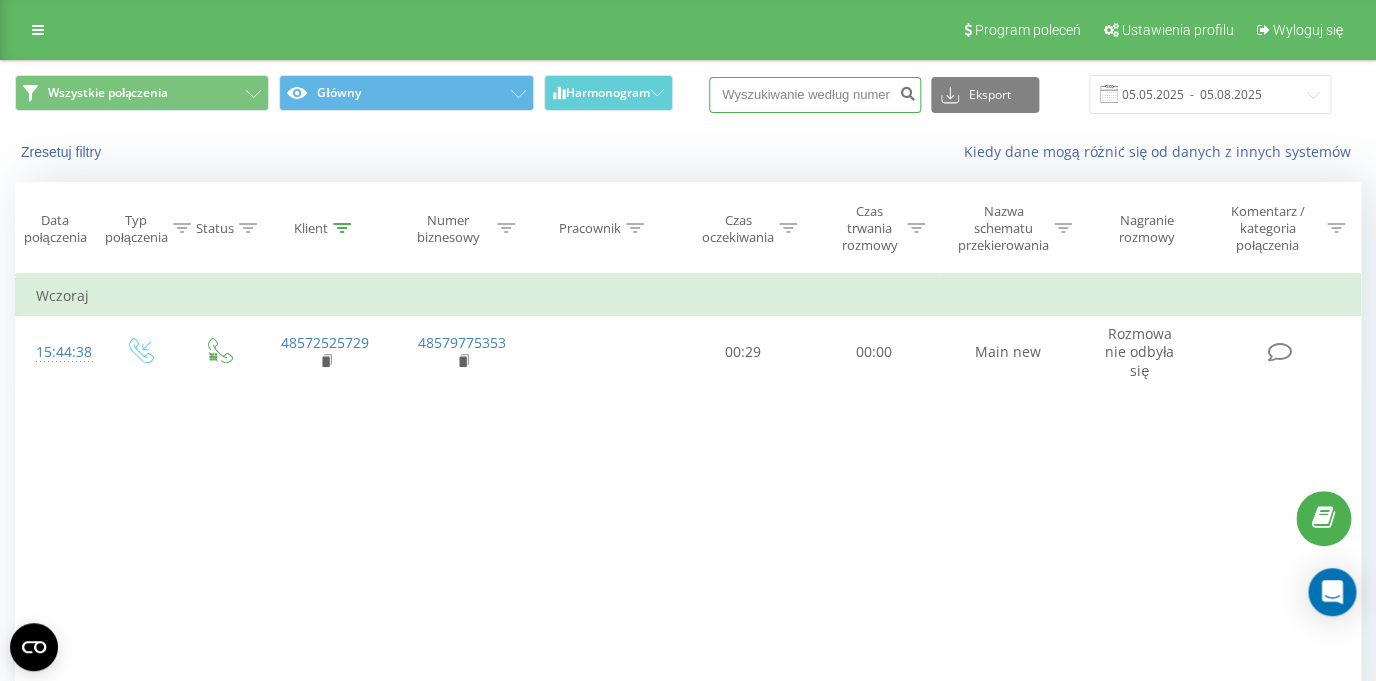 paste on "48729990313" 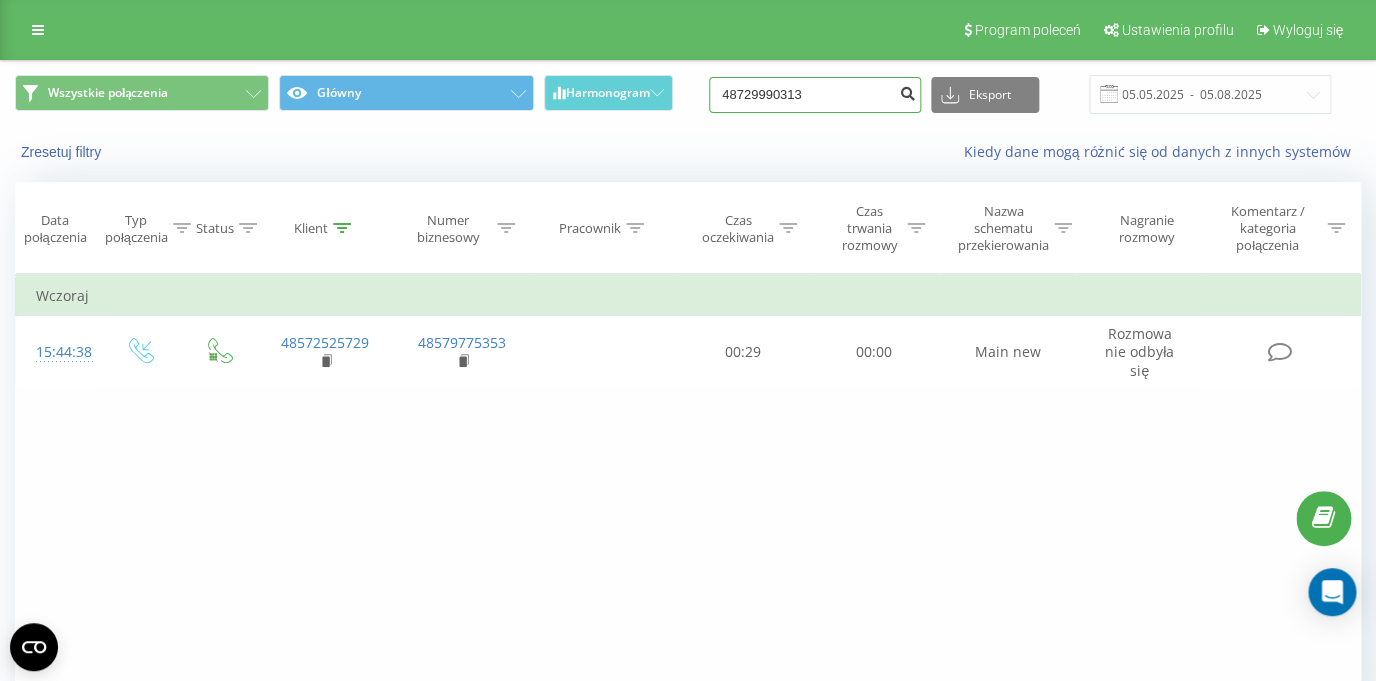 type on "48729990313" 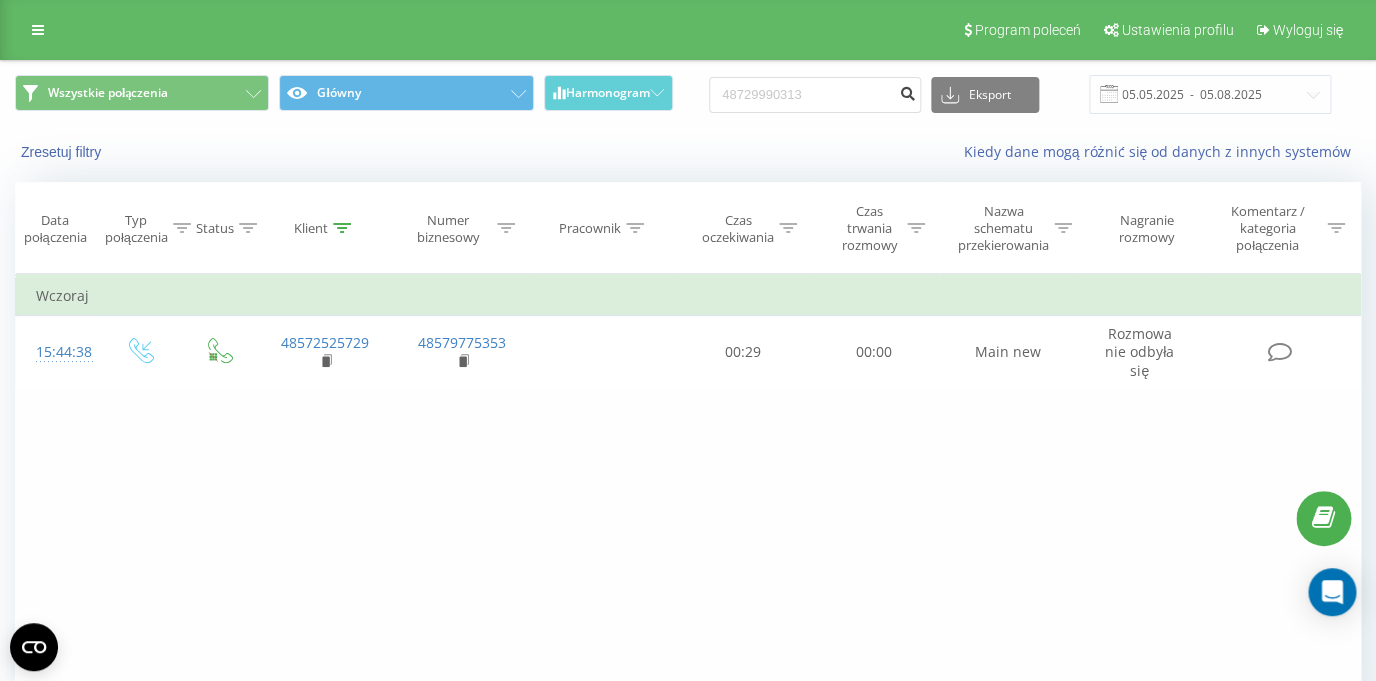 click at bounding box center (907, 91) 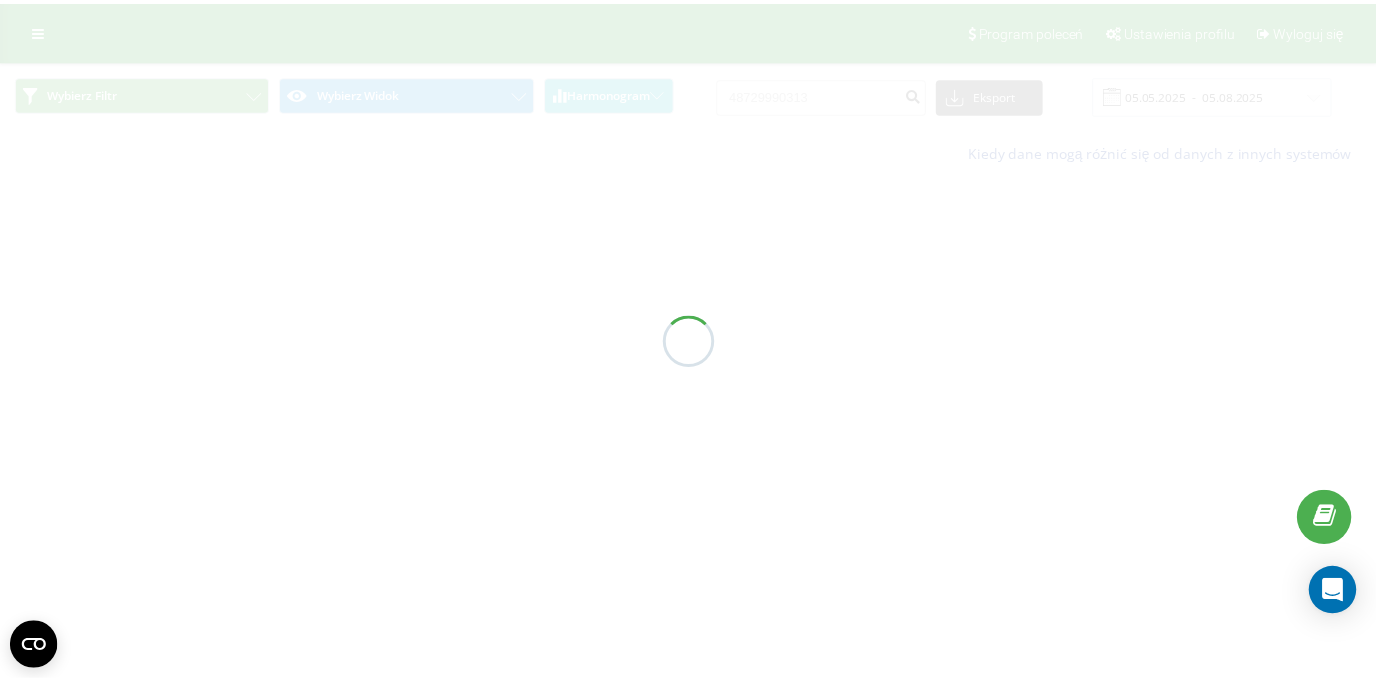 scroll, scrollTop: 0, scrollLeft: 0, axis: both 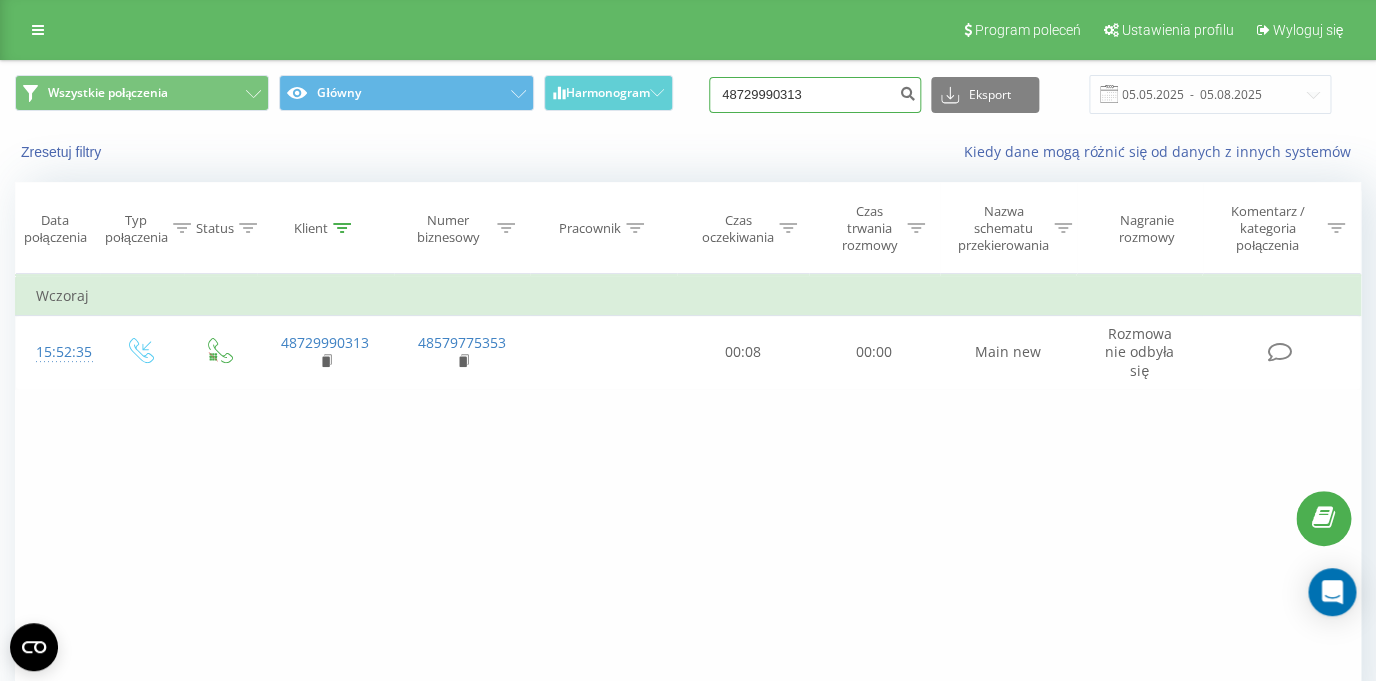 drag, startPoint x: 842, startPoint y: 104, endPoint x: 675, endPoint y: 116, distance: 167.43059 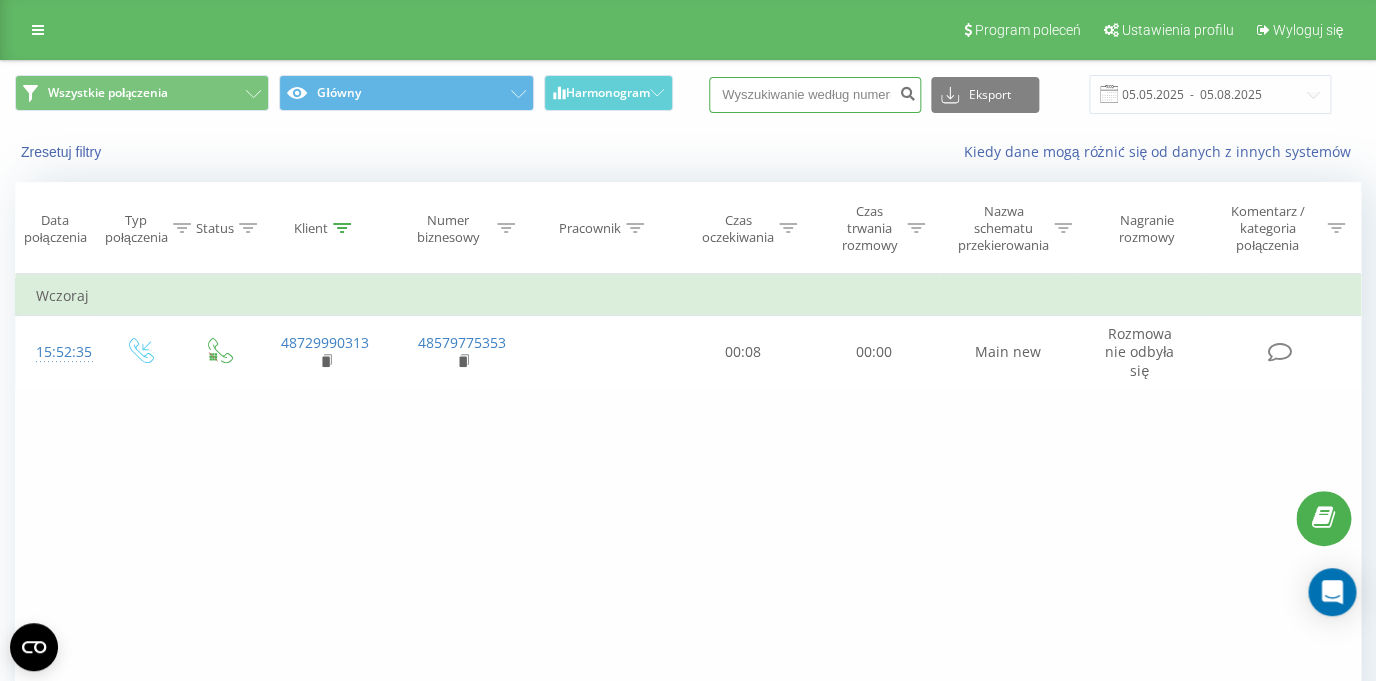 paste on "48798897833" 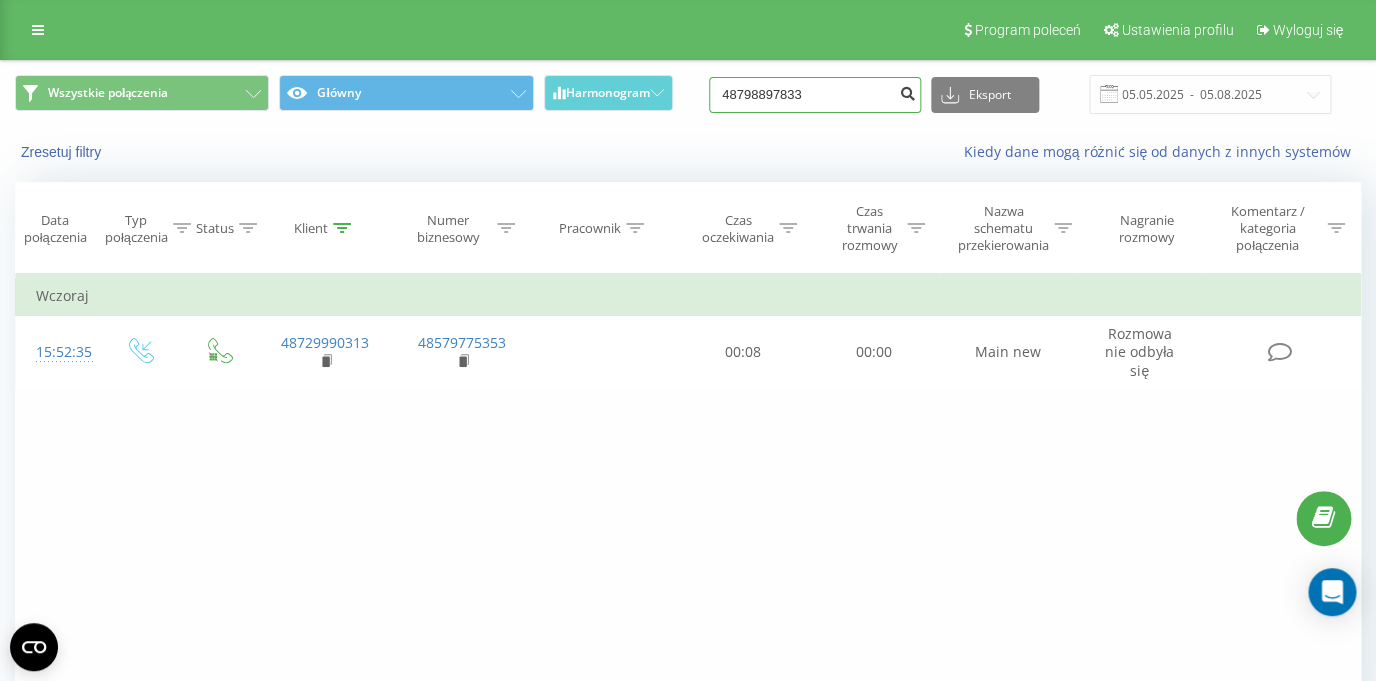 type on "48798897833" 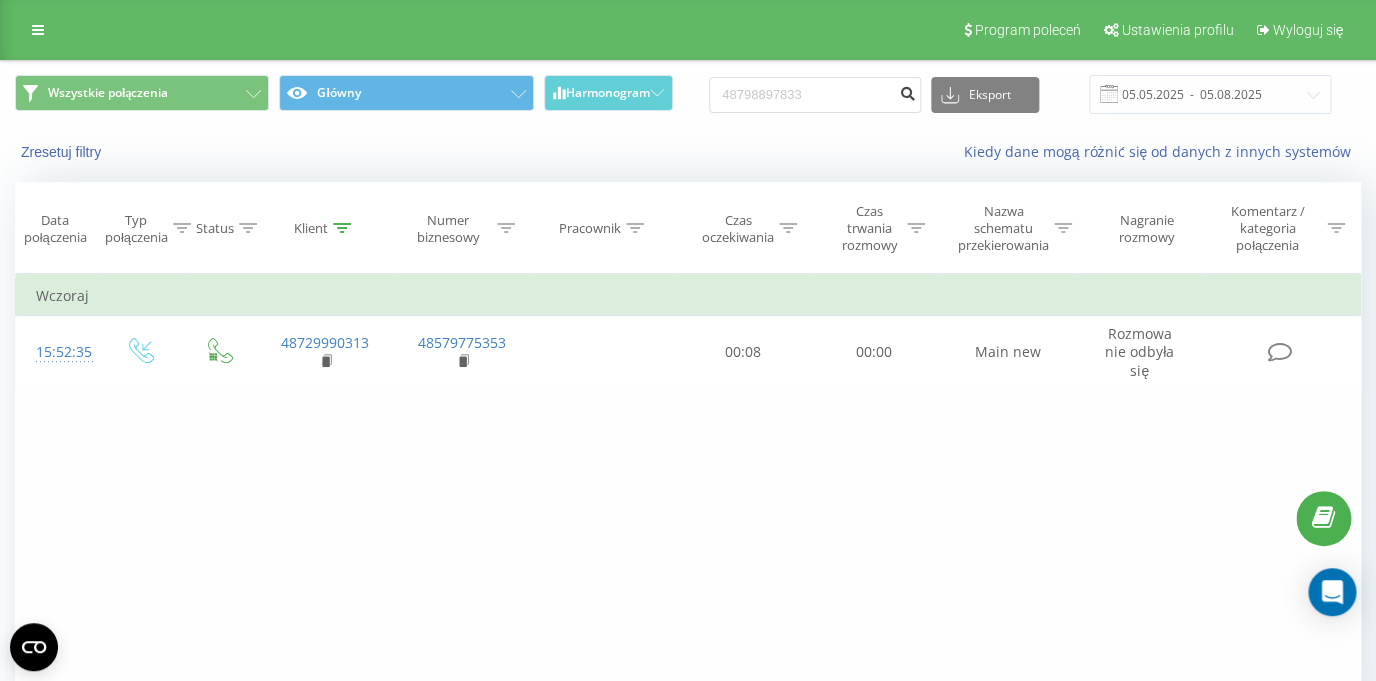 click at bounding box center (907, 91) 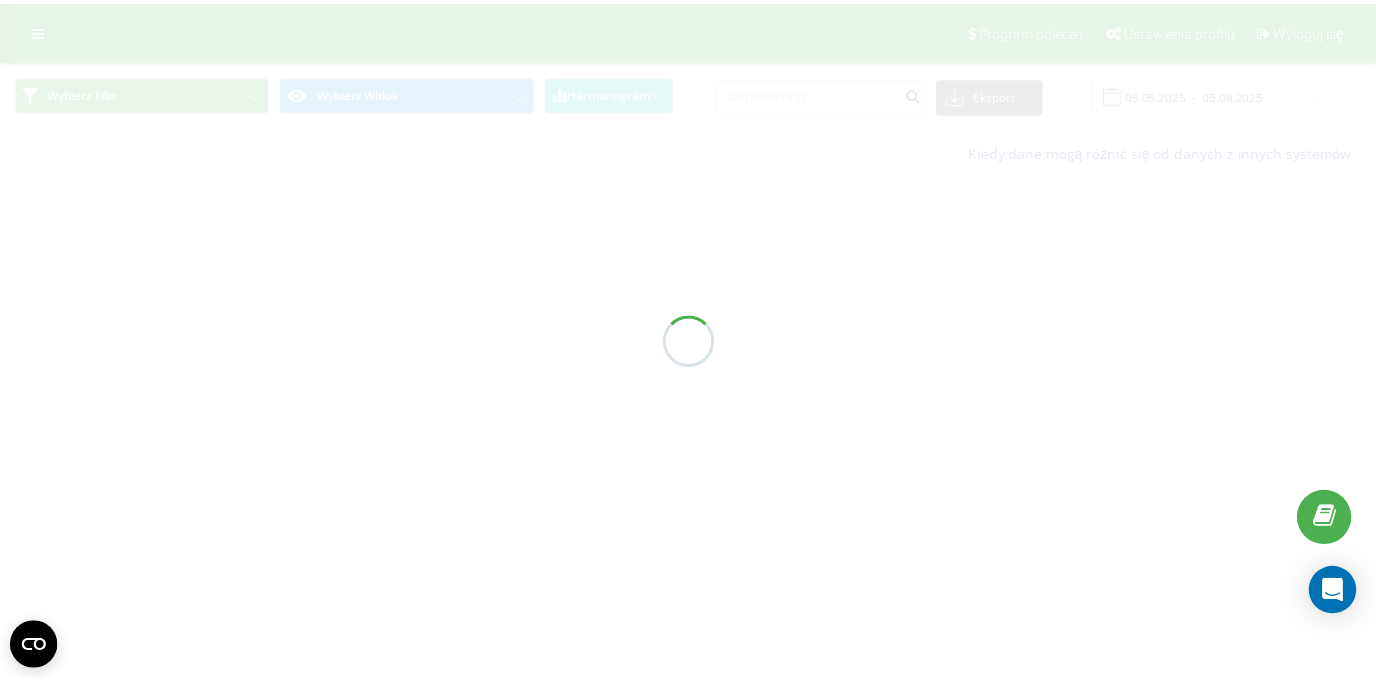 scroll, scrollTop: 0, scrollLeft: 0, axis: both 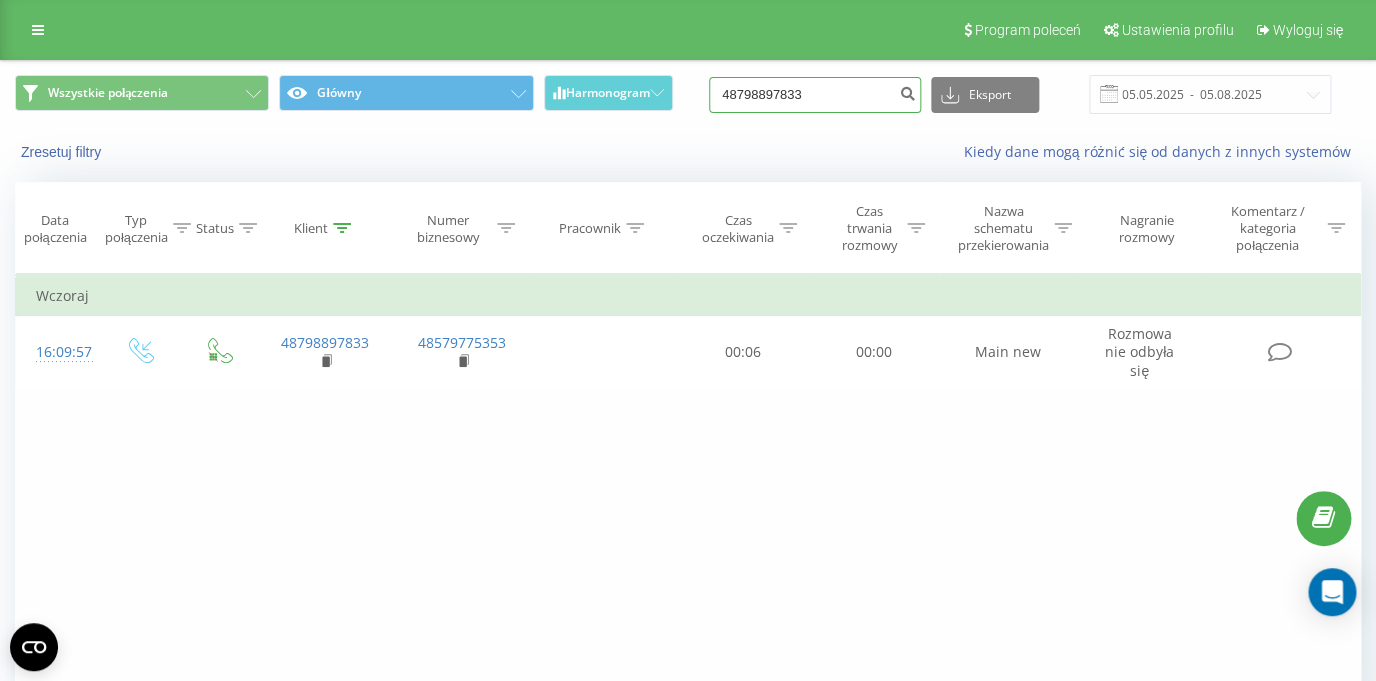 drag, startPoint x: 851, startPoint y: 99, endPoint x: 715, endPoint y: 92, distance: 136.18002 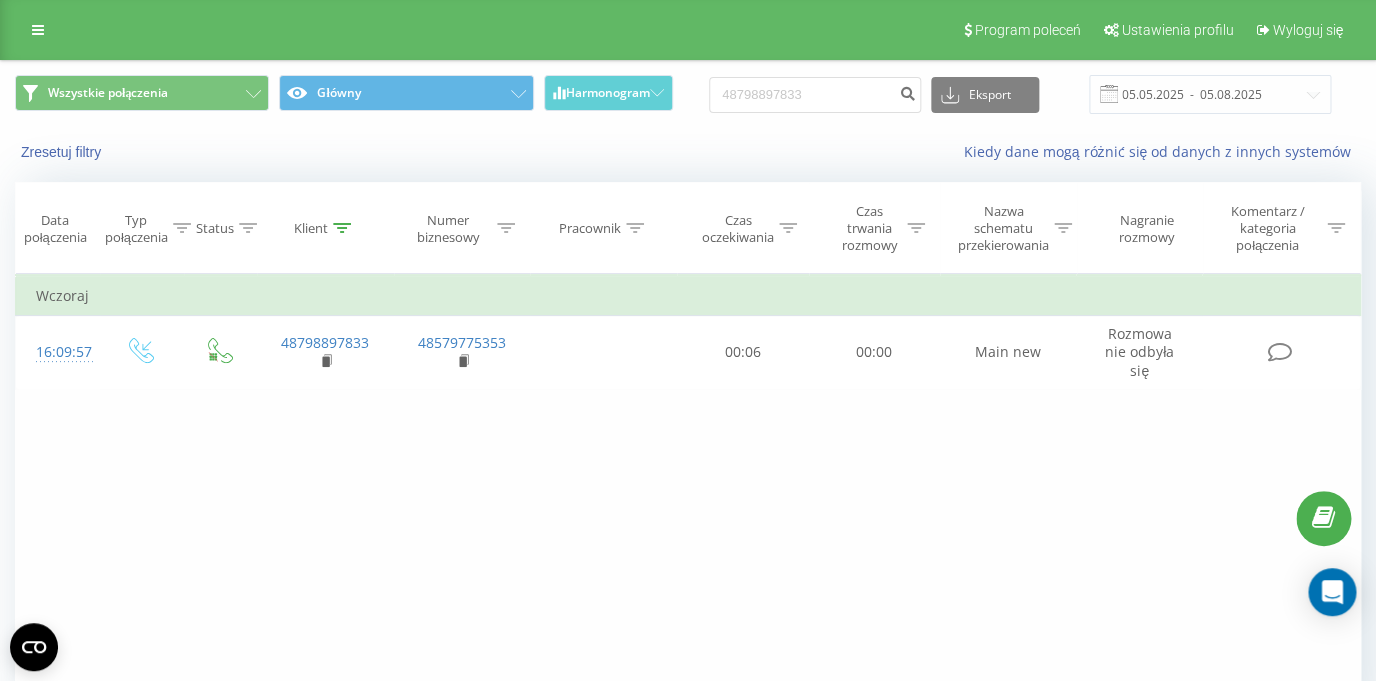 drag, startPoint x: 715, startPoint y: 92, endPoint x: 728, endPoint y: 84, distance: 15.264338 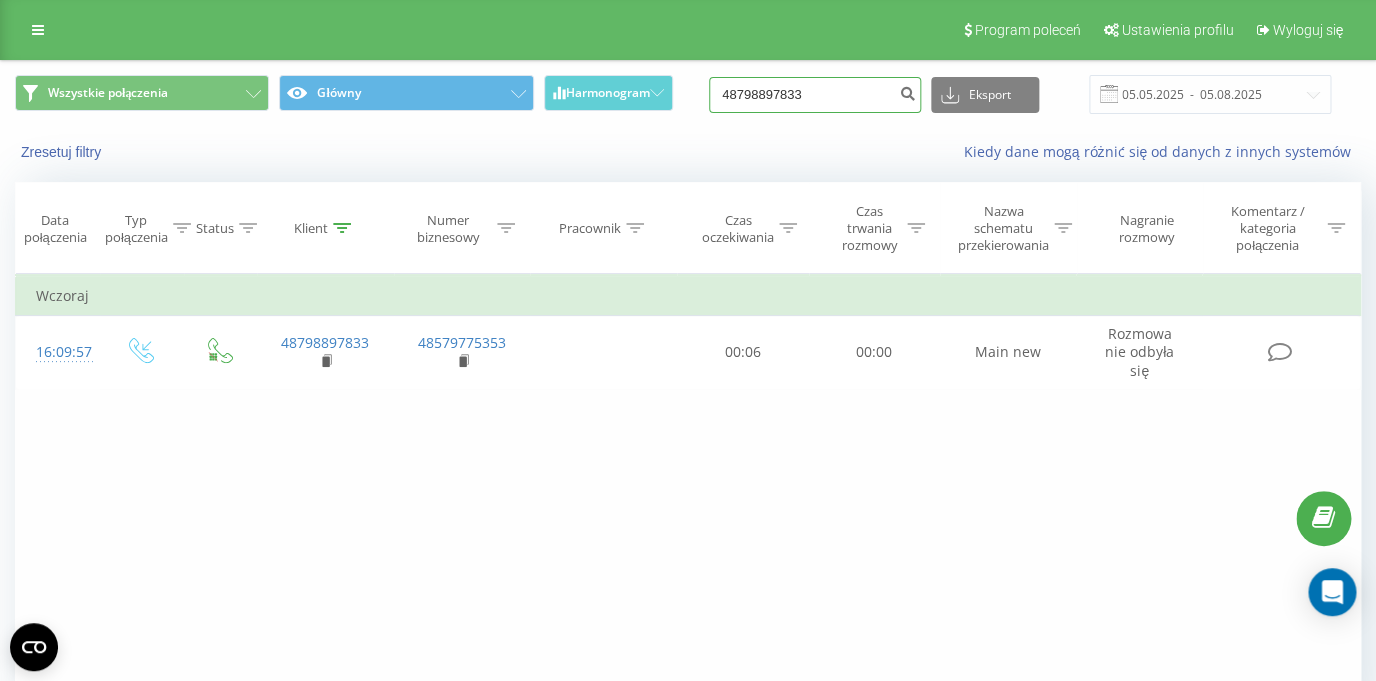 drag, startPoint x: 743, startPoint y: 89, endPoint x: 859, endPoint y: 89, distance: 116 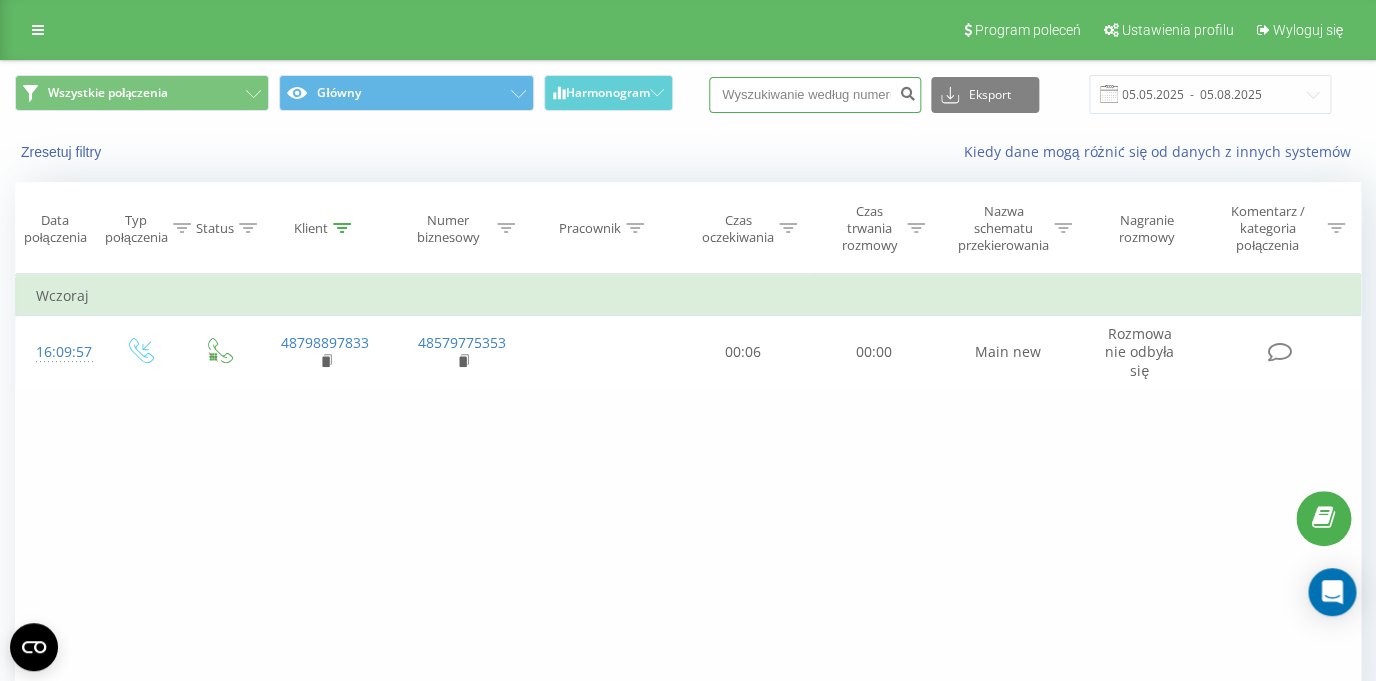 paste on "[PHONE]" 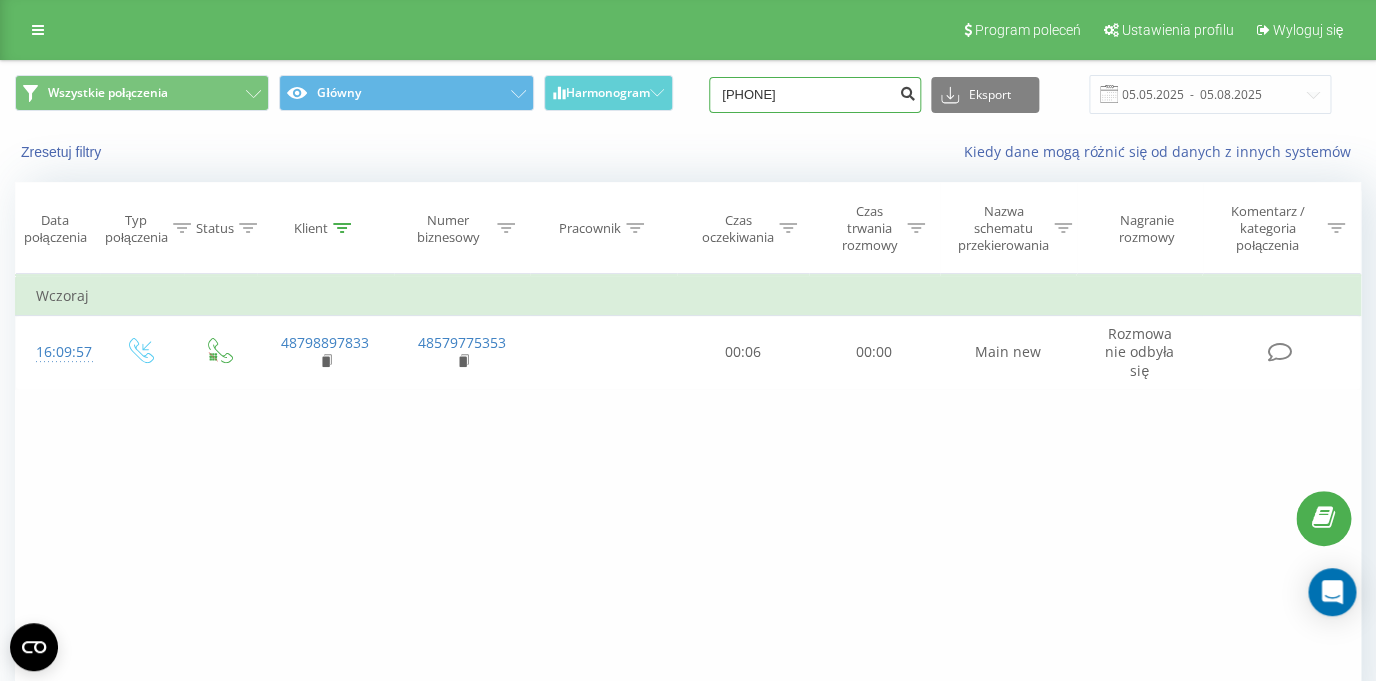 type on "[PHONE]" 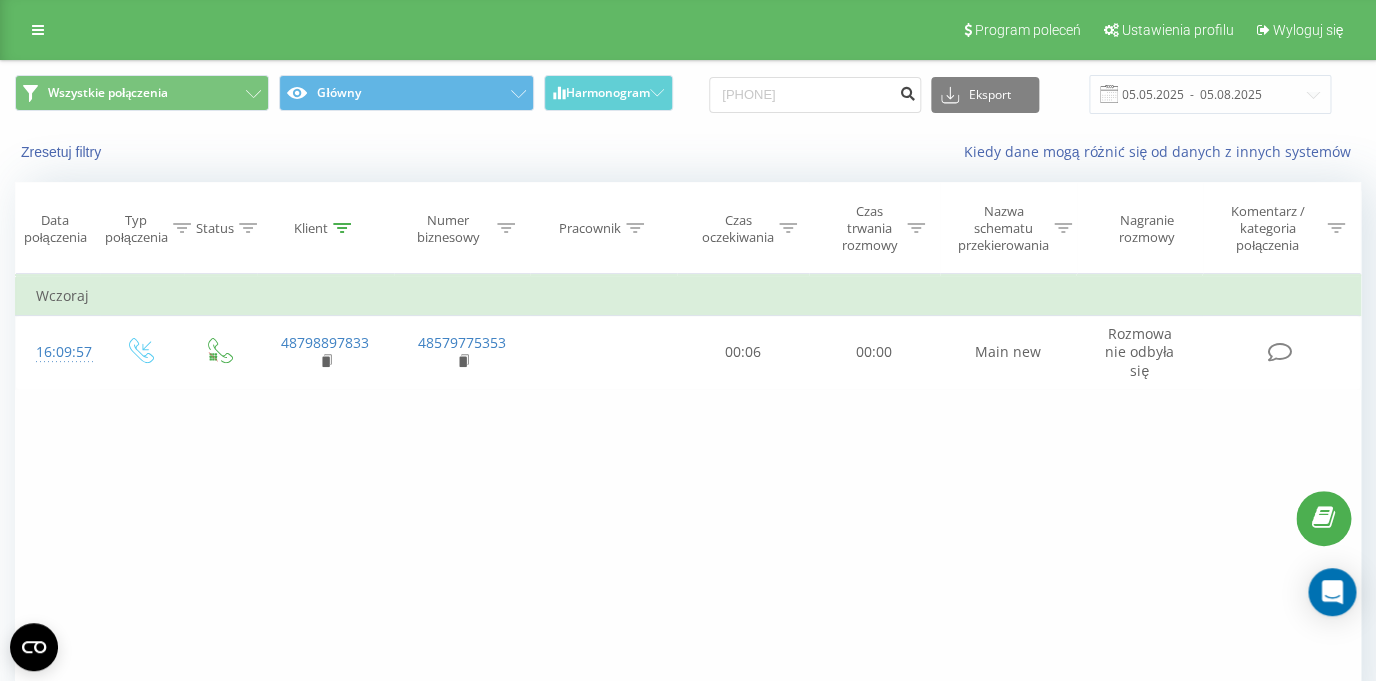 click at bounding box center [907, 91] 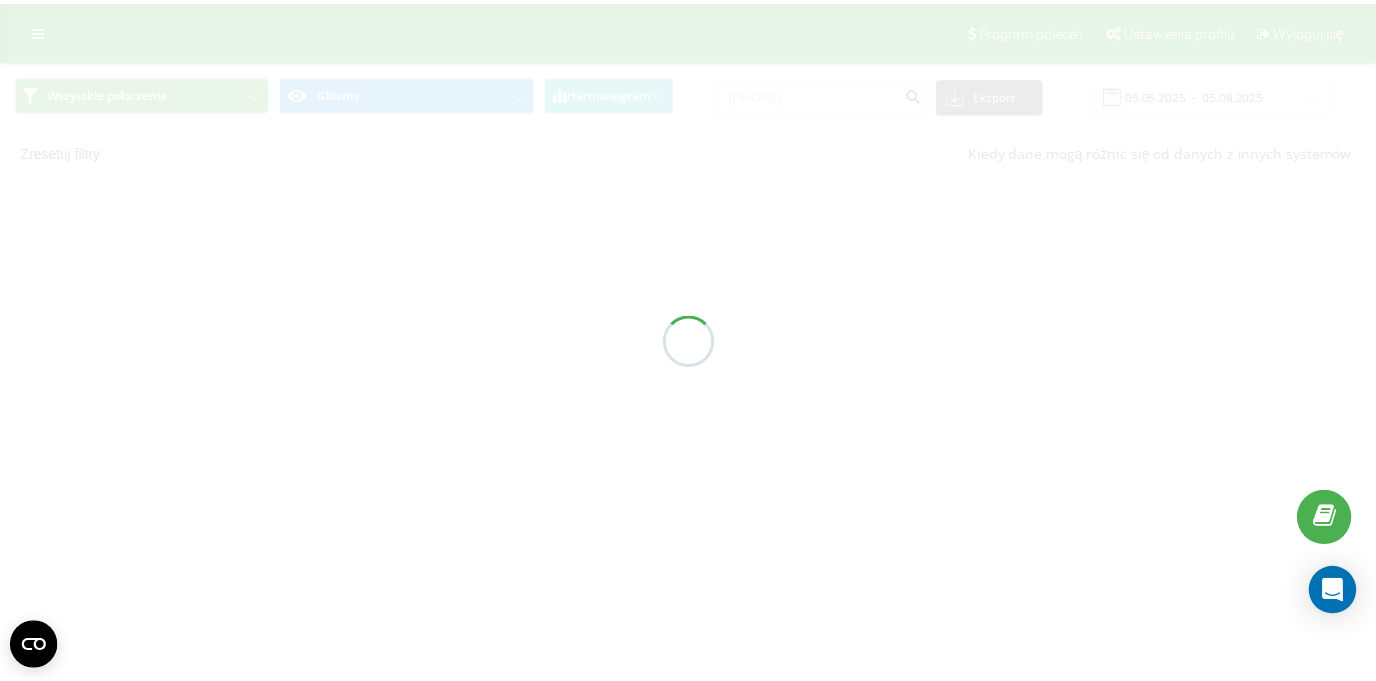 scroll, scrollTop: 0, scrollLeft: 0, axis: both 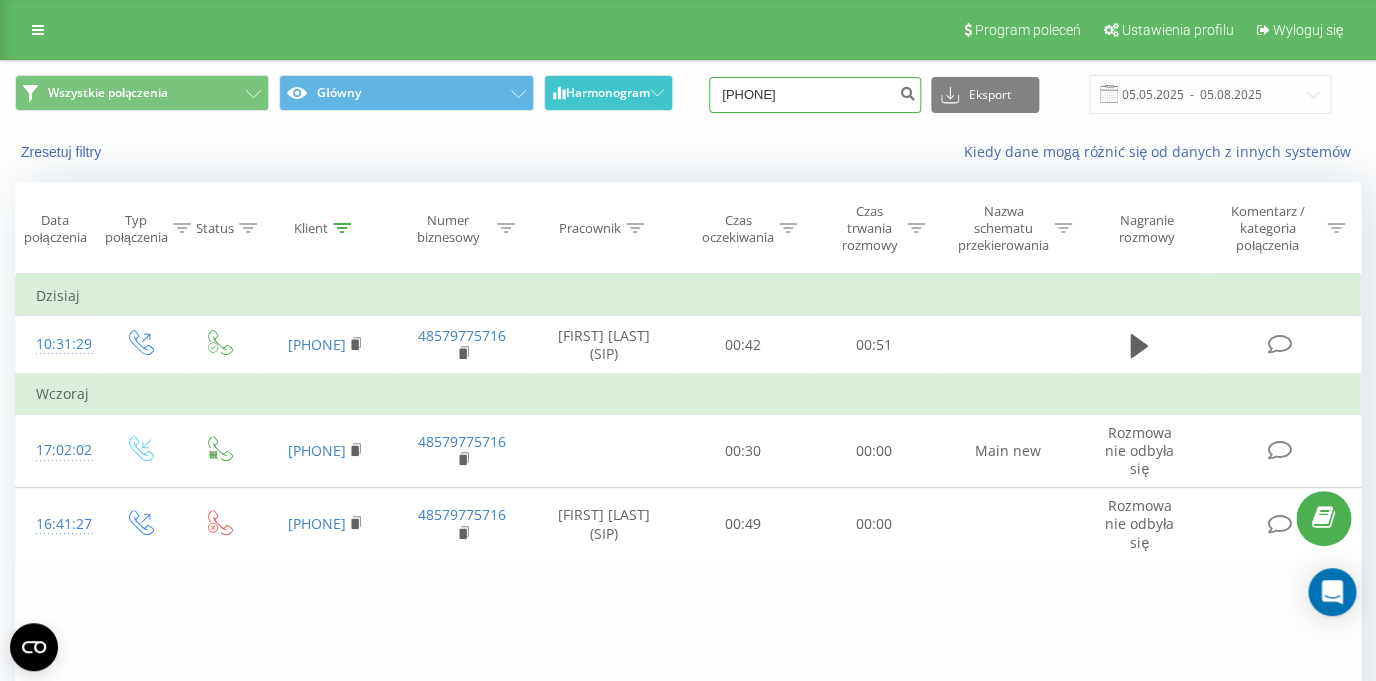 drag, startPoint x: 837, startPoint y: 97, endPoint x: 654, endPoint y: 94, distance: 183.02458 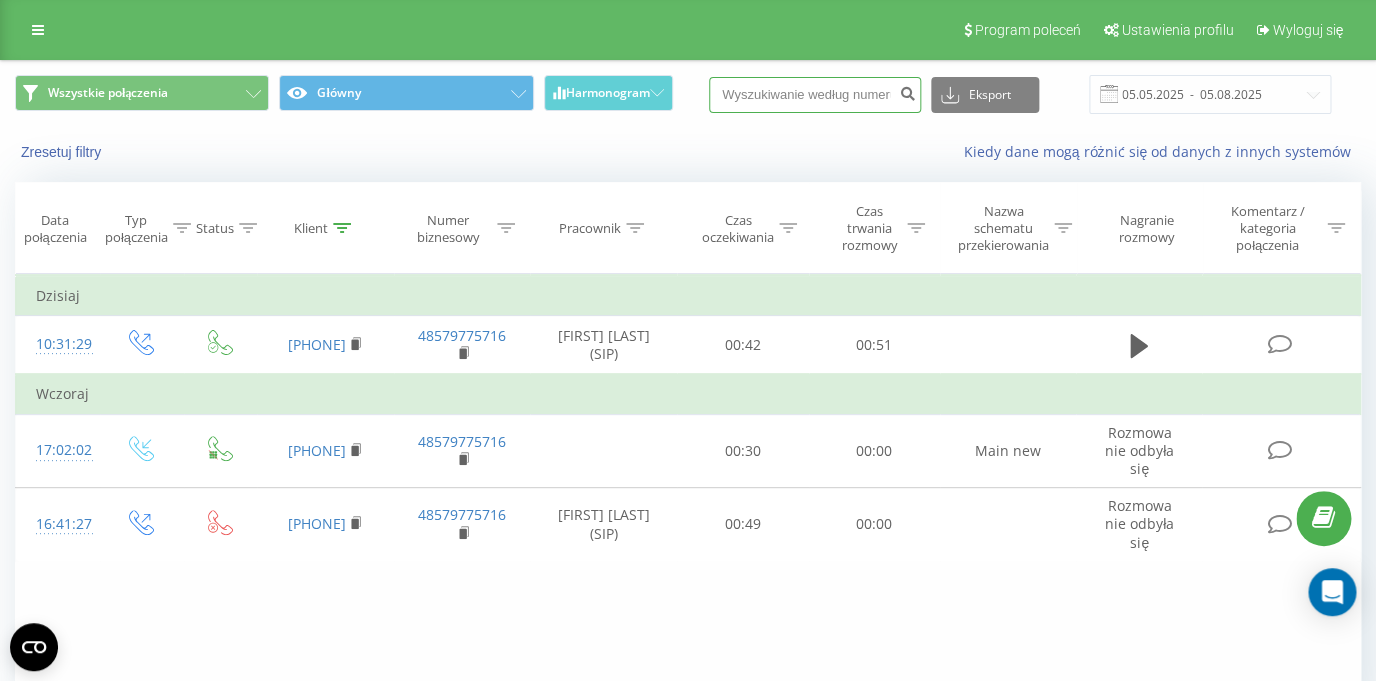 paste on "48519056077" 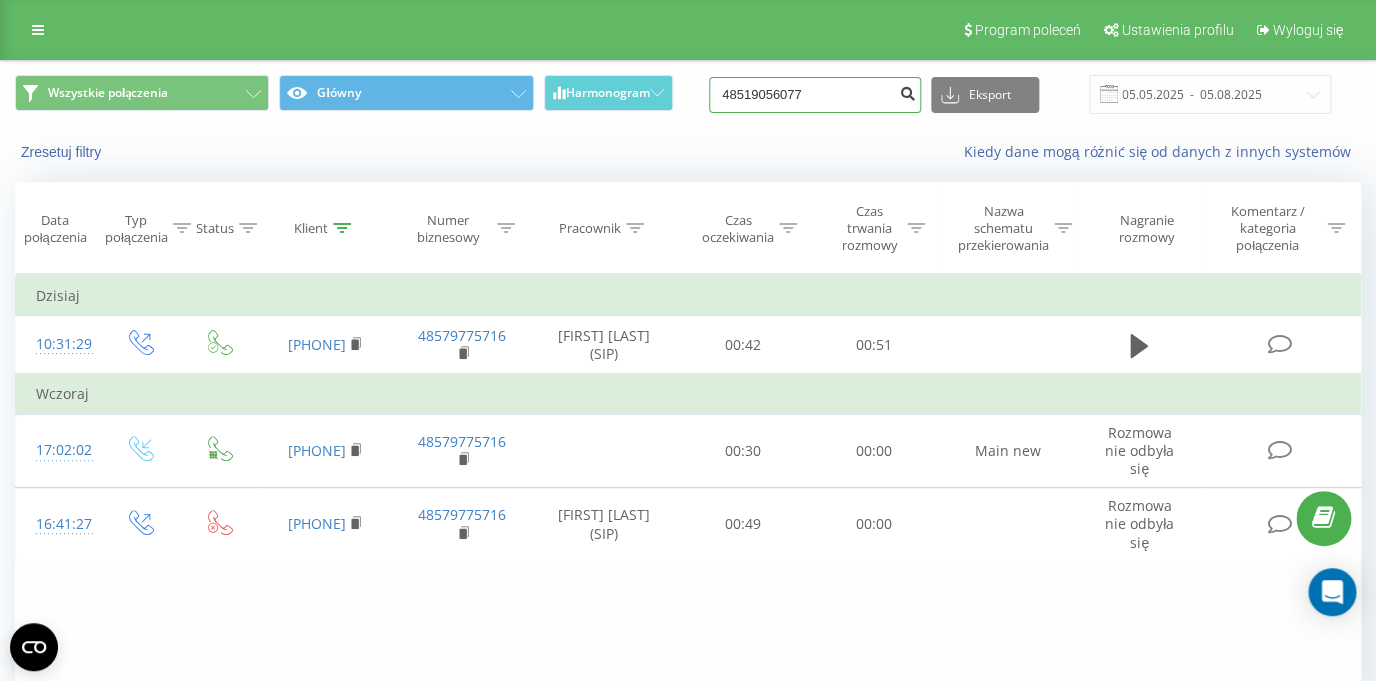type on "48519056077" 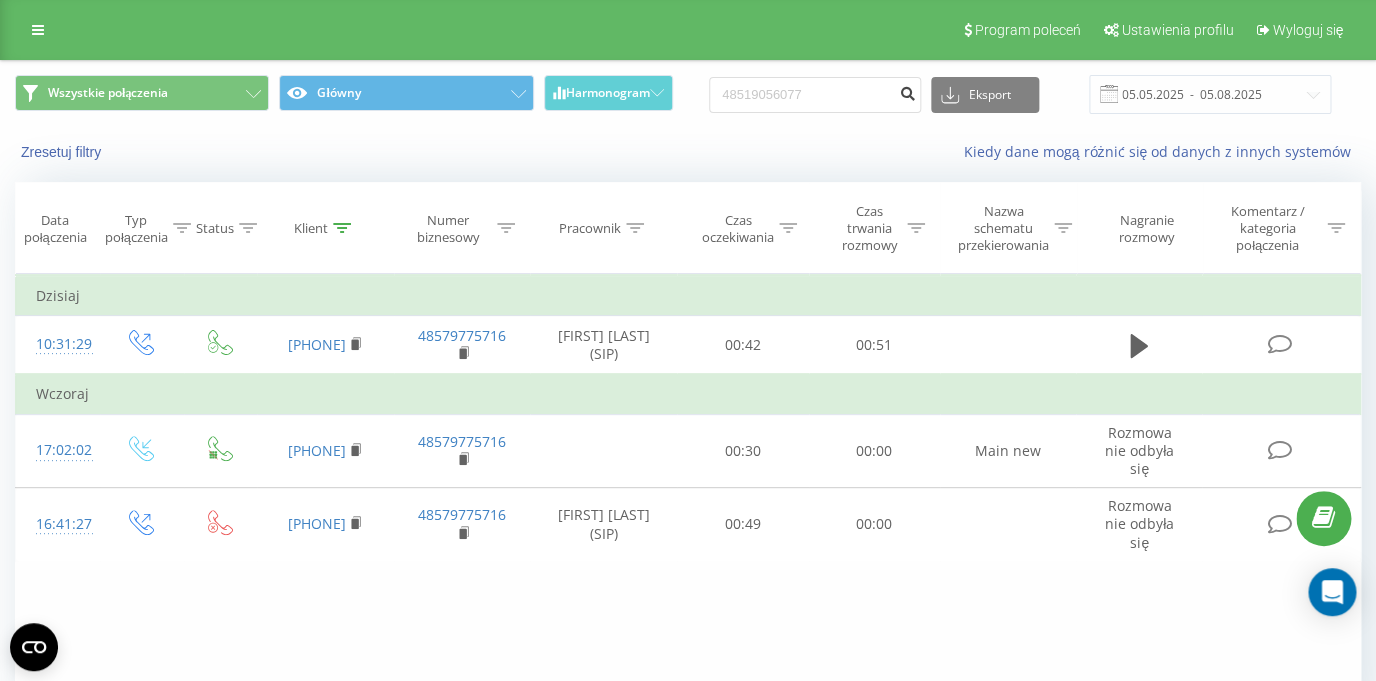 click at bounding box center [907, 91] 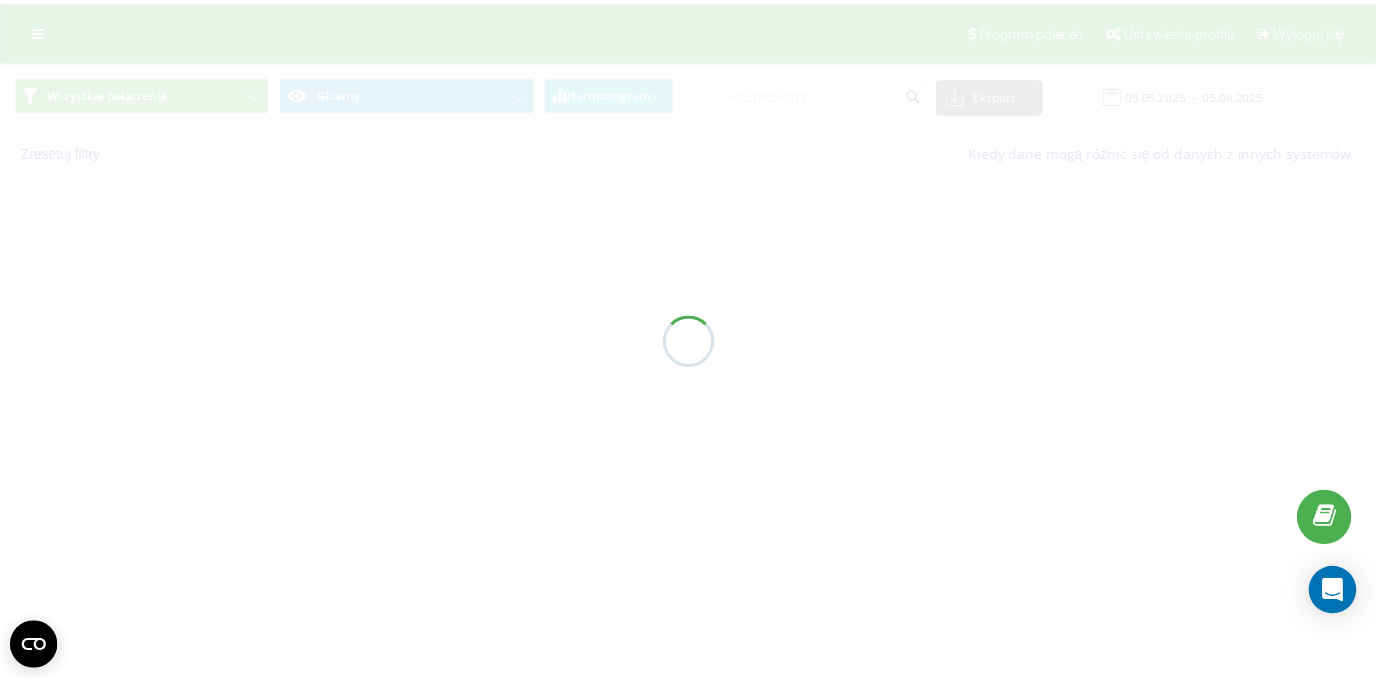scroll, scrollTop: 0, scrollLeft: 0, axis: both 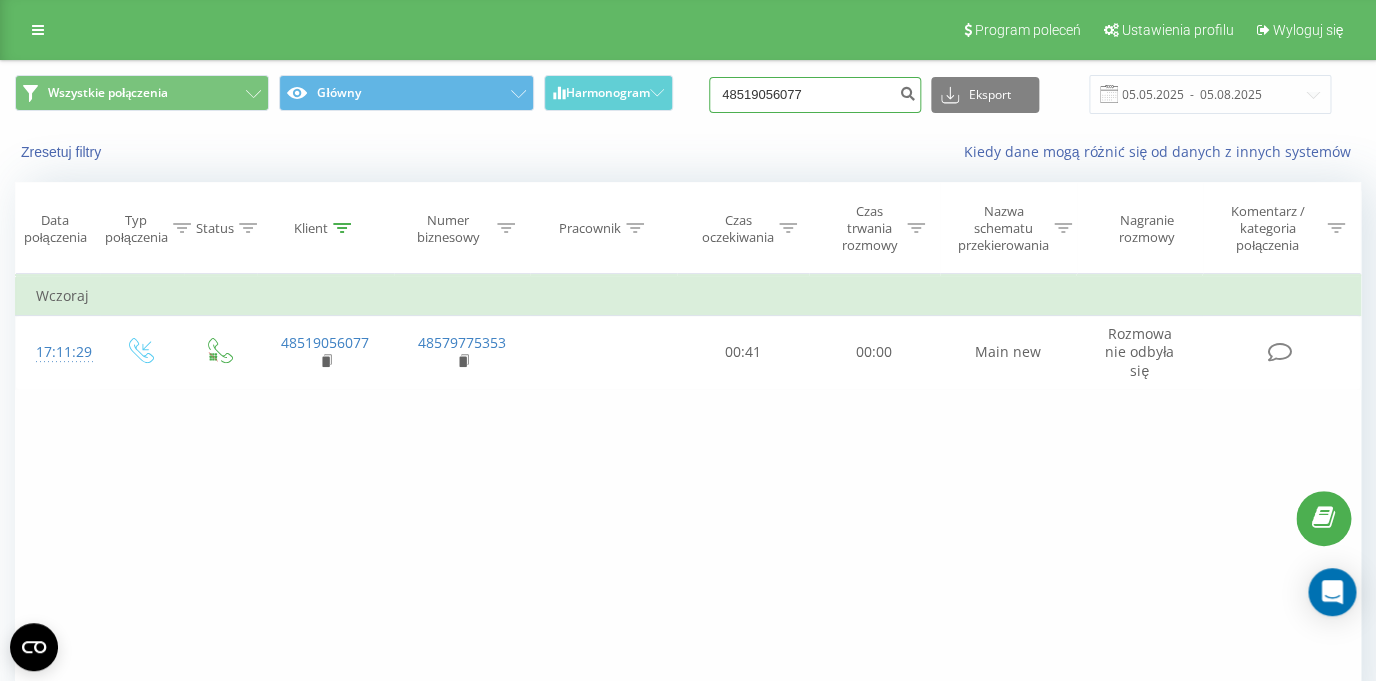 drag, startPoint x: 828, startPoint y: 94, endPoint x: 653, endPoint y: 107, distance: 175.4822 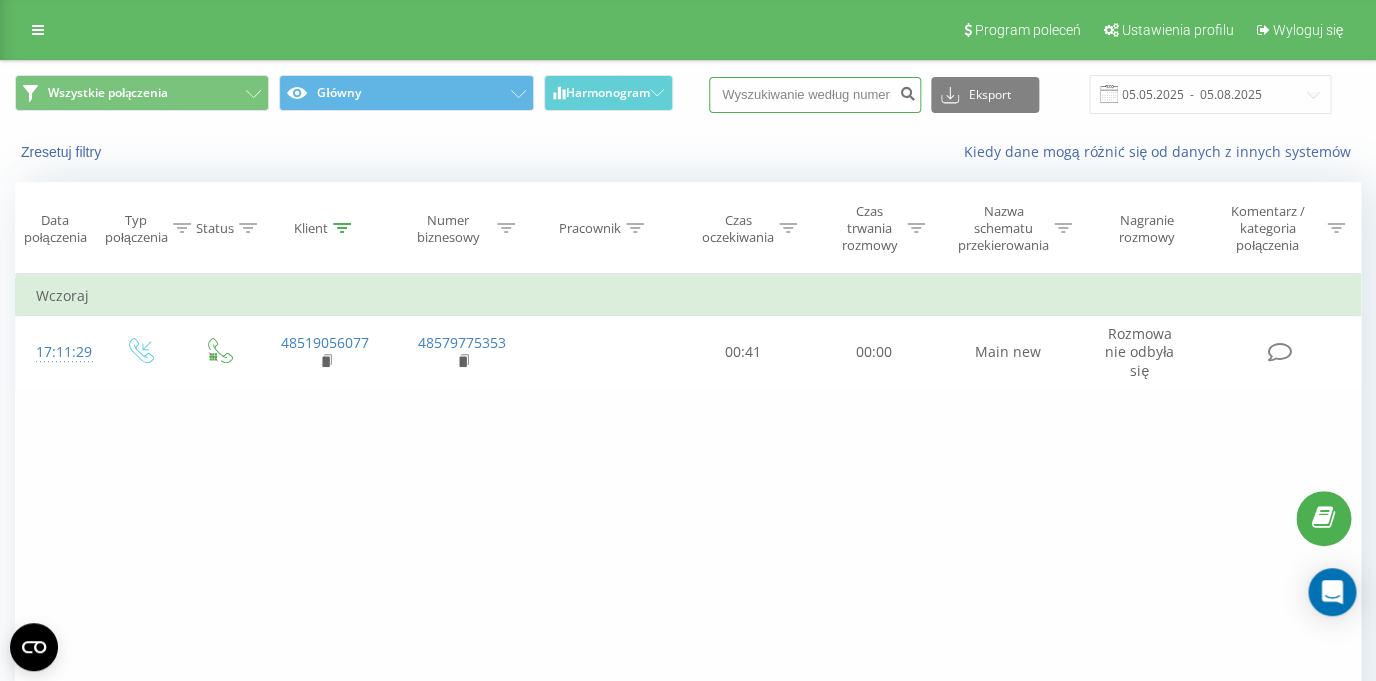 click at bounding box center (815, 95) 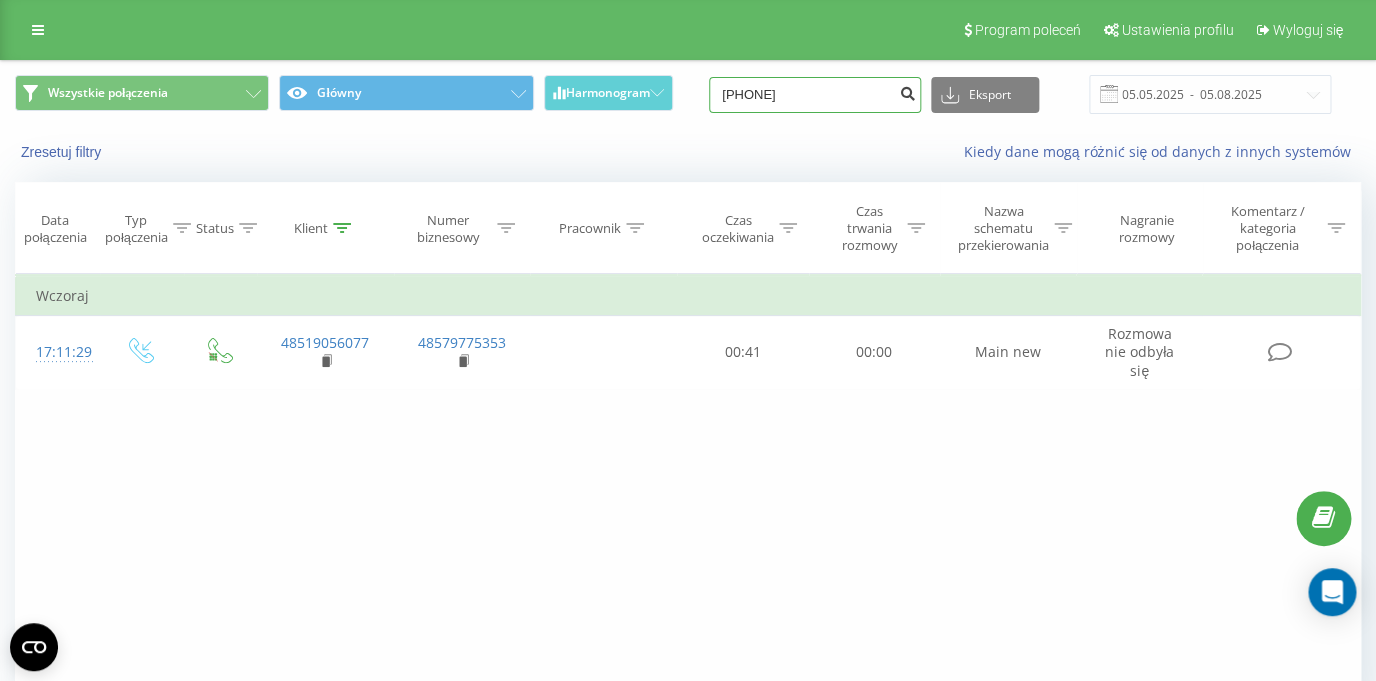 type on "[PHONE]" 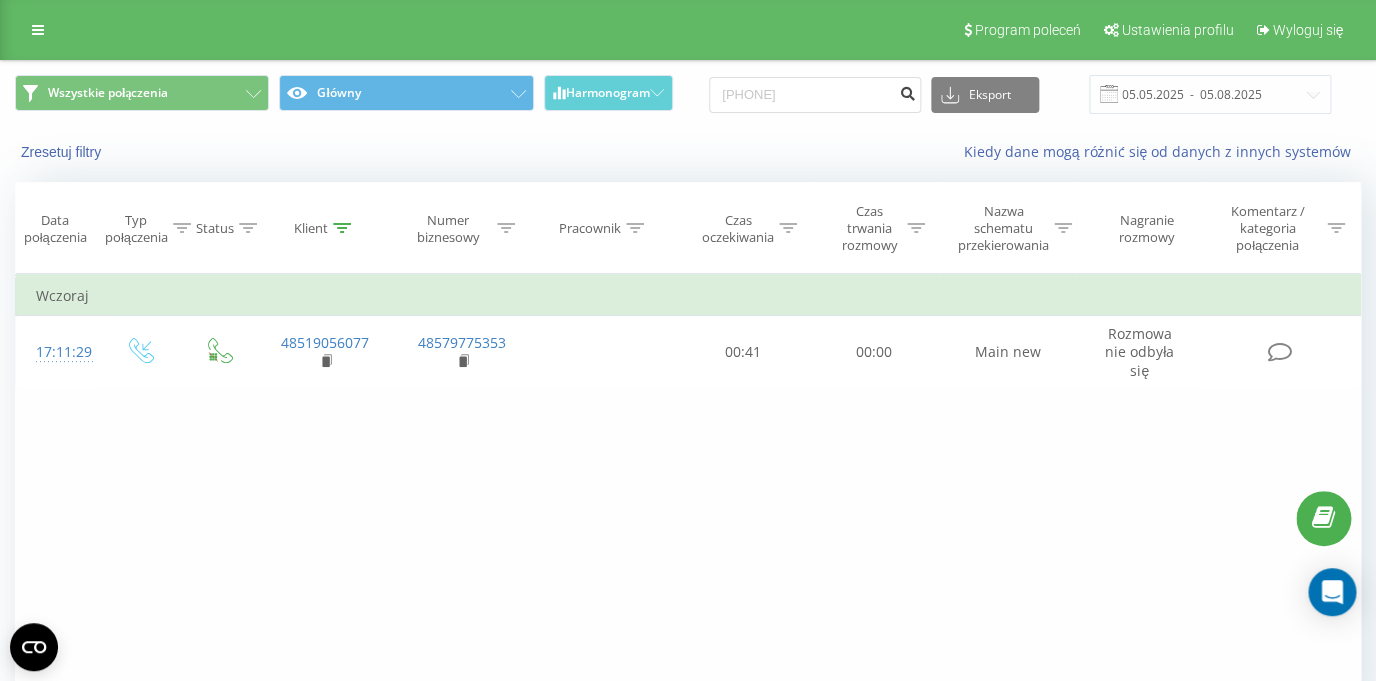 click at bounding box center (907, 91) 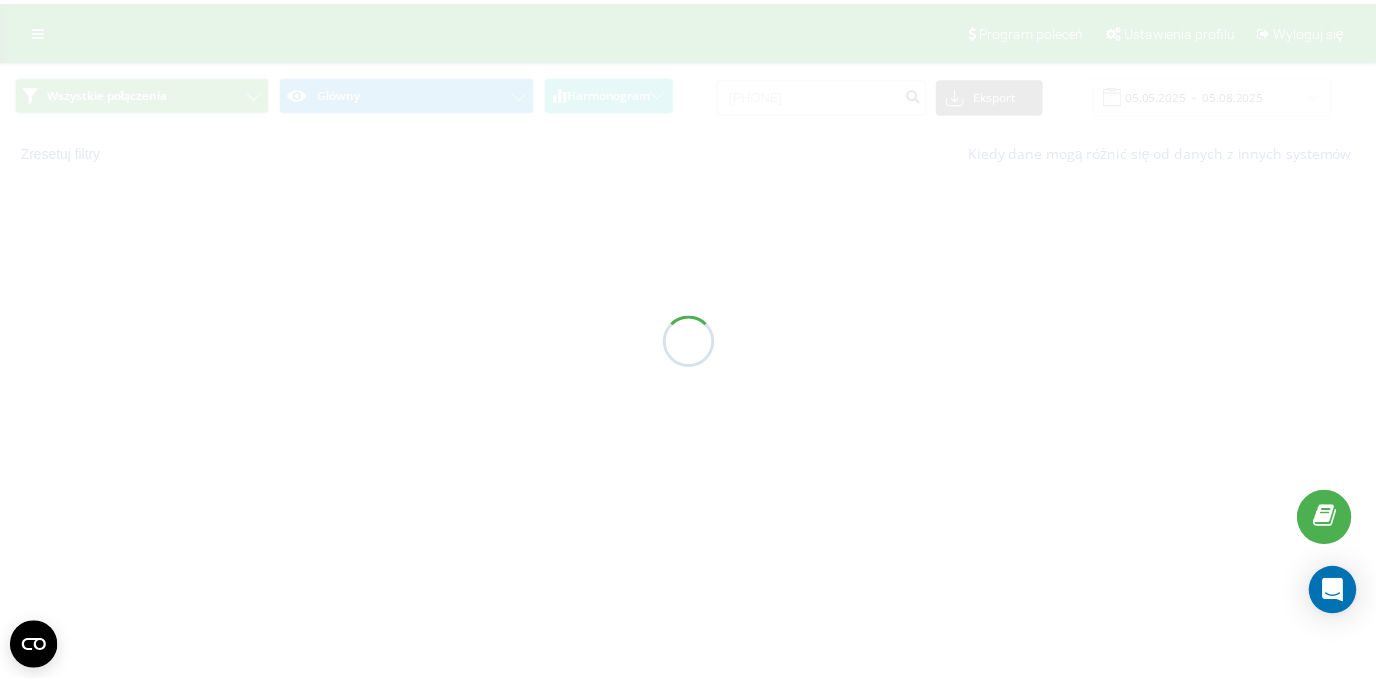 scroll, scrollTop: 0, scrollLeft: 0, axis: both 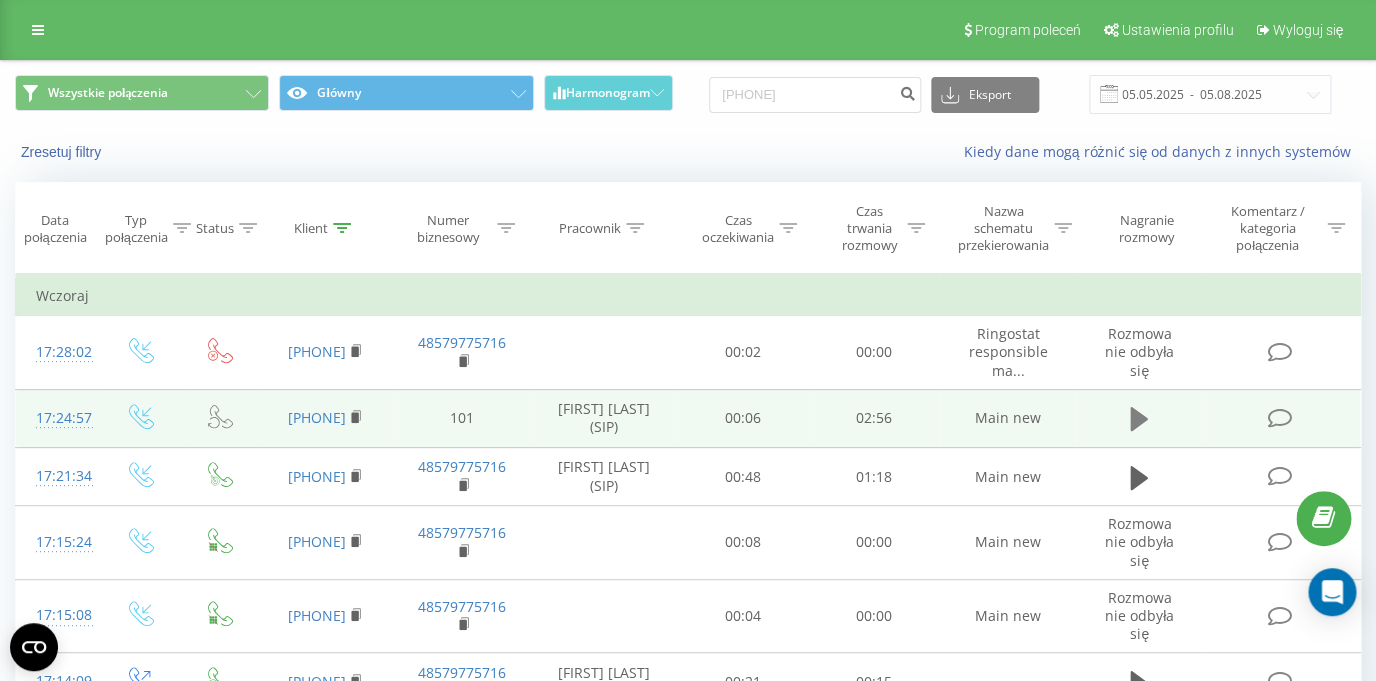 click 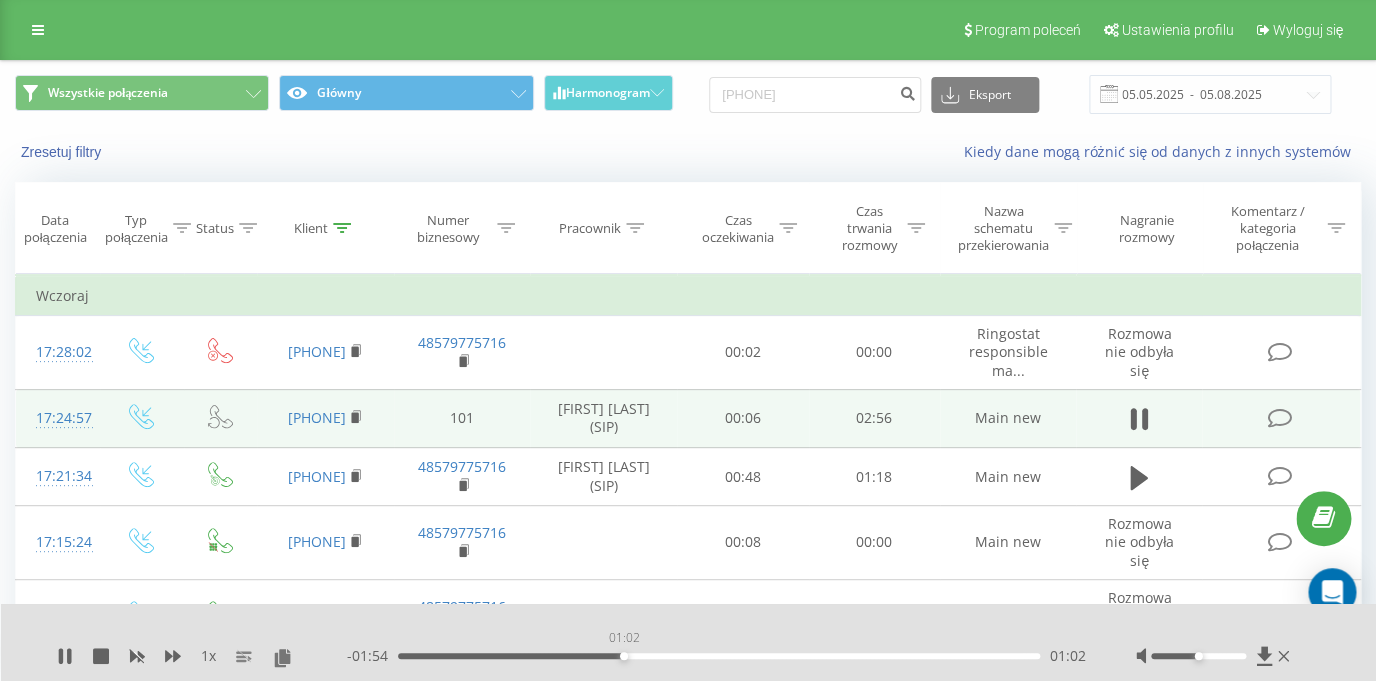 click on "01:02" at bounding box center (719, 656) 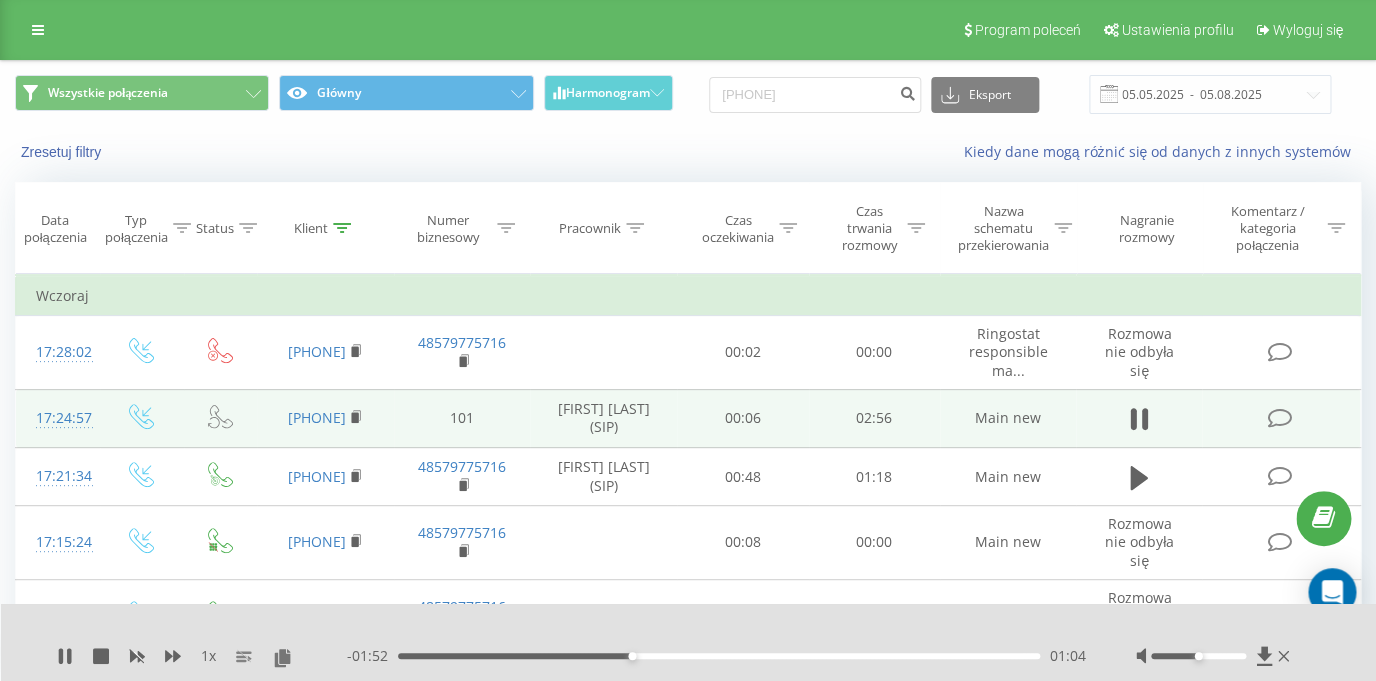 click on "01:04" at bounding box center (719, 656) 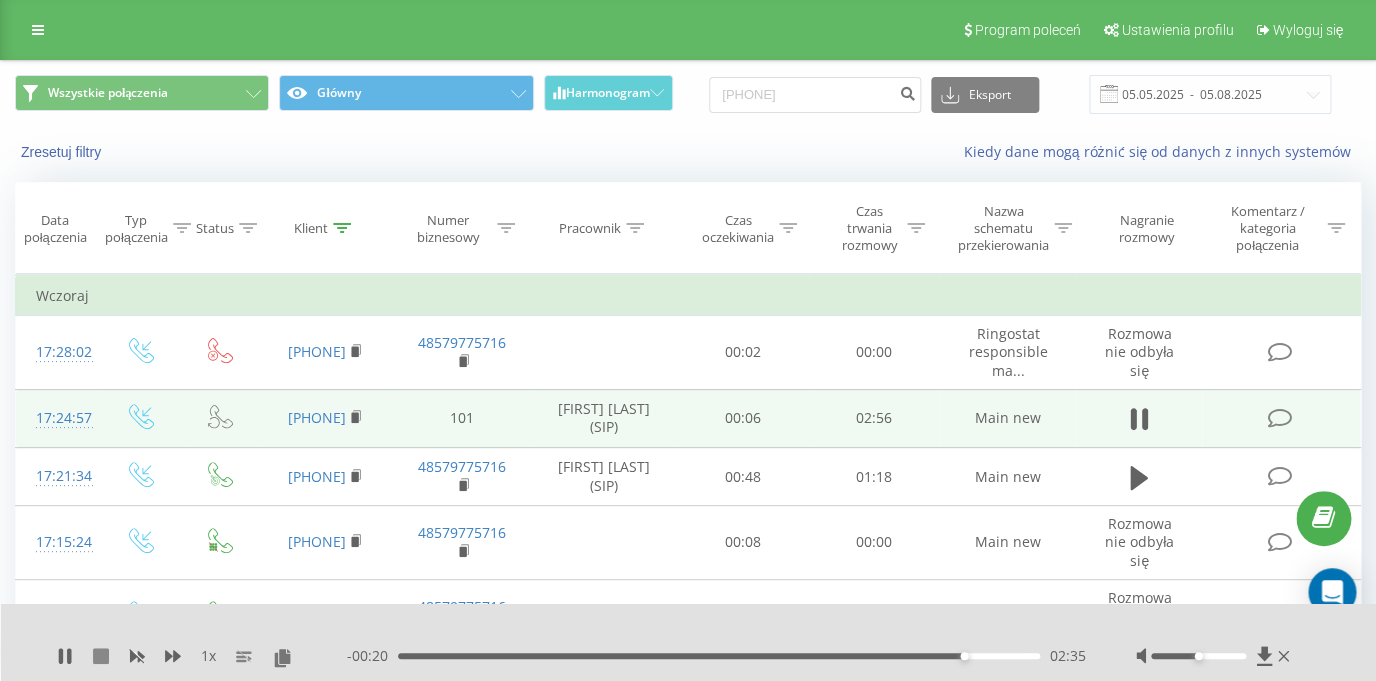 click 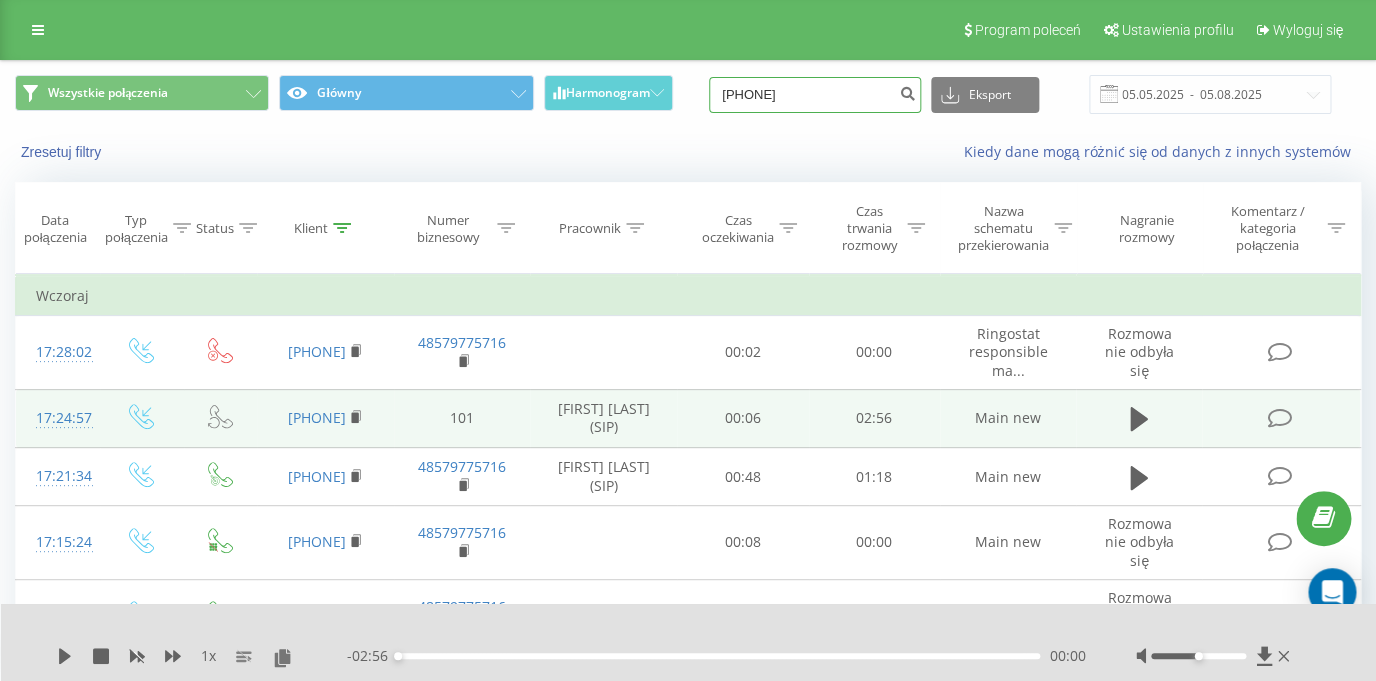 drag, startPoint x: 864, startPoint y: 105, endPoint x: 594, endPoint y: 89, distance: 270.47366 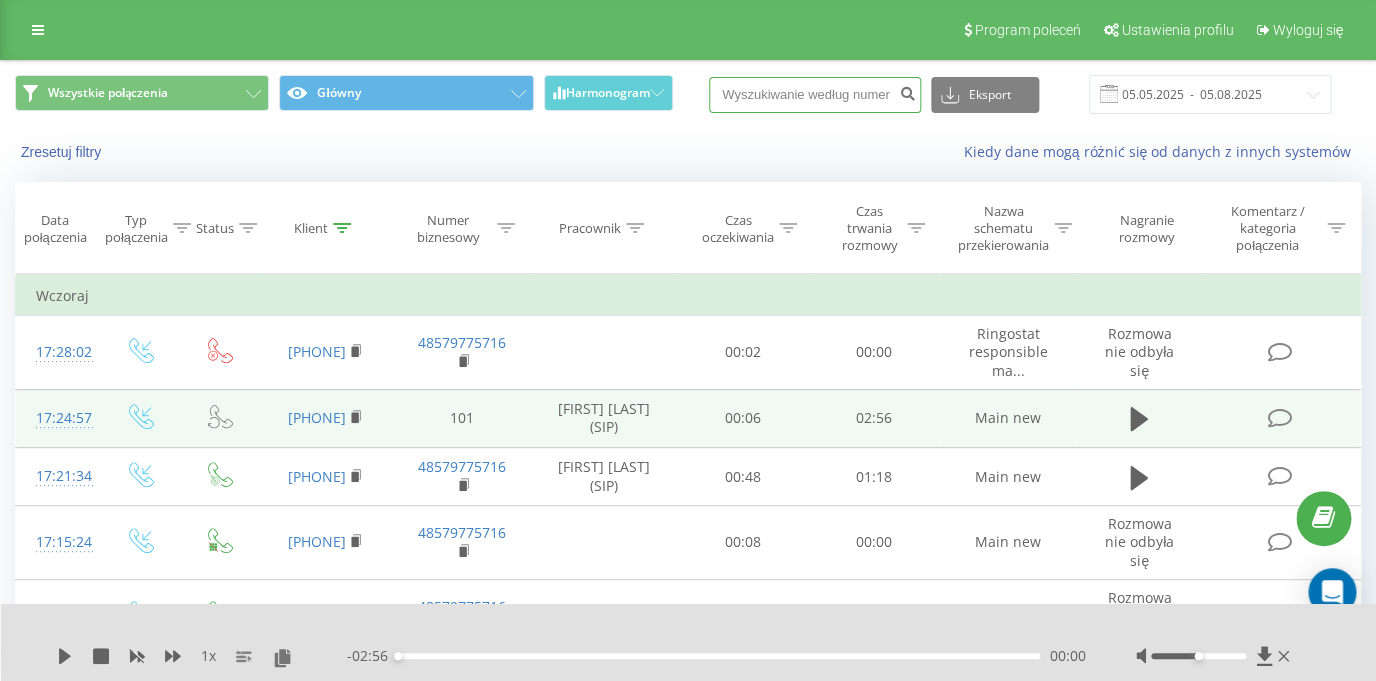 paste on "48570413565" 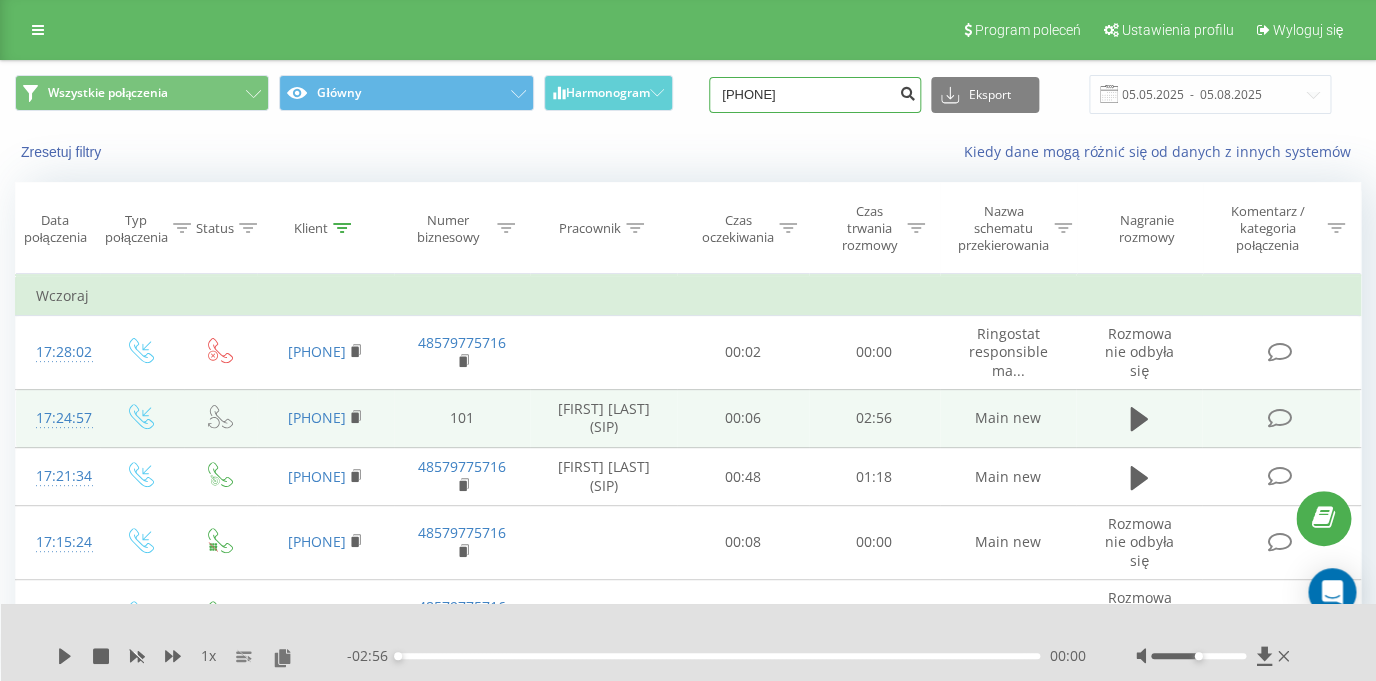 type on "48570413565" 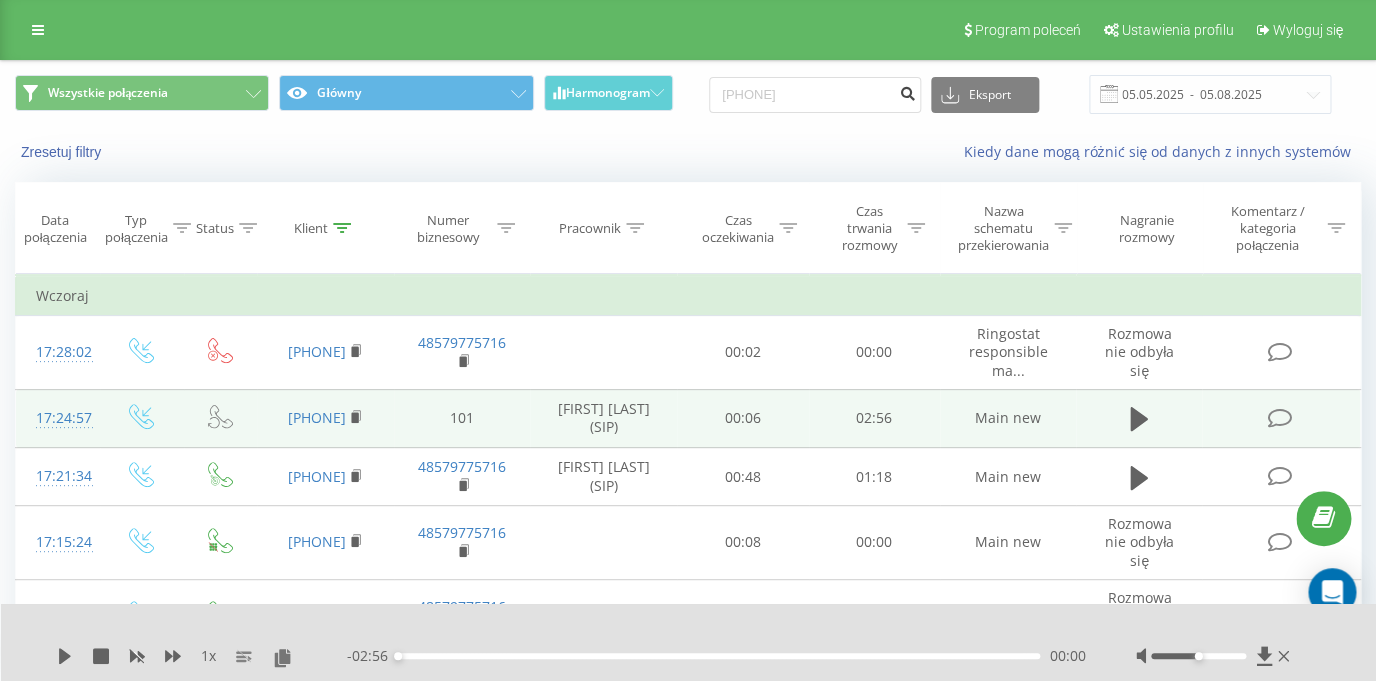 click at bounding box center (907, 91) 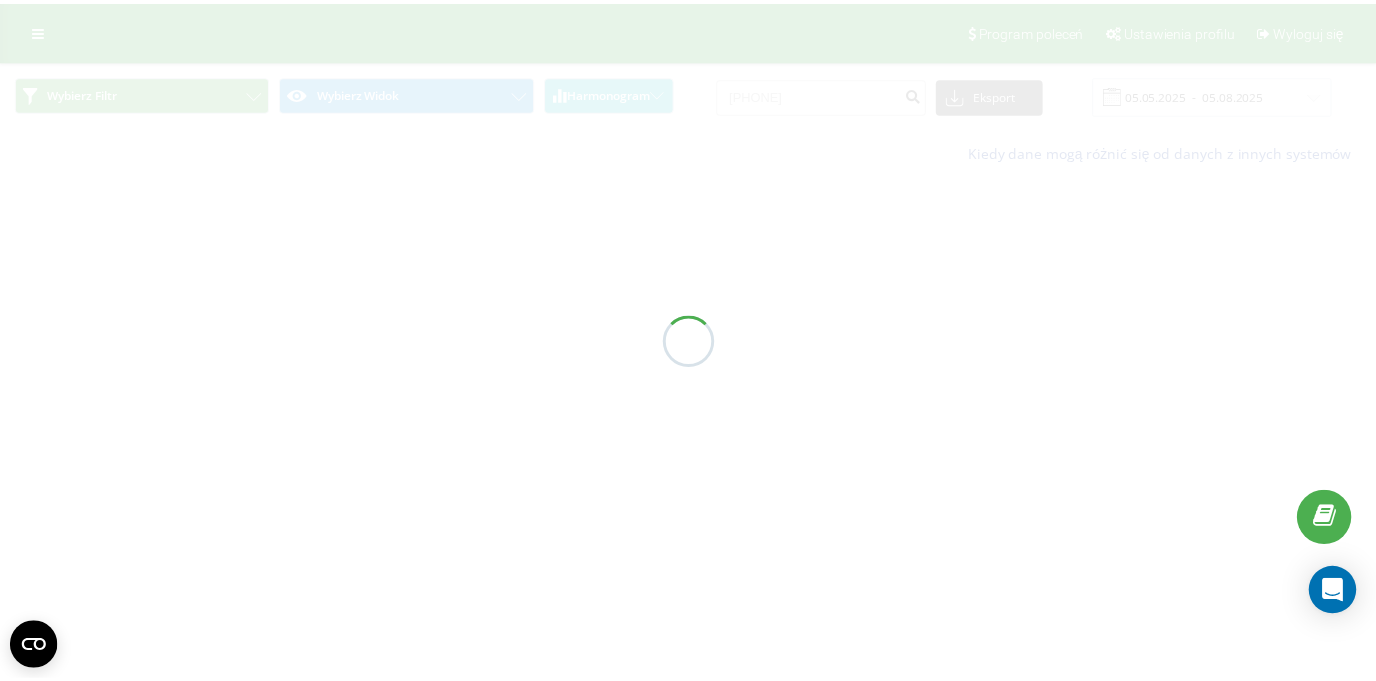 scroll, scrollTop: 0, scrollLeft: 0, axis: both 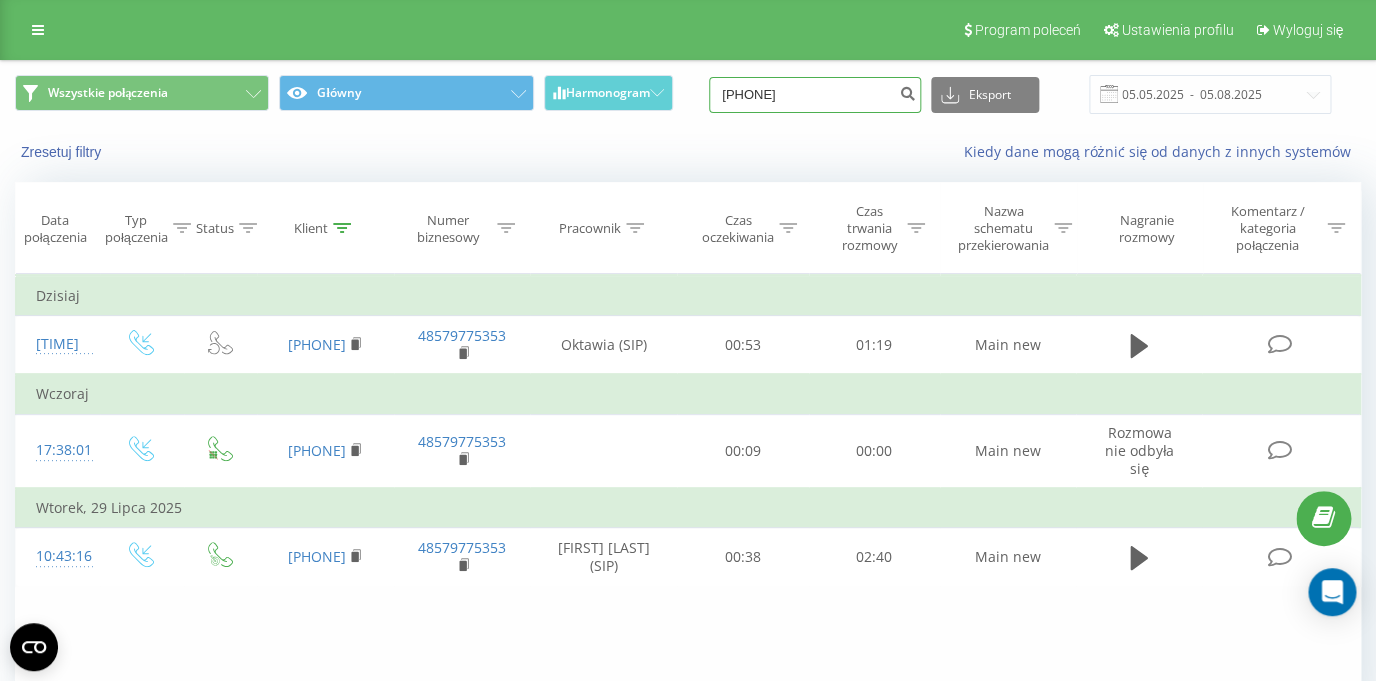 drag, startPoint x: 865, startPoint y: 90, endPoint x: 637, endPoint y: 106, distance: 228.56071 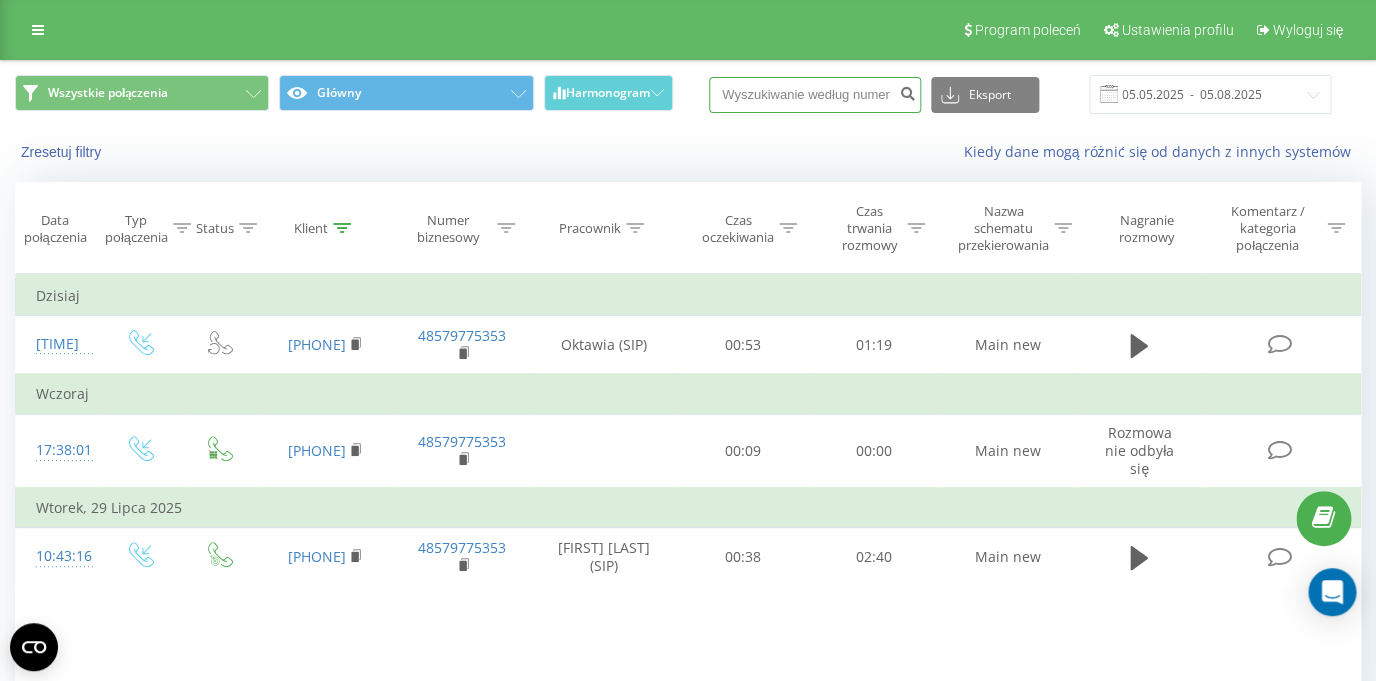 paste on "48508165250" 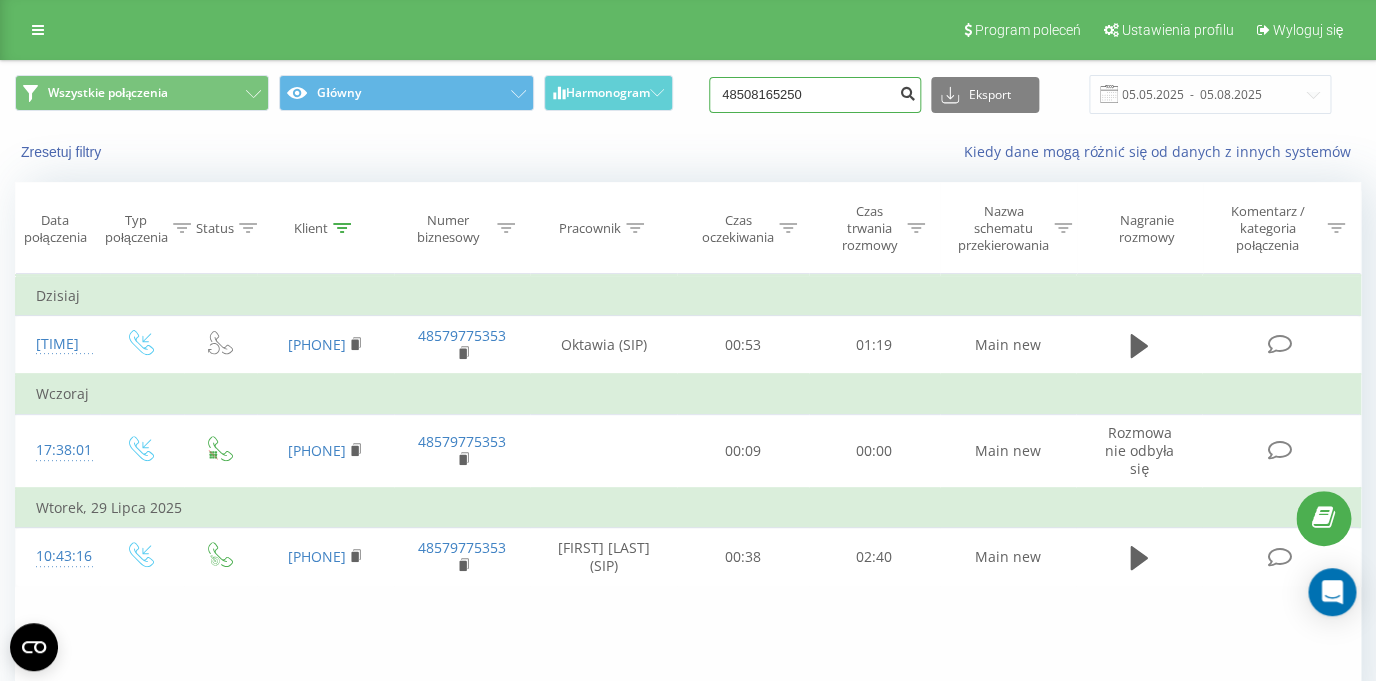 type on "48508165250" 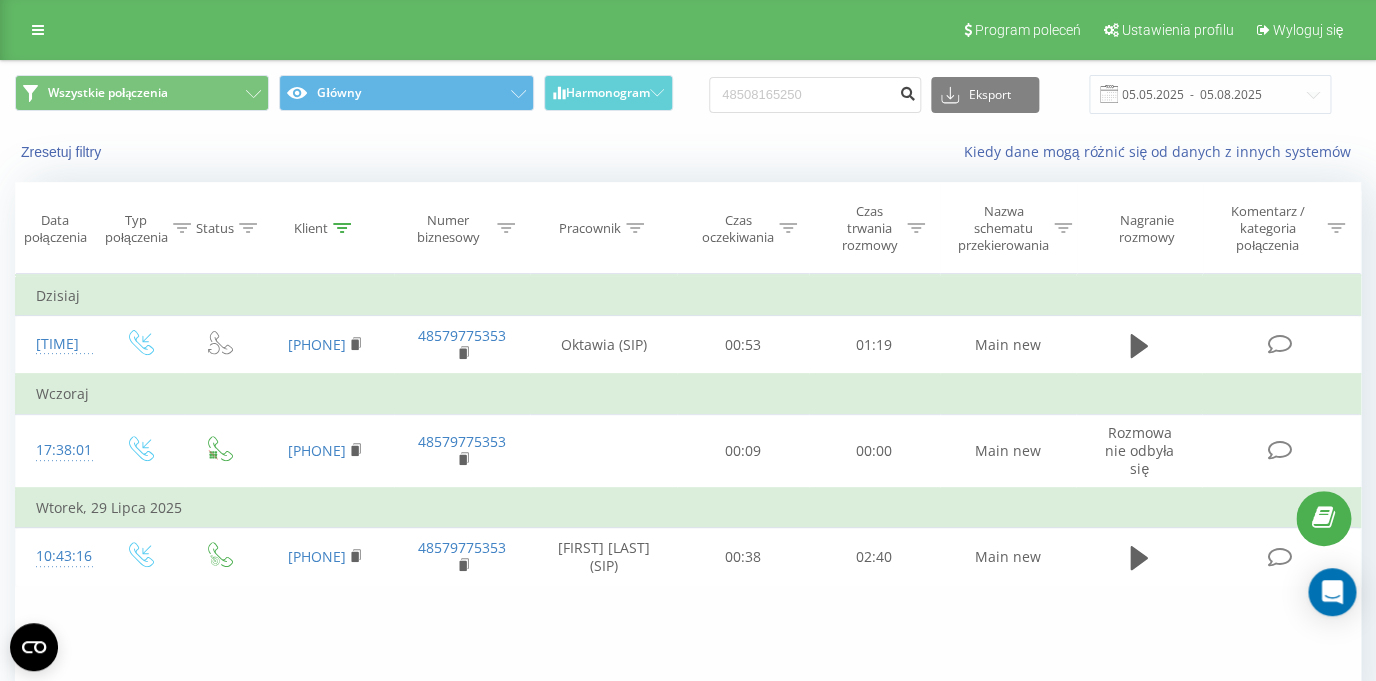 click at bounding box center [907, 91] 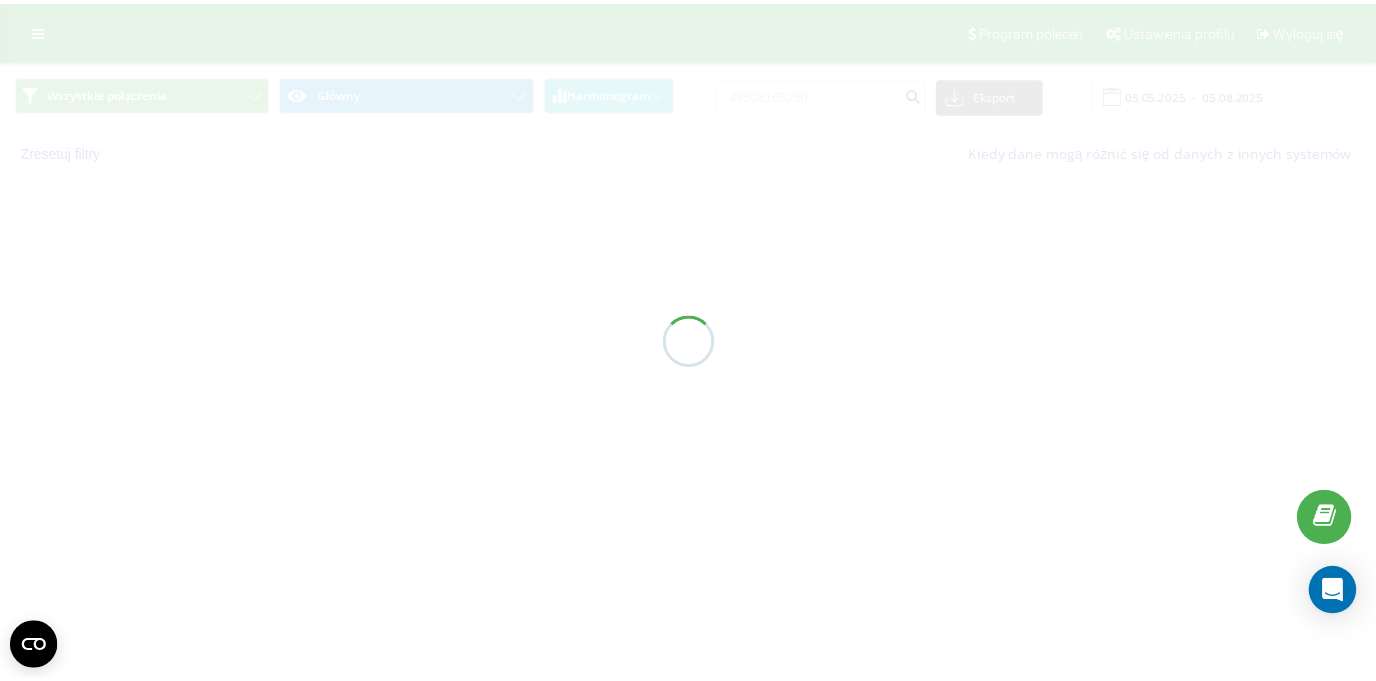scroll, scrollTop: 0, scrollLeft: 0, axis: both 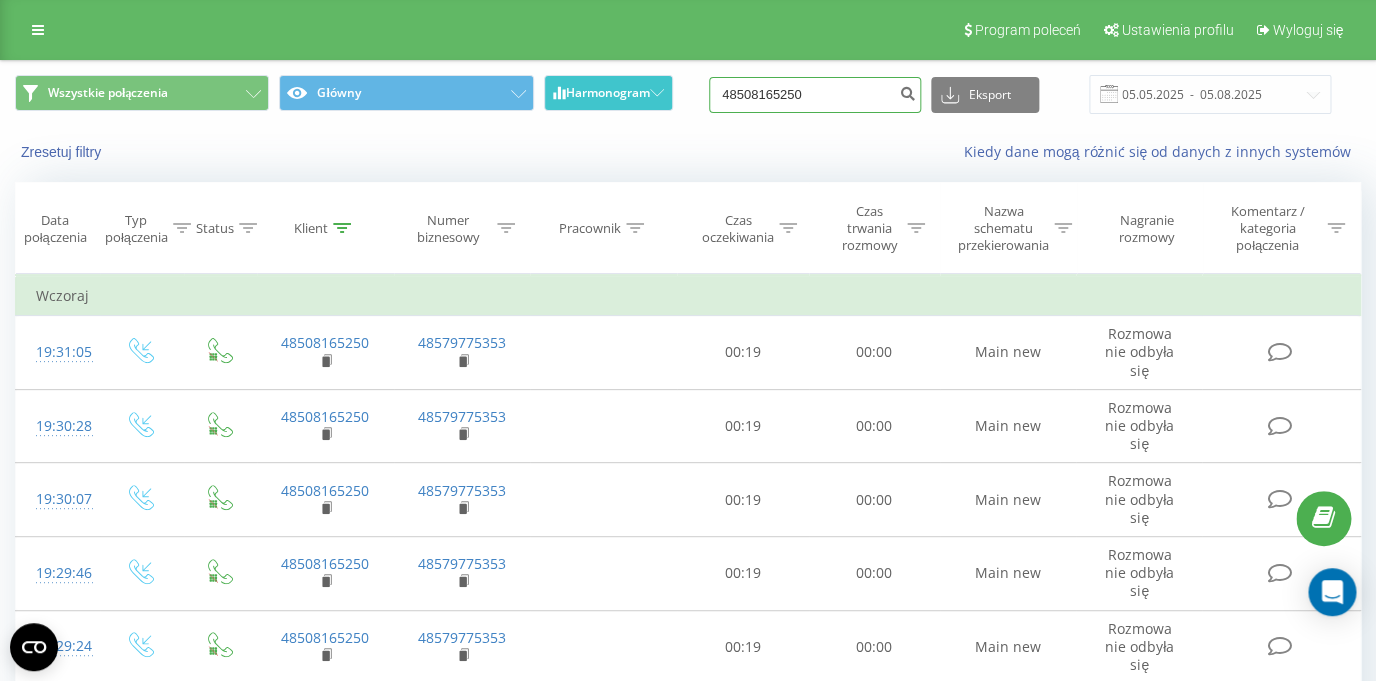 drag, startPoint x: 837, startPoint y: 100, endPoint x: 654, endPoint y: 103, distance: 183.02458 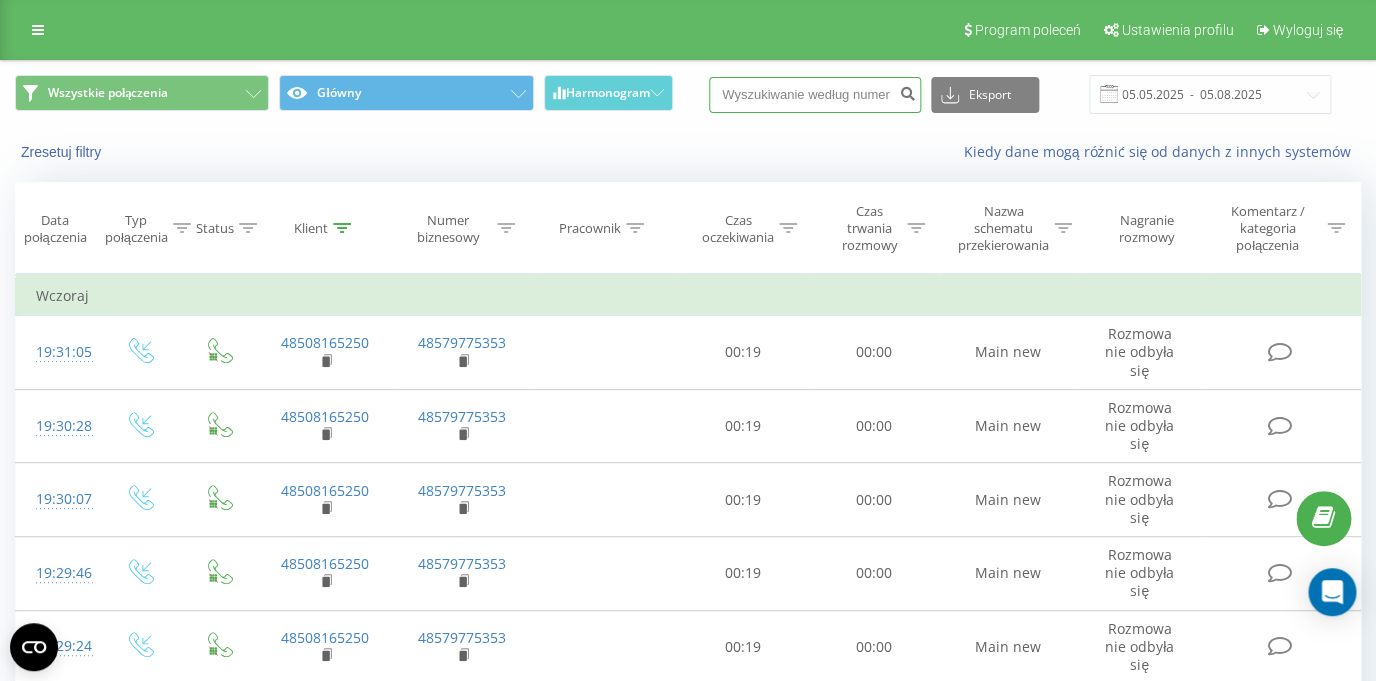 paste on "48510186616" 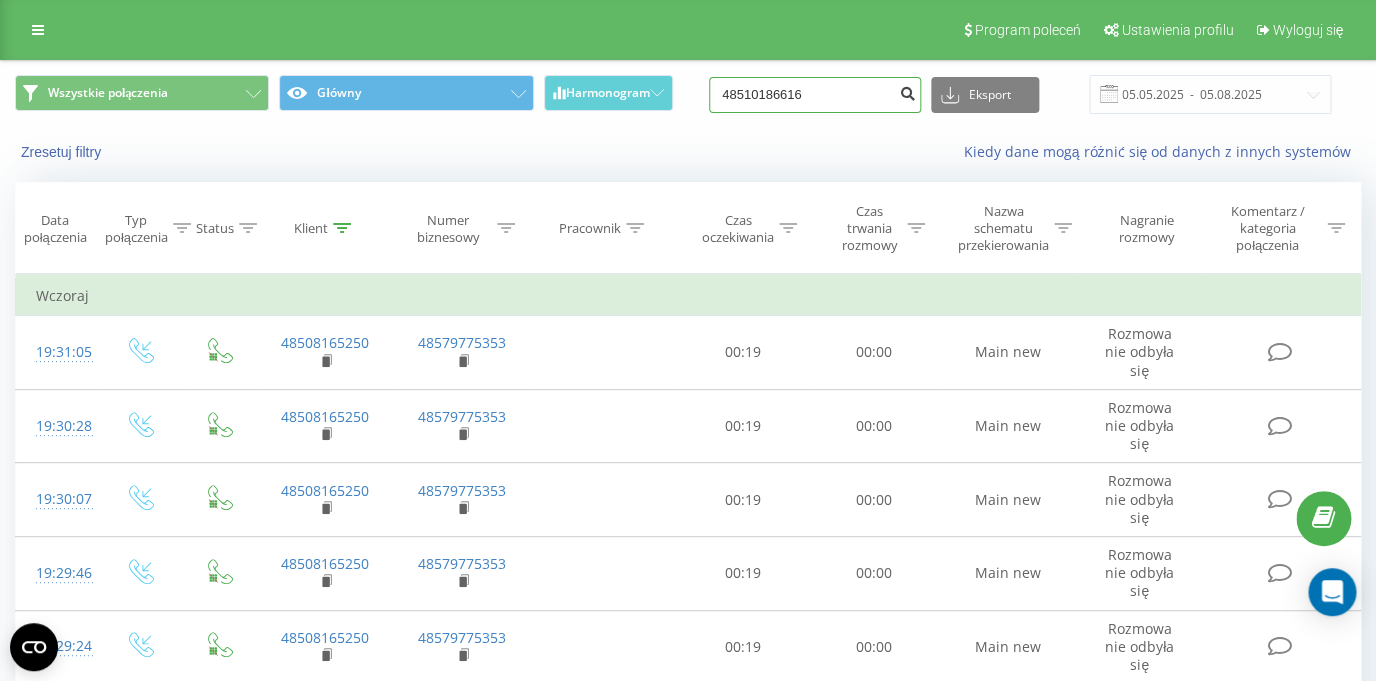 type on "48510186616" 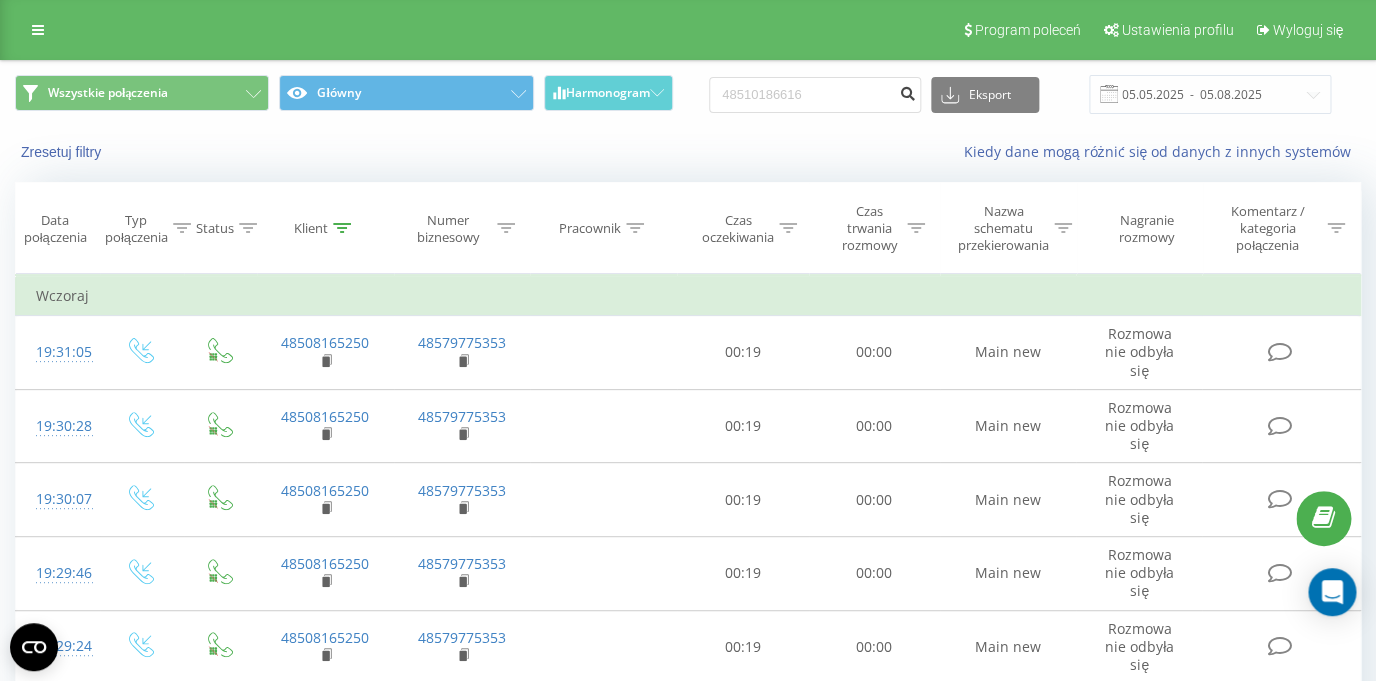 click at bounding box center (907, 91) 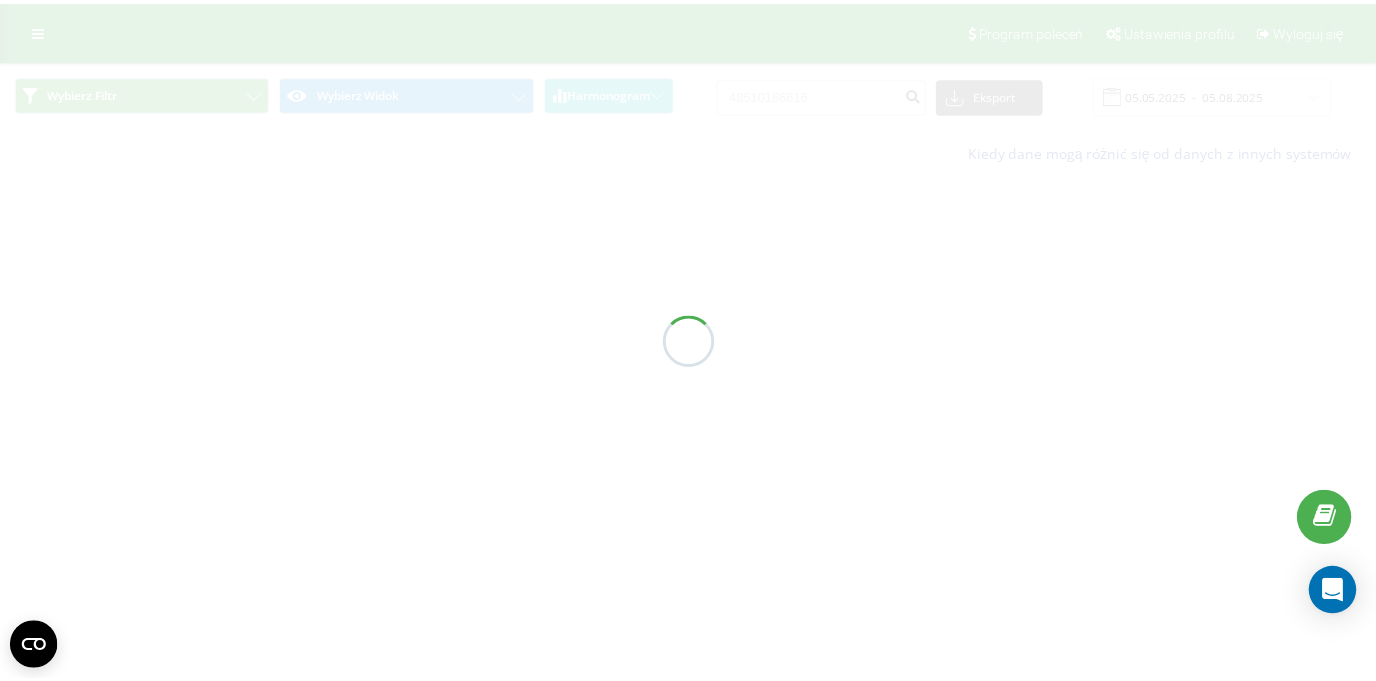 scroll, scrollTop: 0, scrollLeft: 0, axis: both 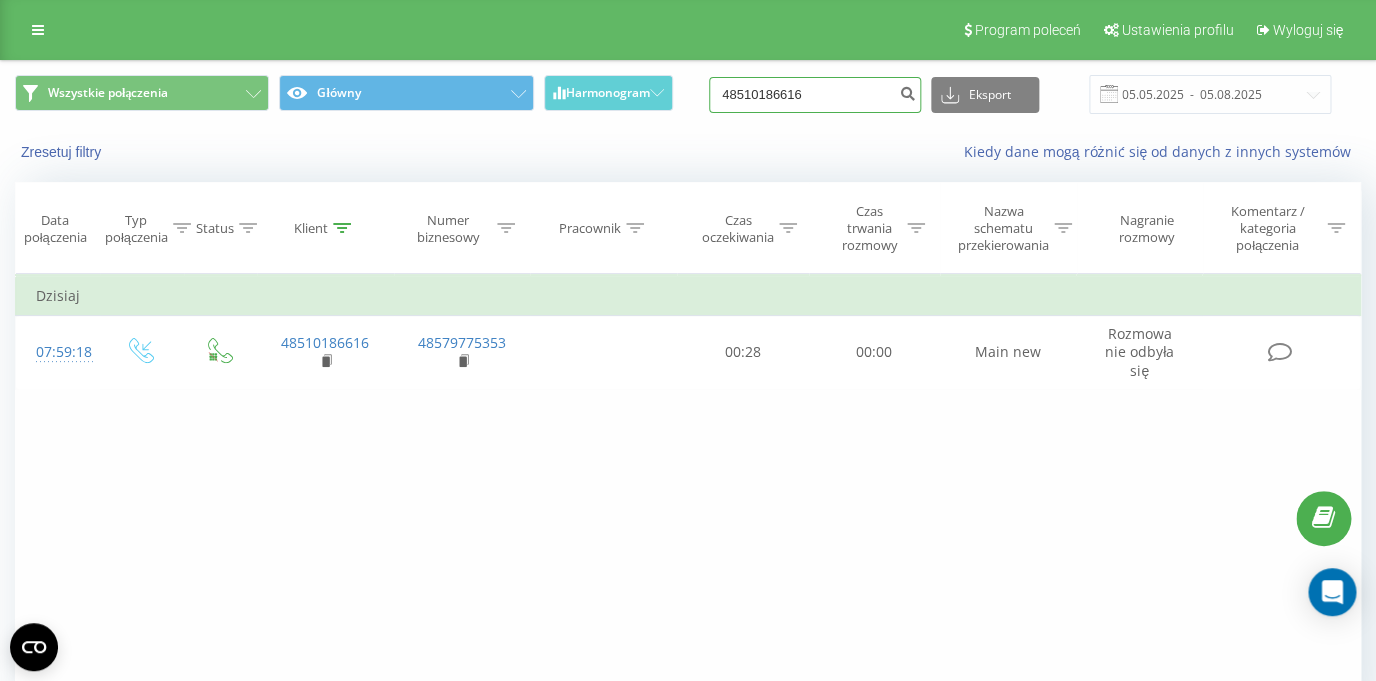 drag, startPoint x: 844, startPoint y: 94, endPoint x: 680, endPoint y: 105, distance: 164.36848 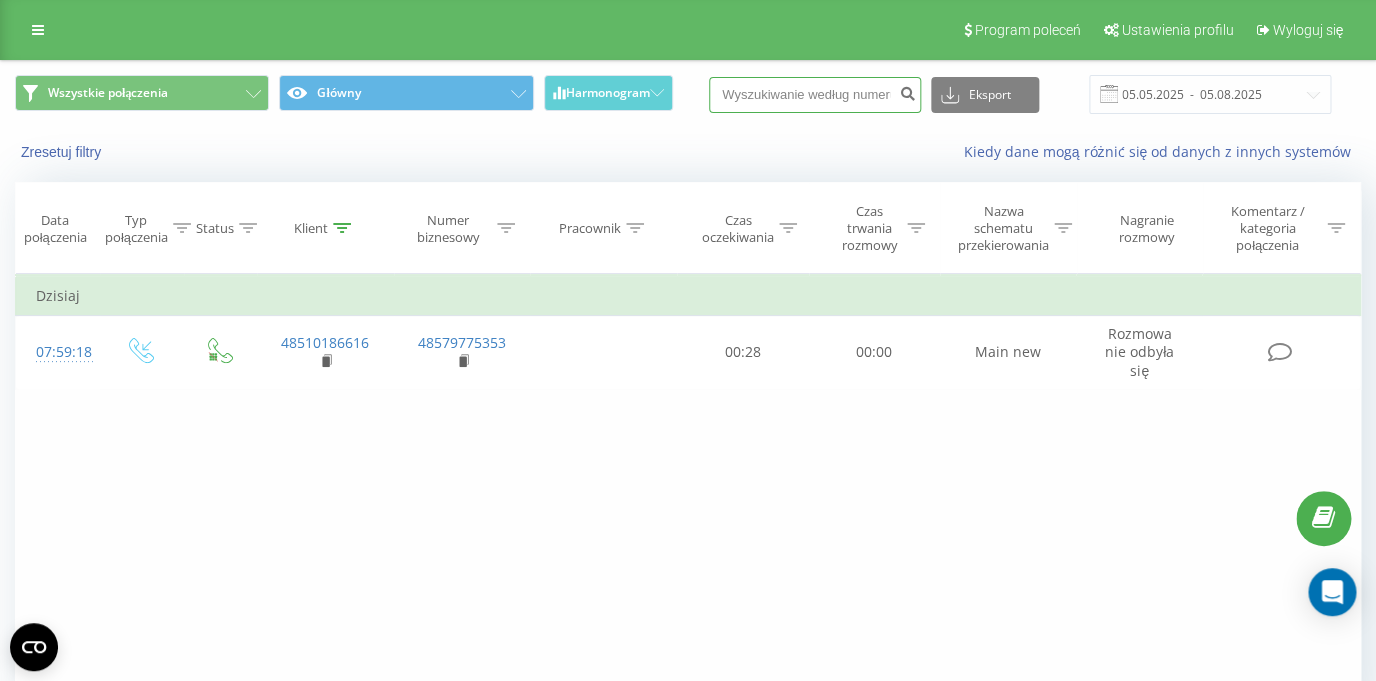 paste on "48508084025" 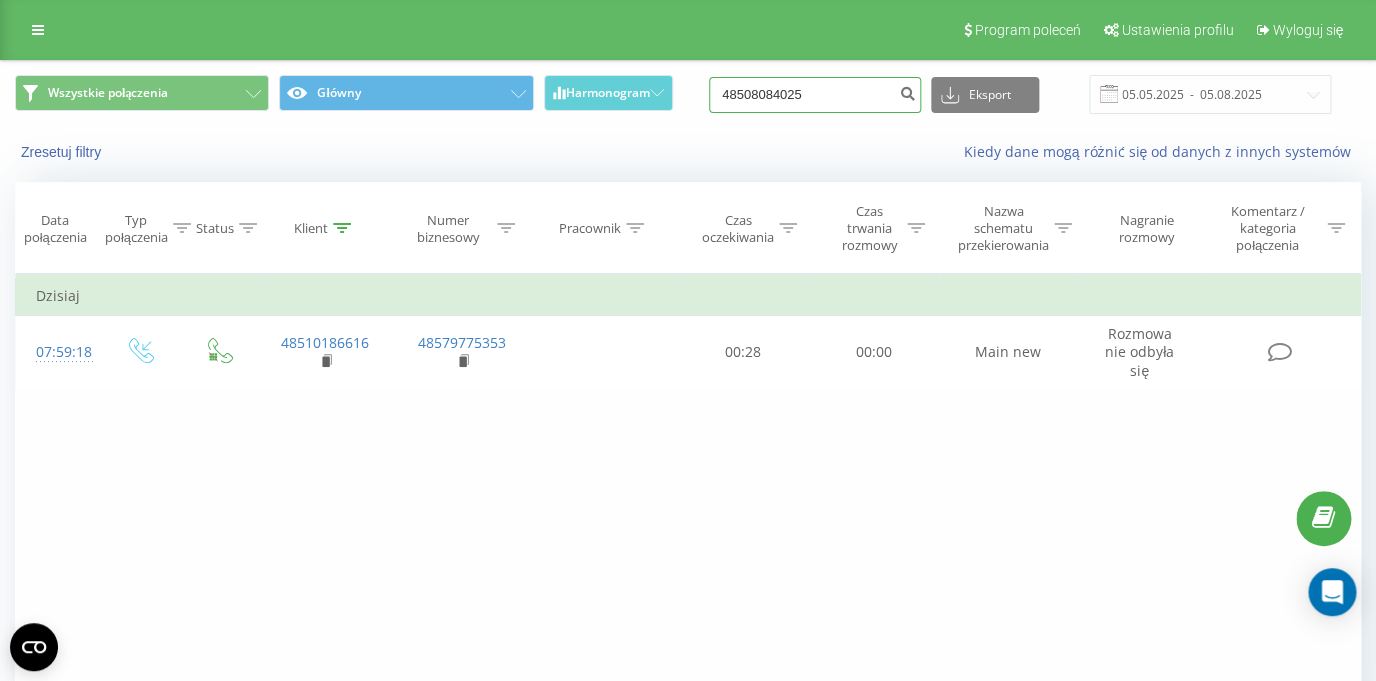 type on "48508084025" 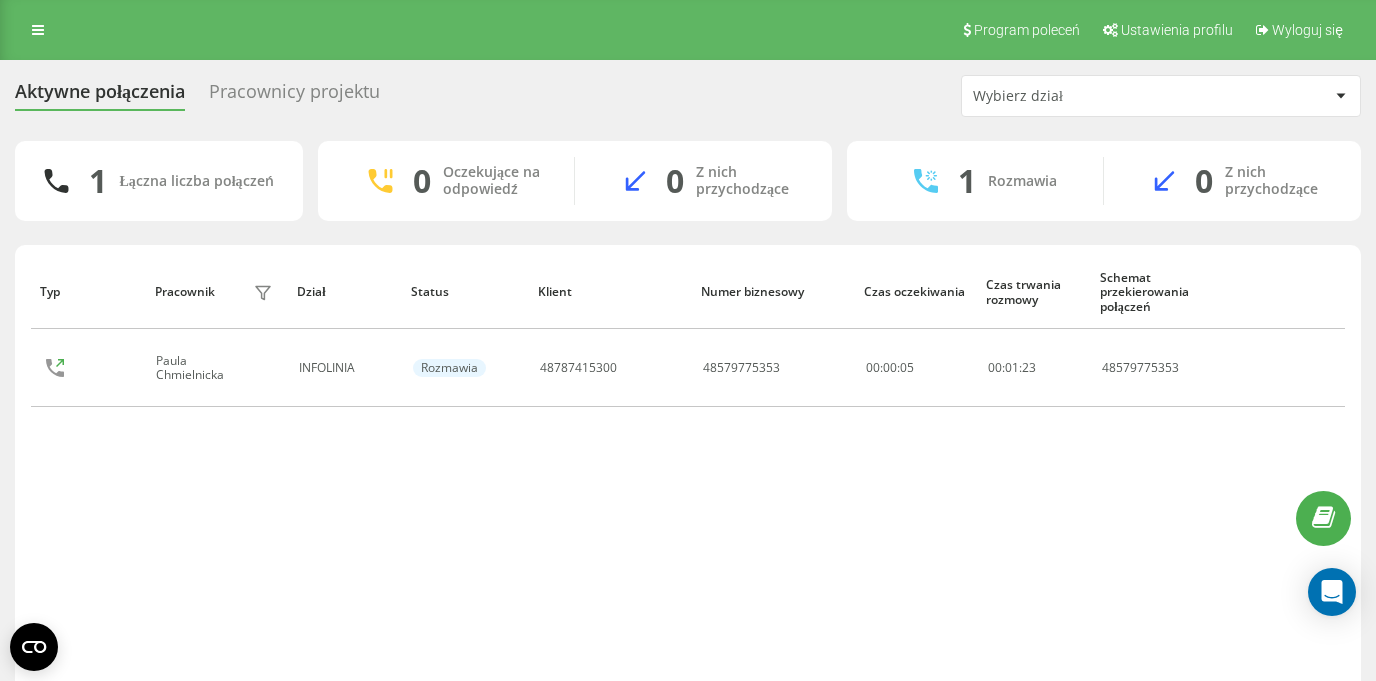scroll, scrollTop: 0, scrollLeft: 0, axis: both 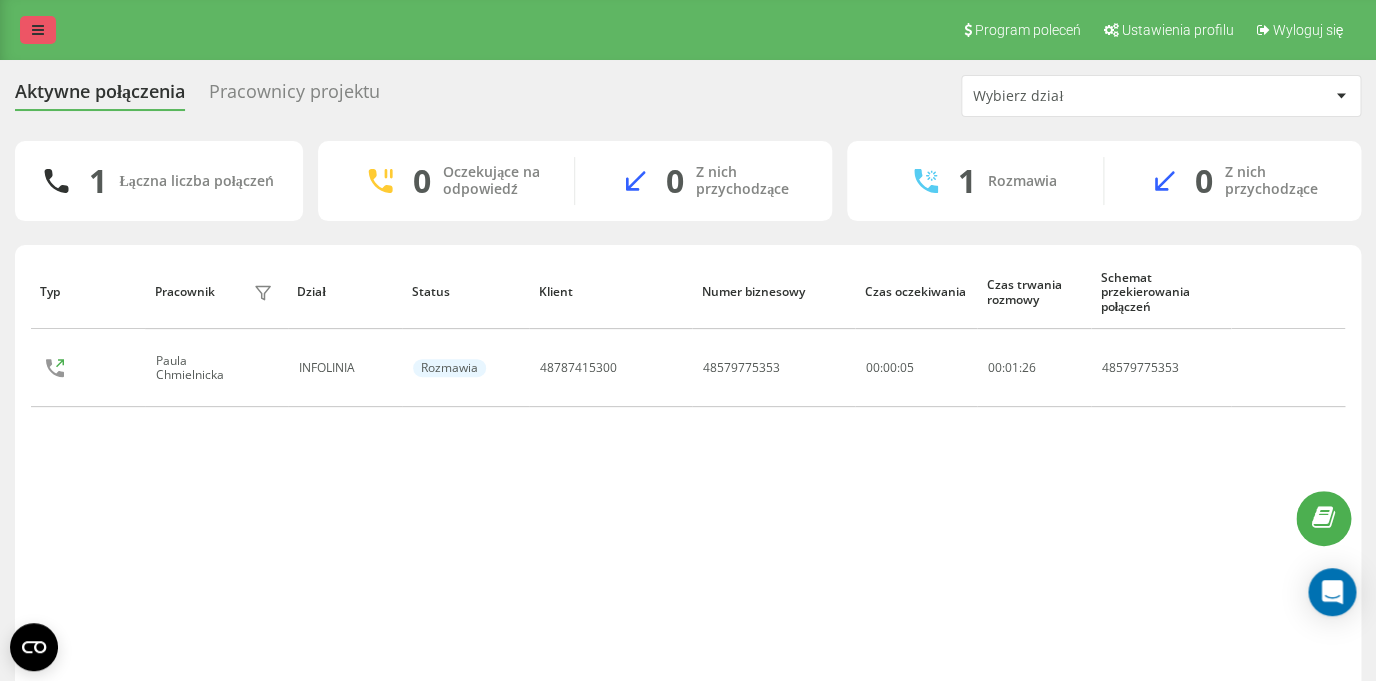 click at bounding box center (38, 30) 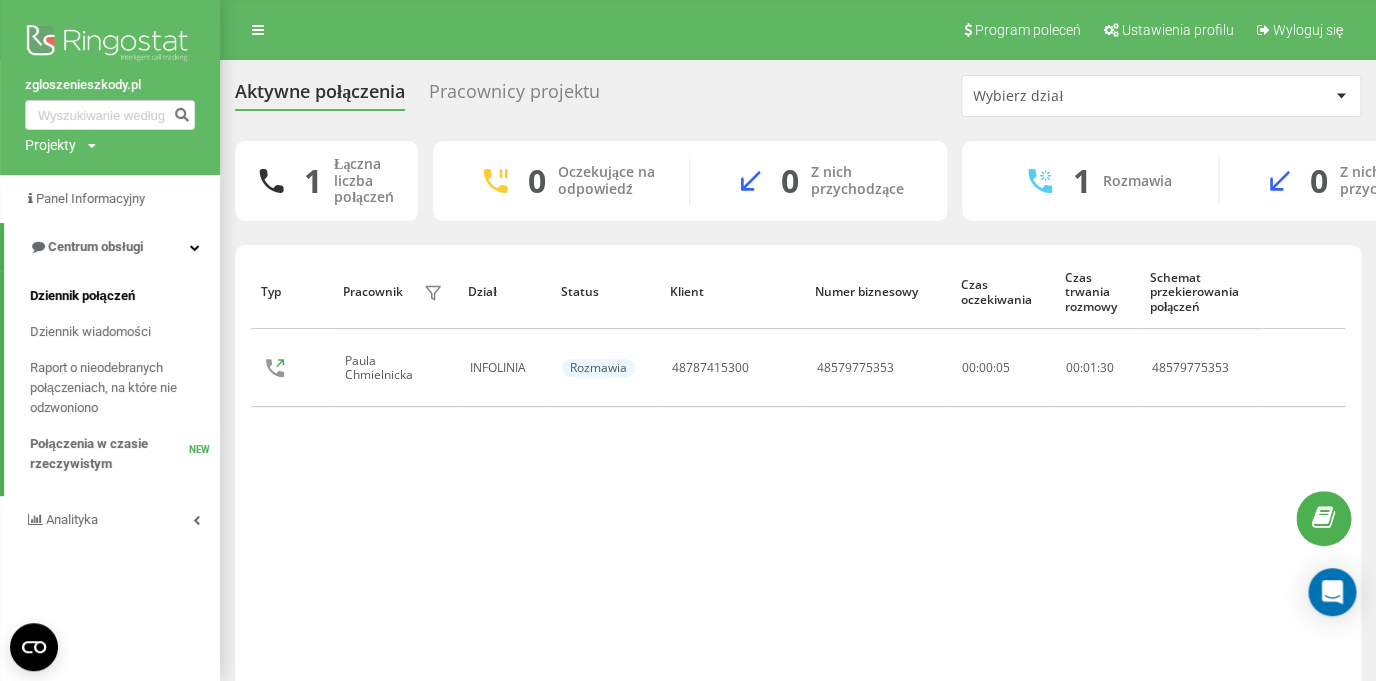 click on "Dziennik połączeń" at bounding box center [82, 296] 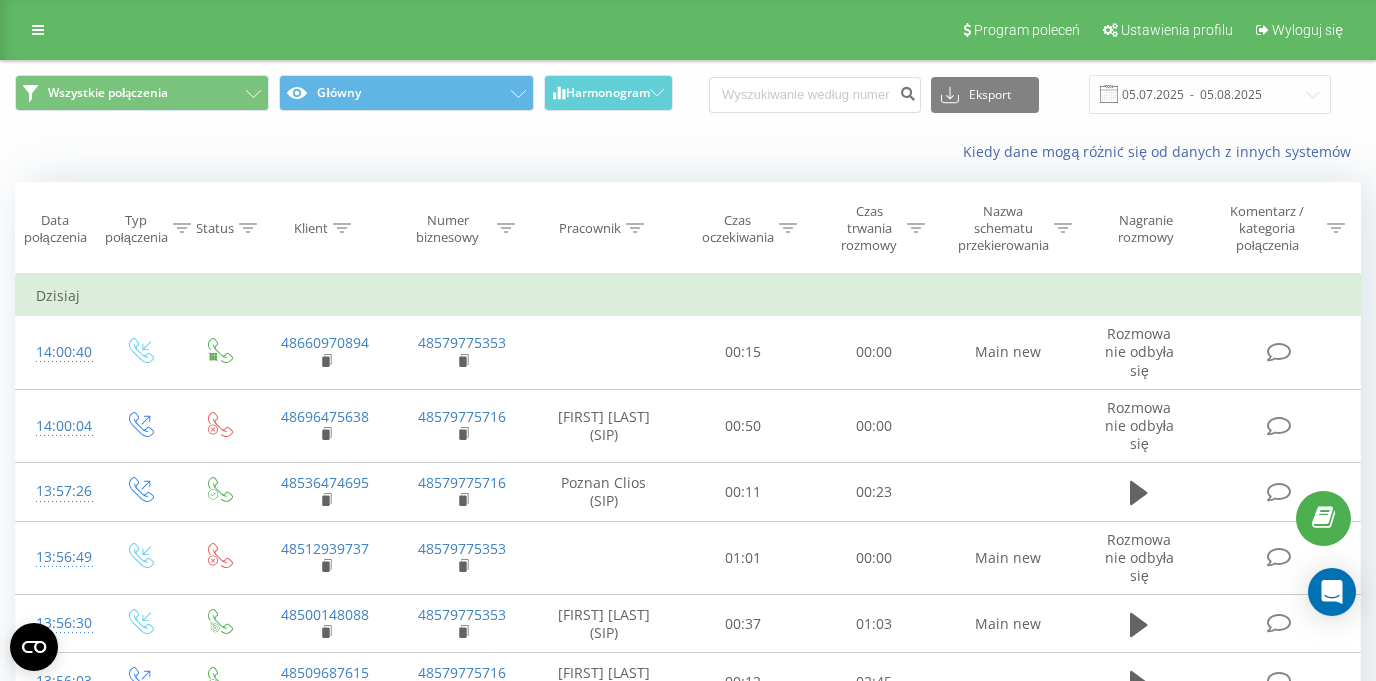 scroll, scrollTop: 0, scrollLeft: 0, axis: both 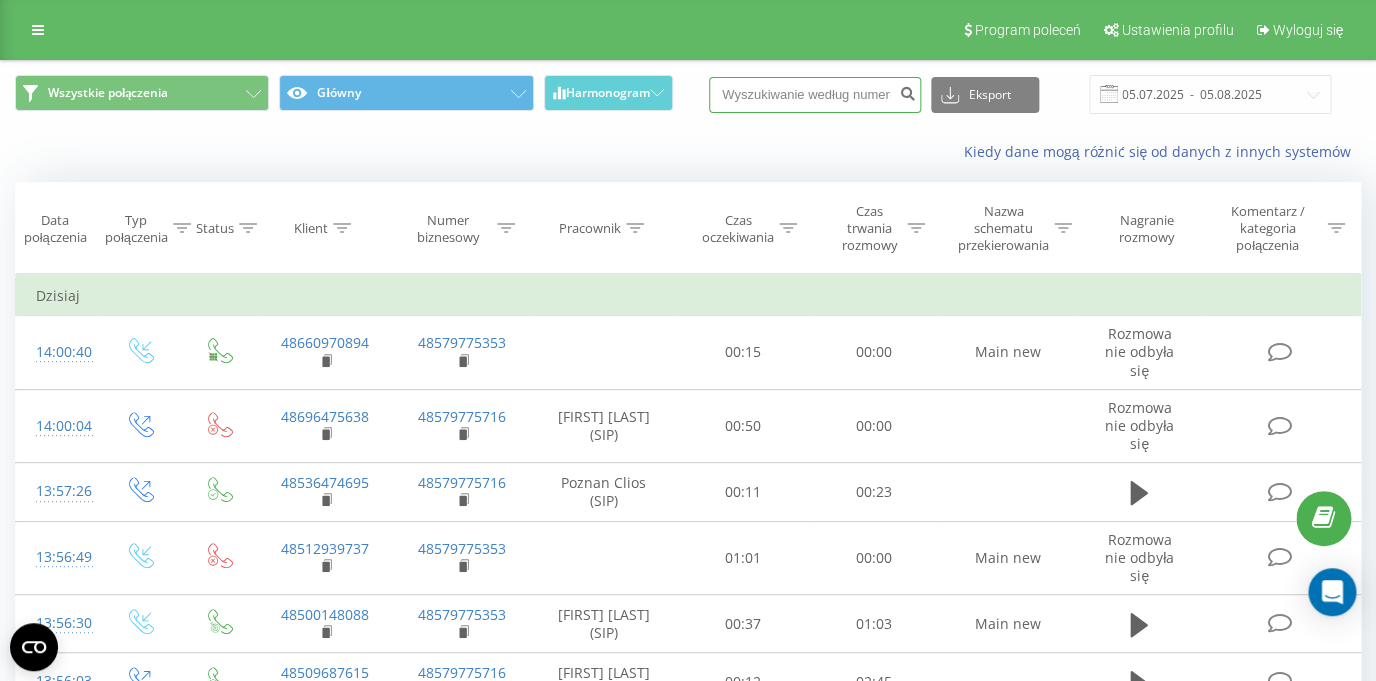 click at bounding box center (815, 95) 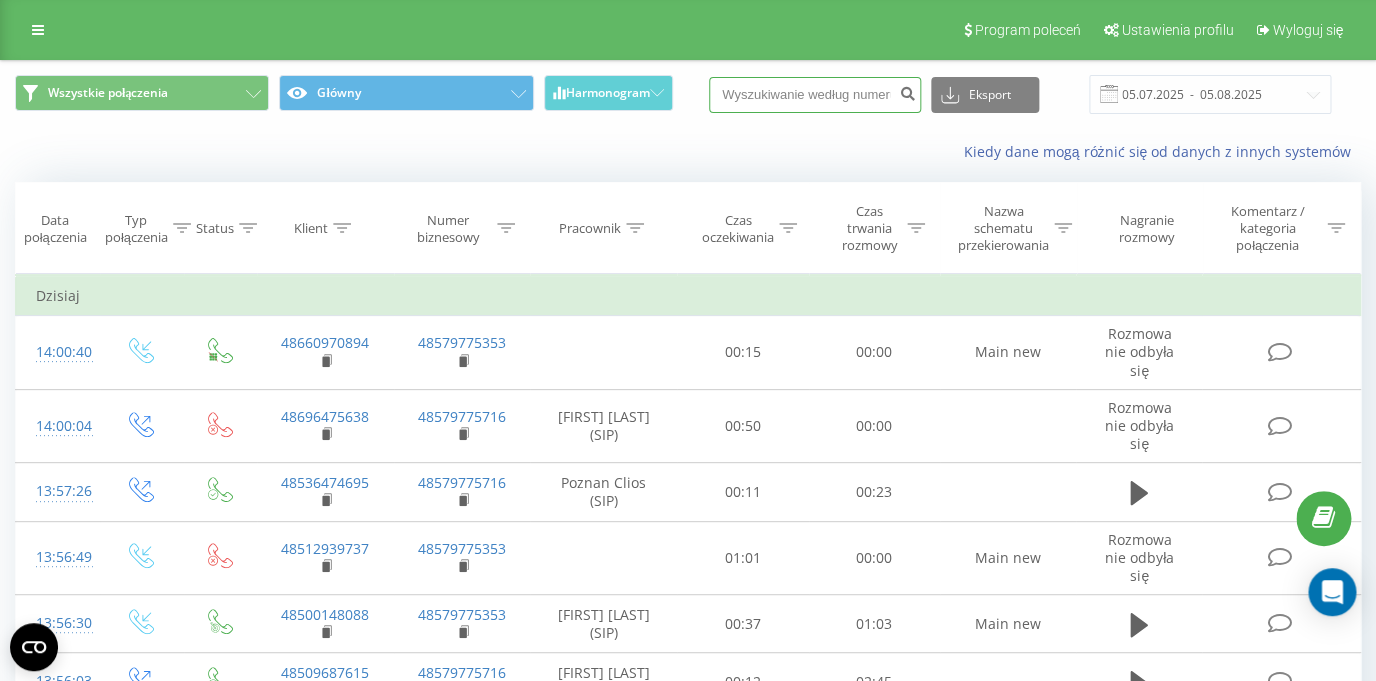 paste on "48791180557" 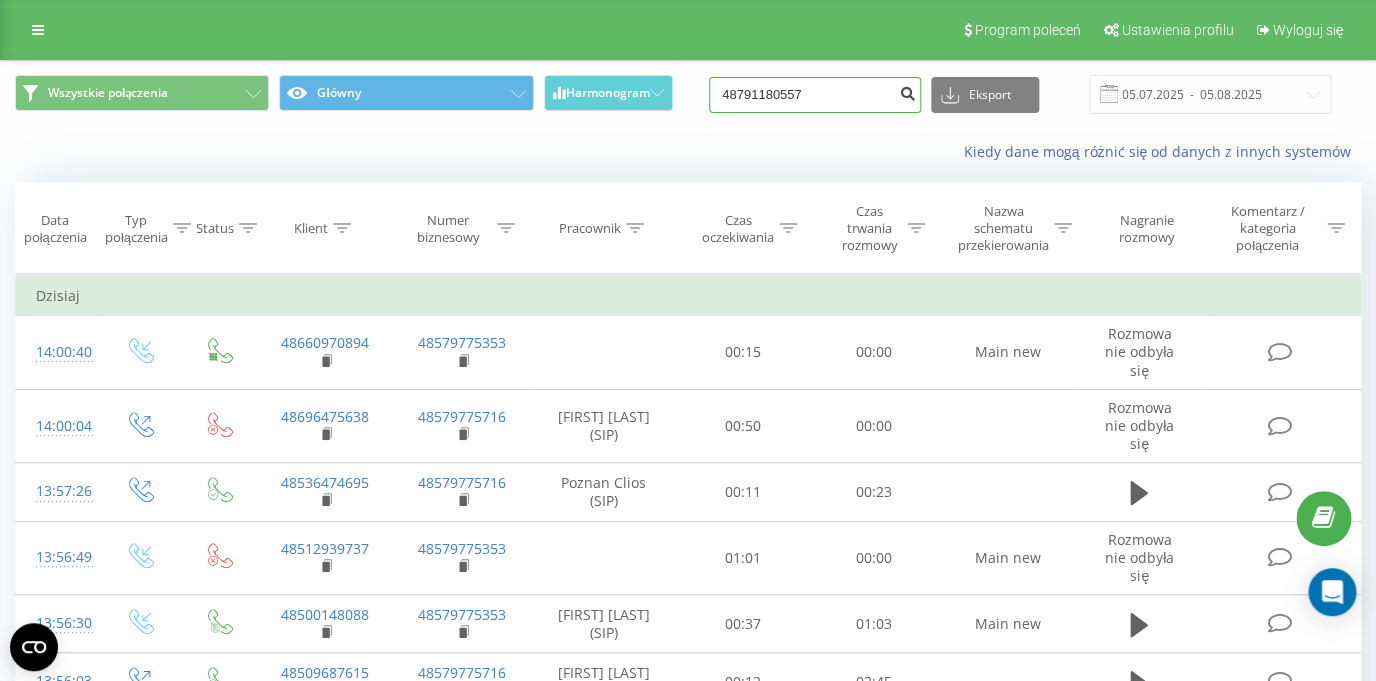 type on "48791180557" 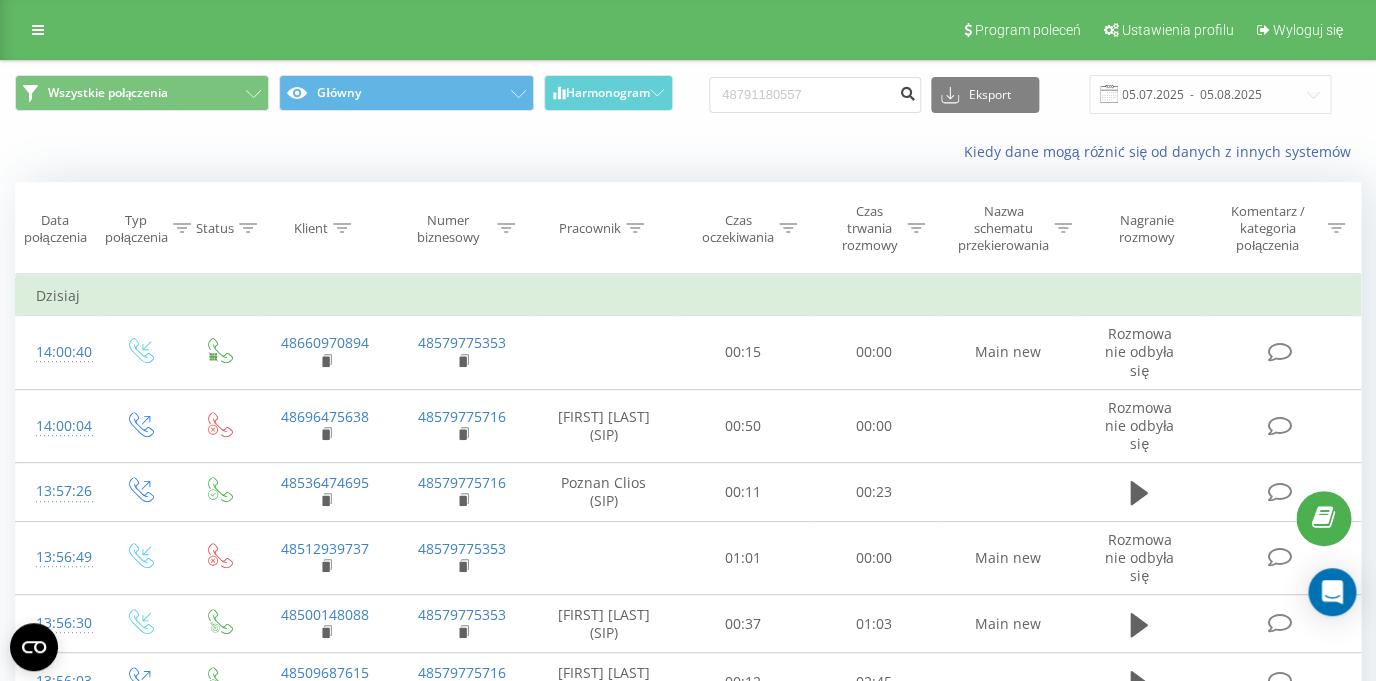 click at bounding box center [907, 91] 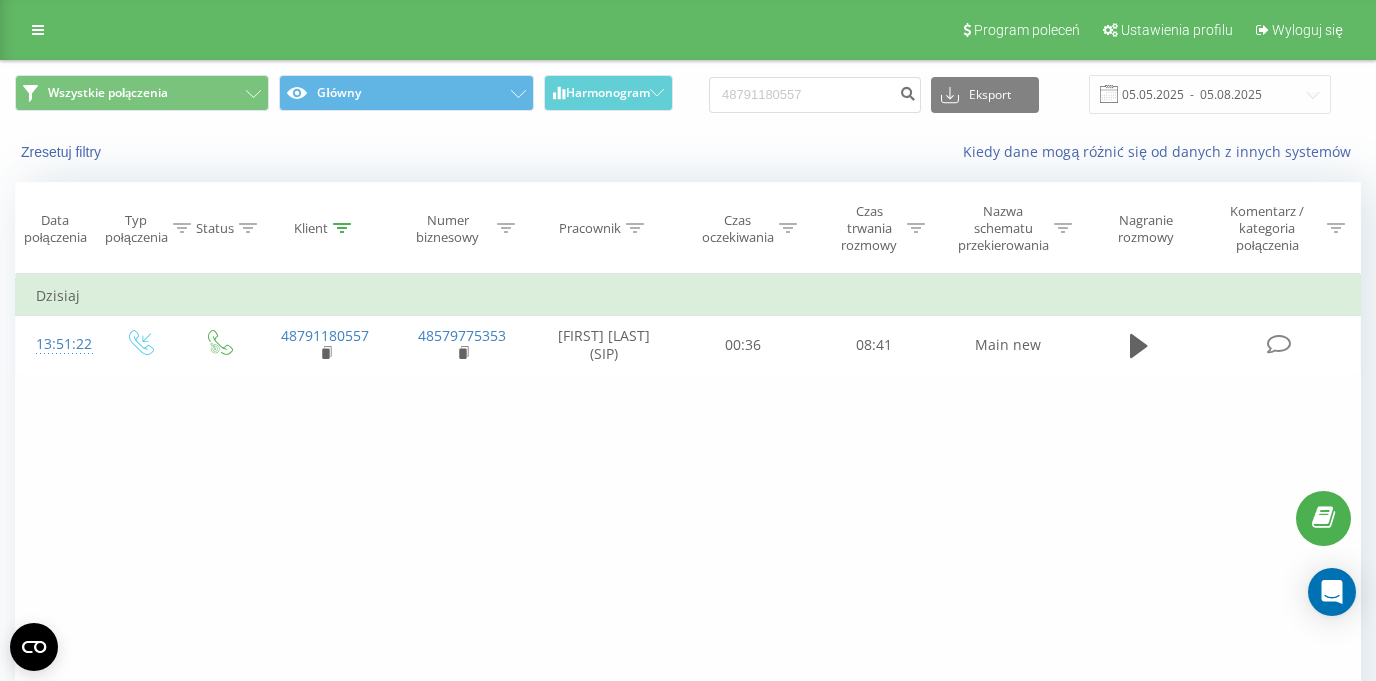 scroll, scrollTop: 0, scrollLeft: 0, axis: both 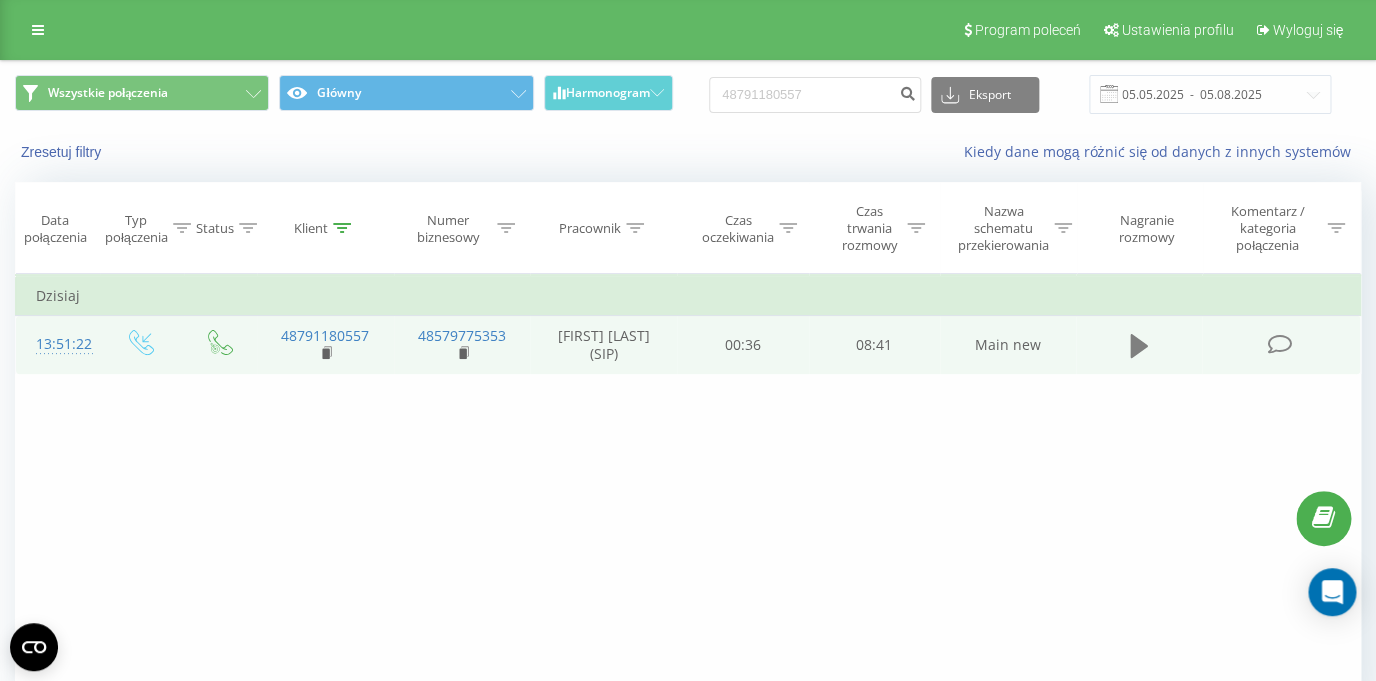 click 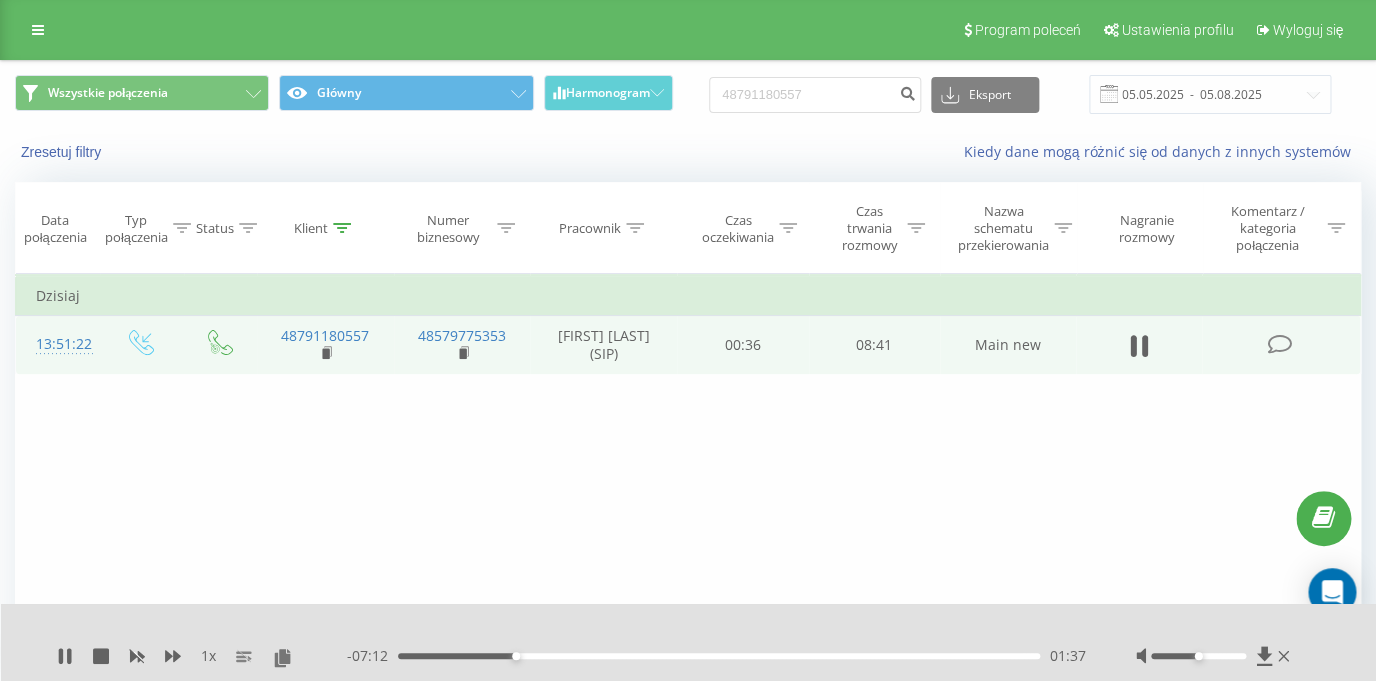click 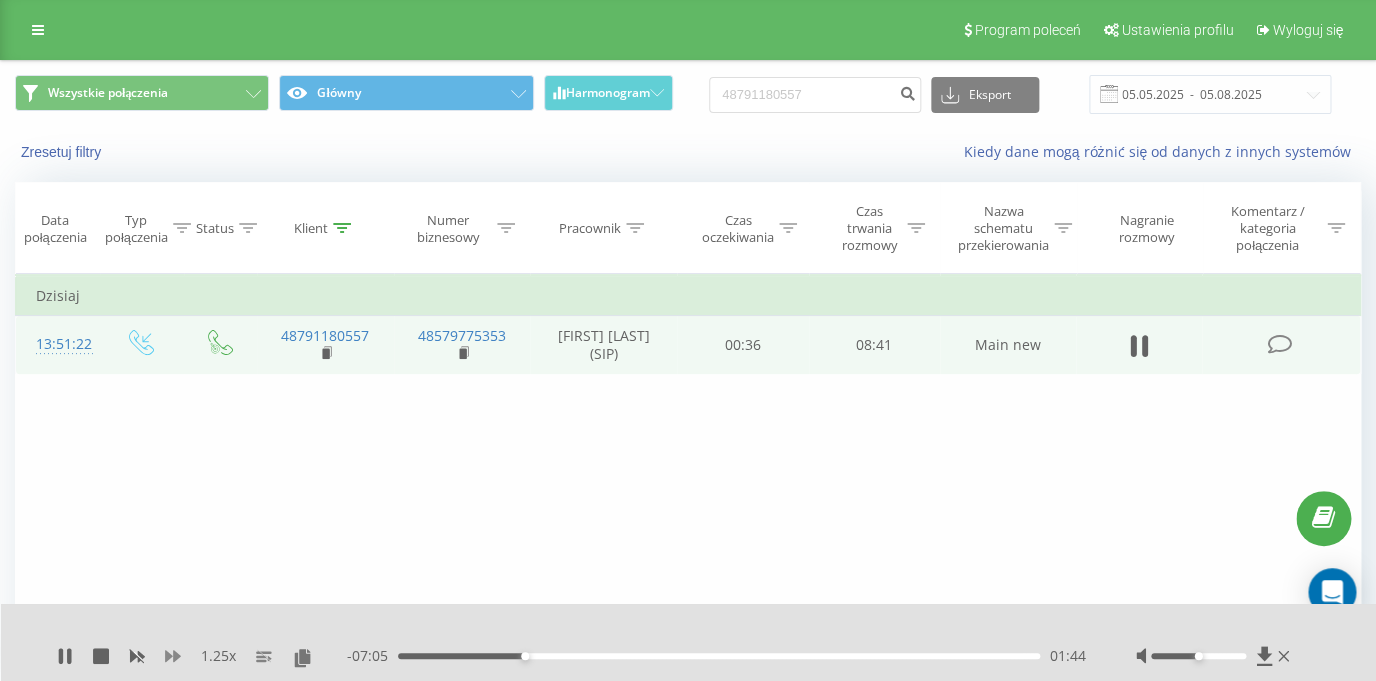 click 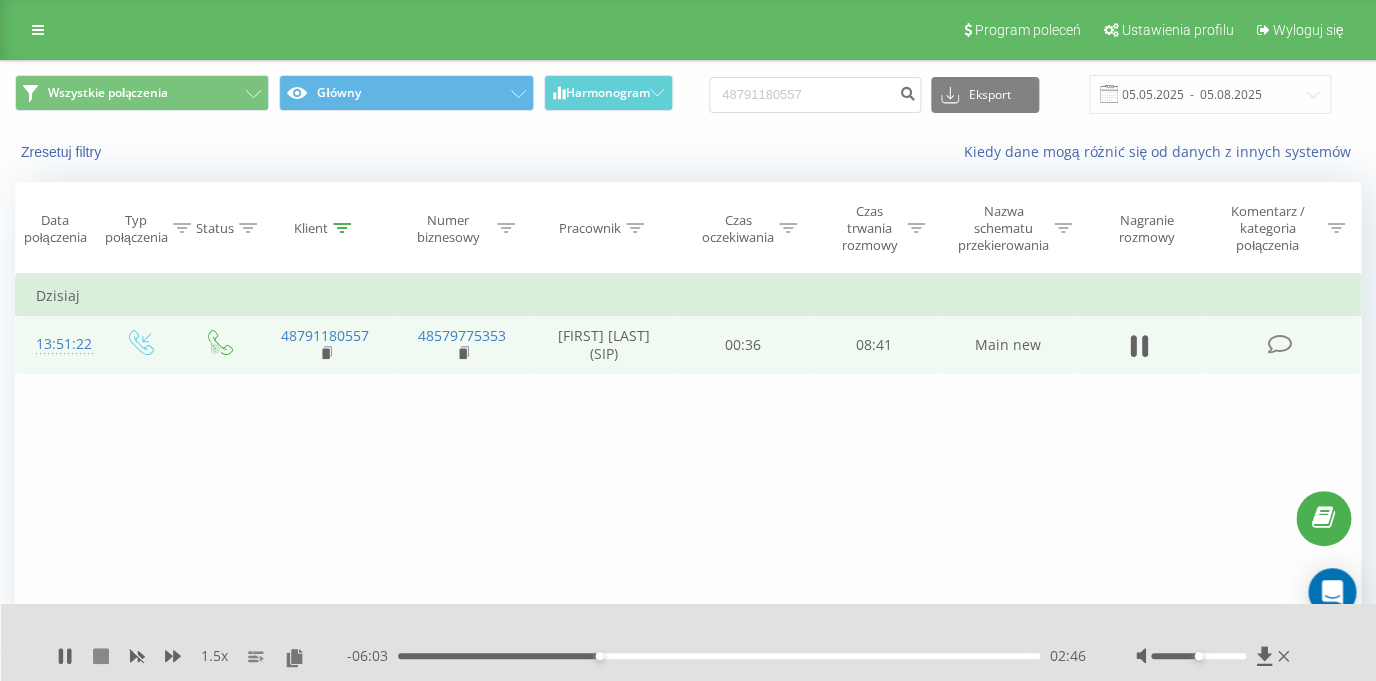 click 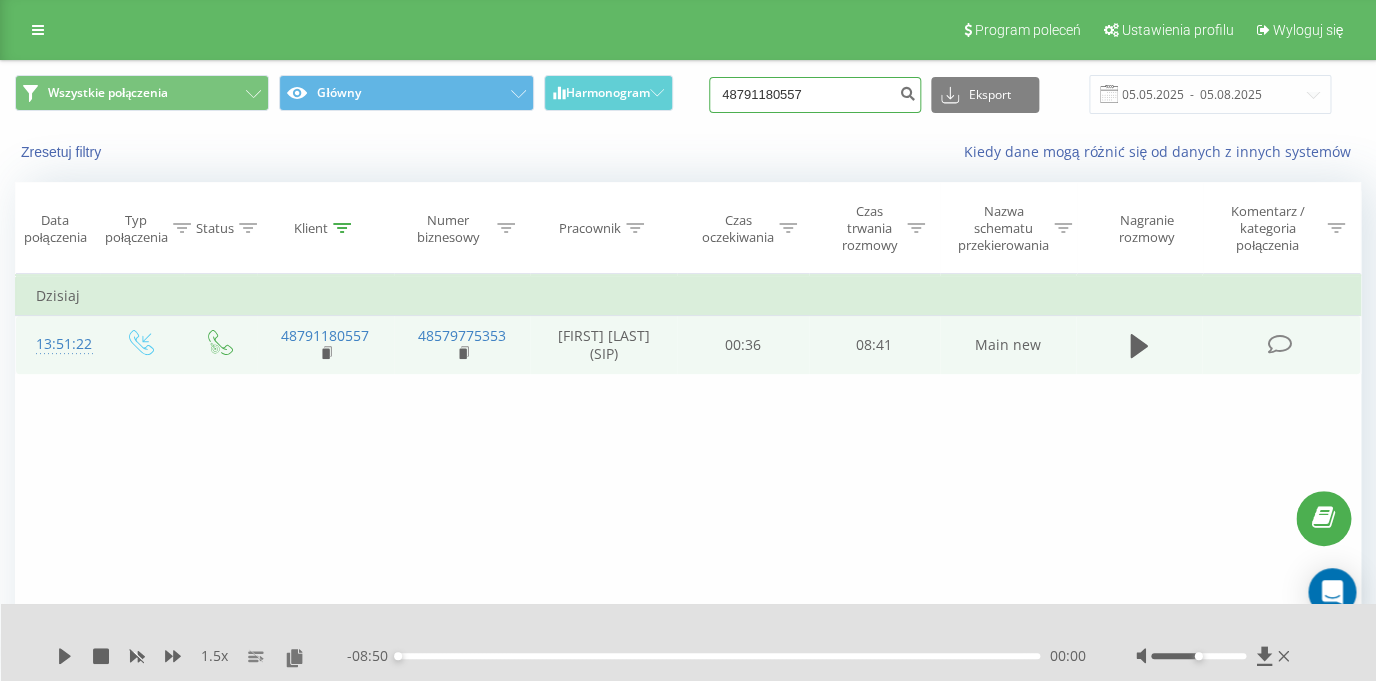 drag, startPoint x: 853, startPoint y: 106, endPoint x: 594, endPoint y: 88, distance: 259.62473 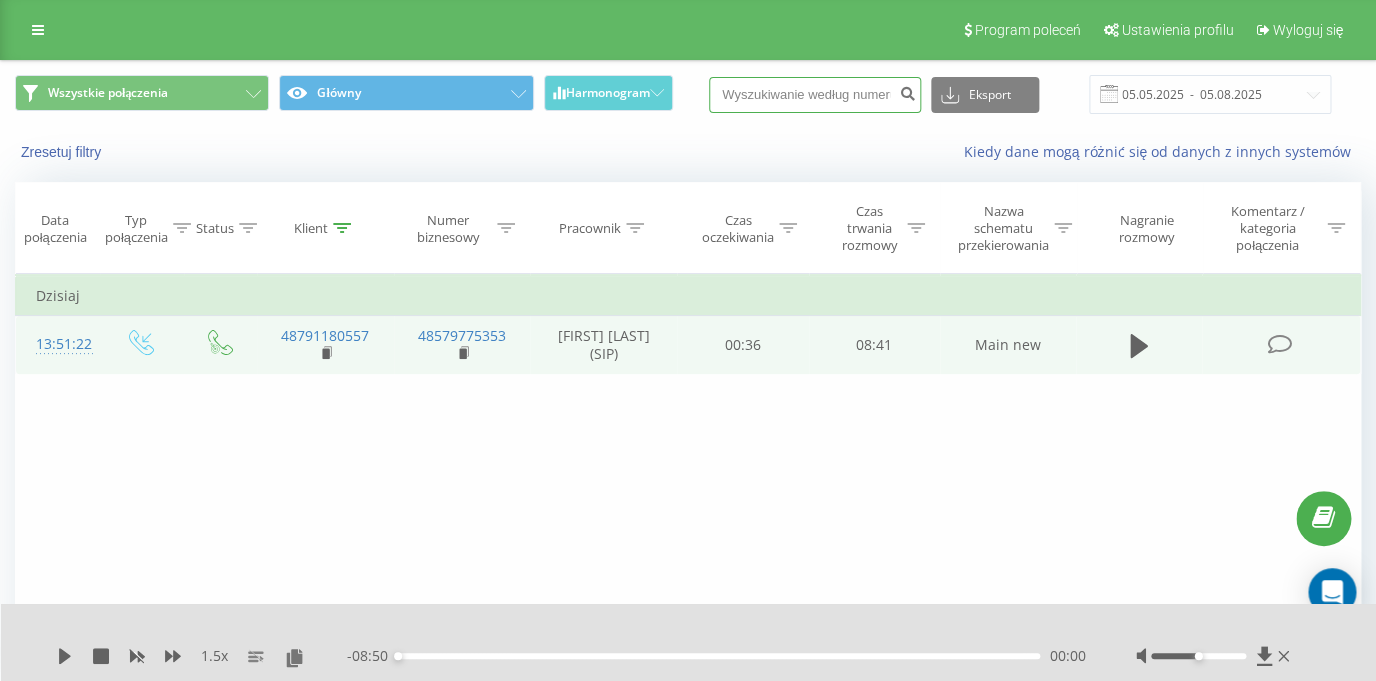 paste on "48696475638" 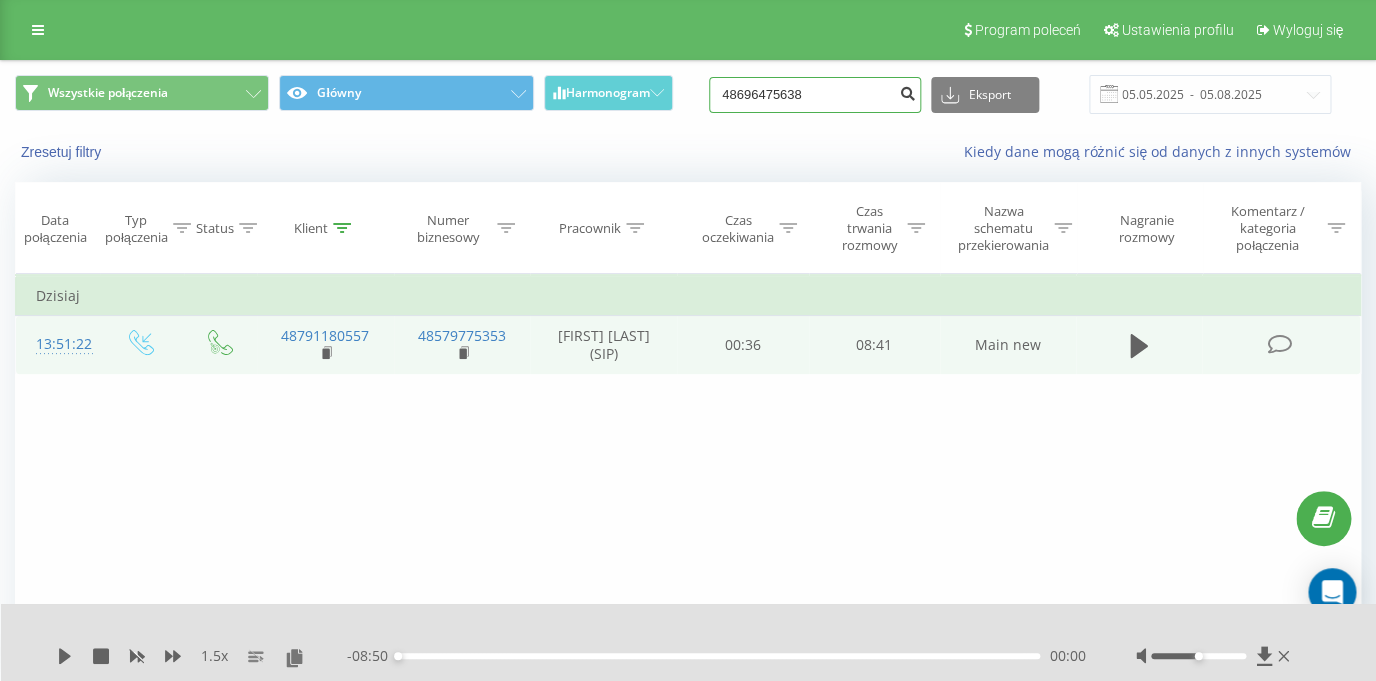 type on "48696475638" 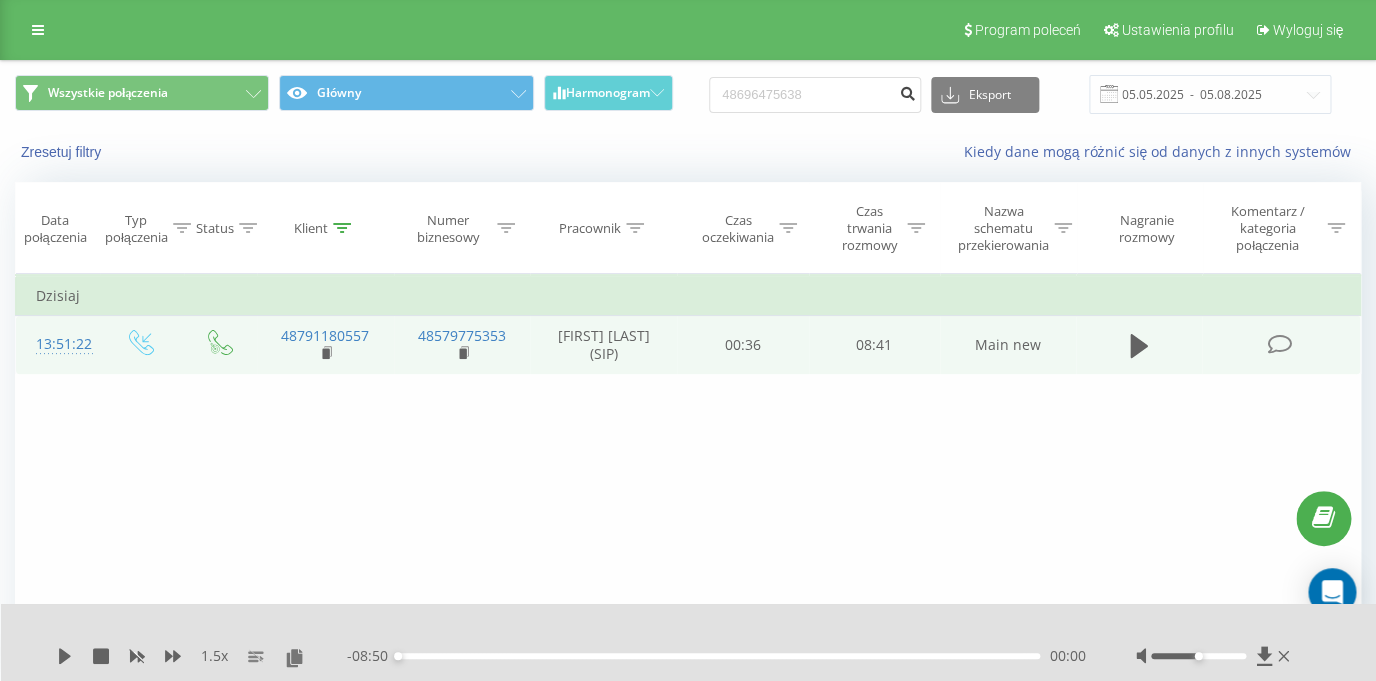 click at bounding box center [907, 91] 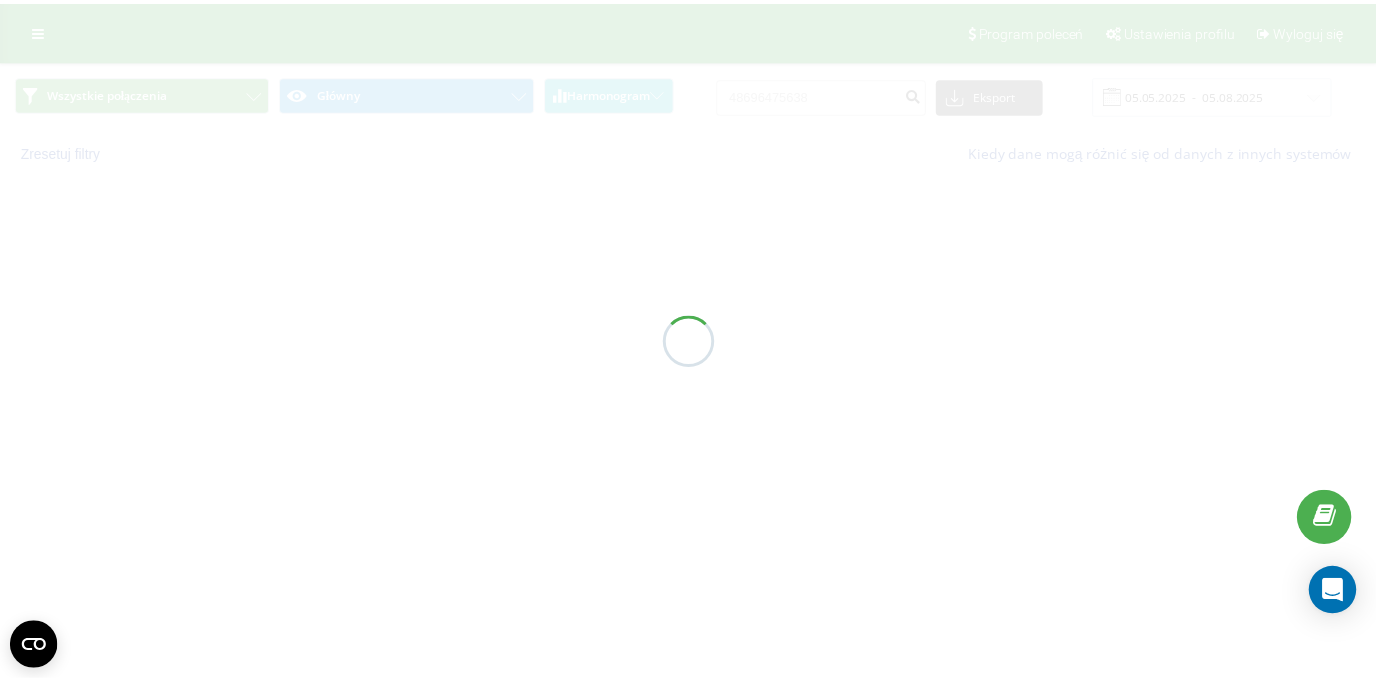 scroll, scrollTop: 0, scrollLeft: 0, axis: both 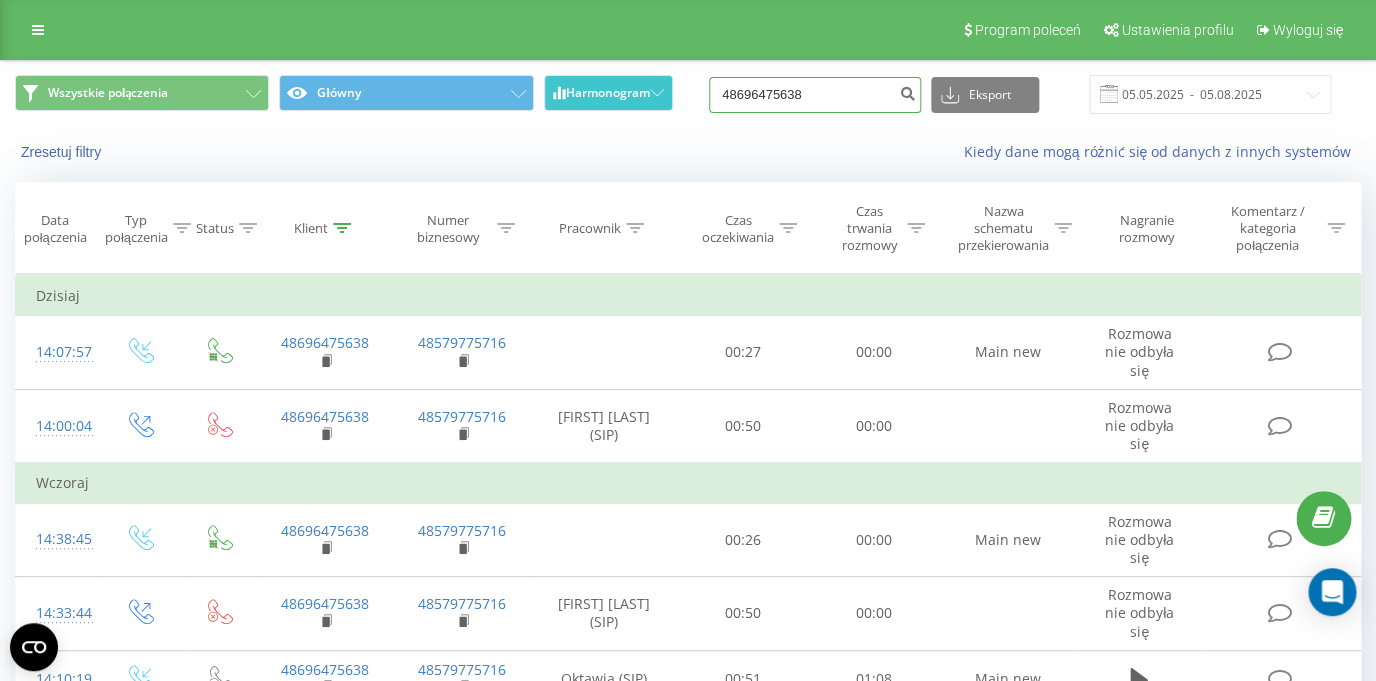 drag, startPoint x: 874, startPoint y: 96, endPoint x: 652, endPoint y: 97, distance: 222.00226 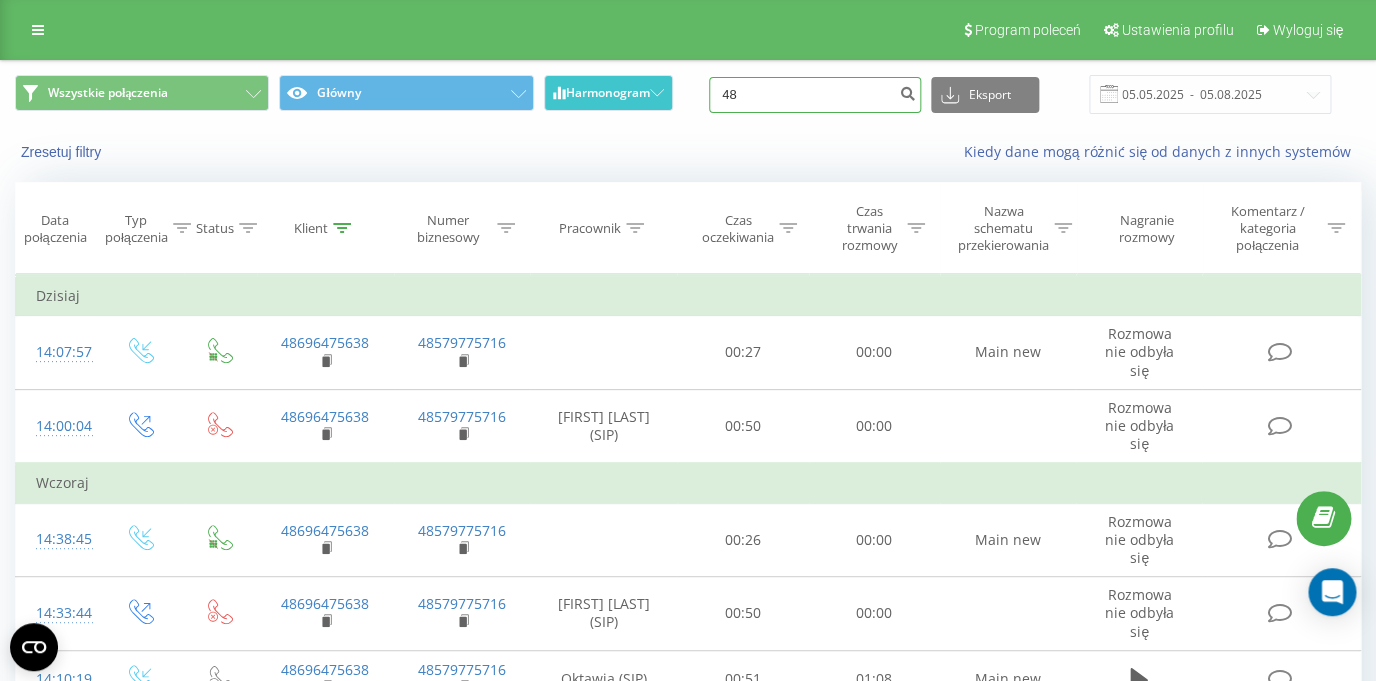 type on "4" 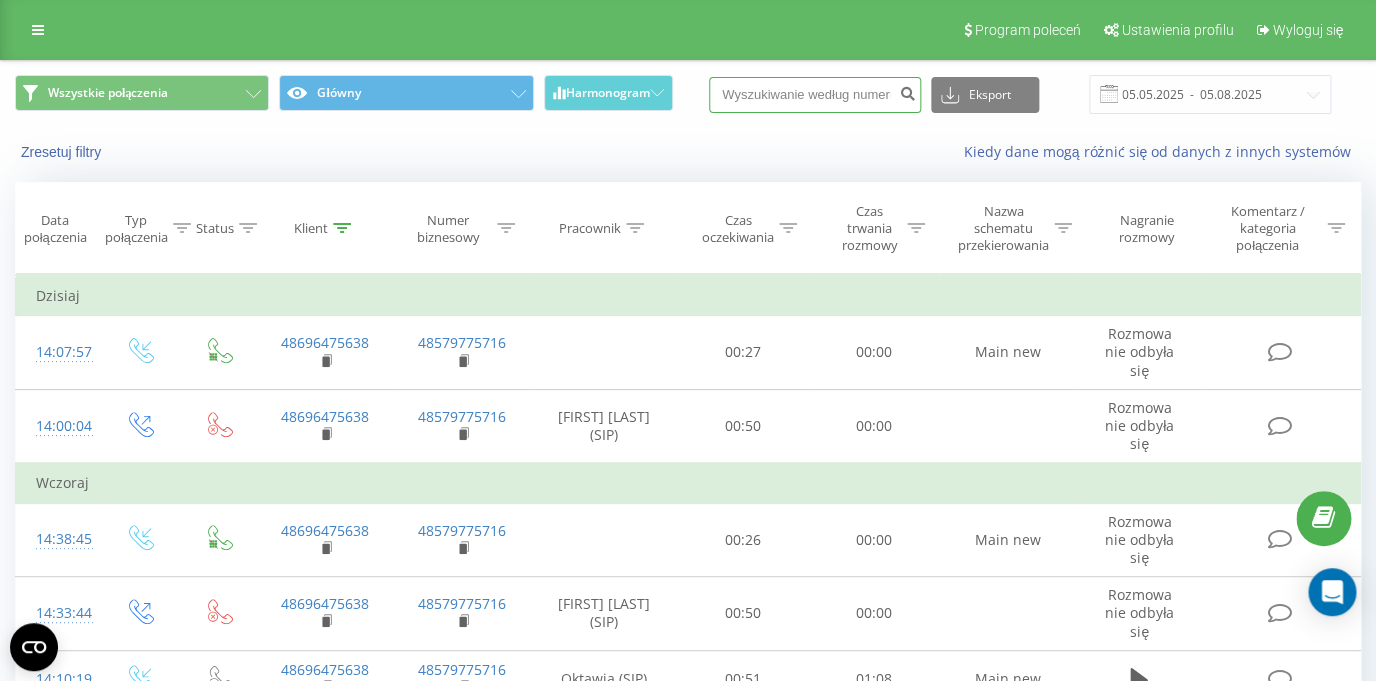 paste on "48511148487" 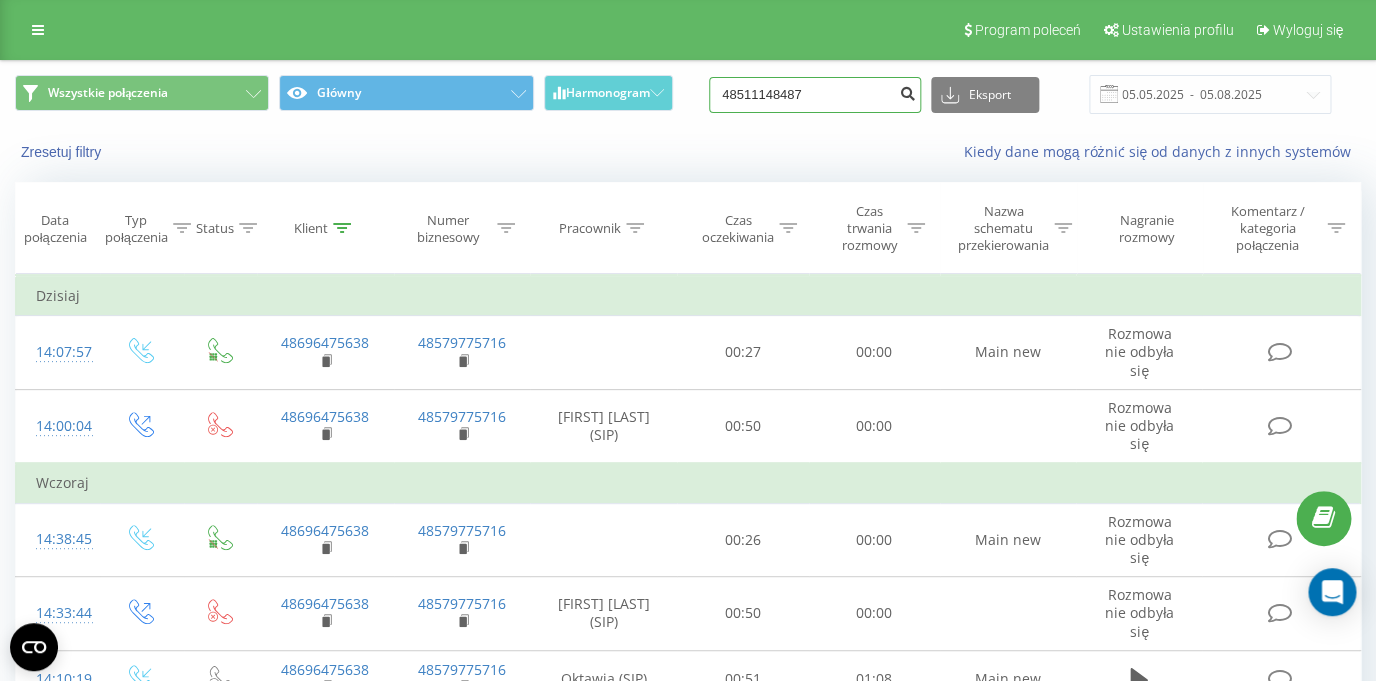 type on "48511148487" 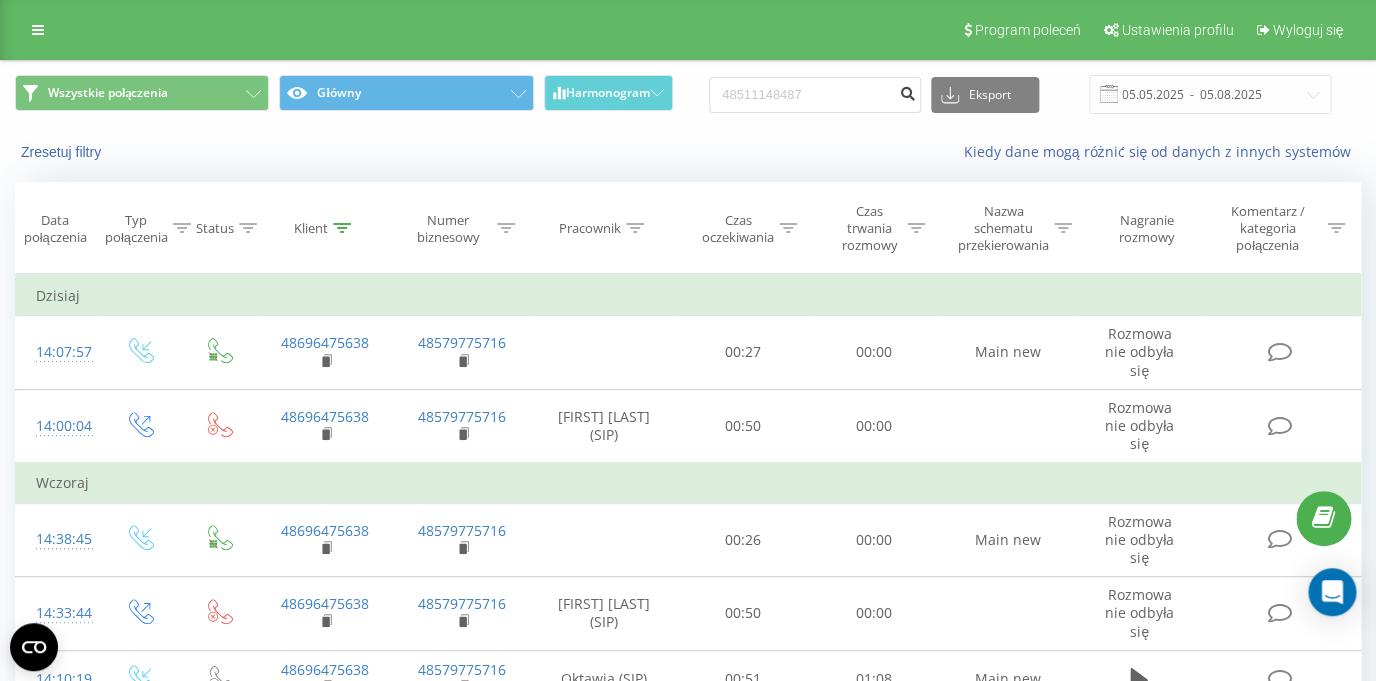 click at bounding box center (907, 91) 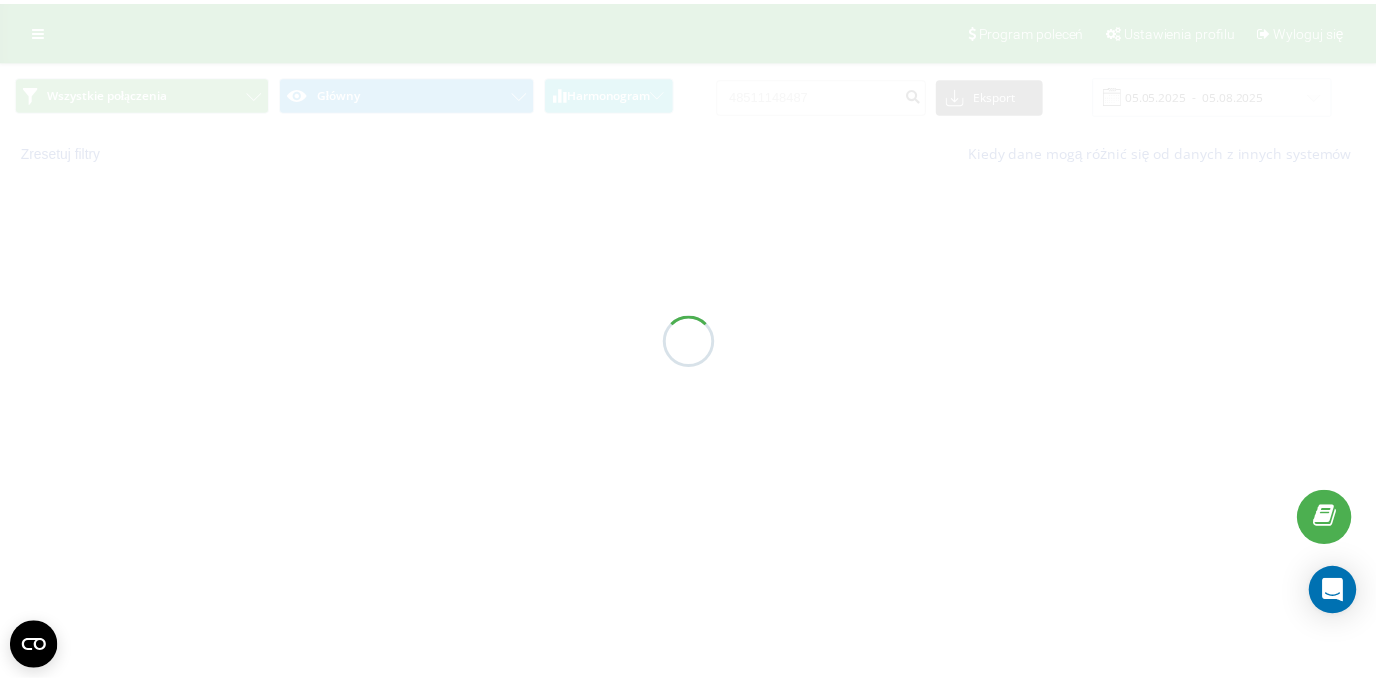 scroll, scrollTop: 0, scrollLeft: 0, axis: both 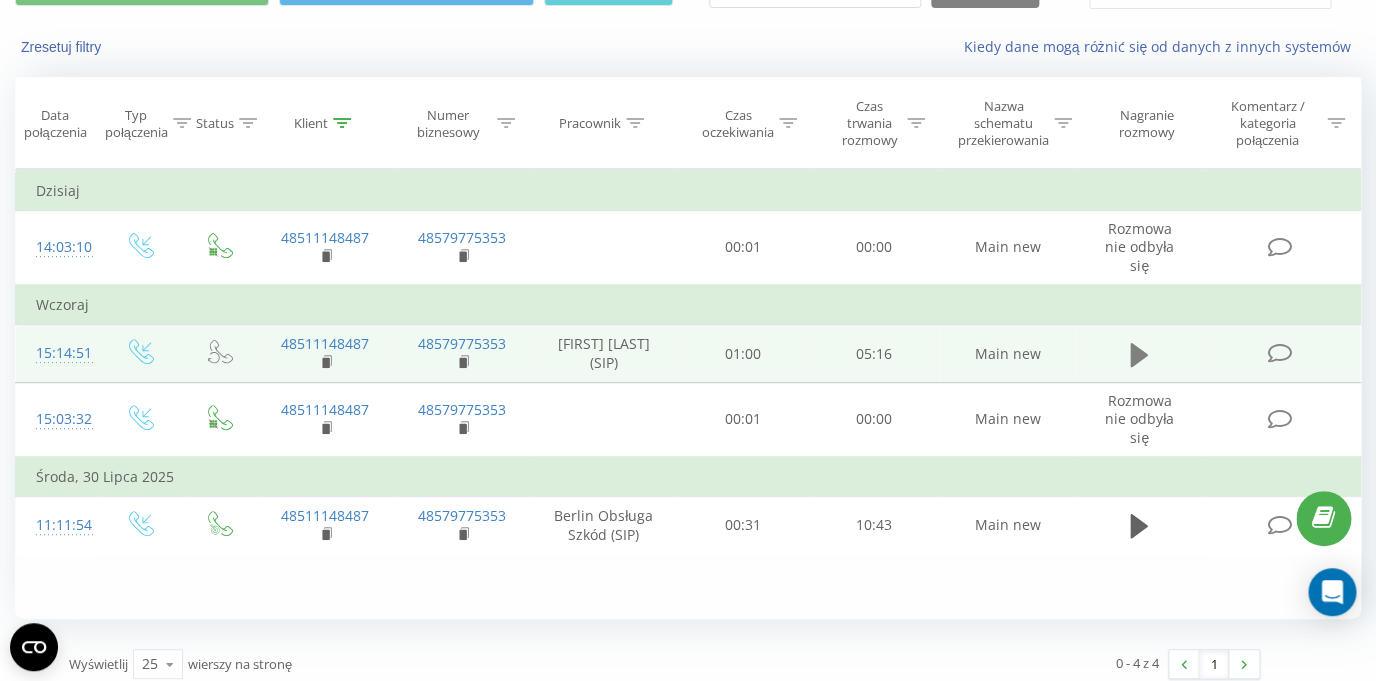 click 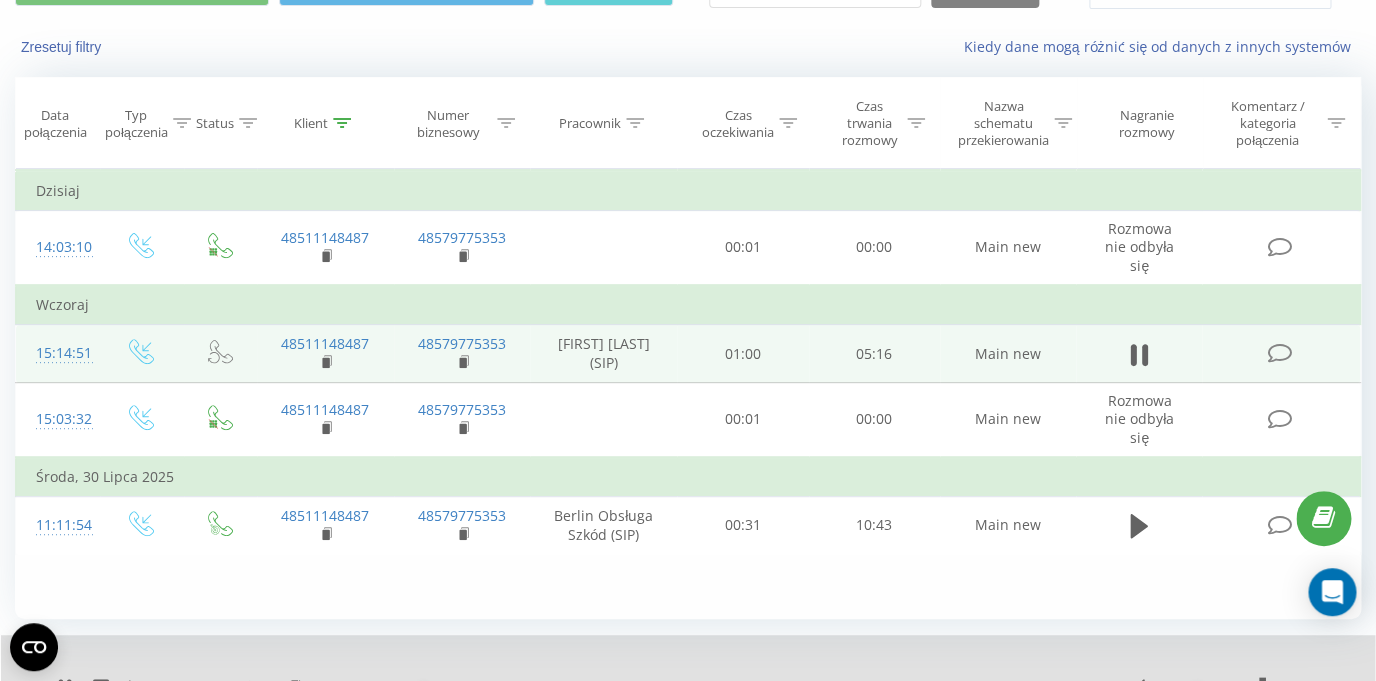 click on "Dzisiaj  14:03:10         [PHONE] [PHONE] 00:01 00:00 Main new  Rozmowa nie odbyła się Wczoraj  15:14:51         [PHONE] [PHONE] [FIRST] [LAST] (SIP) 01:00 05:16 Main new   15:03:32         [PHONE] [PHONE] 00:01 00:00 Main new  Rozmowa nie odbyła się Środa, 30 Lipca 2025  11:11:54         [PHONE] [PHONE] [CITY], [STATE] Obsługa Szkód (SIP) 00:31 10:43 Main new" at bounding box center [688, 394] 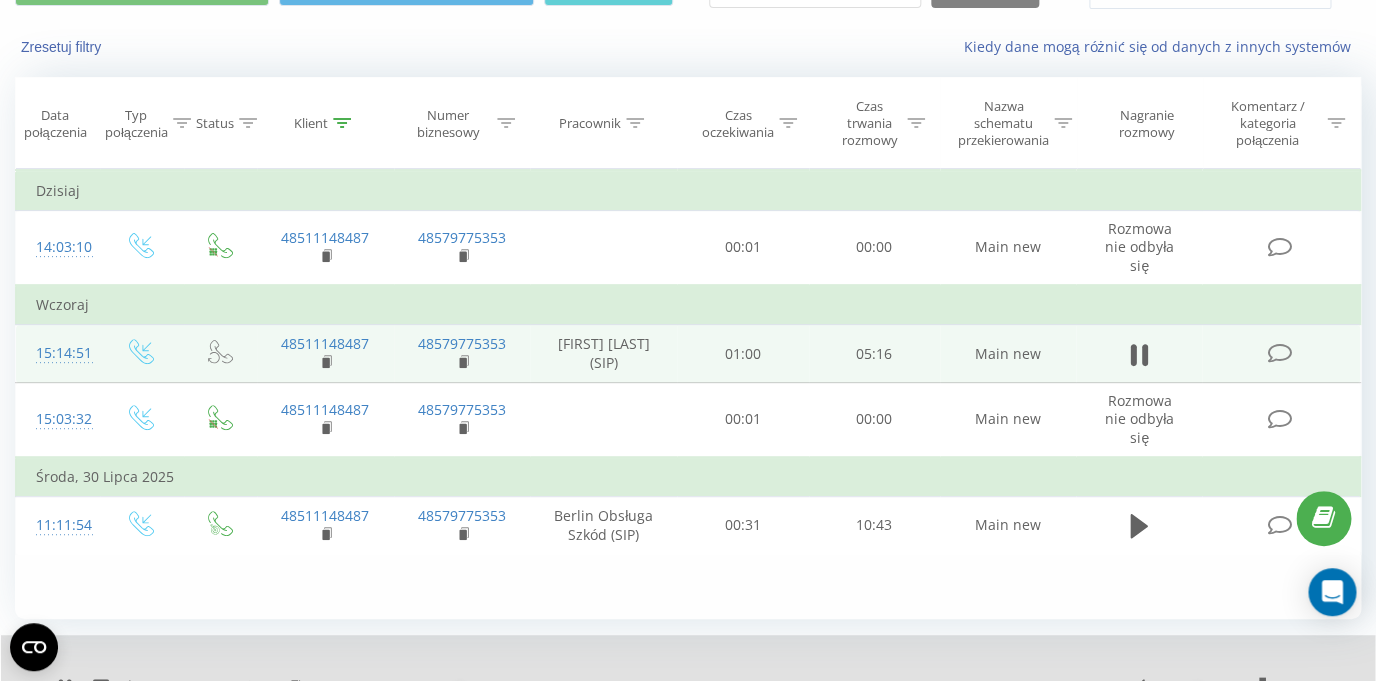 click on "[FIRST] [LAST] (SIP)" at bounding box center [603, 354] 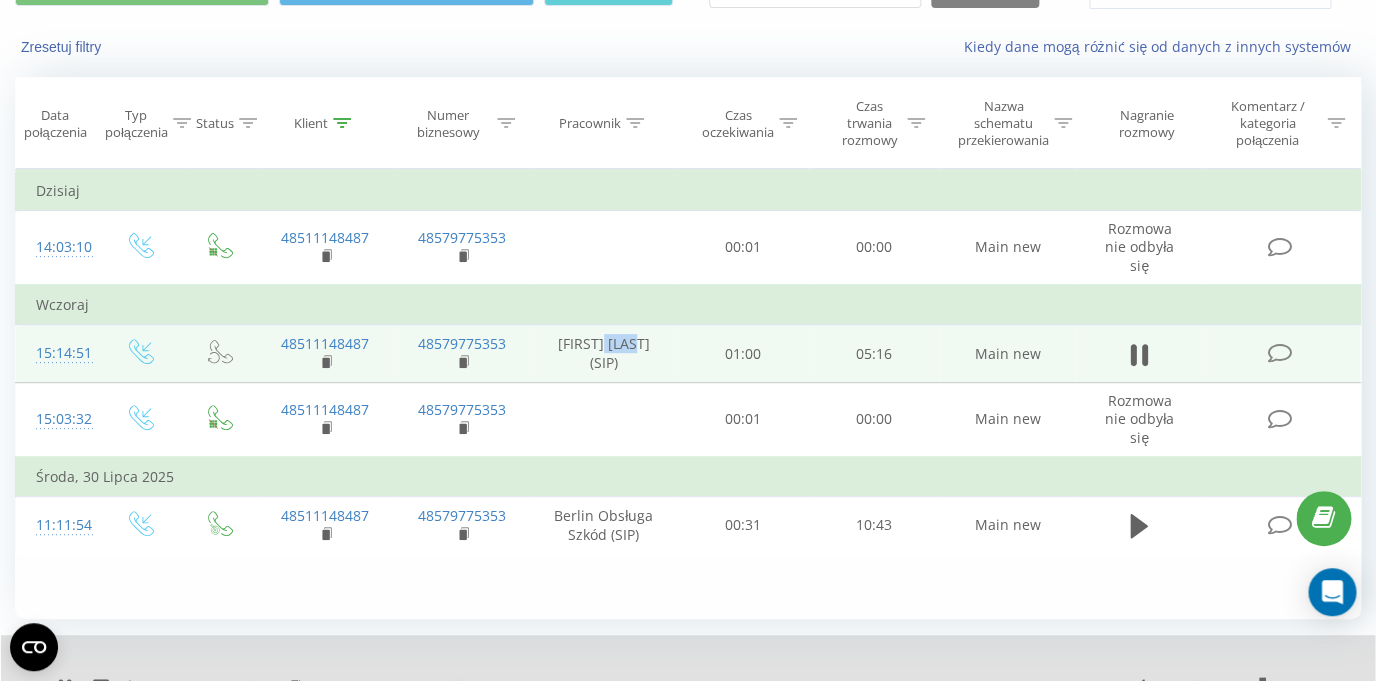 click on "[FIRST] [LAST] (SIP)" at bounding box center (603, 354) 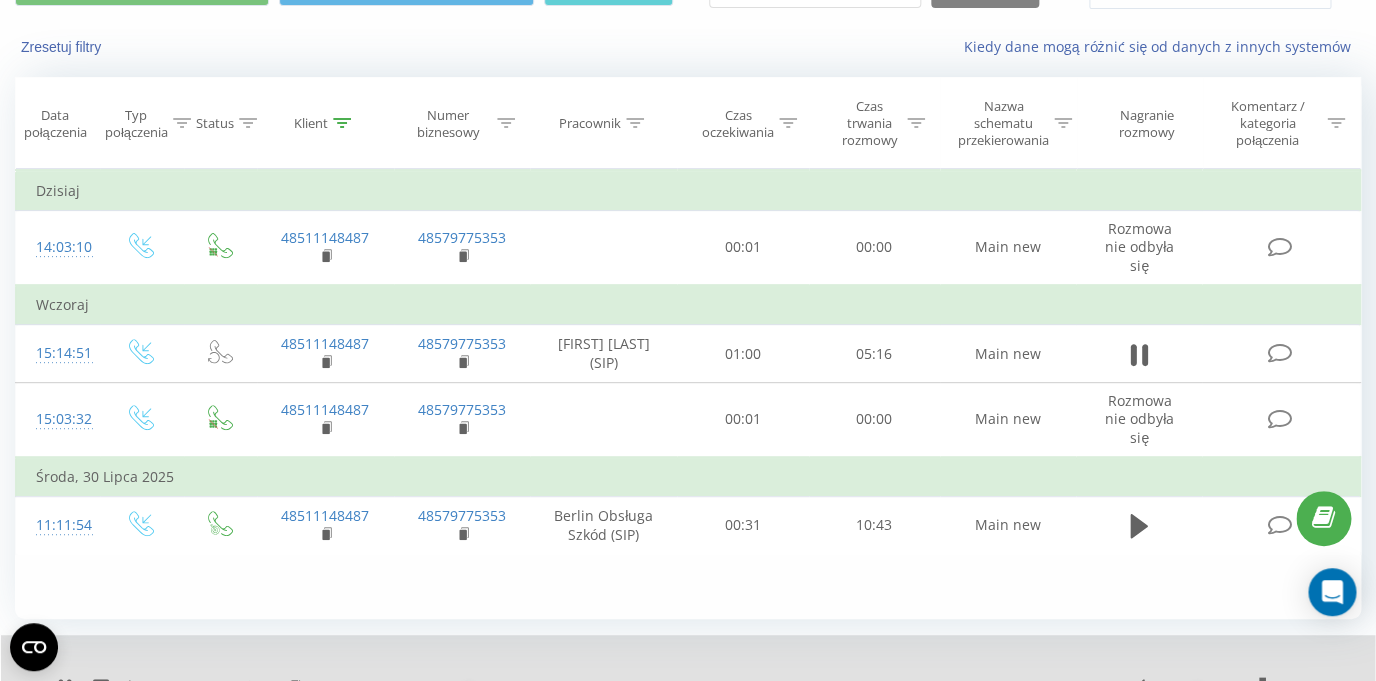 click on "Dzisiaj  14:03:10         [PHONE] [PHONE] 00:01 00:00 Main new  Rozmowa nie odbyła się Wczoraj  15:14:51         [PHONE] [PHONE] [FIRST] [LAST] (SIP) 01:00 05:16 Main new   15:03:32         [PHONE] [PHONE] 00:01 00:00 Main new  Rozmowa nie odbyła się Środa, 30 Lipca 2025  11:11:54         [PHONE] [PHONE] [CITY], [STATE] Obsługa Szkód (SIP) 00:31 10:43 Main new" at bounding box center [688, 394] 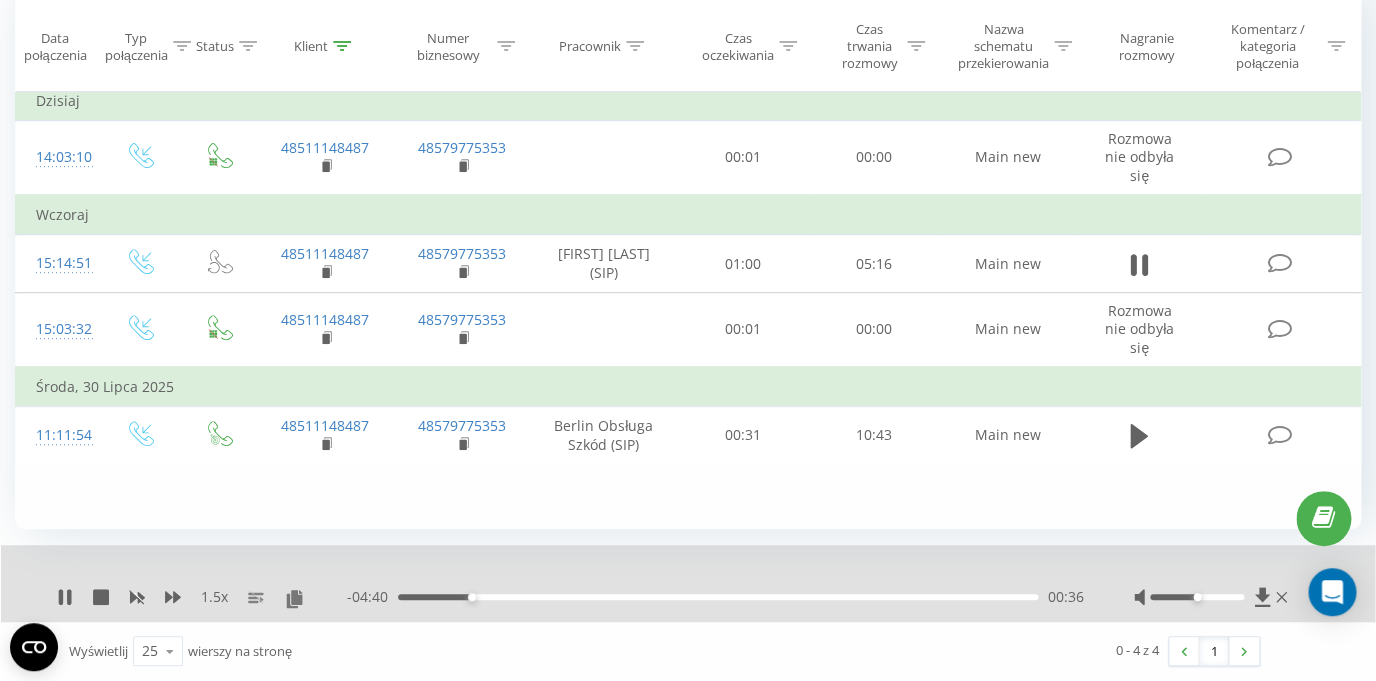 scroll, scrollTop: 198, scrollLeft: 0, axis: vertical 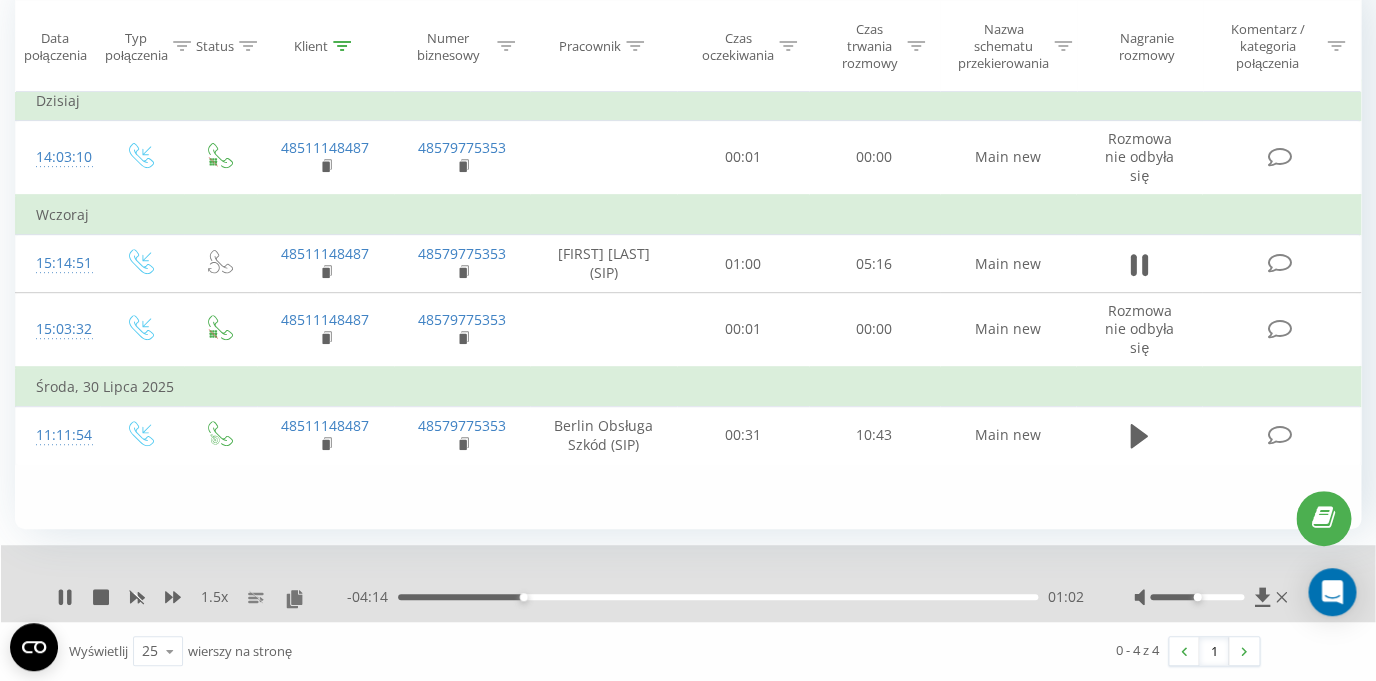 click on "01:02" at bounding box center [718, 597] 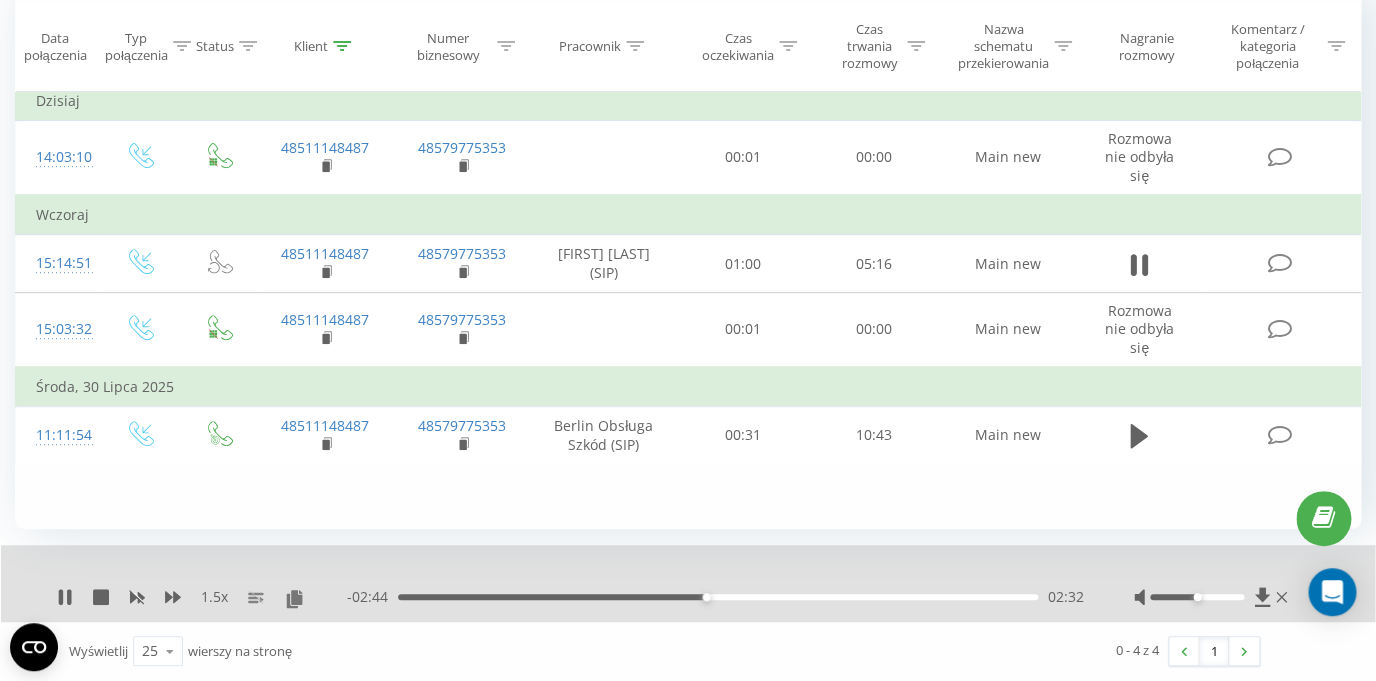 click on "02:32" at bounding box center (718, 597) 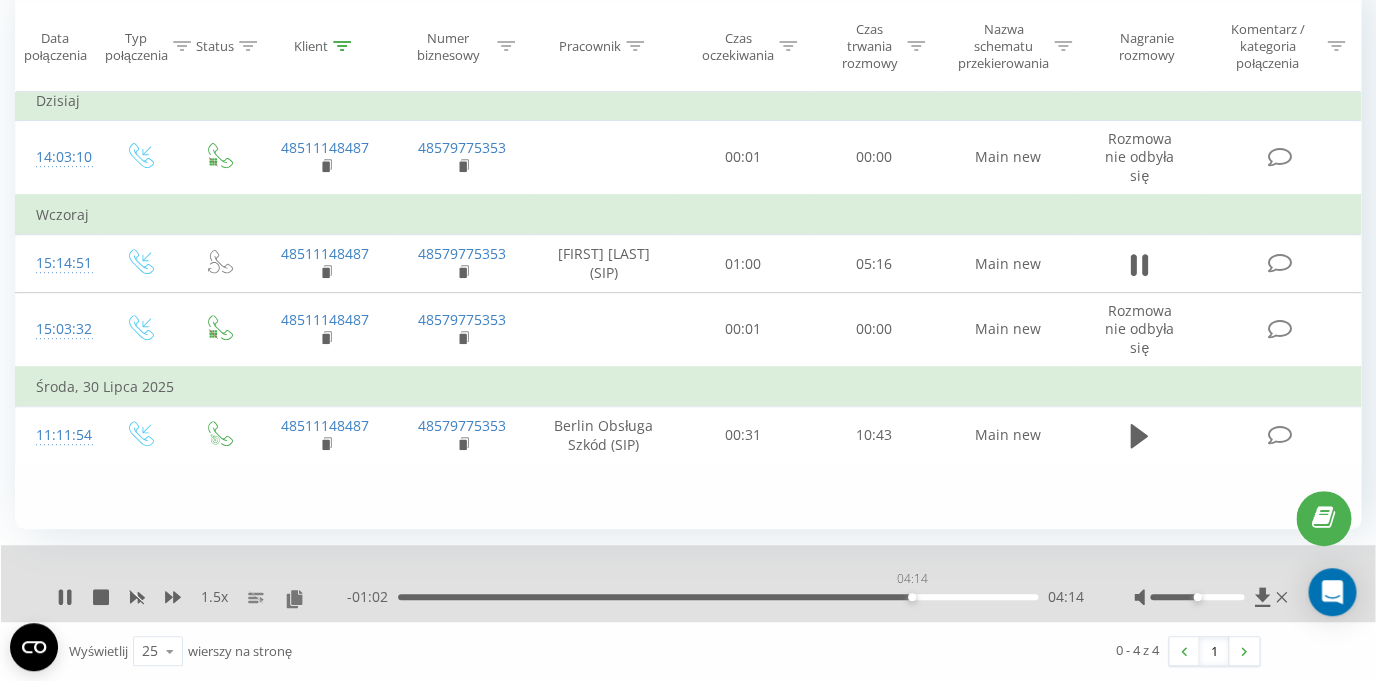 click on "04:14" at bounding box center (718, 597) 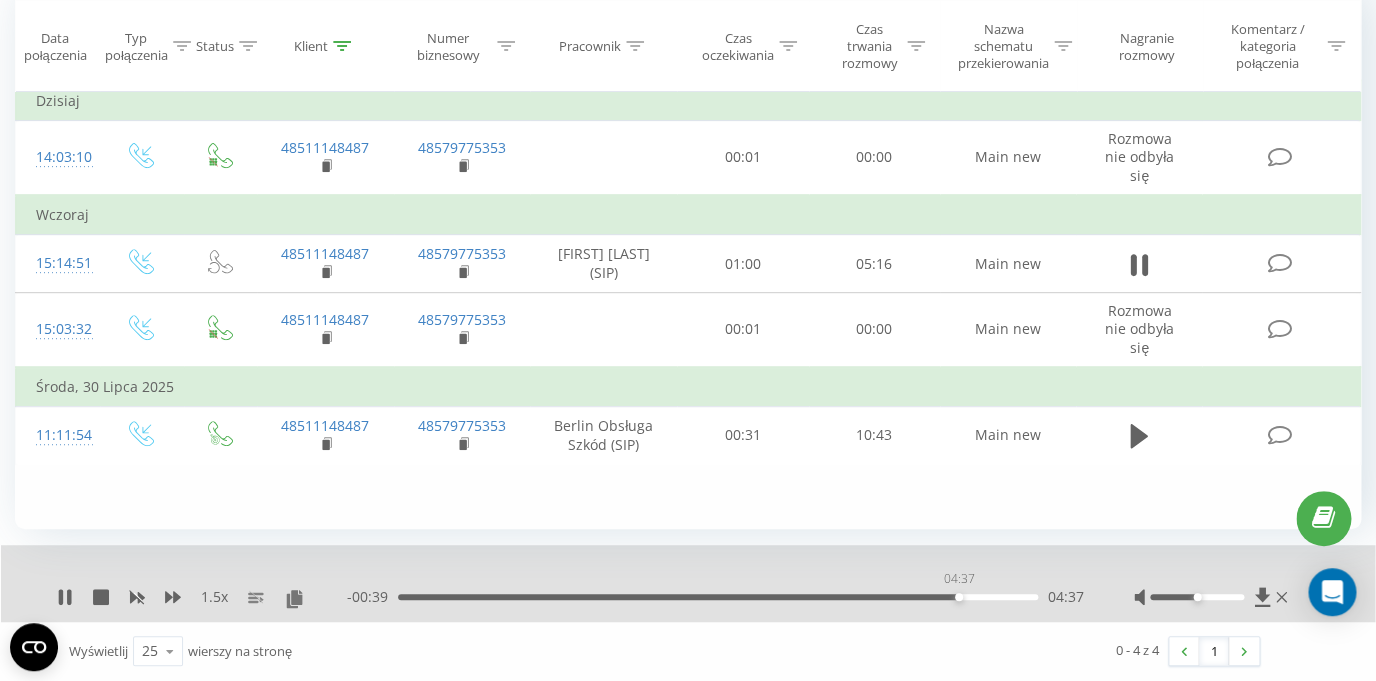 click on "04:37" at bounding box center [718, 597] 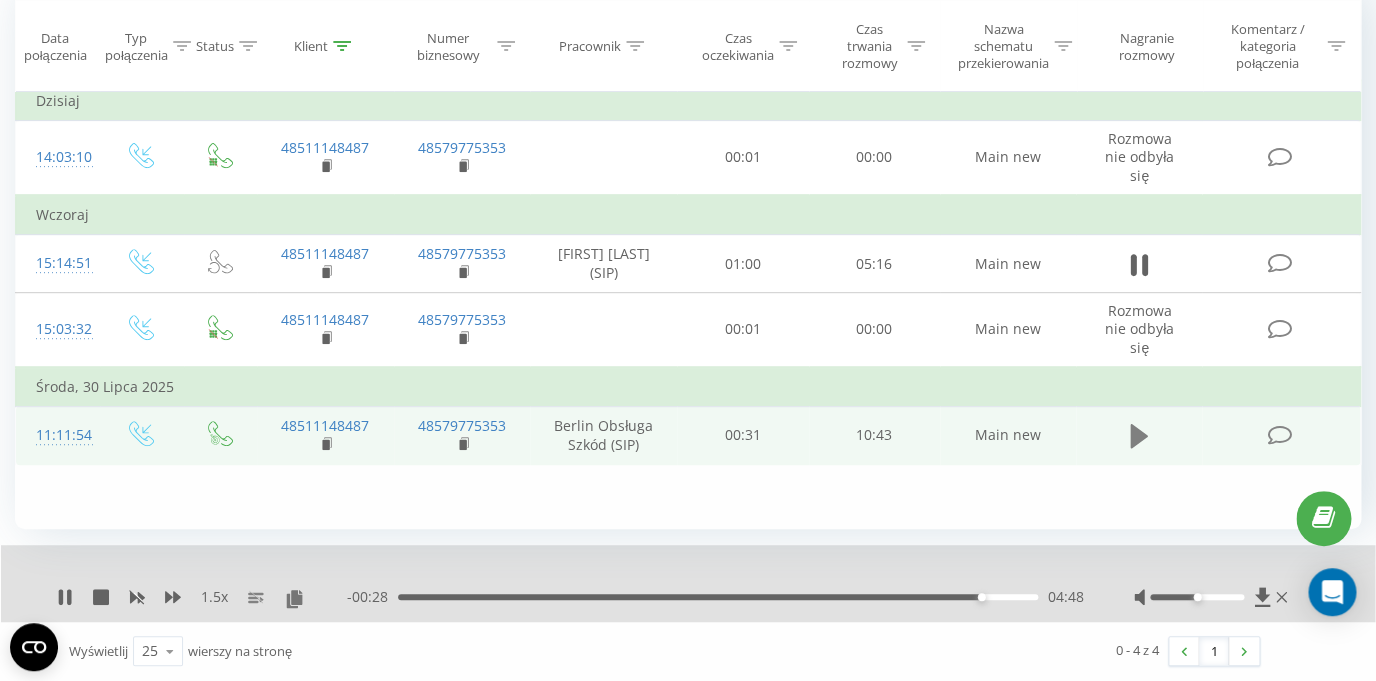 click 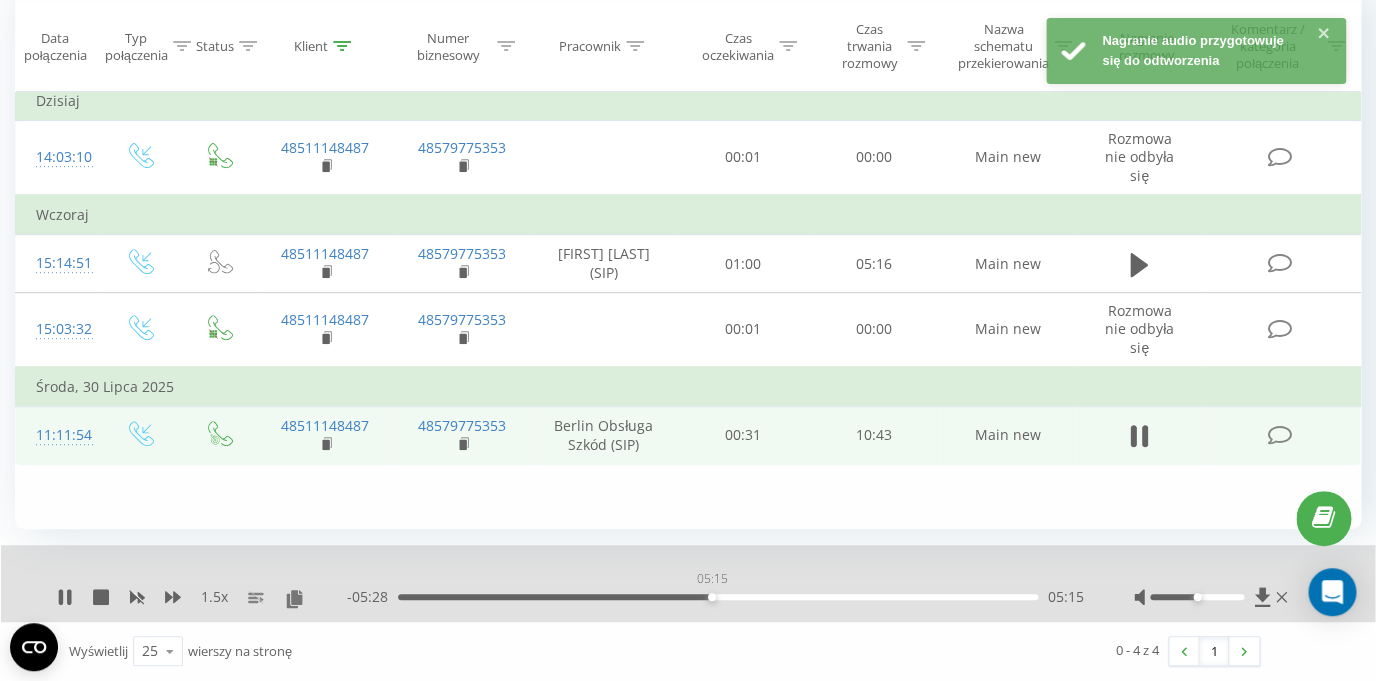 click on "05:15" at bounding box center [718, 597] 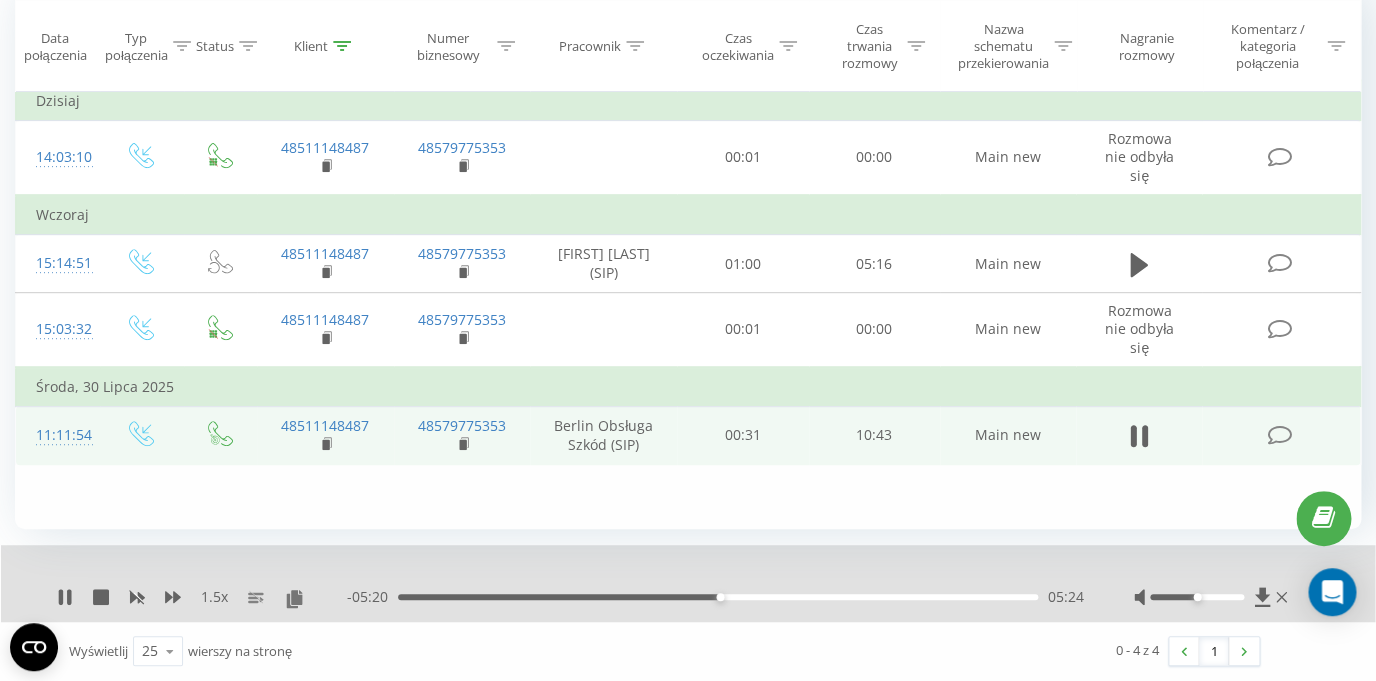click on "05:24" at bounding box center [718, 597] 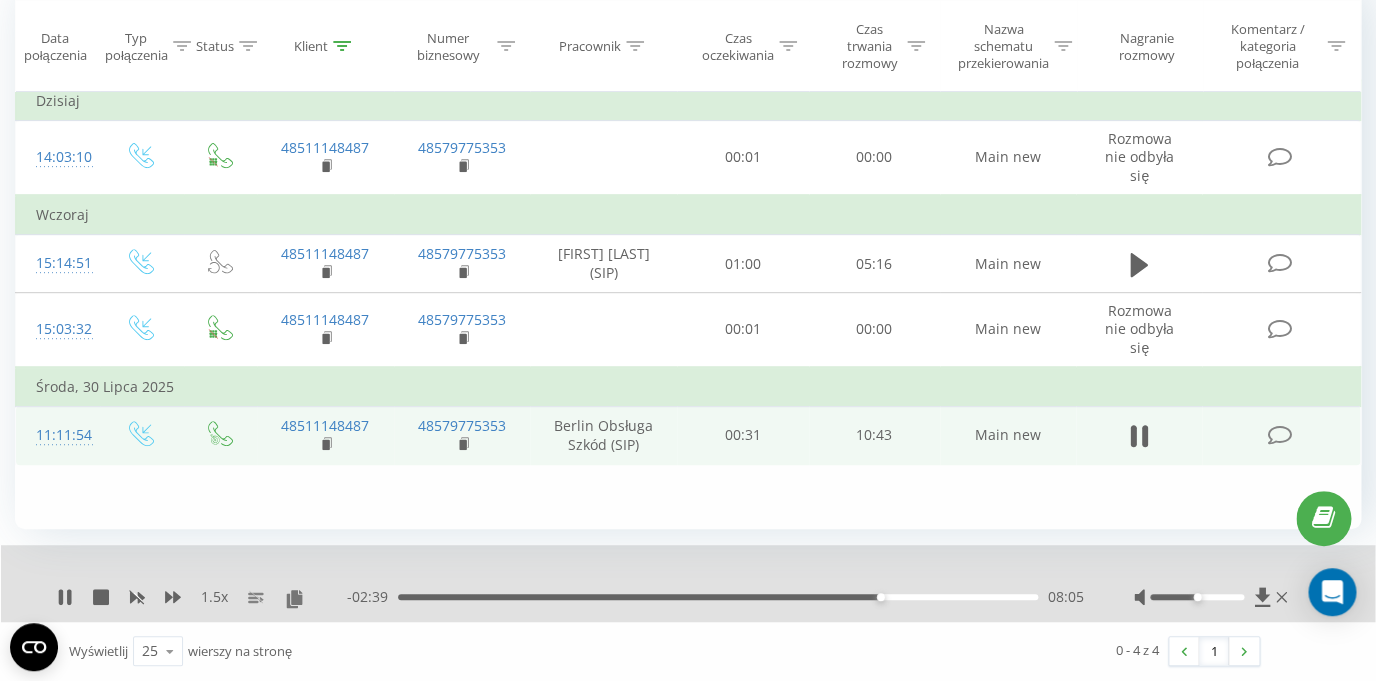 click on "08:05" at bounding box center [718, 597] 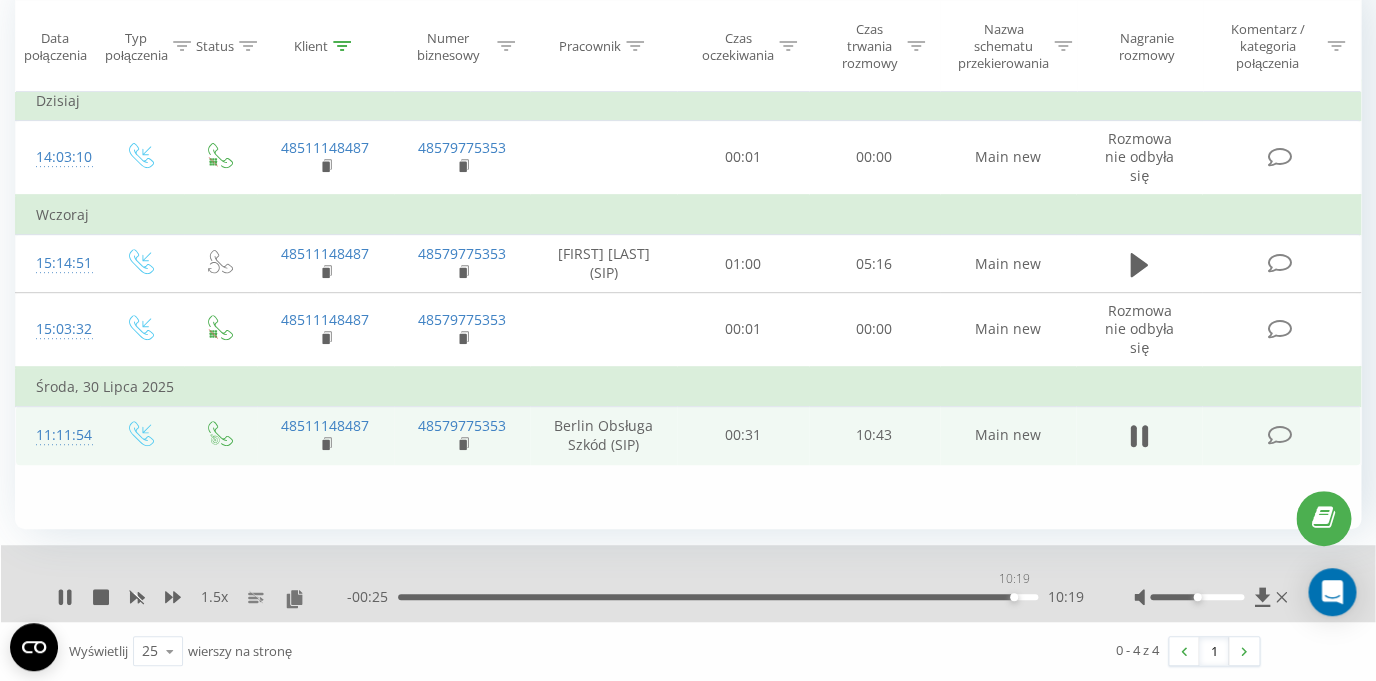 click on "10:19" at bounding box center [718, 597] 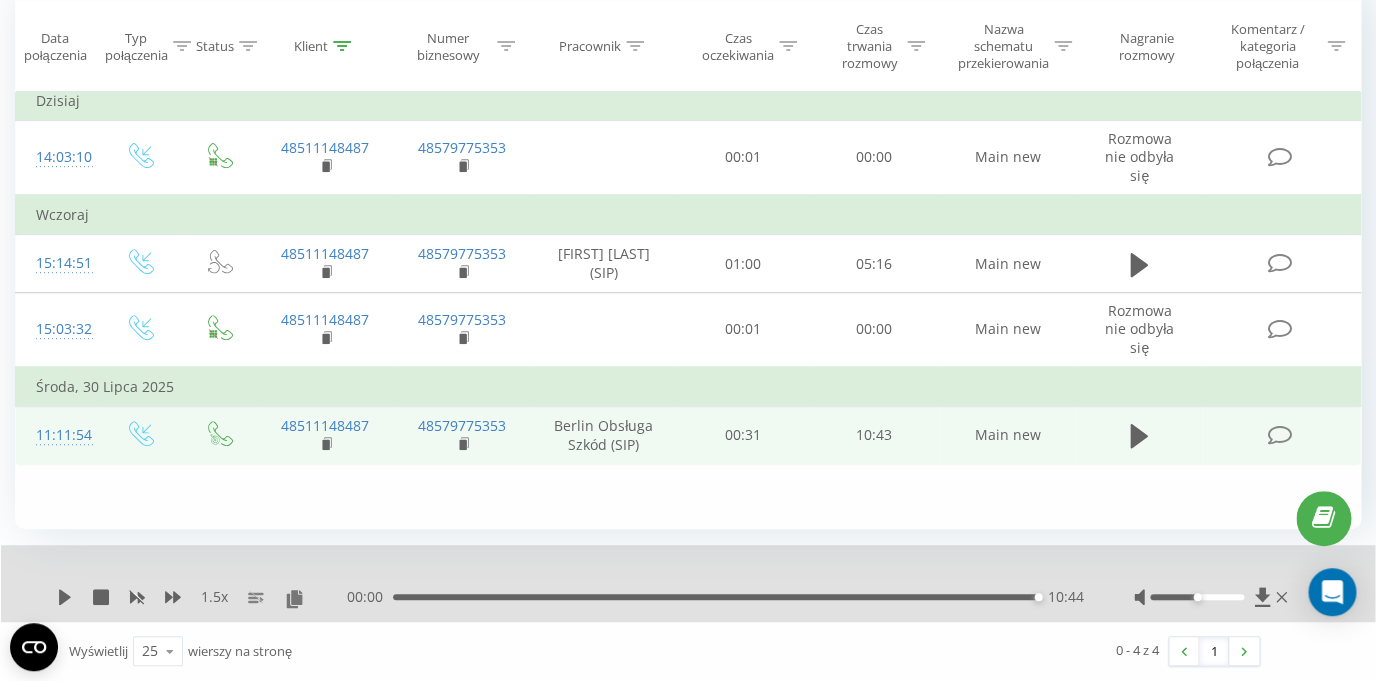scroll, scrollTop: 0, scrollLeft: 0, axis: both 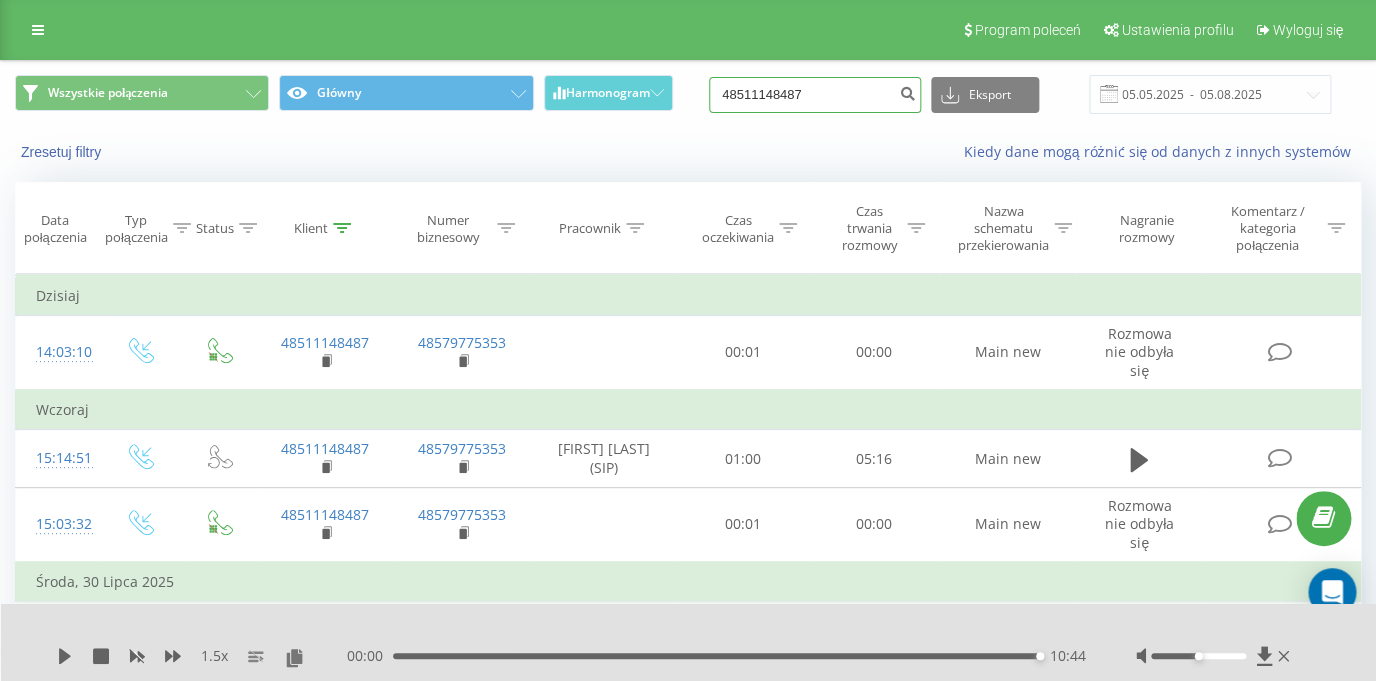 drag, startPoint x: 862, startPoint y: 93, endPoint x: 658, endPoint y: 103, distance: 204.24495 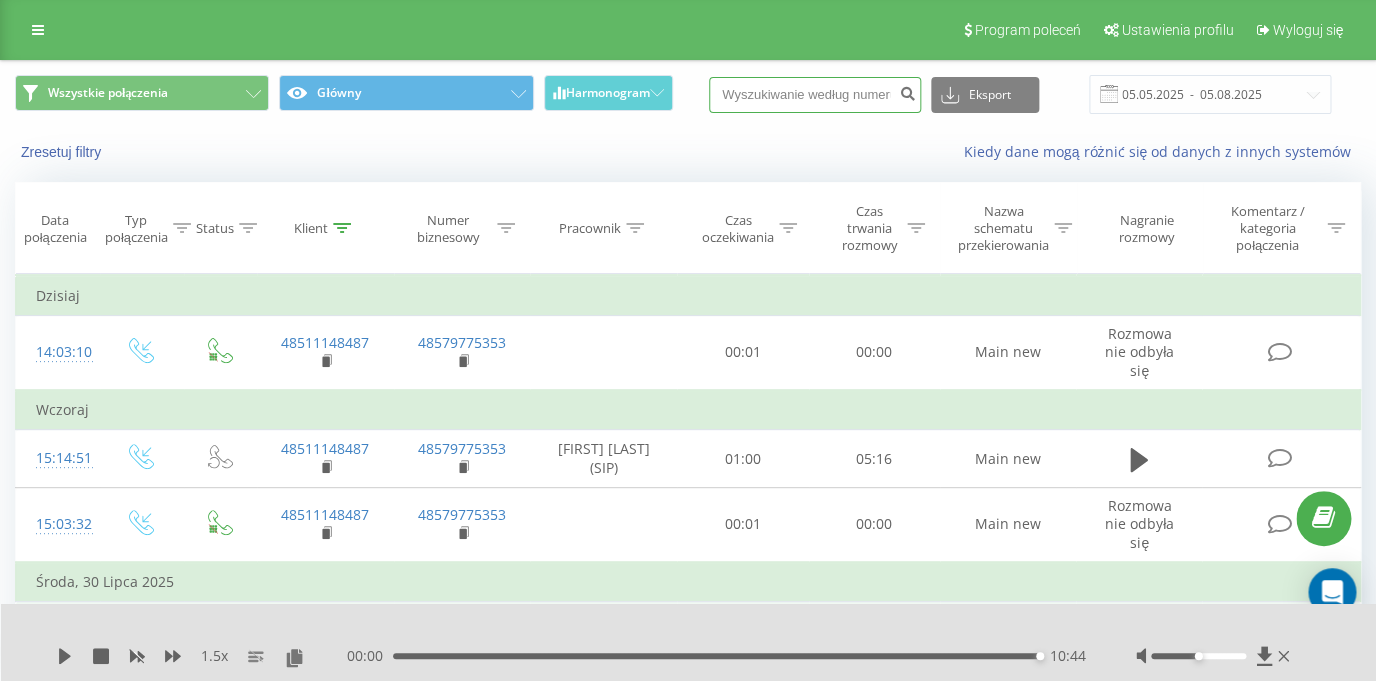 paste on "48577778129" 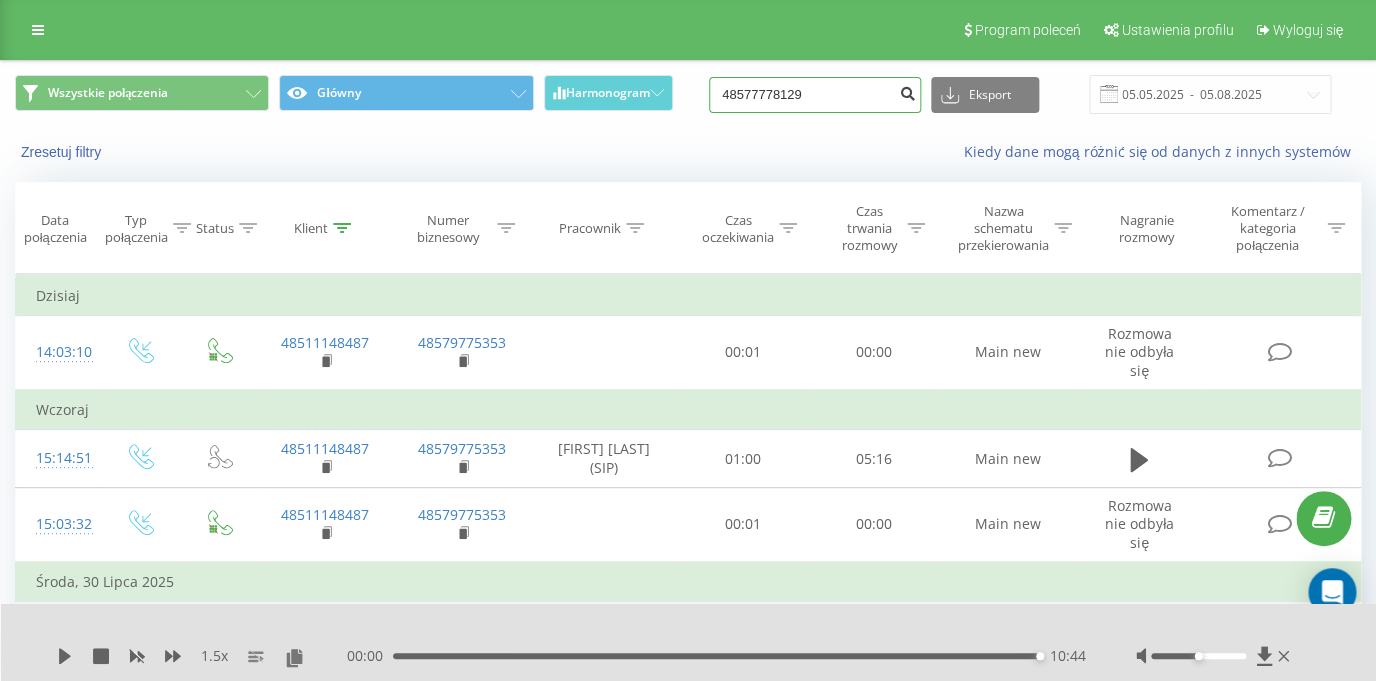 type on "48577778129" 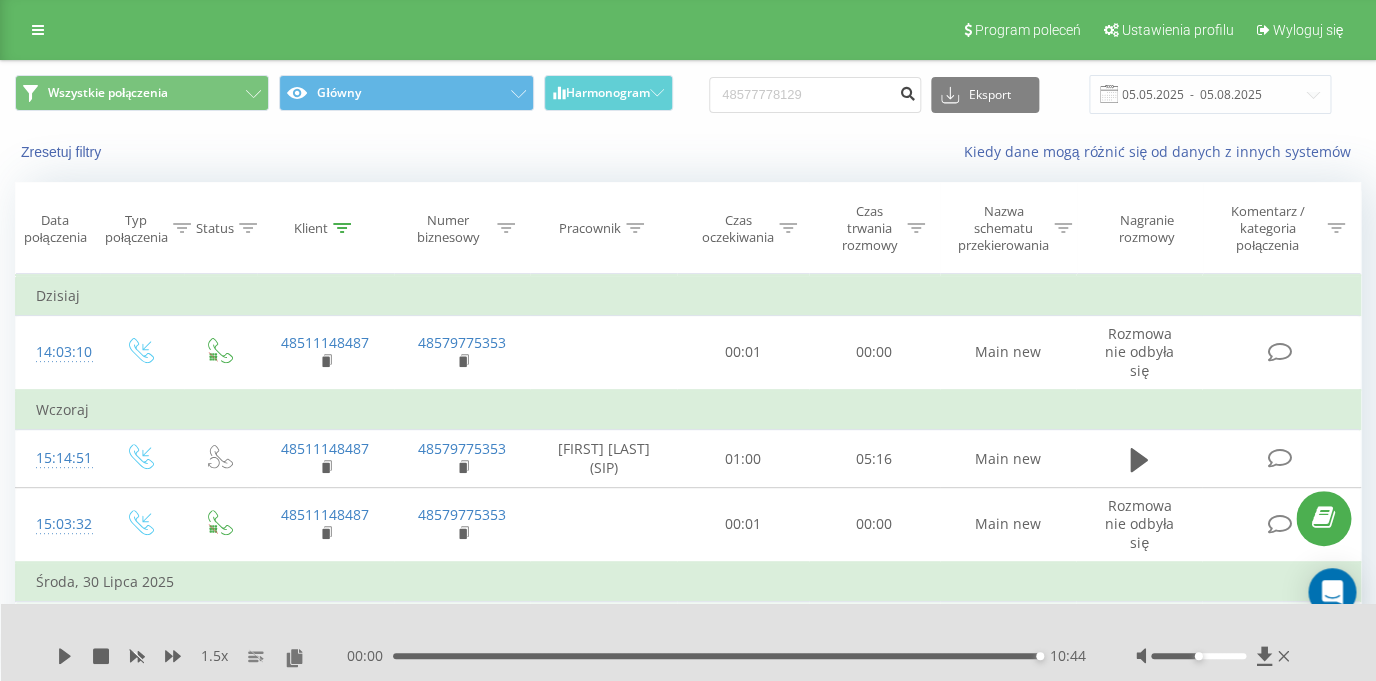 click at bounding box center (907, 91) 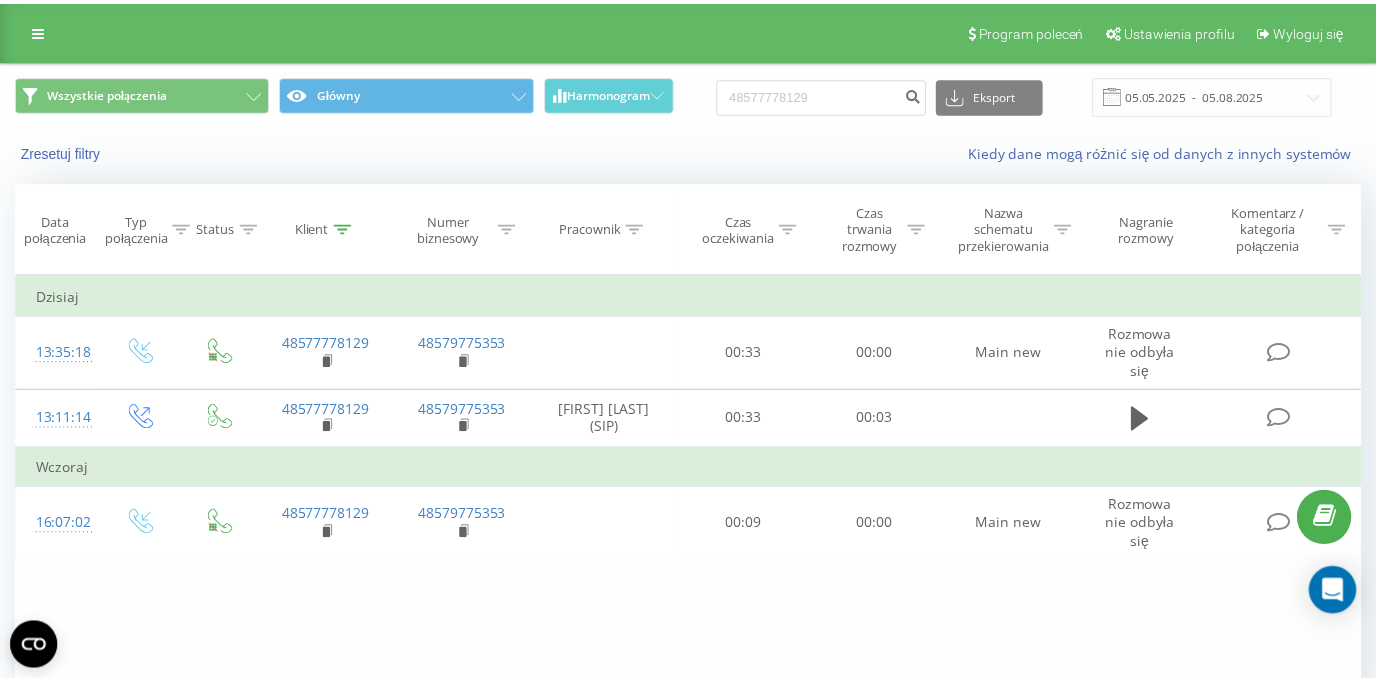scroll, scrollTop: 0, scrollLeft: 0, axis: both 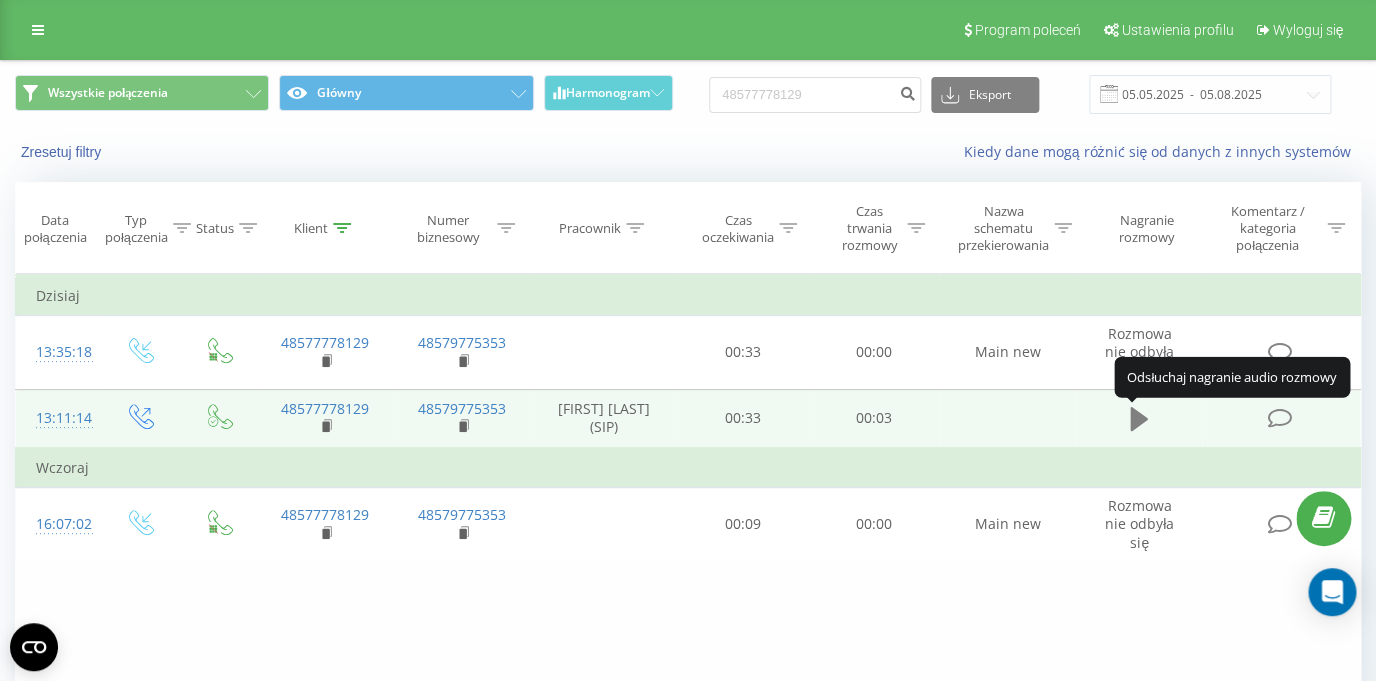click 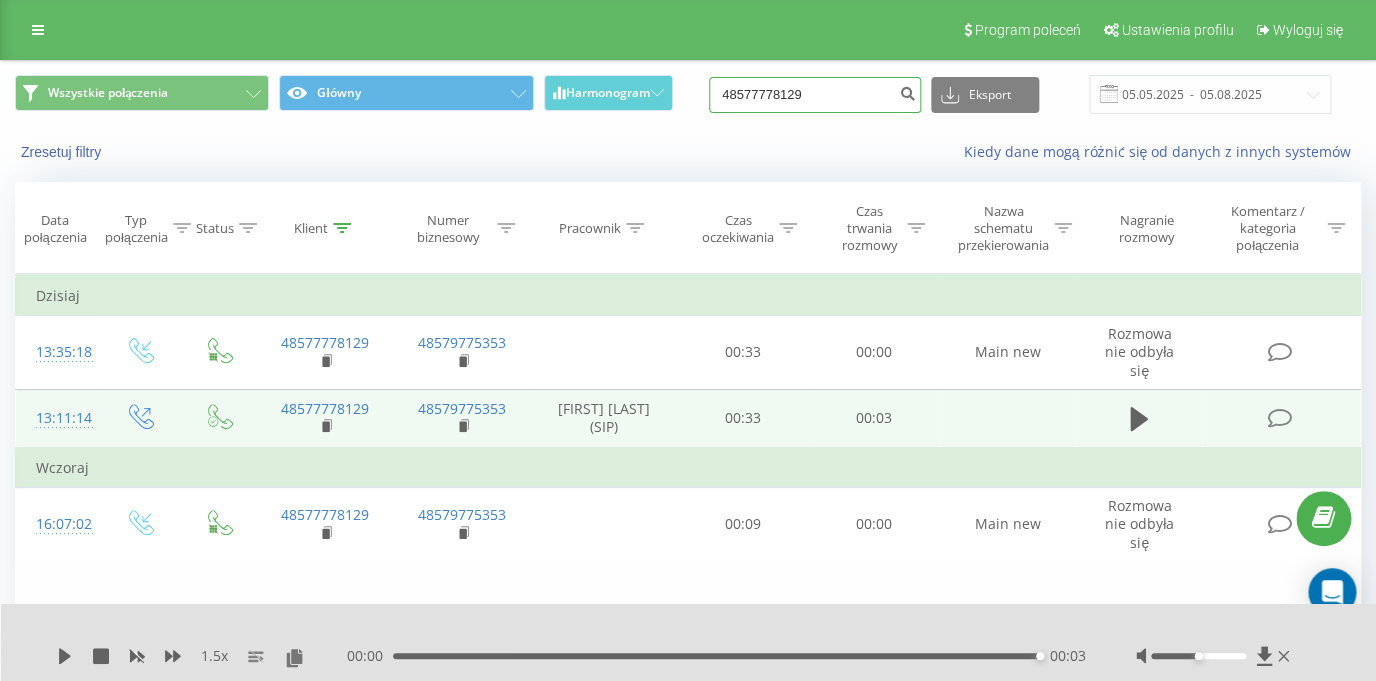 drag, startPoint x: 848, startPoint y: 99, endPoint x: 682, endPoint y: 102, distance: 166.0271 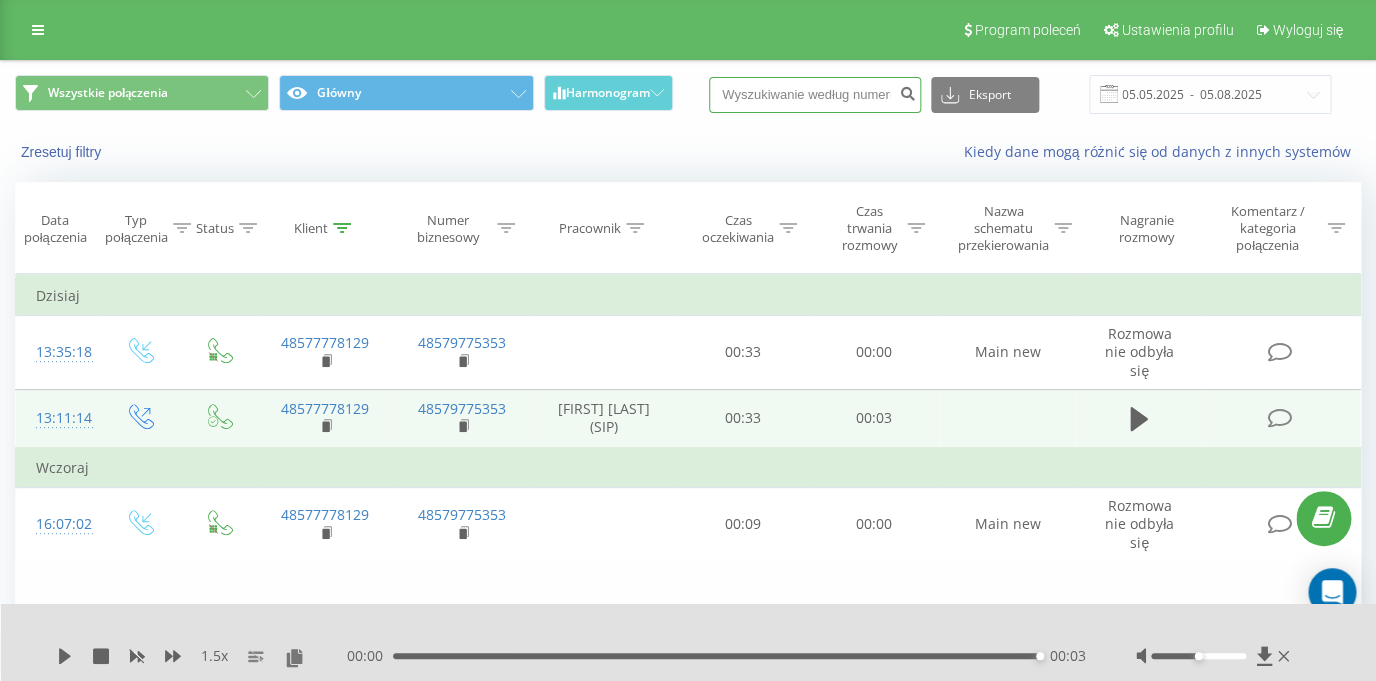 paste on "48506482670" 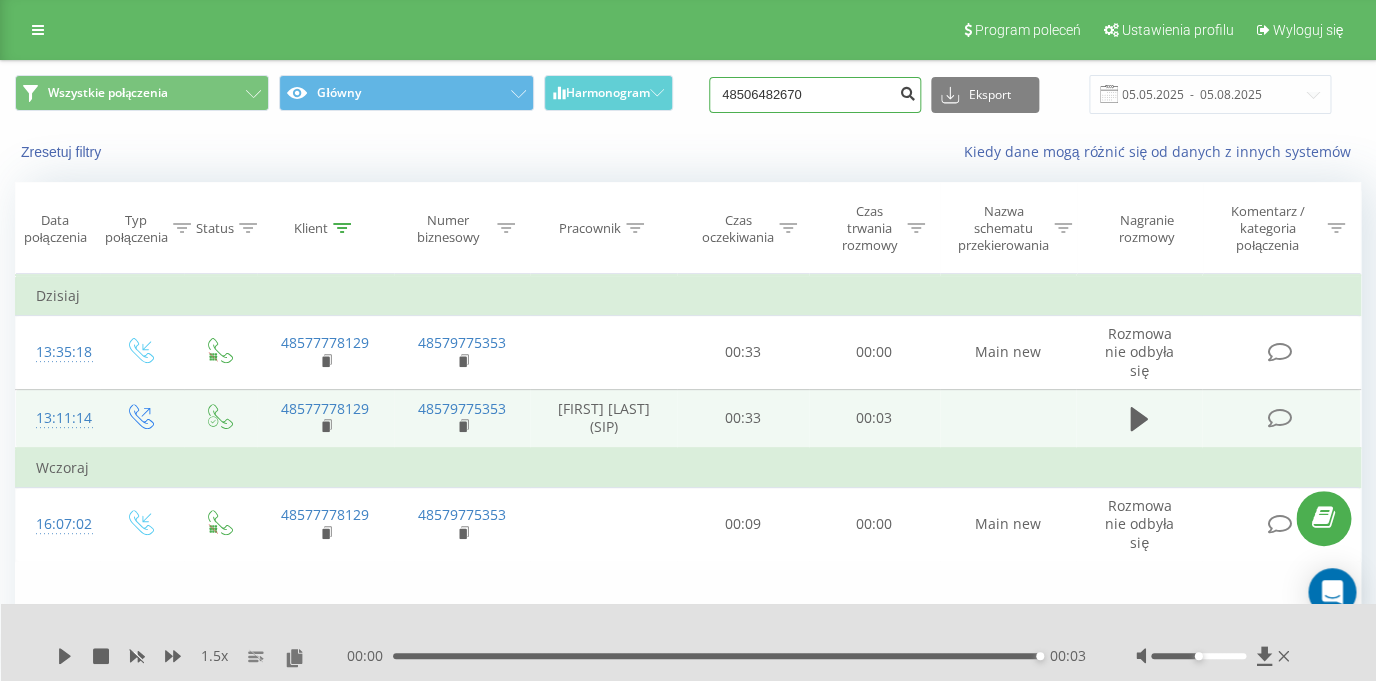 type on "48506482670" 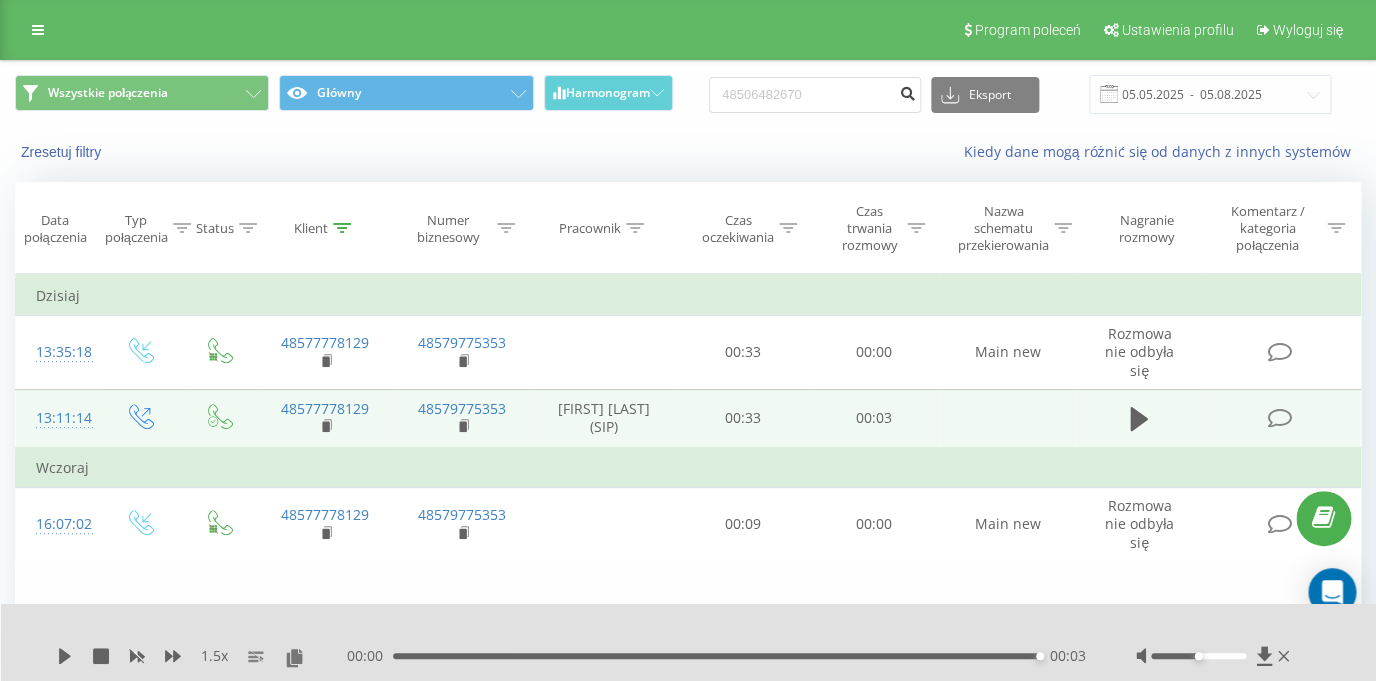 click at bounding box center (907, 91) 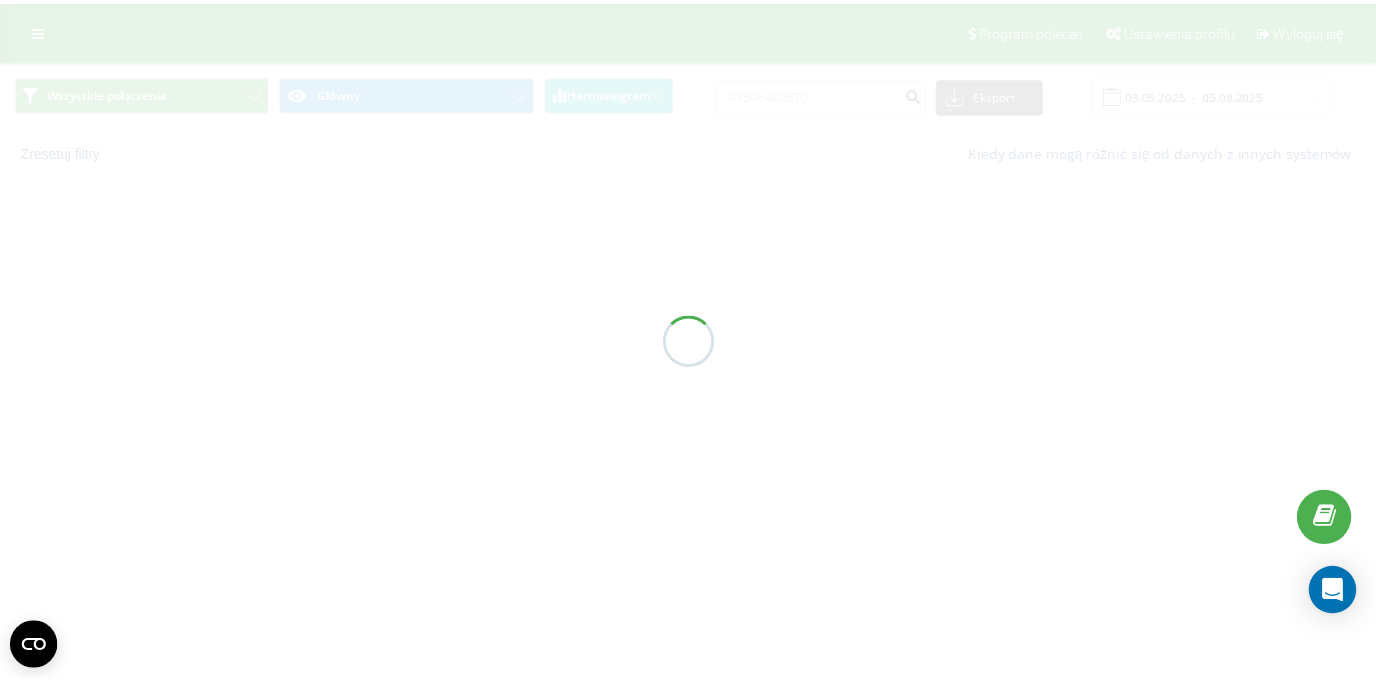 scroll, scrollTop: 0, scrollLeft: 0, axis: both 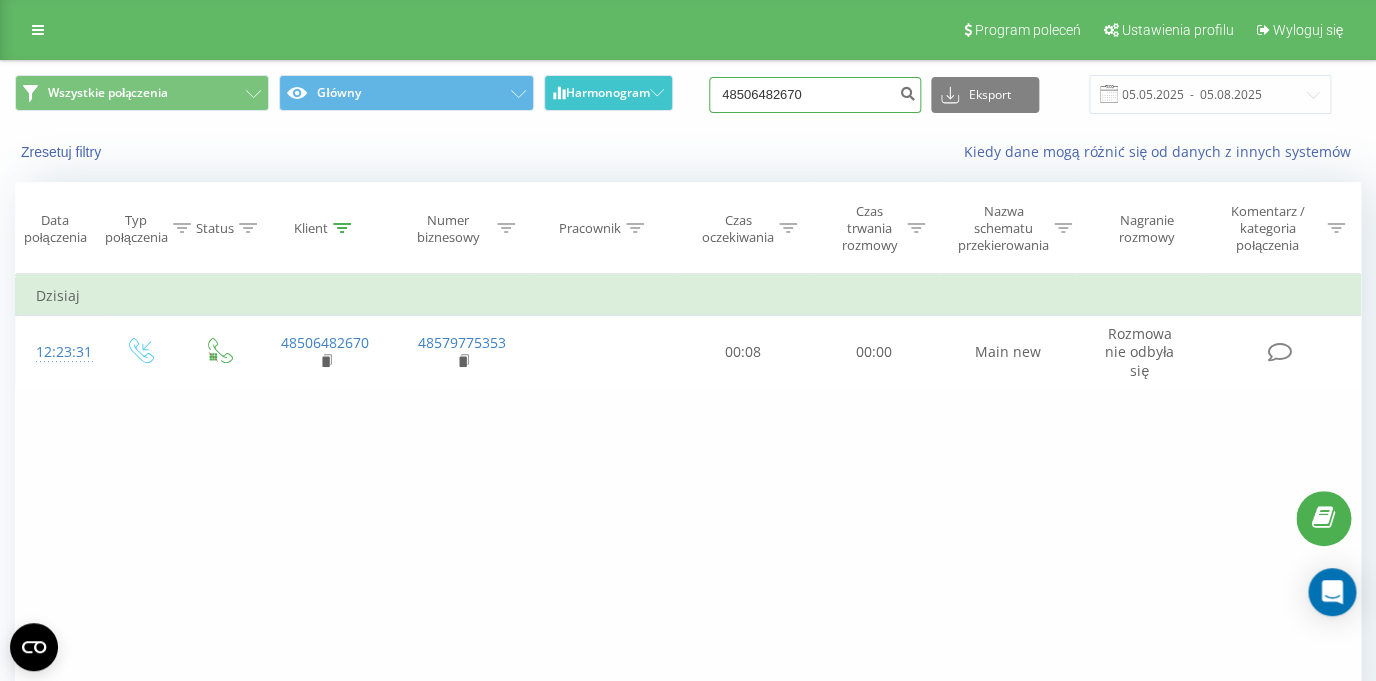 drag, startPoint x: 843, startPoint y: 93, endPoint x: 668, endPoint y: 96, distance: 175.02571 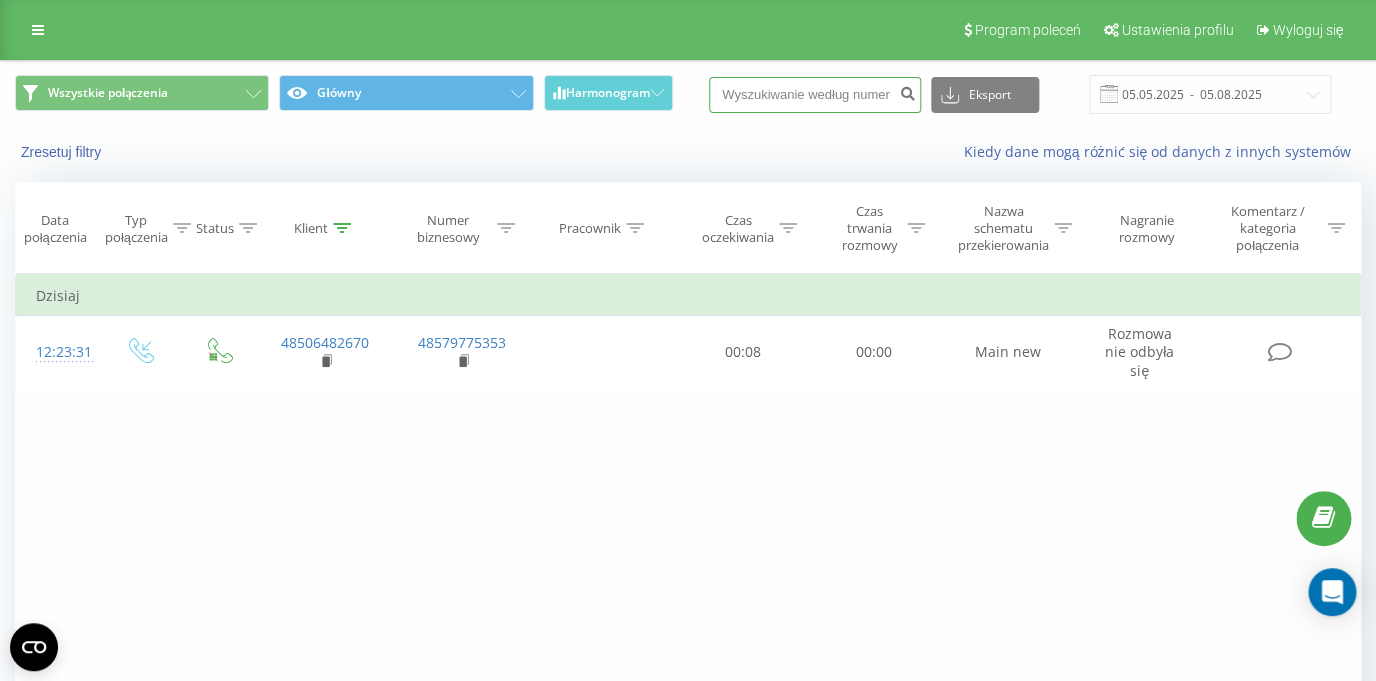 paste on "48887830660" 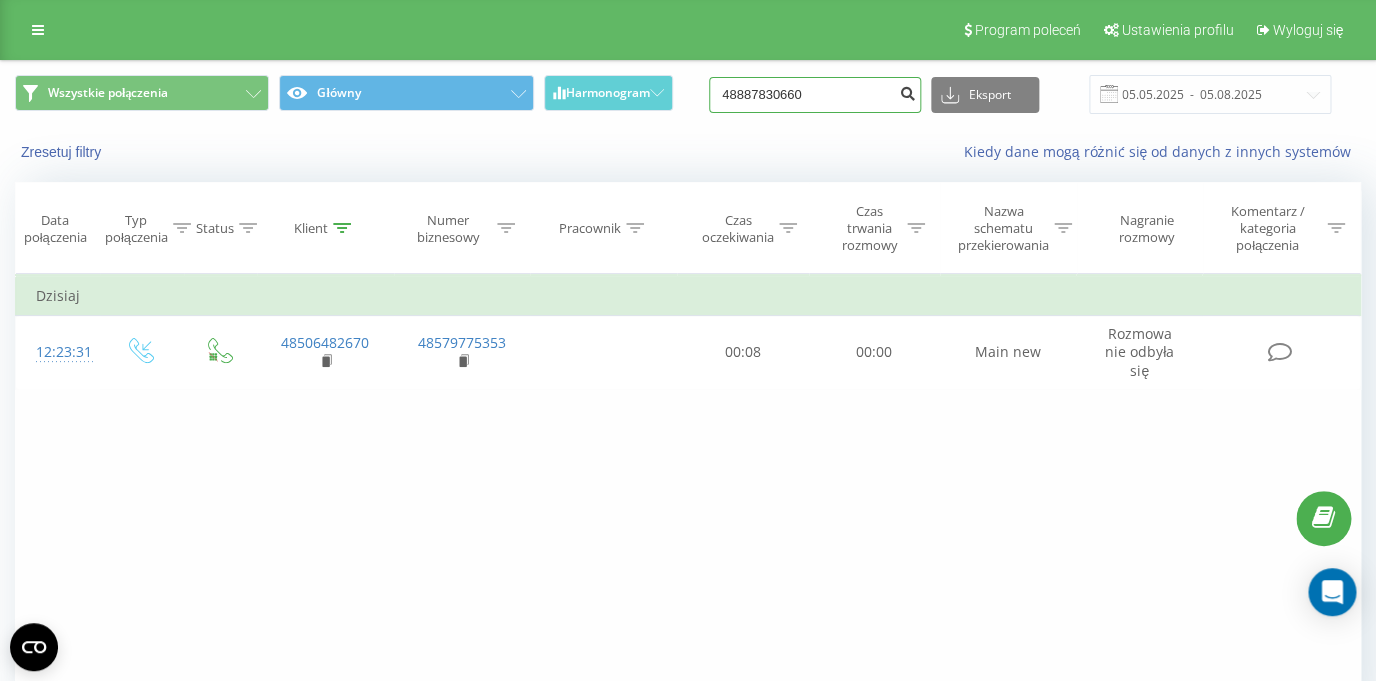 type on "48887830660" 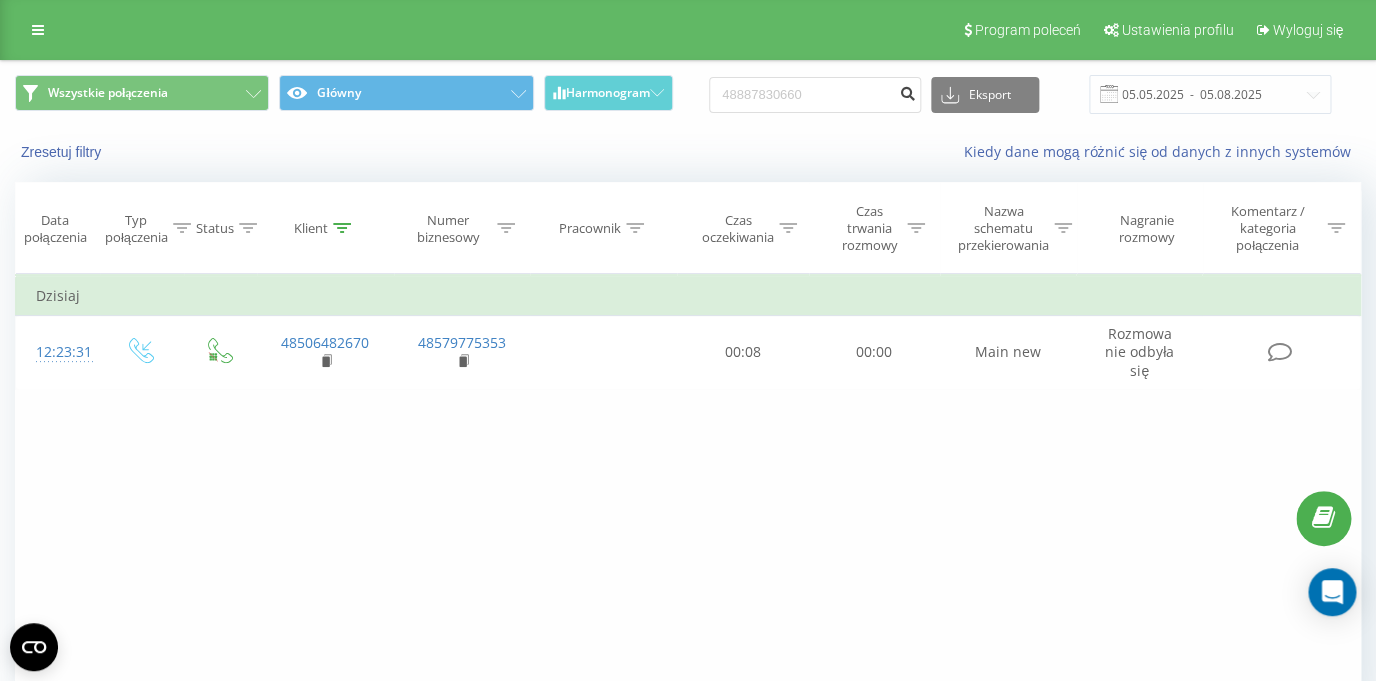 click at bounding box center [907, 91] 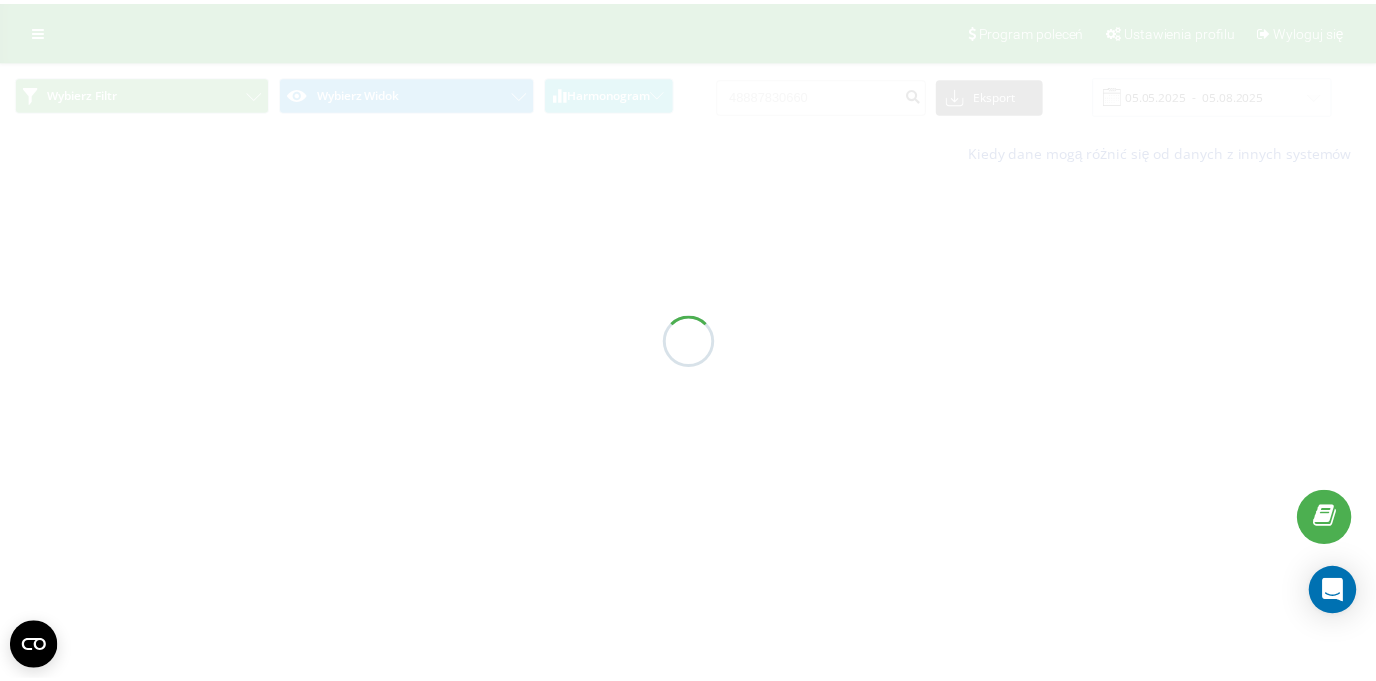 scroll, scrollTop: 0, scrollLeft: 0, axis: both 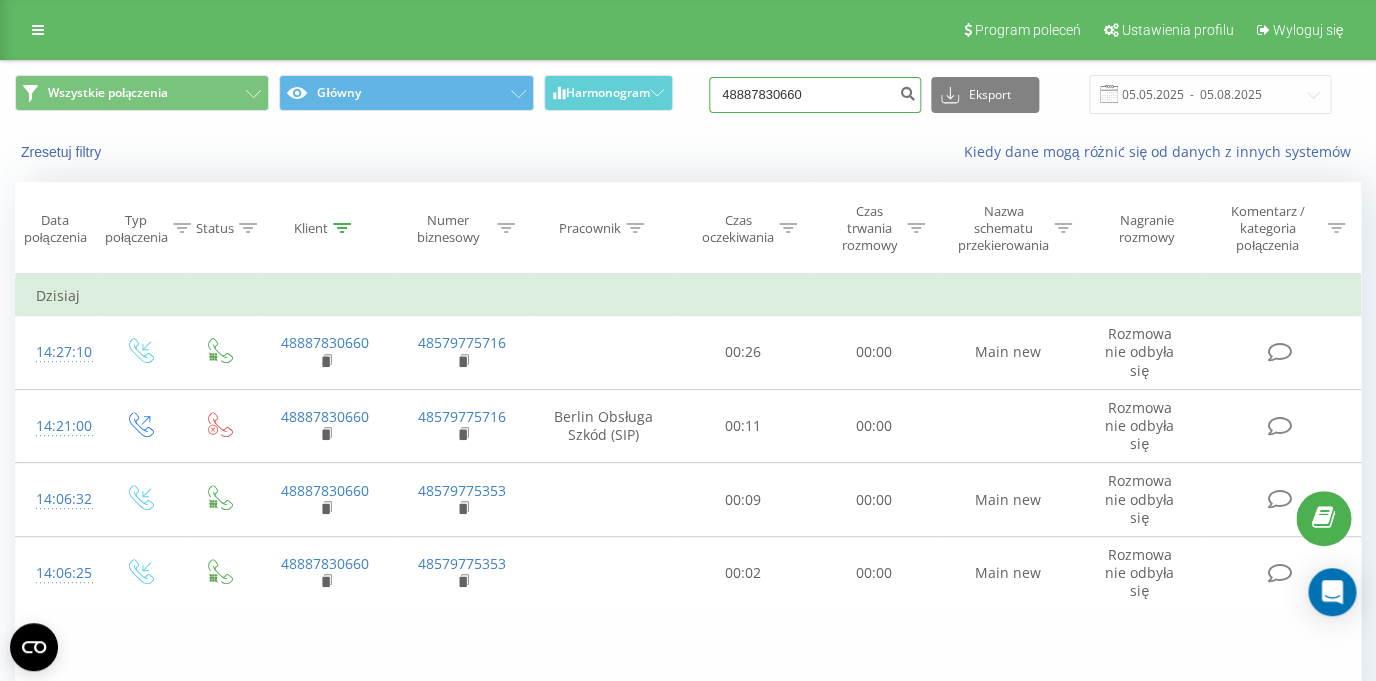 drag, startPoint x: 861, startPoint y: 91, endPoint x: 642, endPoint y: 106, distance: 219.51309 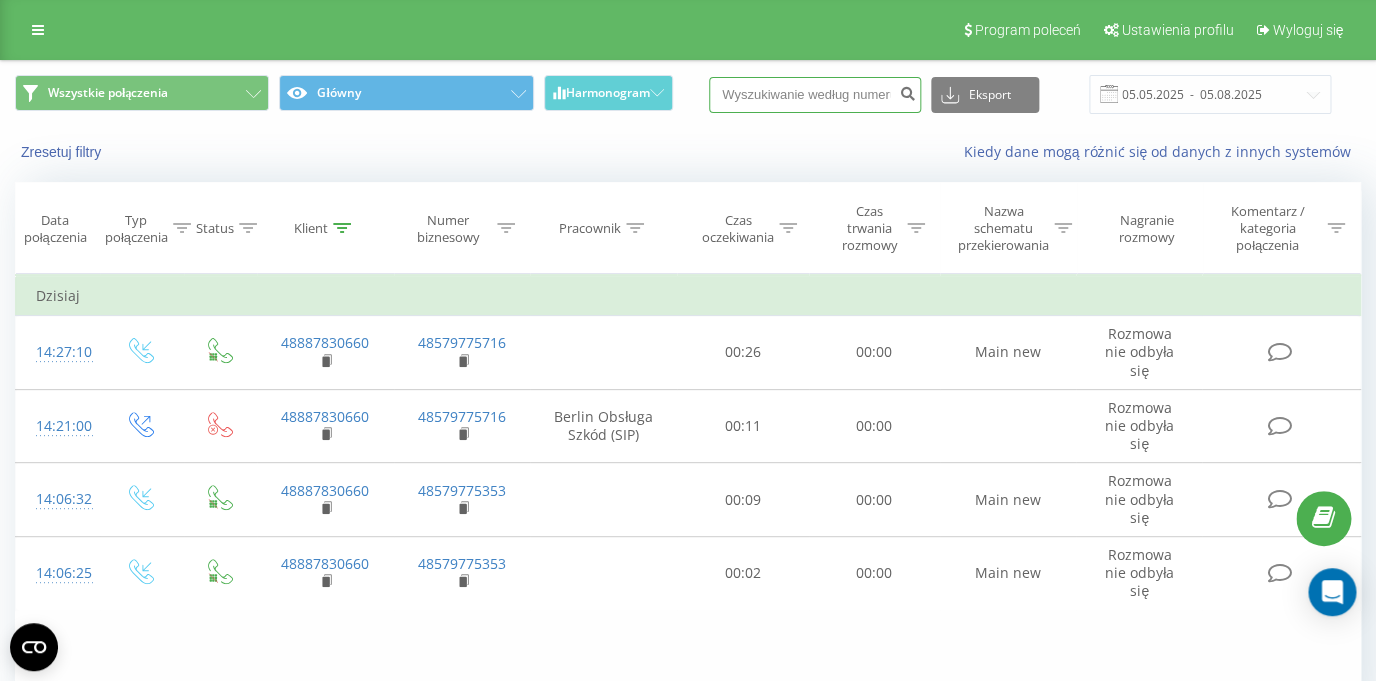 paste on "48506087070" 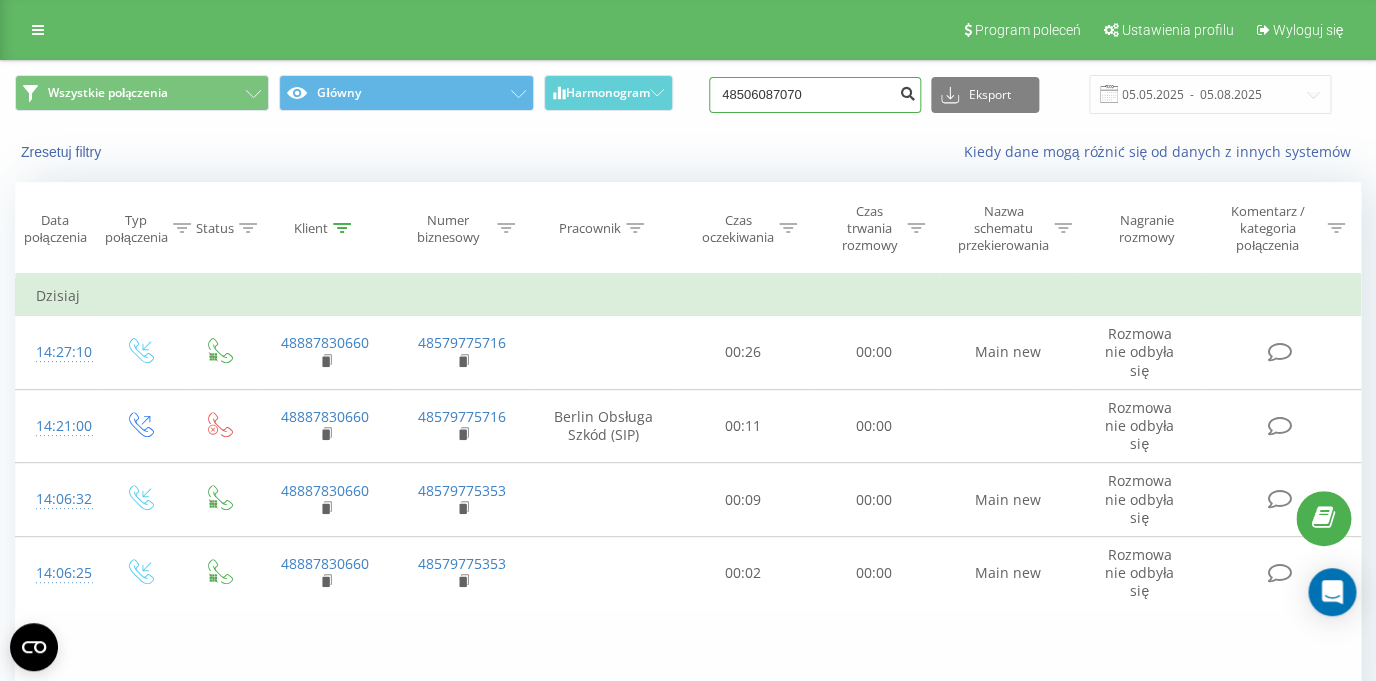 type on "48506087070" 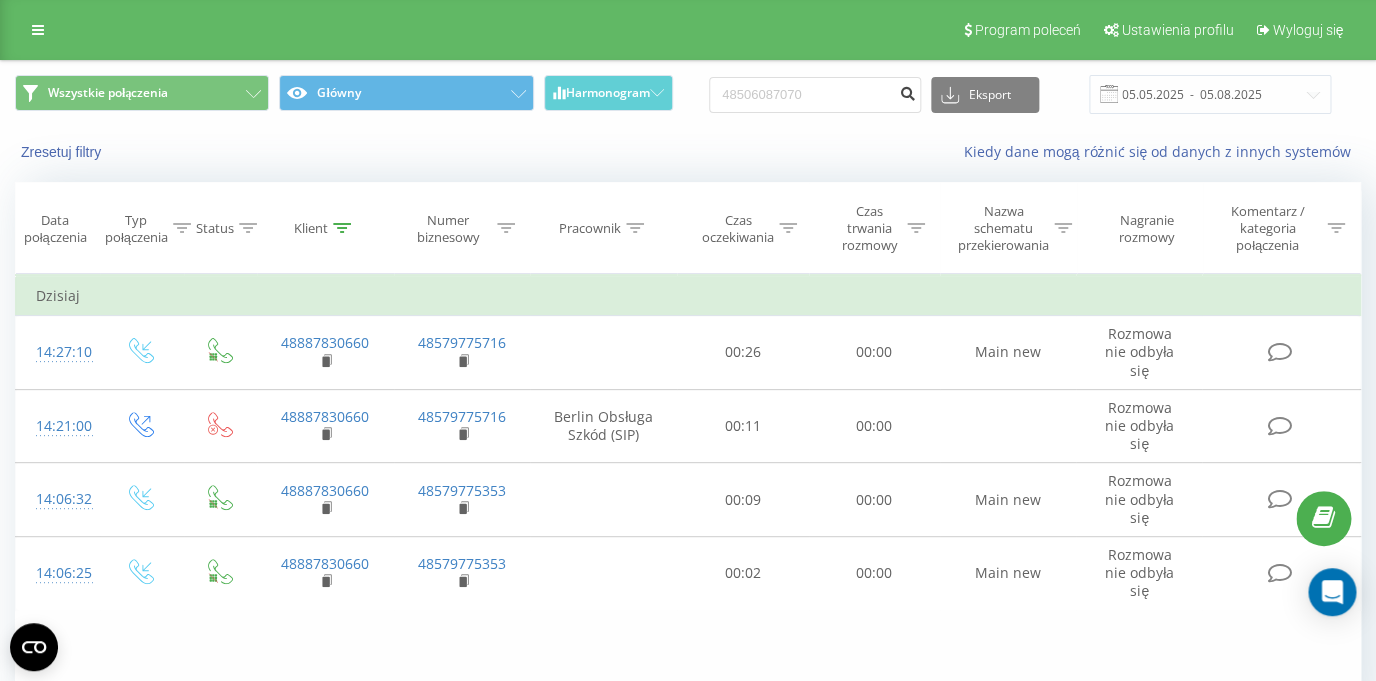 click at bounding box center (907, 91) 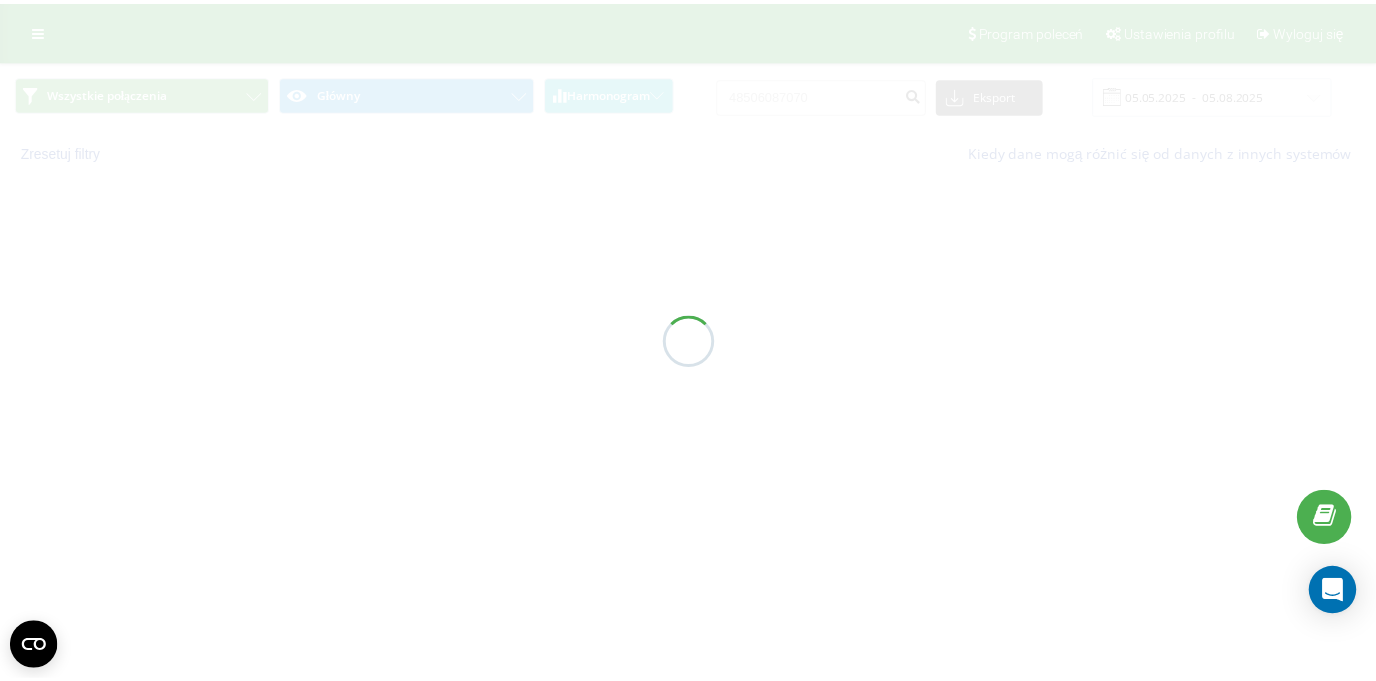scroll, scrollTop: 0, scrollLeft: 0, axis: both 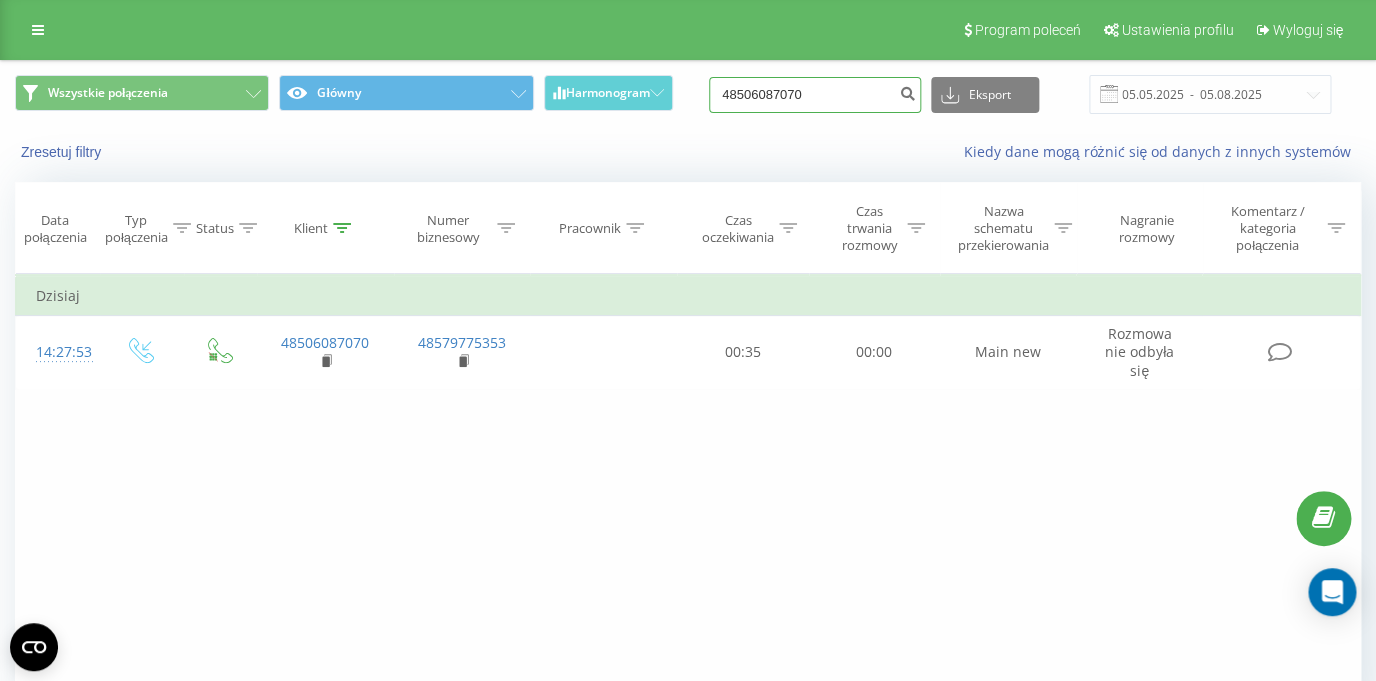 drag, startPoint x: 839, startPoint y: 100, endPoint x: 589, endPoint y: 100, distance: 250 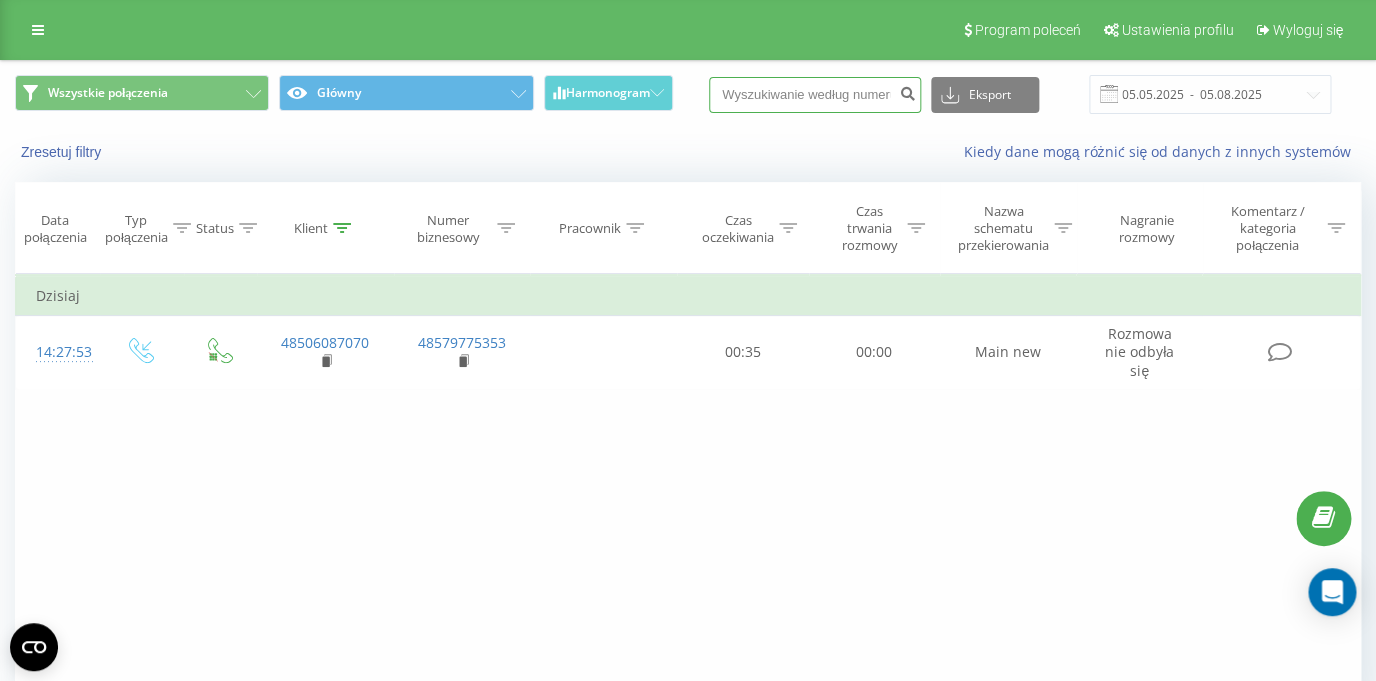 paste on "48609589212" 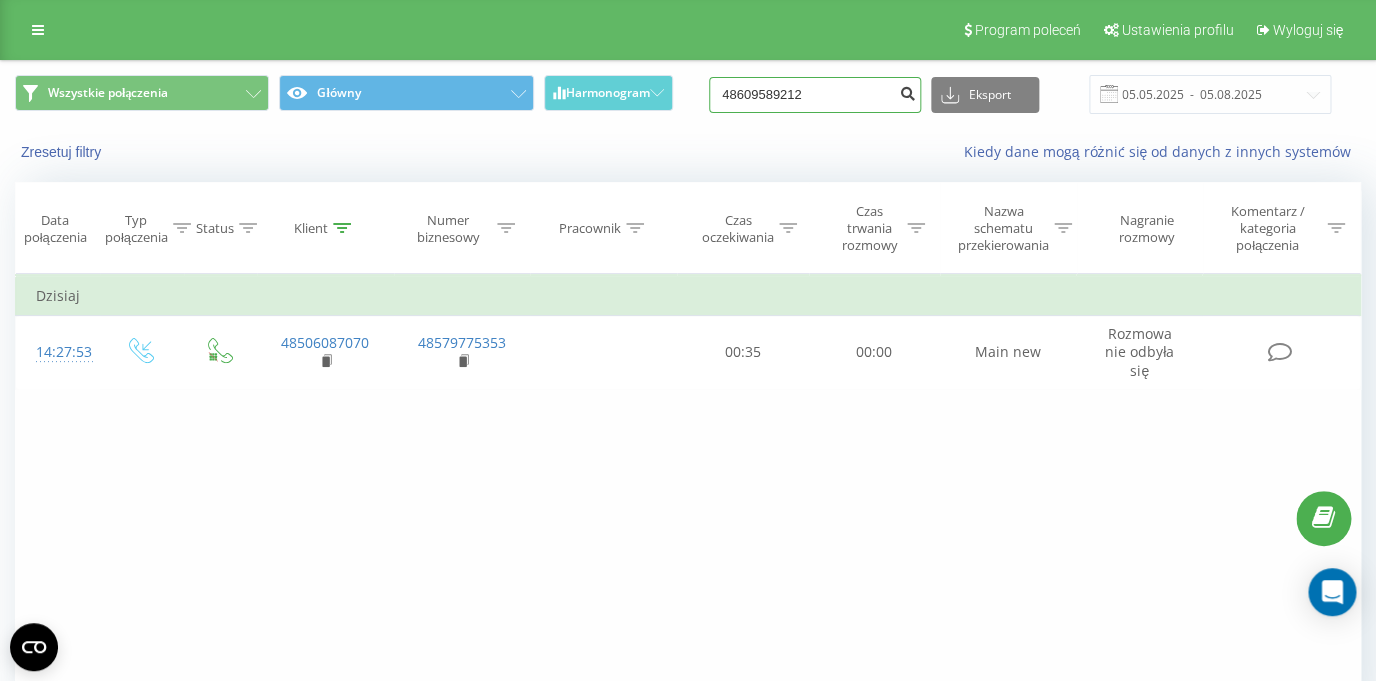 type on "48609589212" 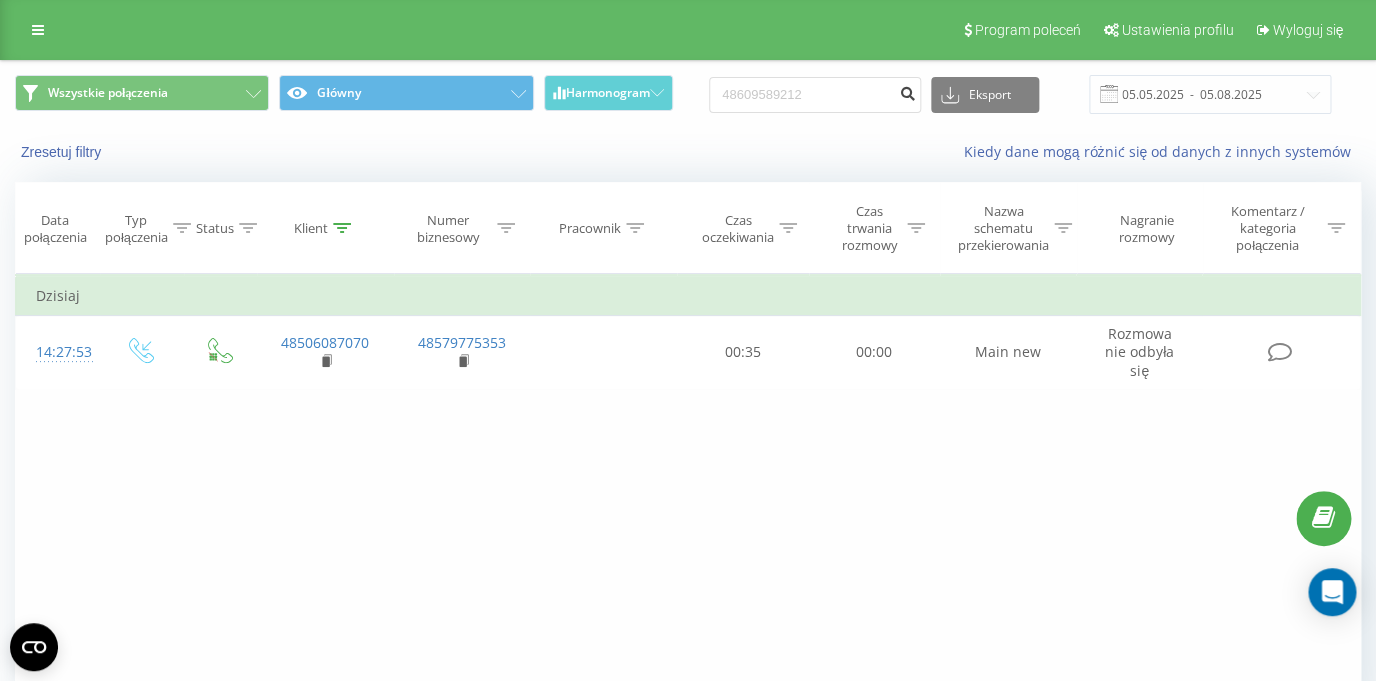 click at bounding box center [907, 91] 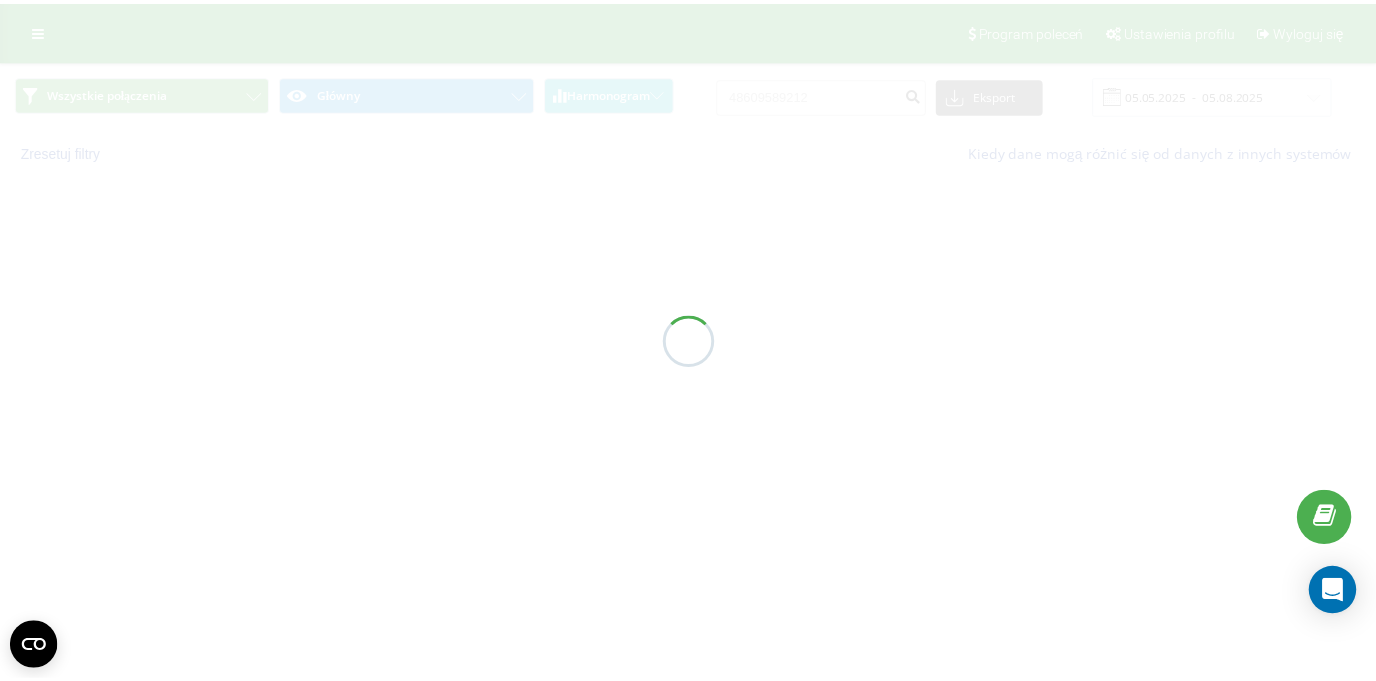 scroll, scrollTop: 0, scrollLeft: 0, axis: both 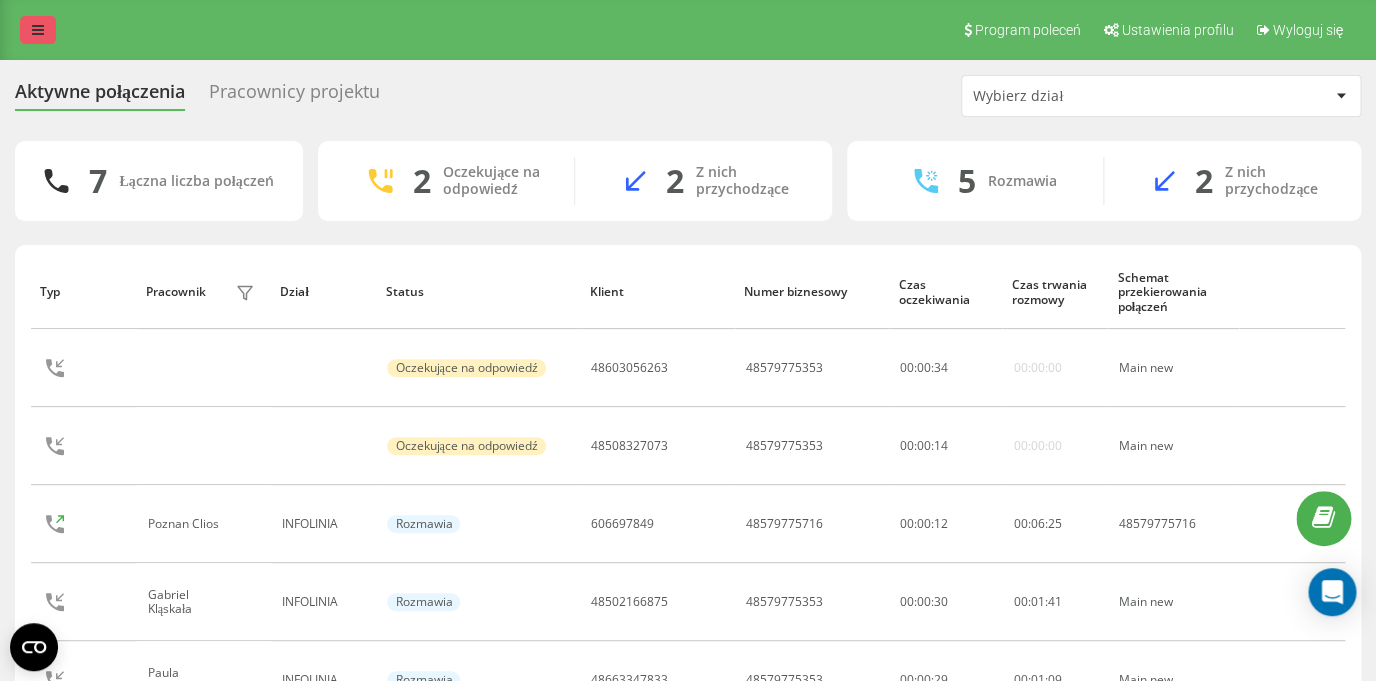 click at bounding box center (38, 30) 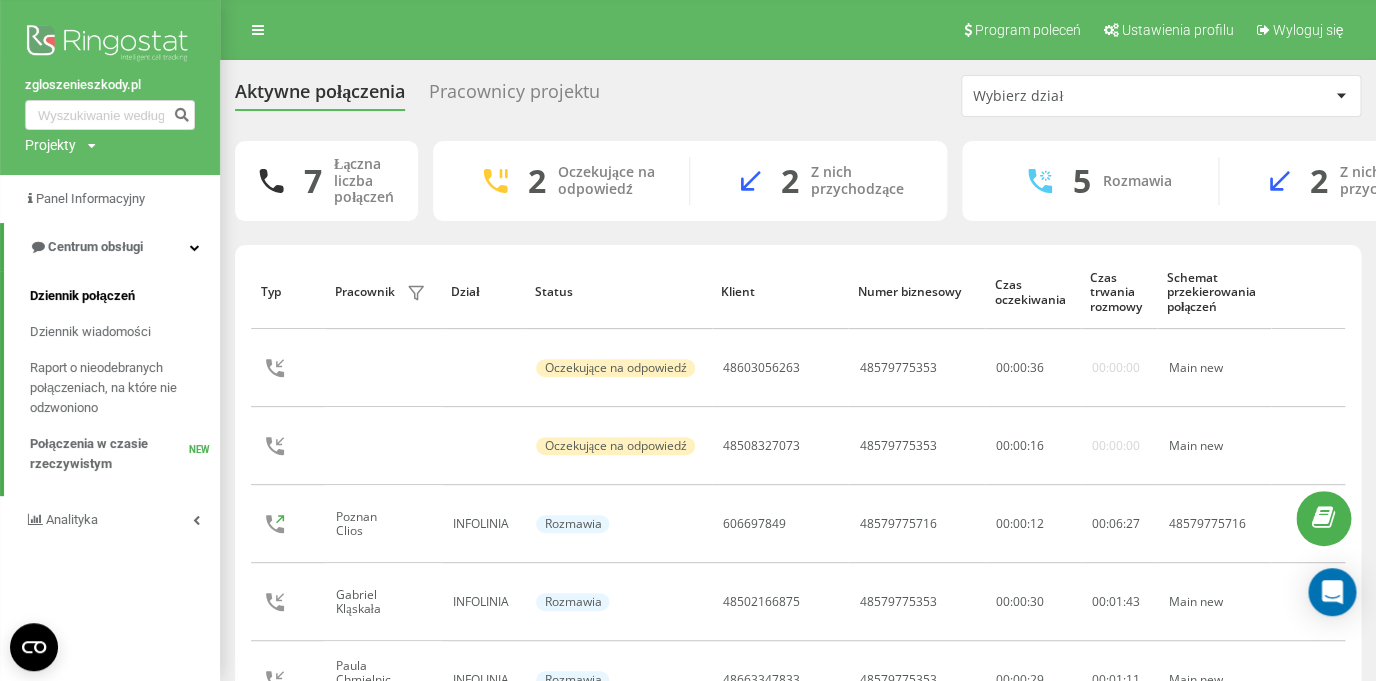 click on "Dziennik połączeń" at bounding box center [82, 296] 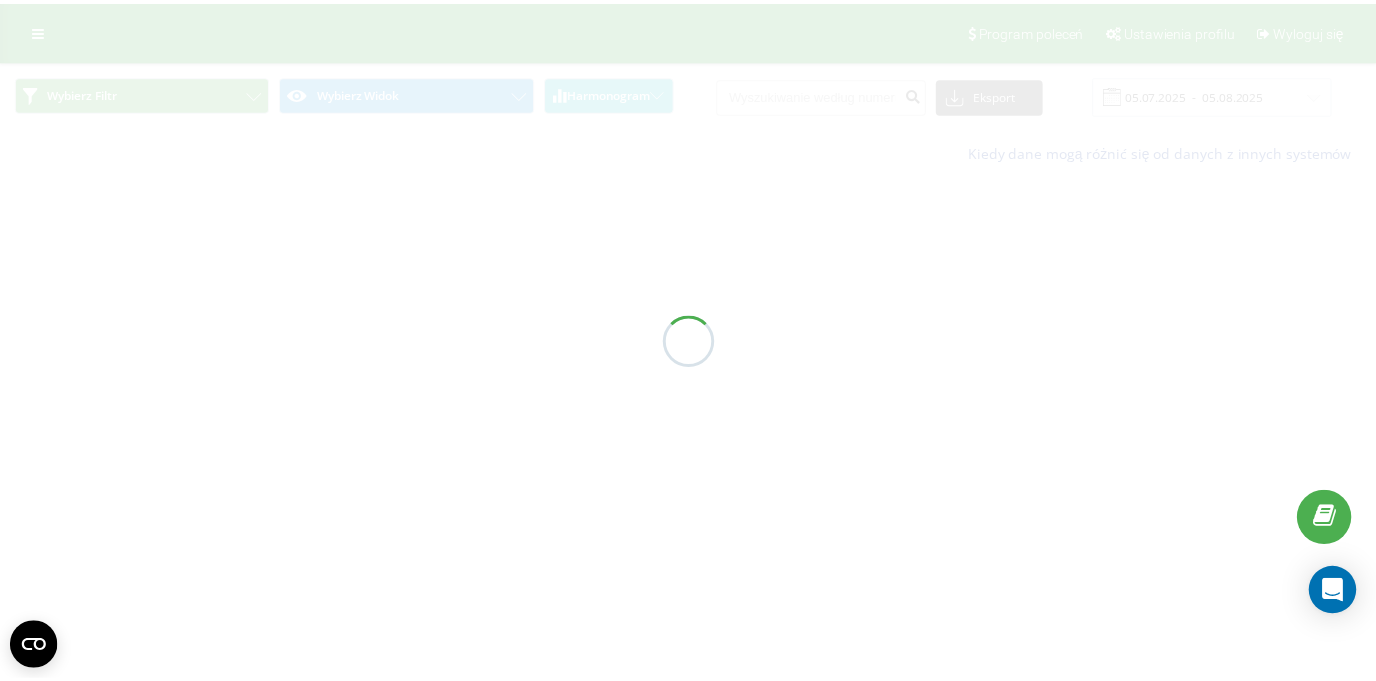 scroll, scrollTop: 0, scrollLeft: 0, axis: both 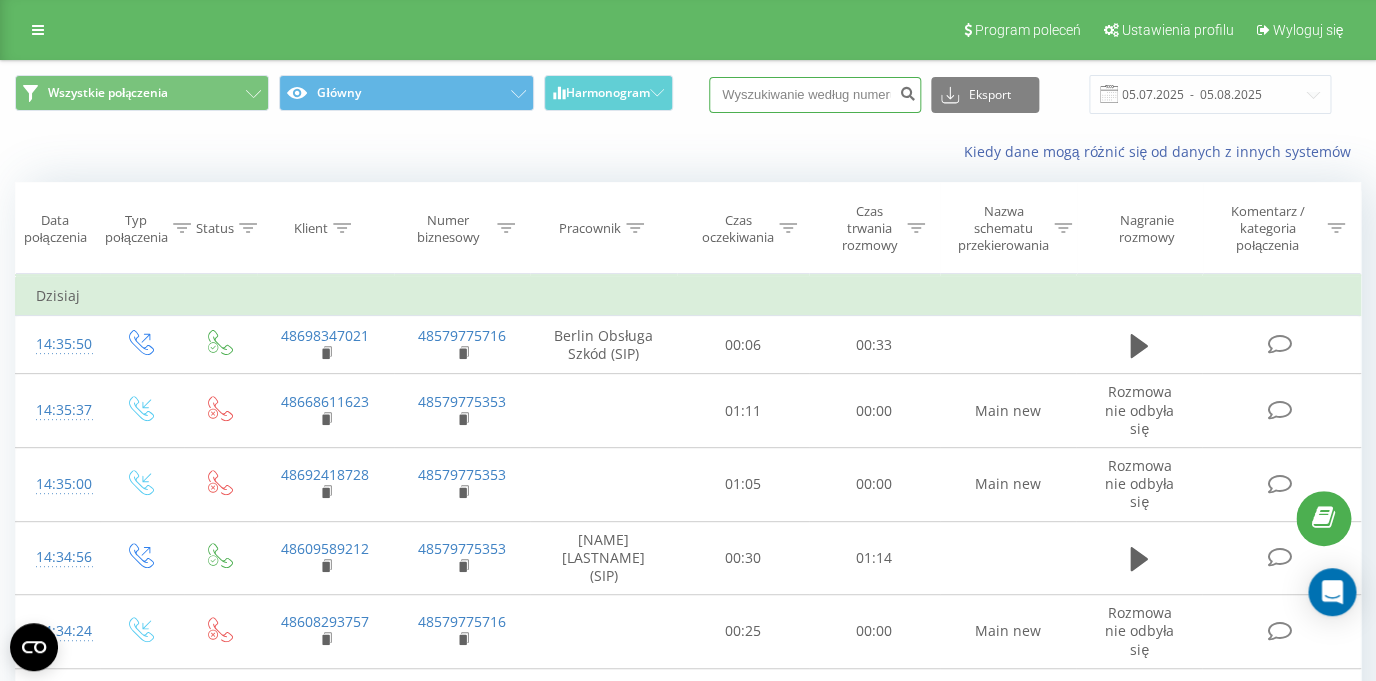 click at bounding box center (815, 95) 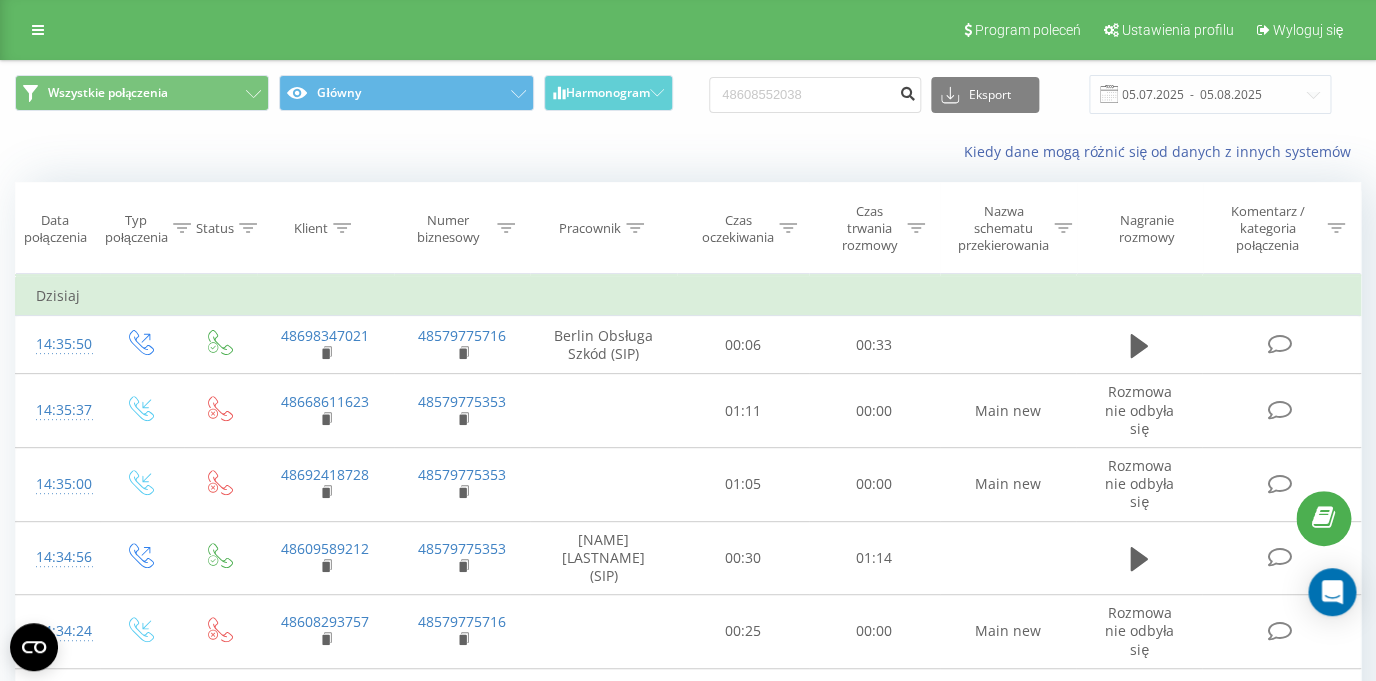 click at bounding box center (907, 91) 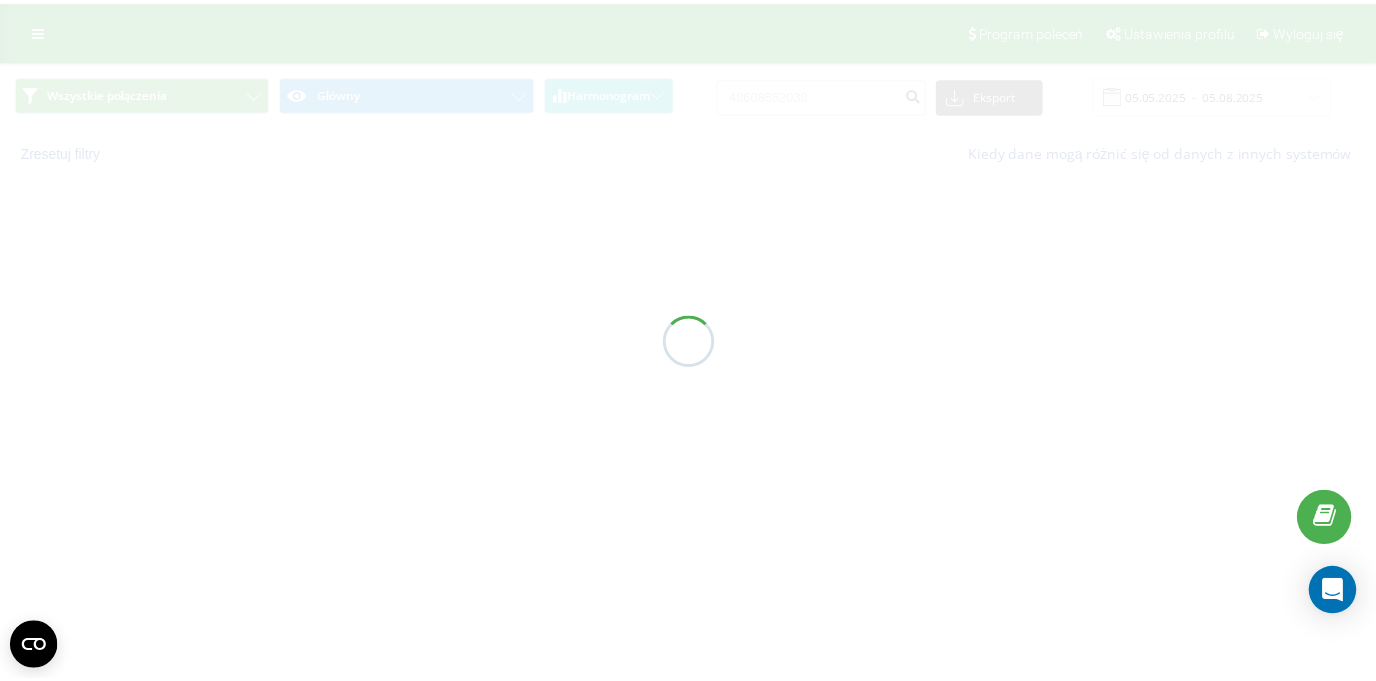 scroll, scrollTop: 0, scrollLeft: 0, axis: both 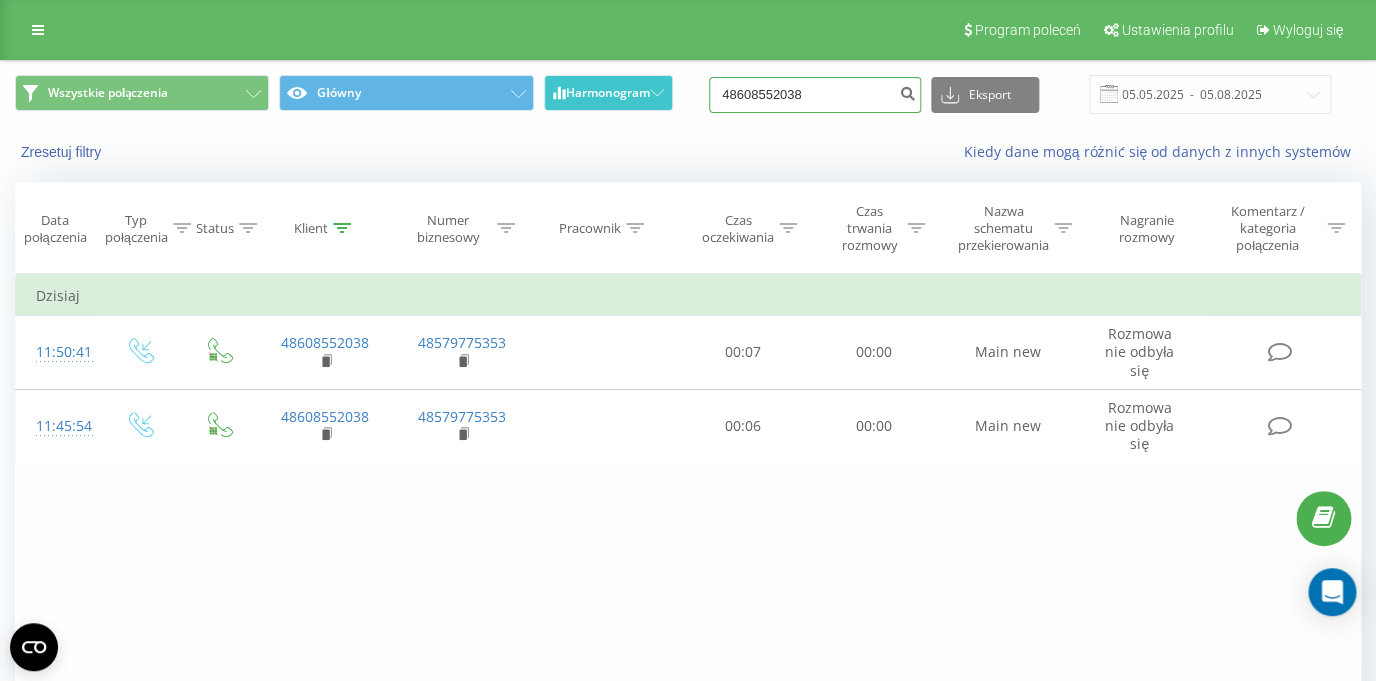 drag, startPoint x: 848, startPoint y: 104, endPoint x: 642, endPoint y: 101, distance: 206.02185 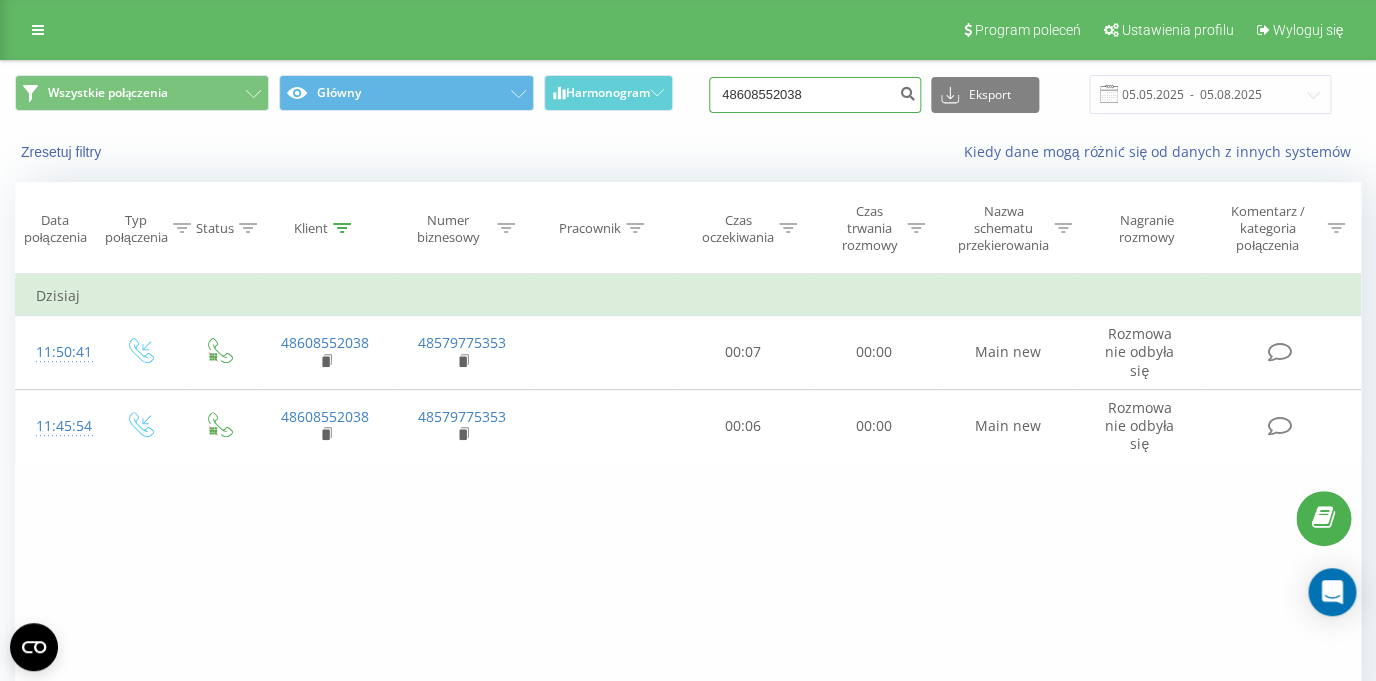 drag, startPoint x: 837, startPoint y: 94, endPoint x: 735, endPoint y: 99, distance: 102.122475 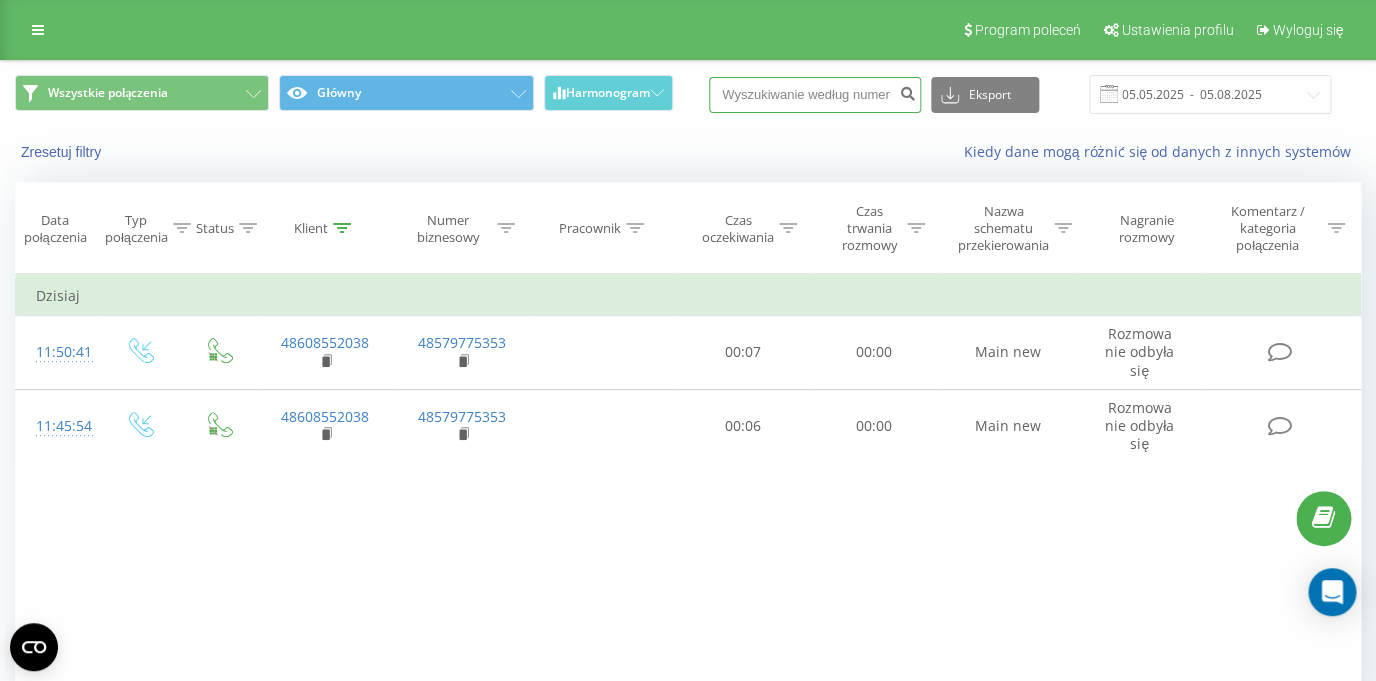 paste on "48507238670" 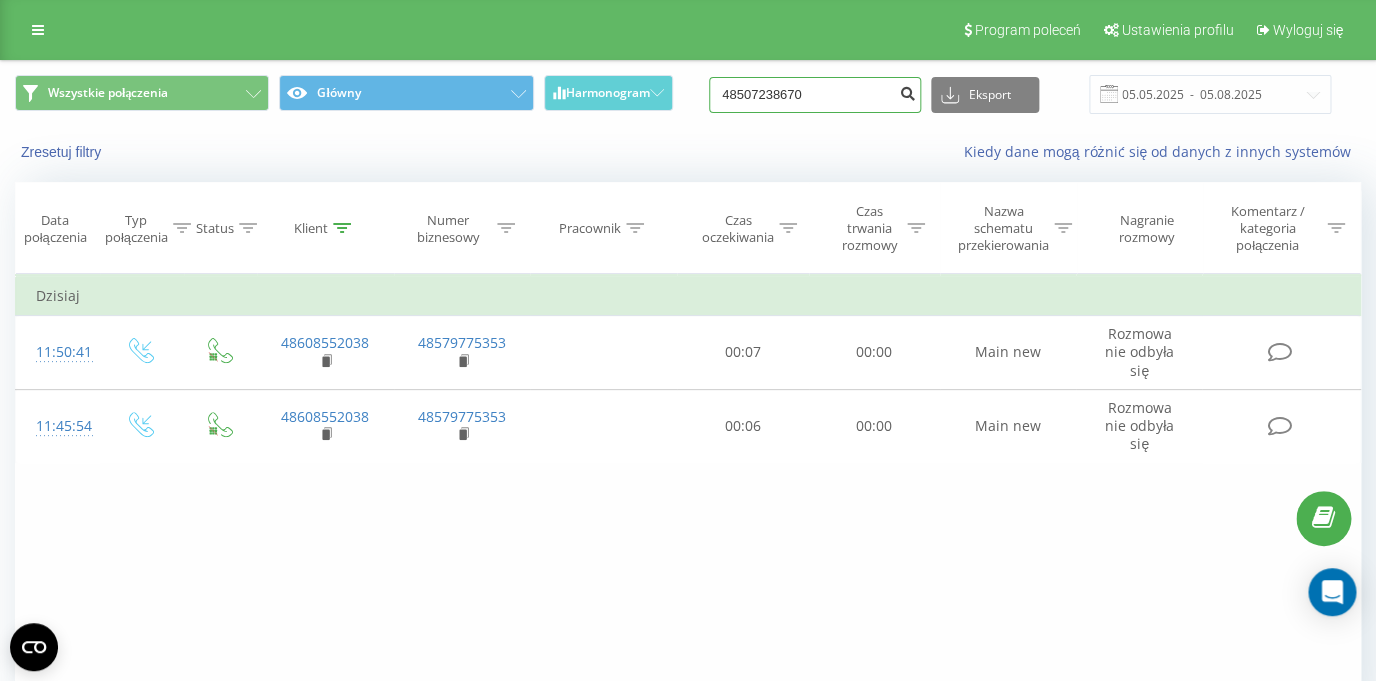 type on "48507238670" 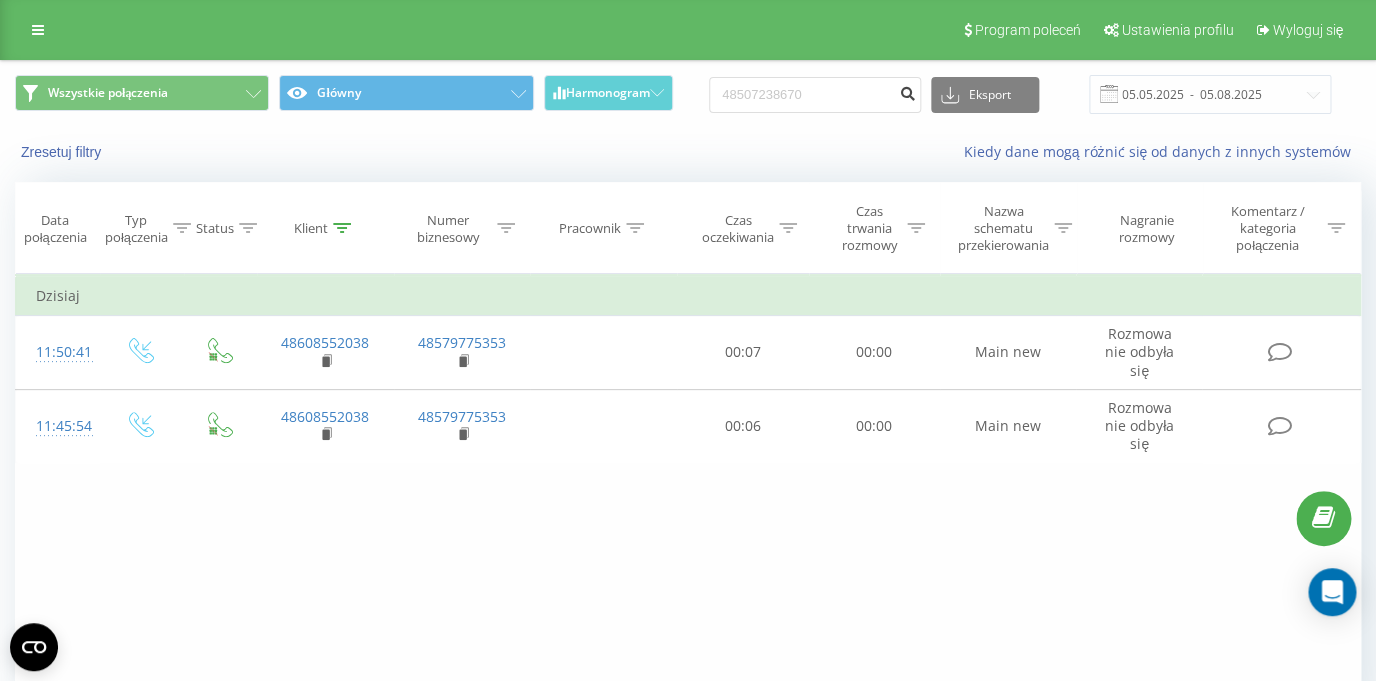 click at bounding box center [907, 91] 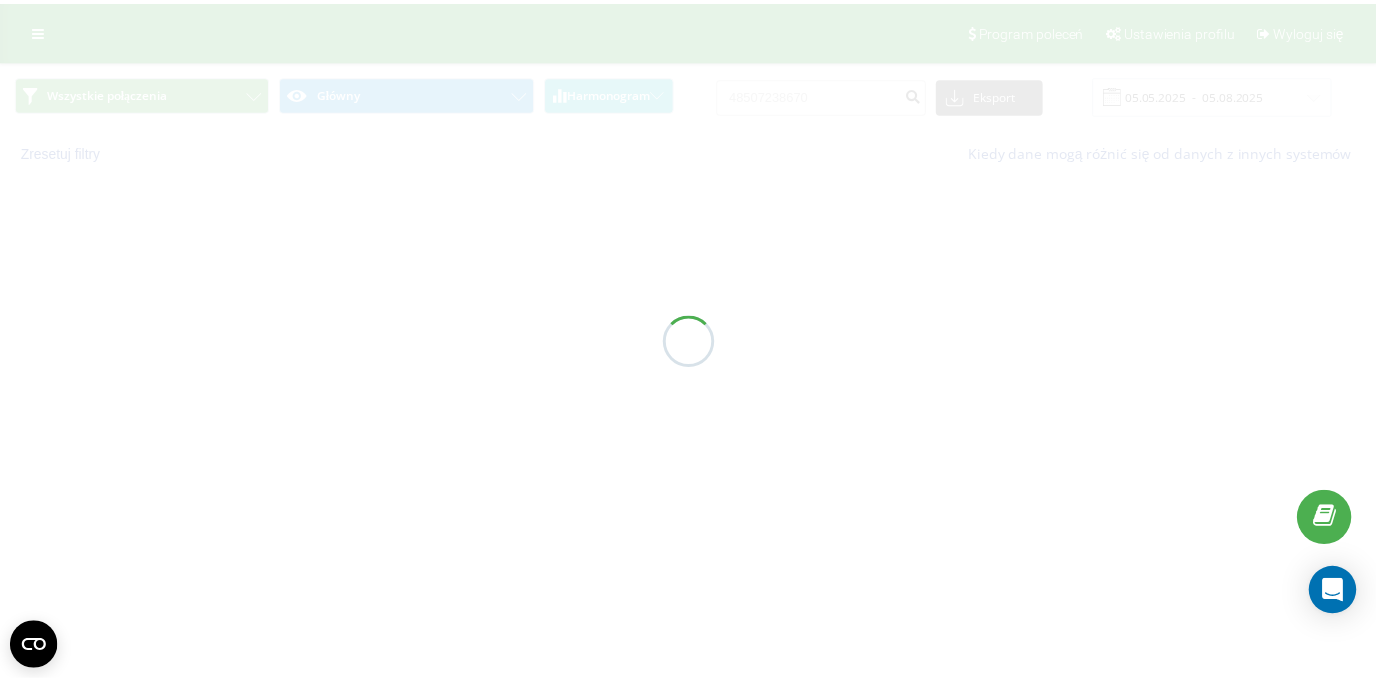 scroll, scrollTop: 0, scrollLeft: 0, axis: both 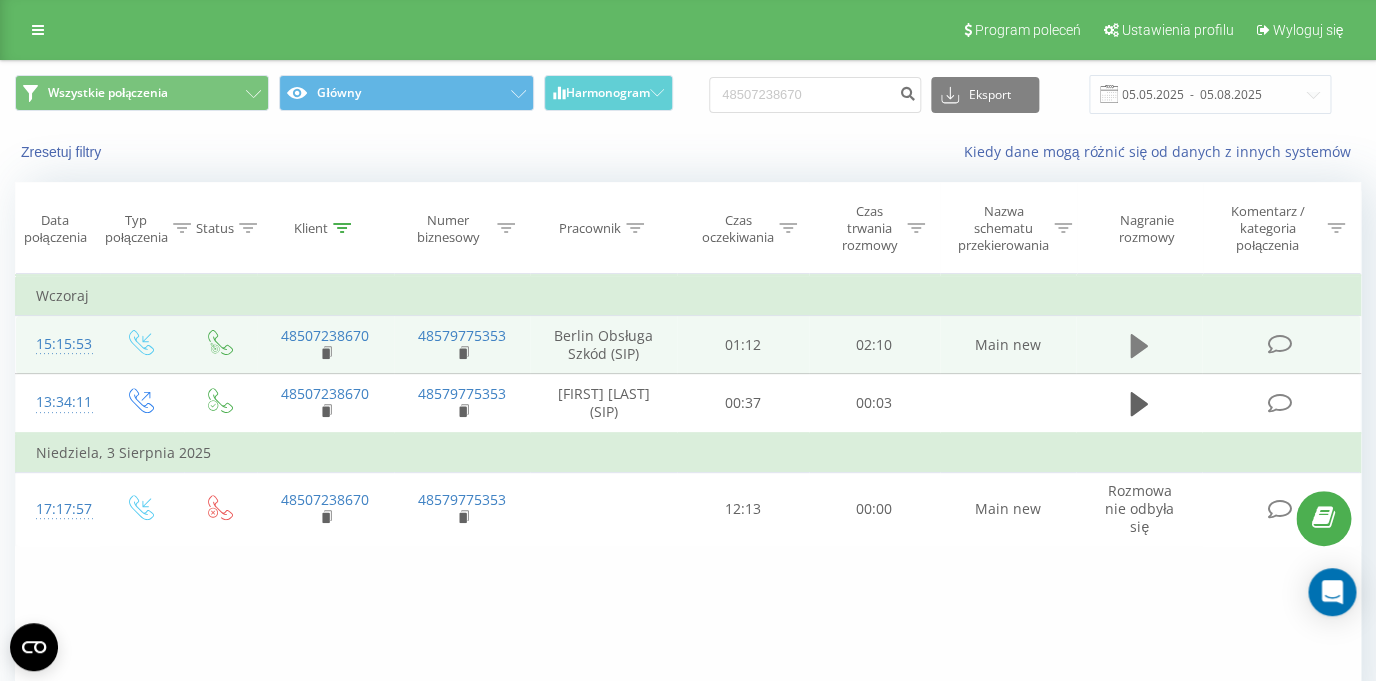 click 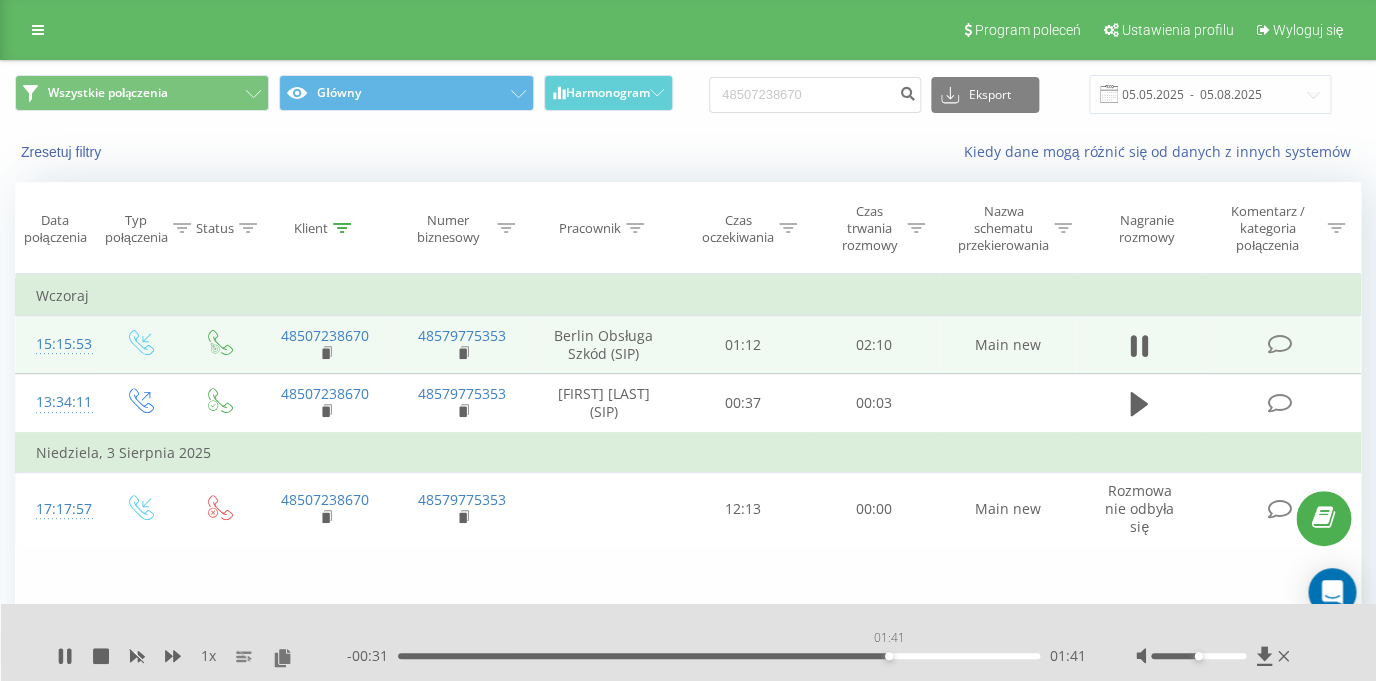 click on "01:41" at bounding box center (719, 656) 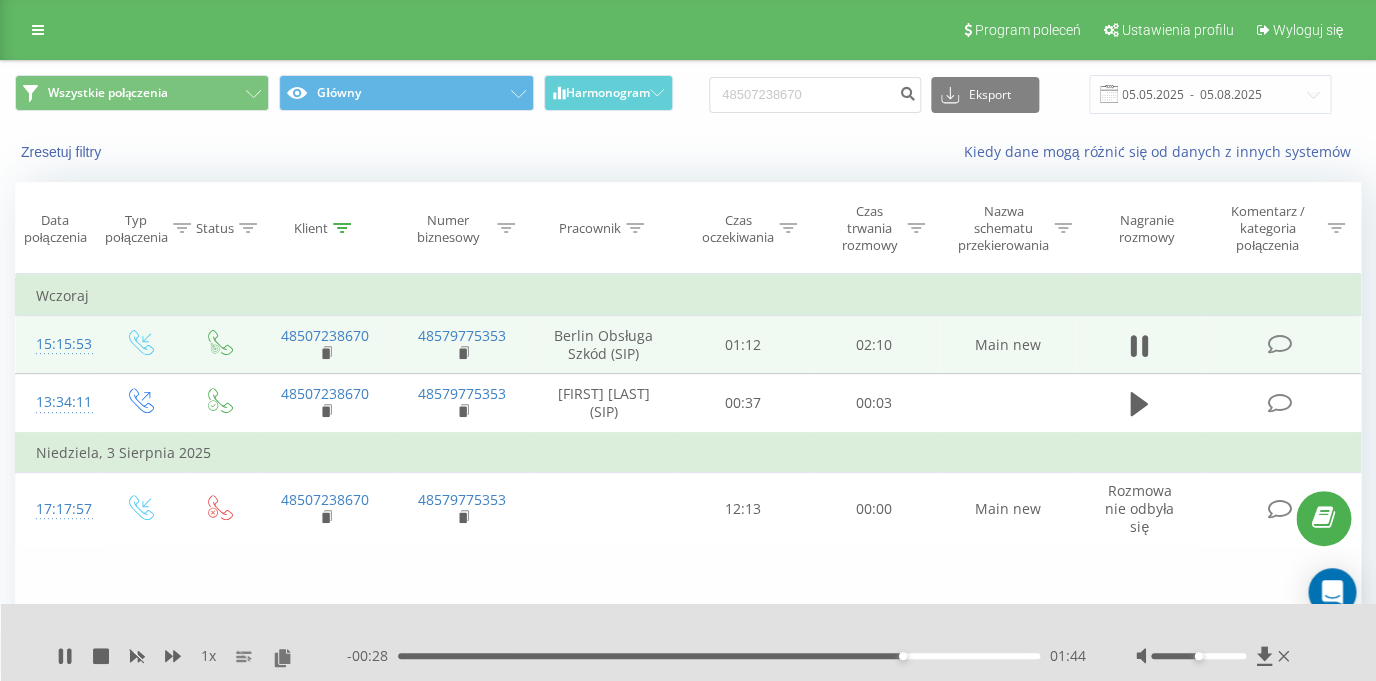 click on "01:44" at bounding box center [719, 656] 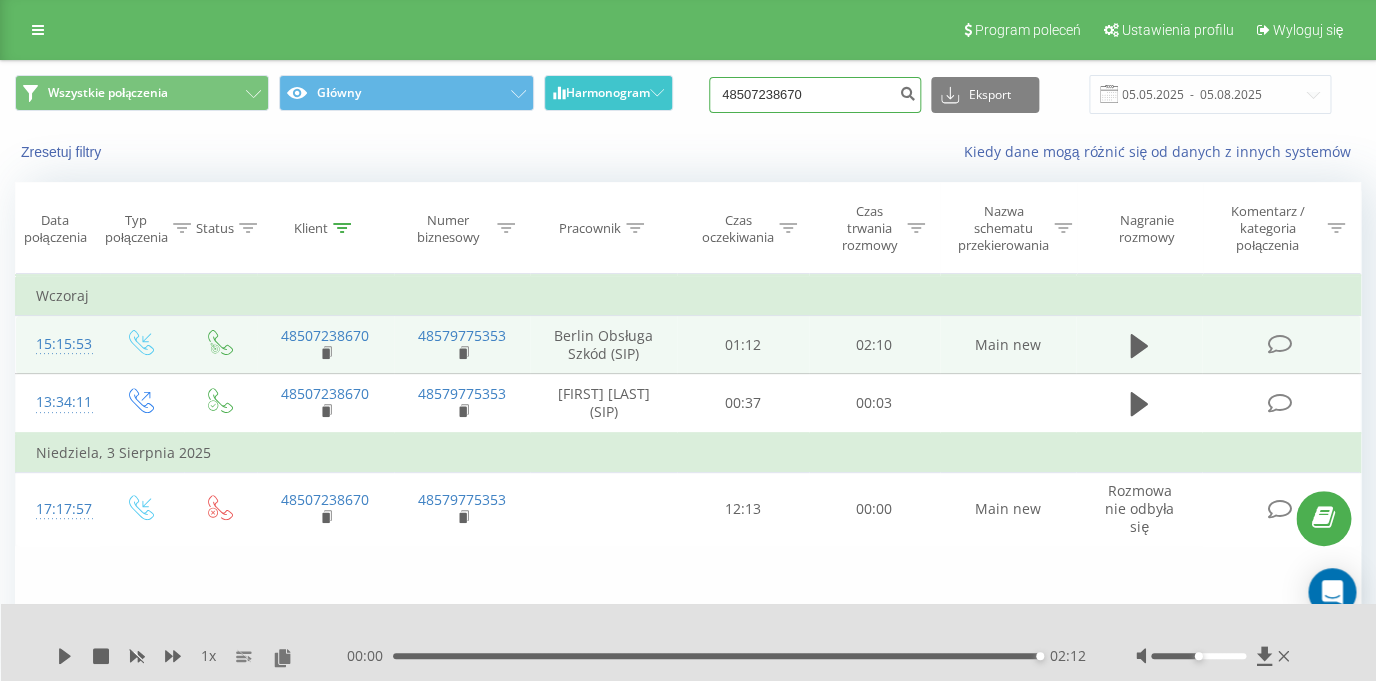 drag, startPoint x: 876, startPoint y: 79, endPoint x: 668, endPoint y: 90, distance: 208.29066 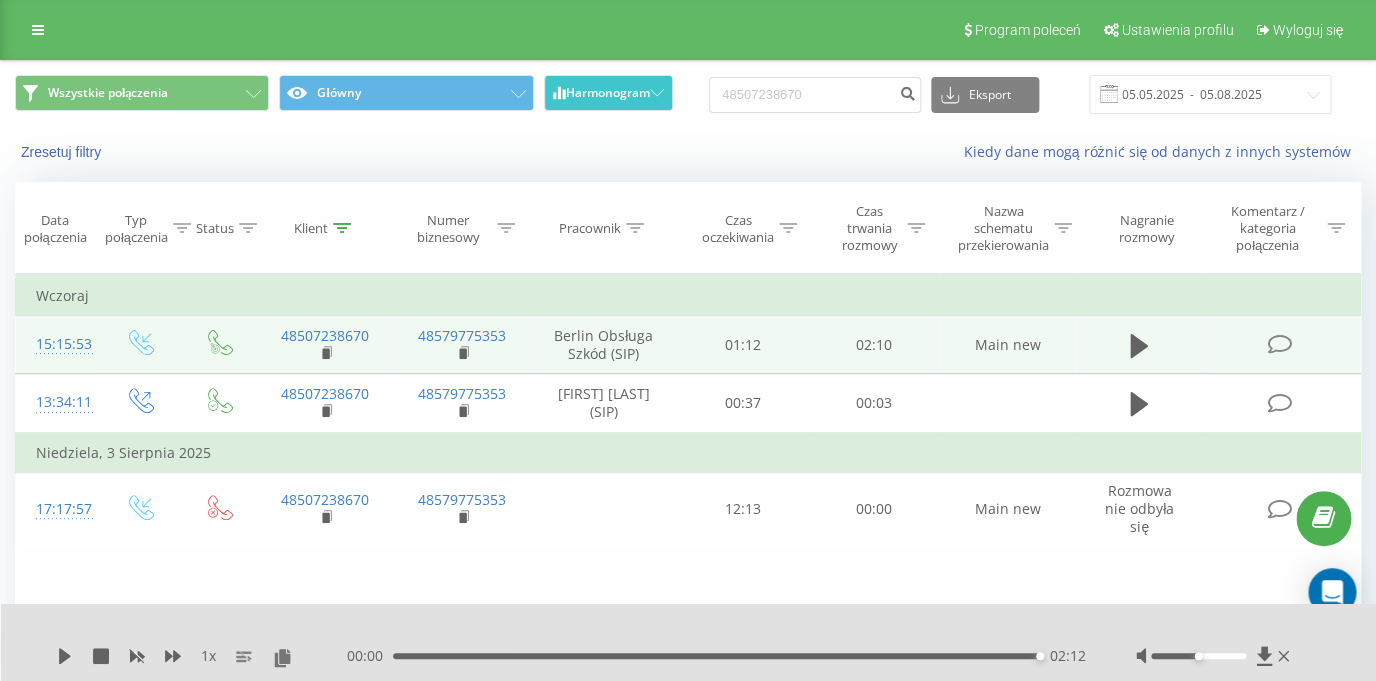 drag, startPoint x: 668, startPoint y: 90, endPoint x: 840, endPoint y: 96, distance: 172.10461 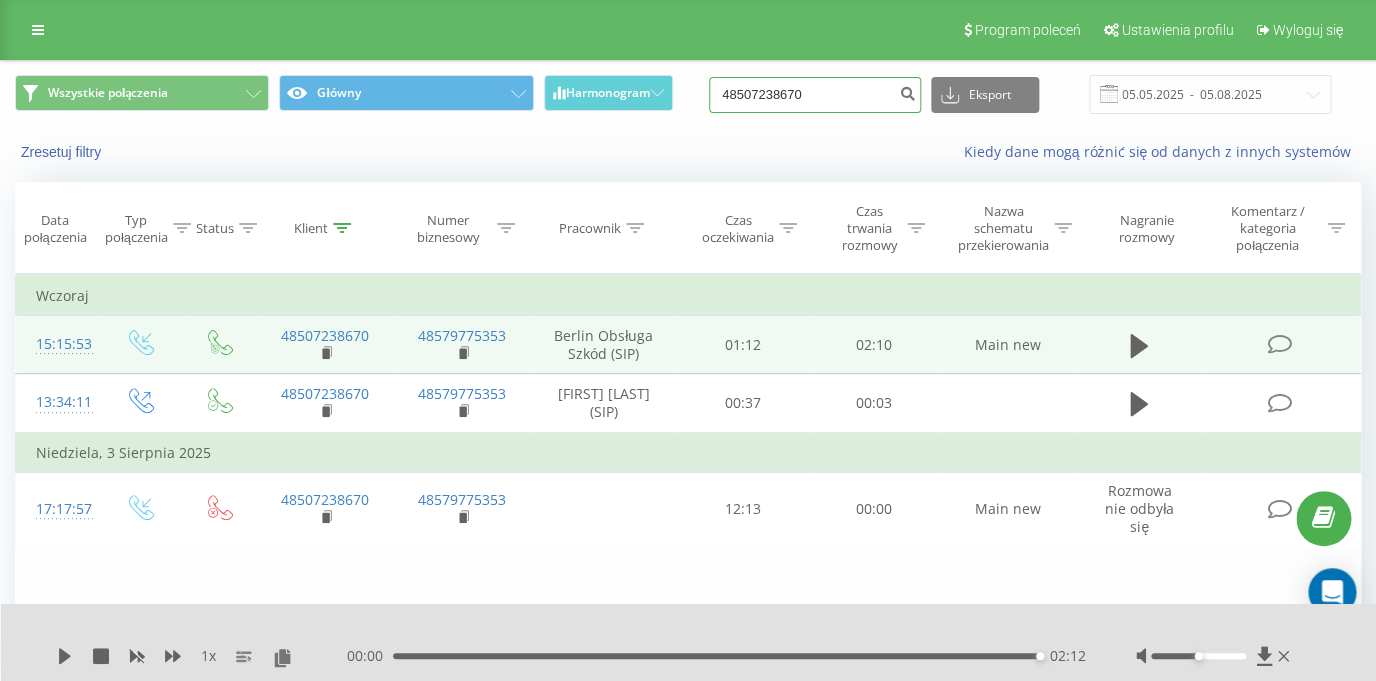 click on "48507238670" at bounding box center [815, 95] 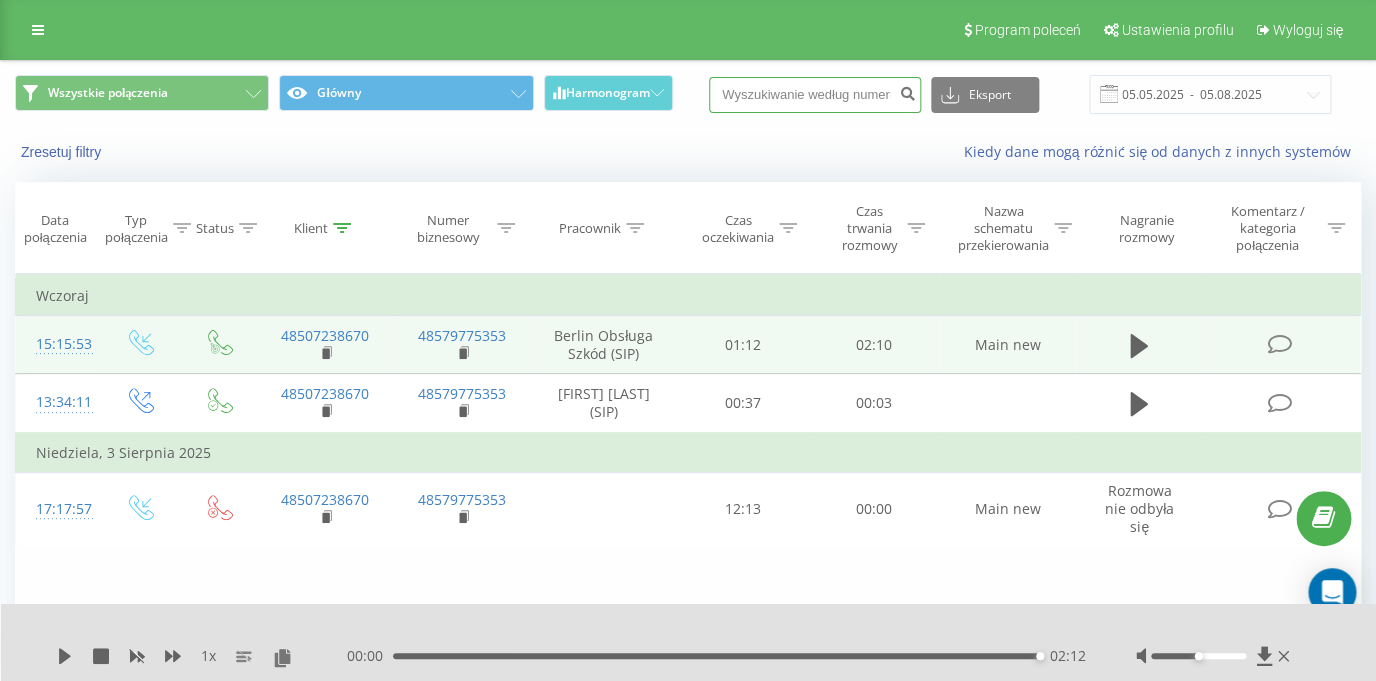 paste on "48665706103" 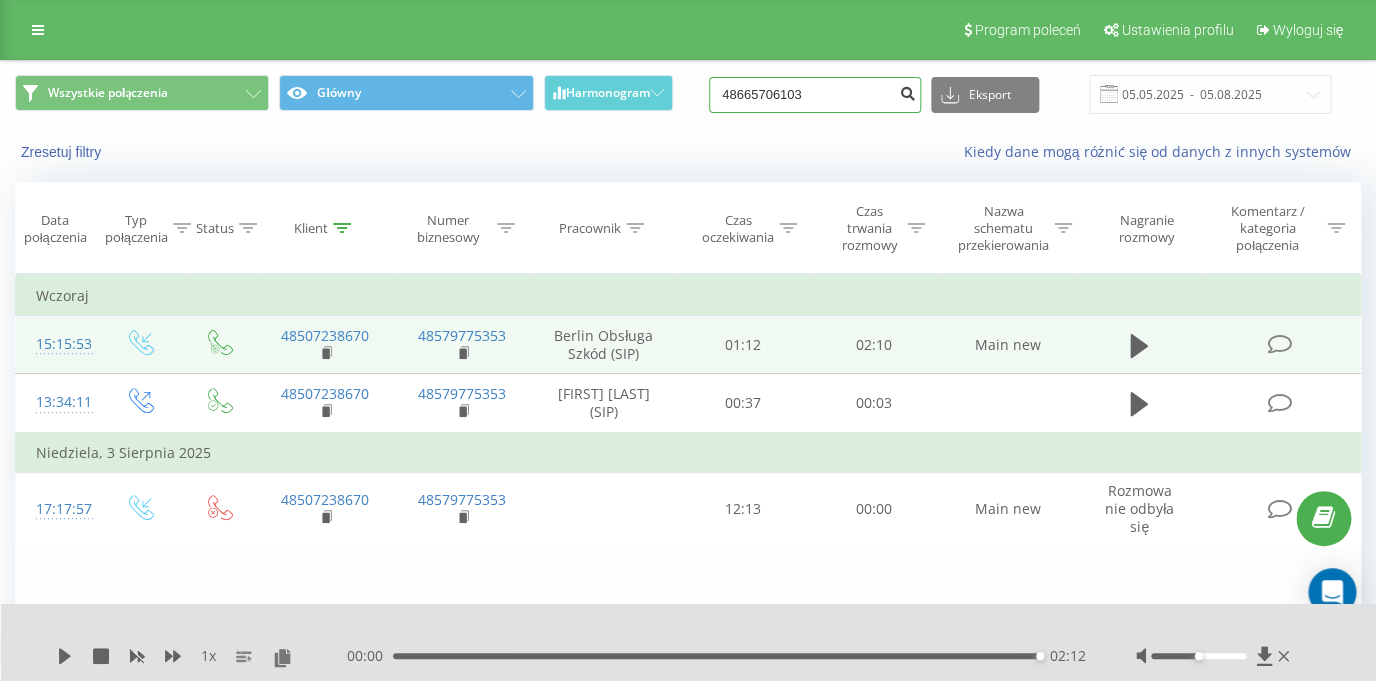 type on "48665706103" 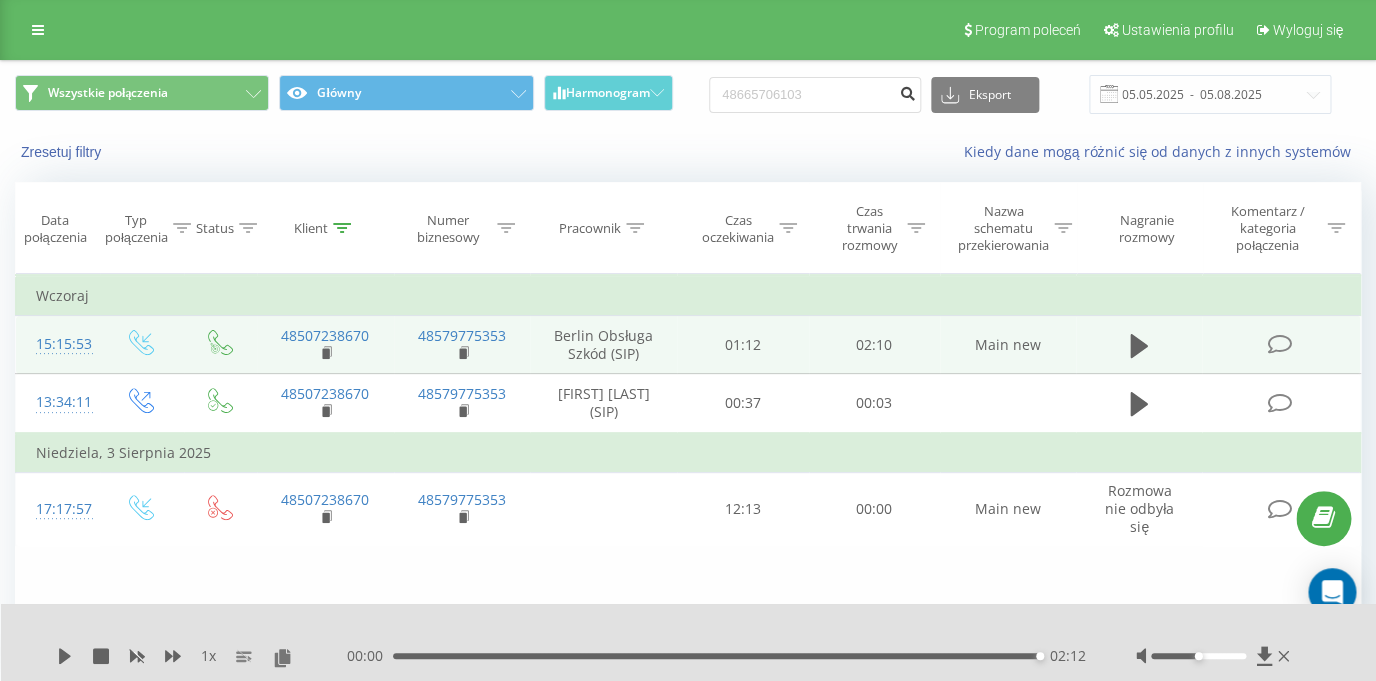click at bounding box center (907, 91) 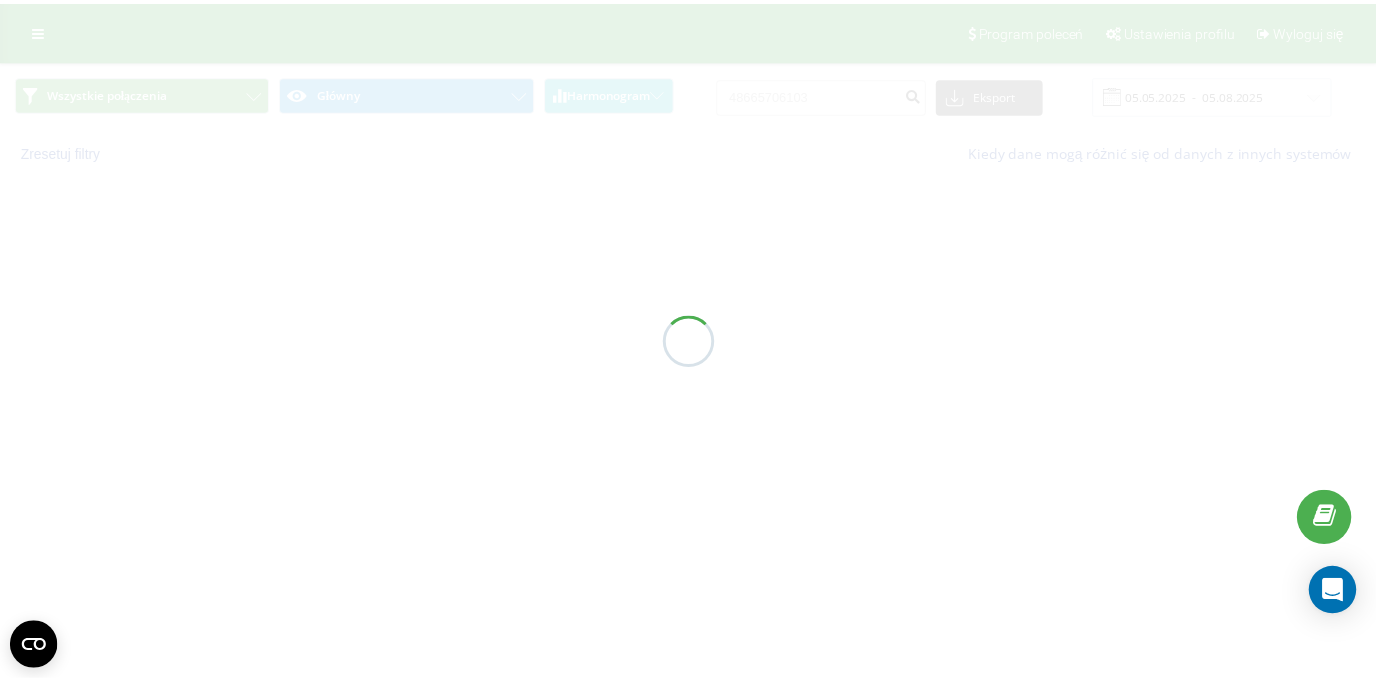 scroll, scrollTop: 0, scrollLeft: 0, axis: both 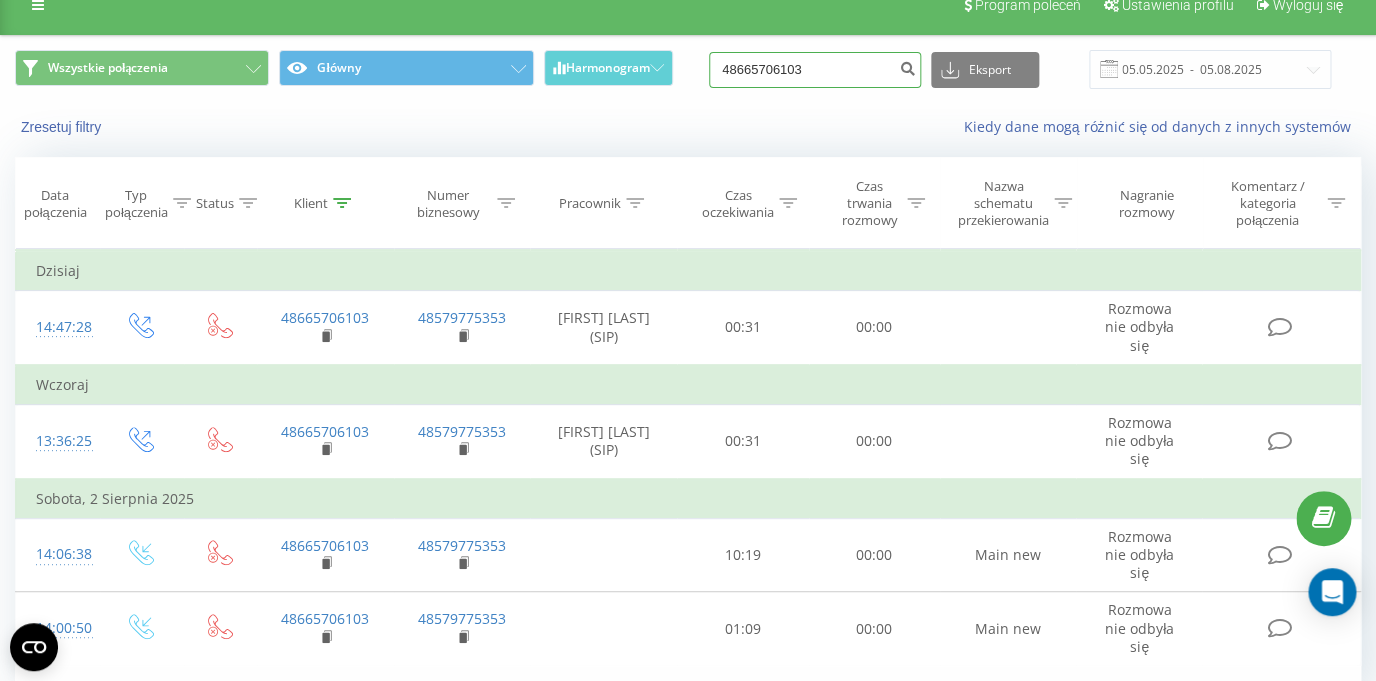 drag, startPoint x: 850, startPoint y: 69, endPoint x: 695, endPoint y: 65, distance: 155.0516 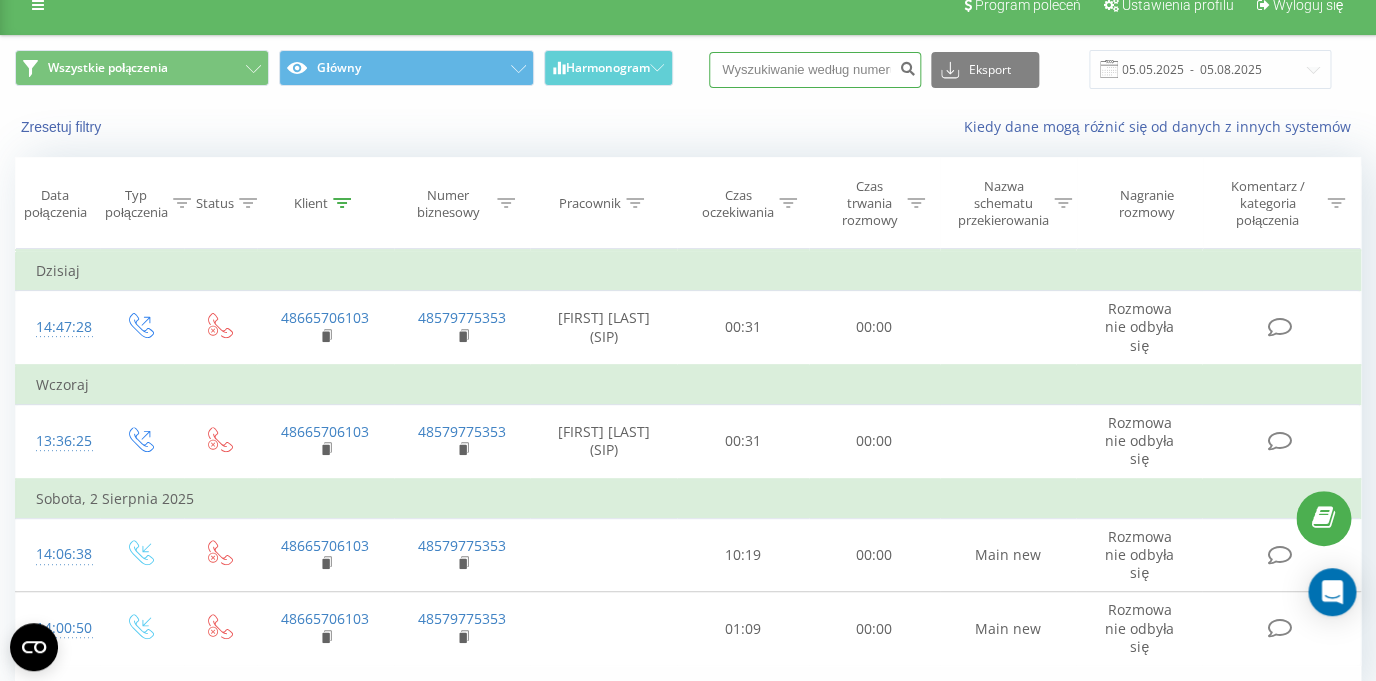 paste on "48508084025" 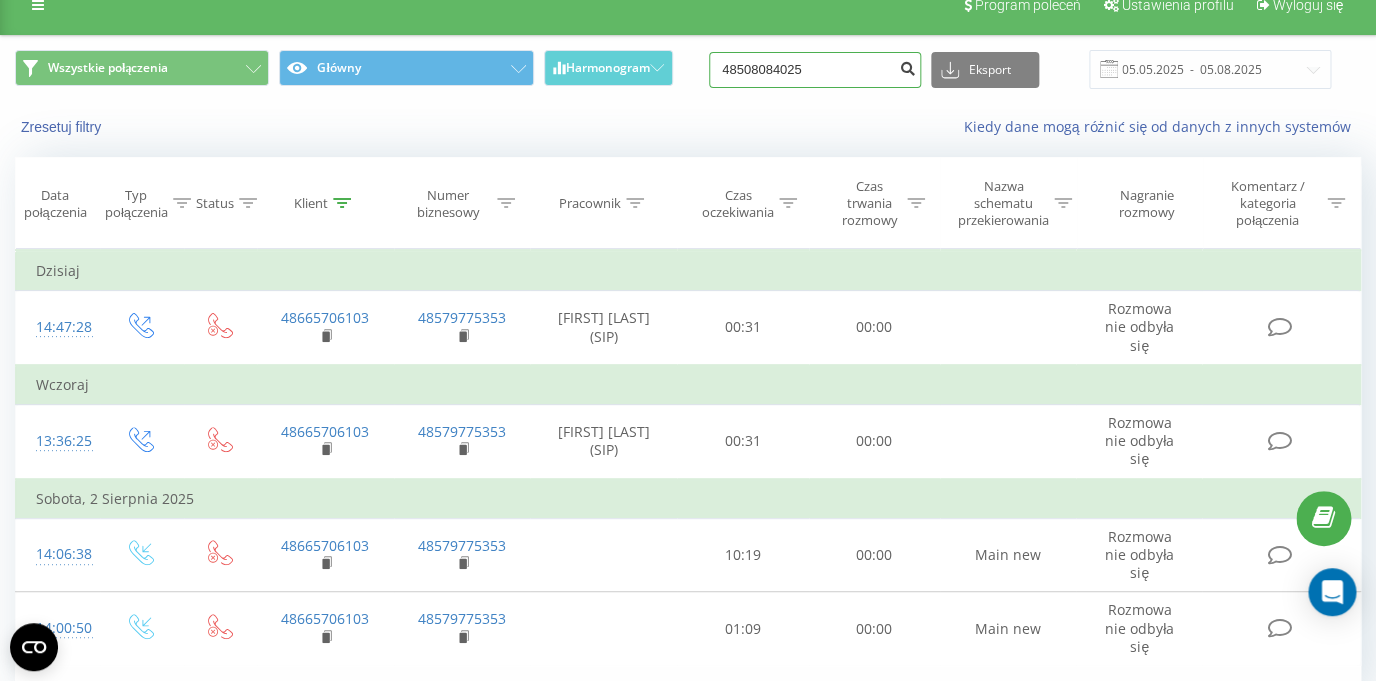 type on "48508084025" 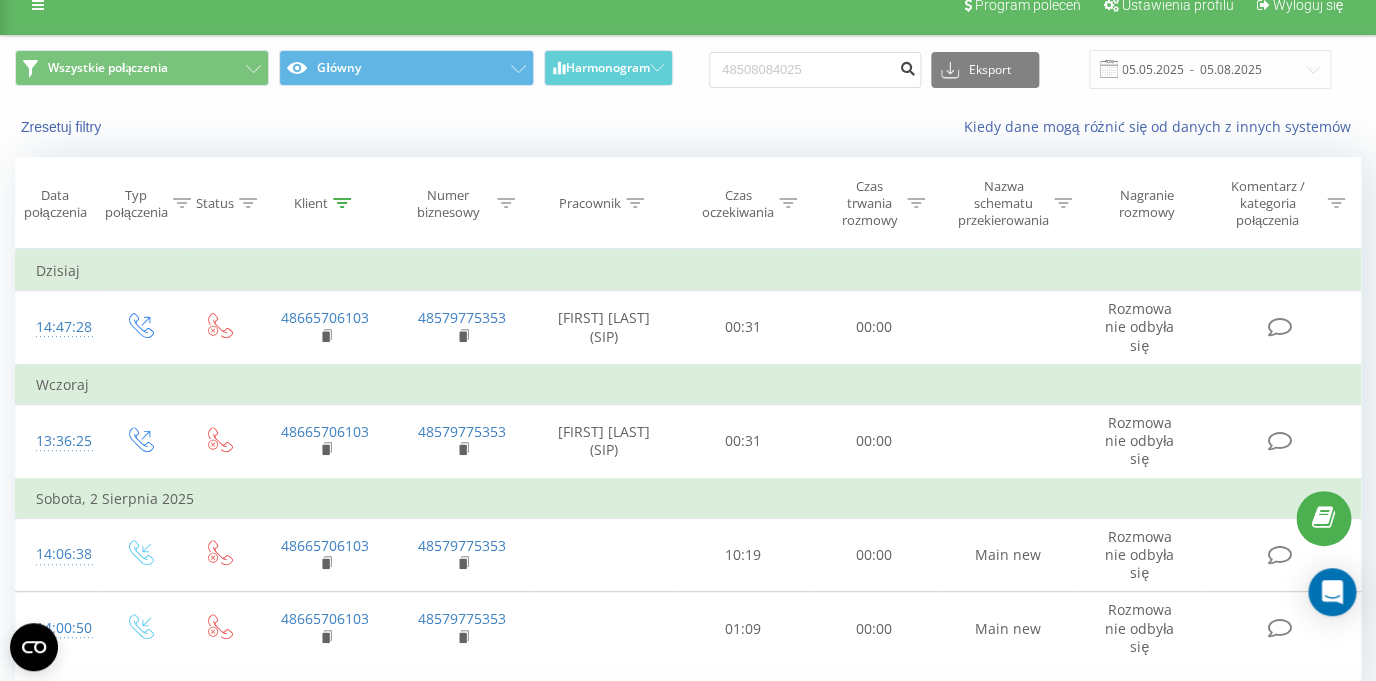 click at bounding box center (907, 66) 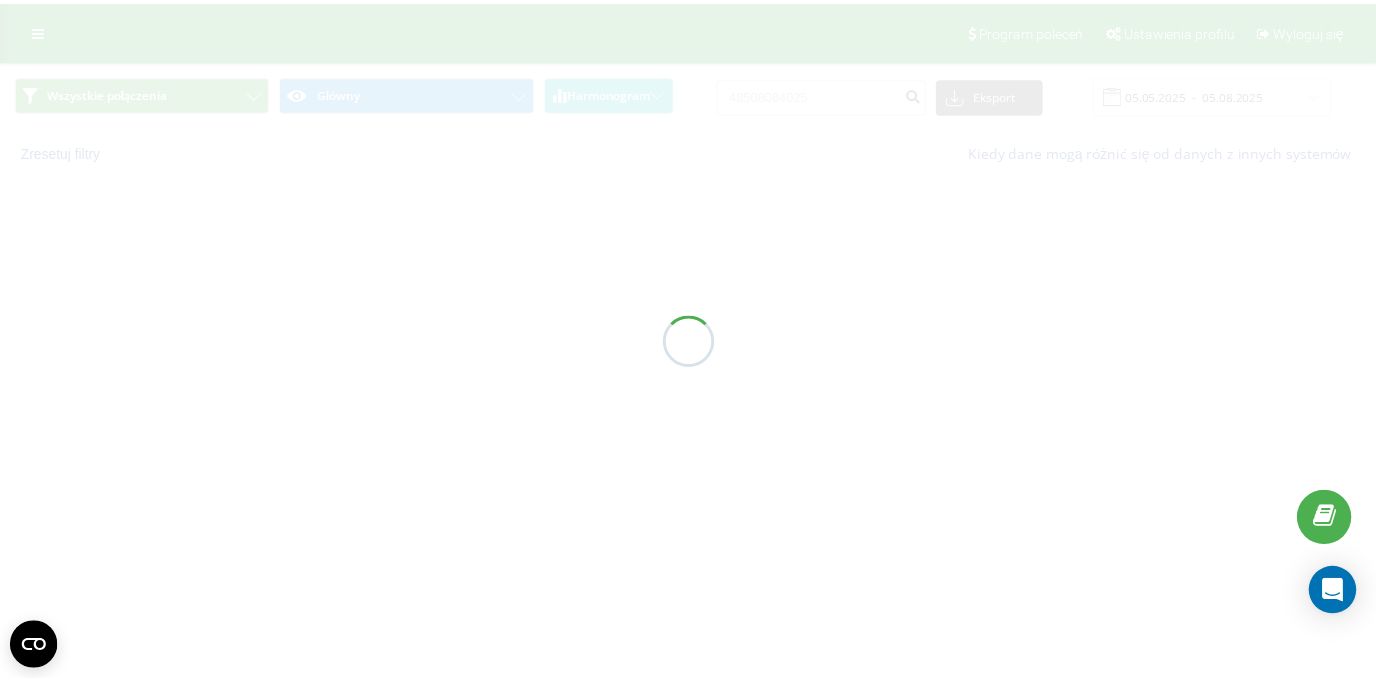 scroll, scrollTop: 0, scrollLeft: 0, axis: both 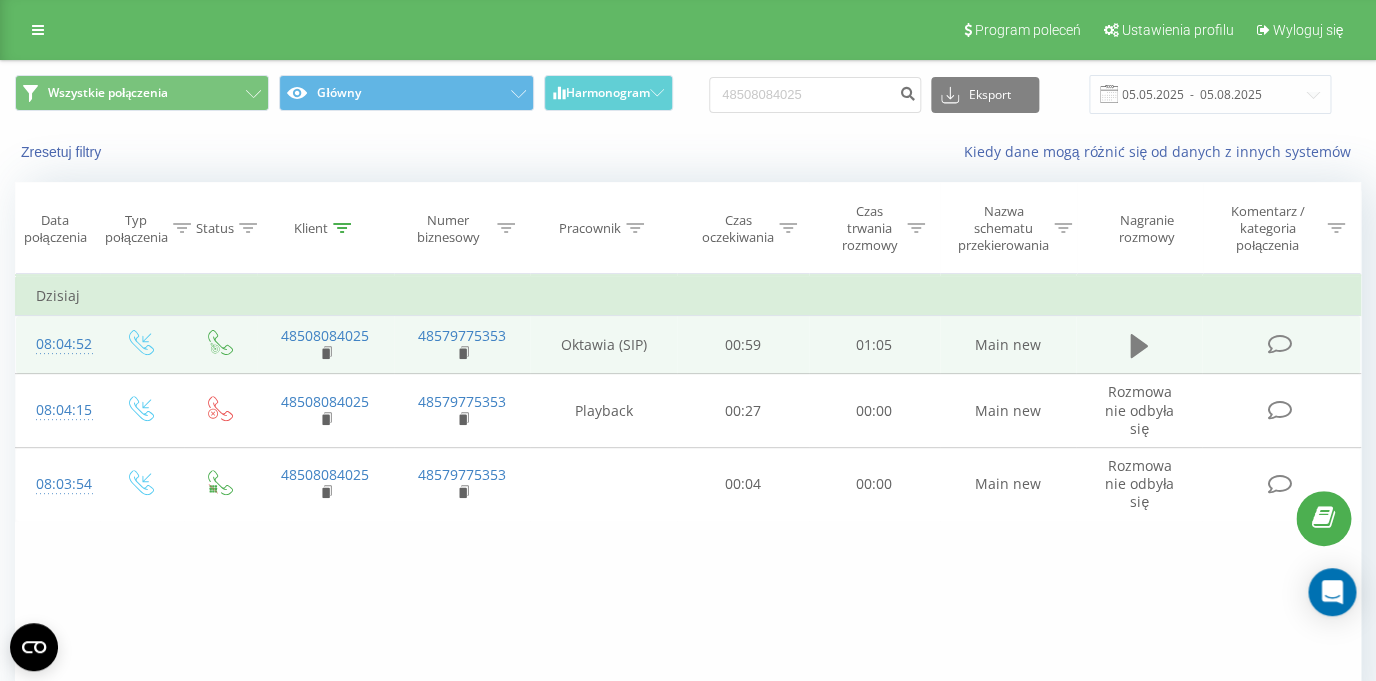 click 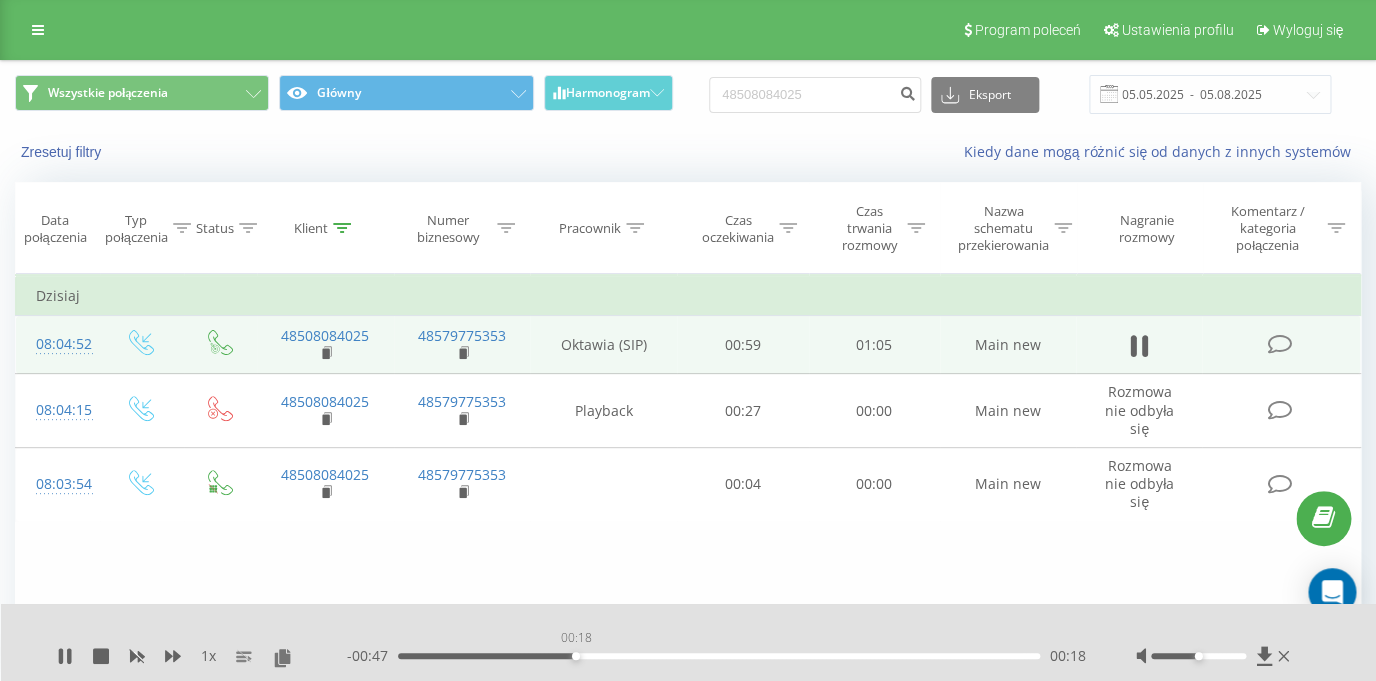 click on "00:18" at bounding box center (719, 656) 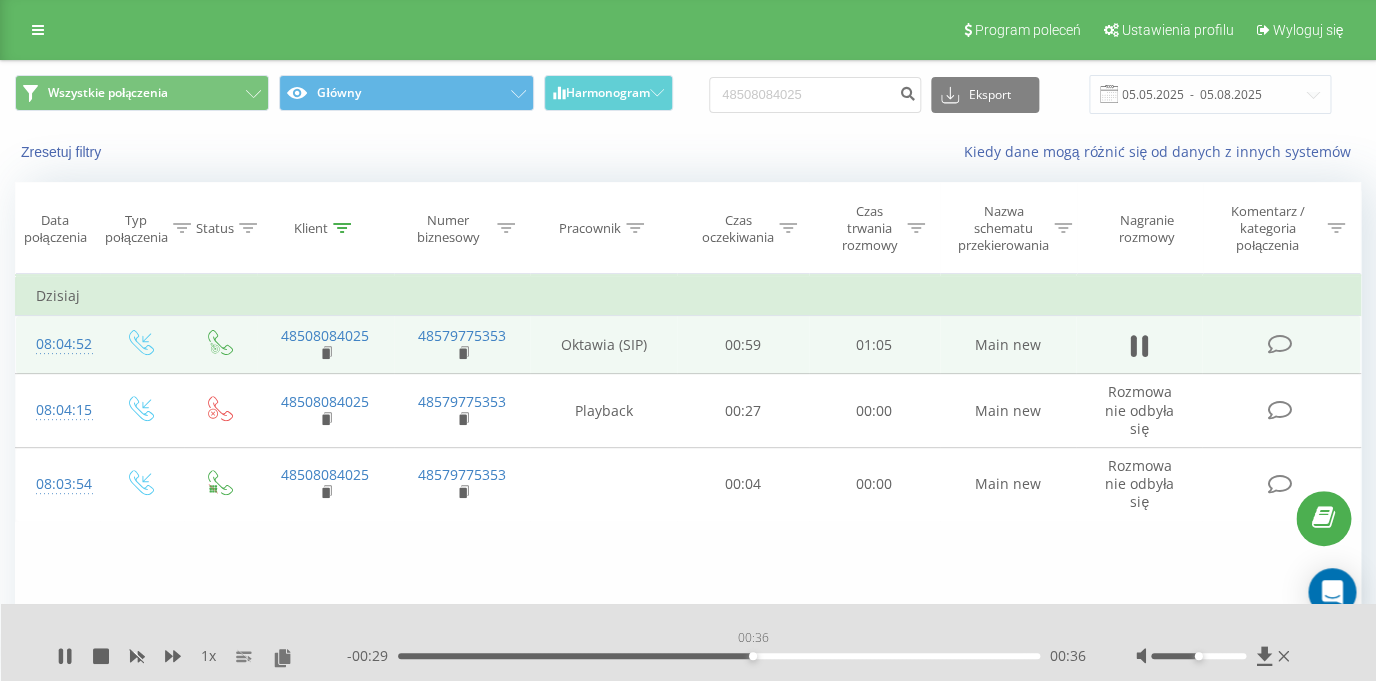 click on "00:36" at bounding box center [719, 656] 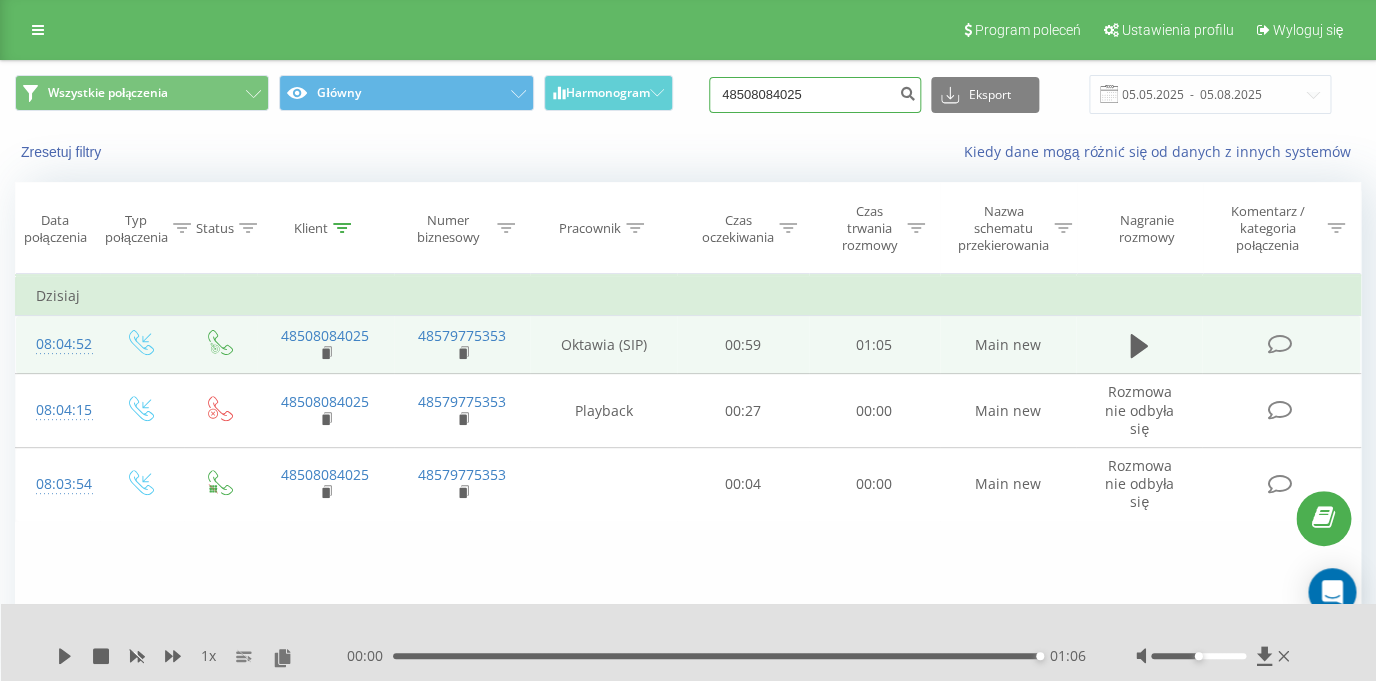 drag, startPoint x: 840, startPoint y: 101, endPoint x: 729, endPoint y: 90, distance: 111.54372 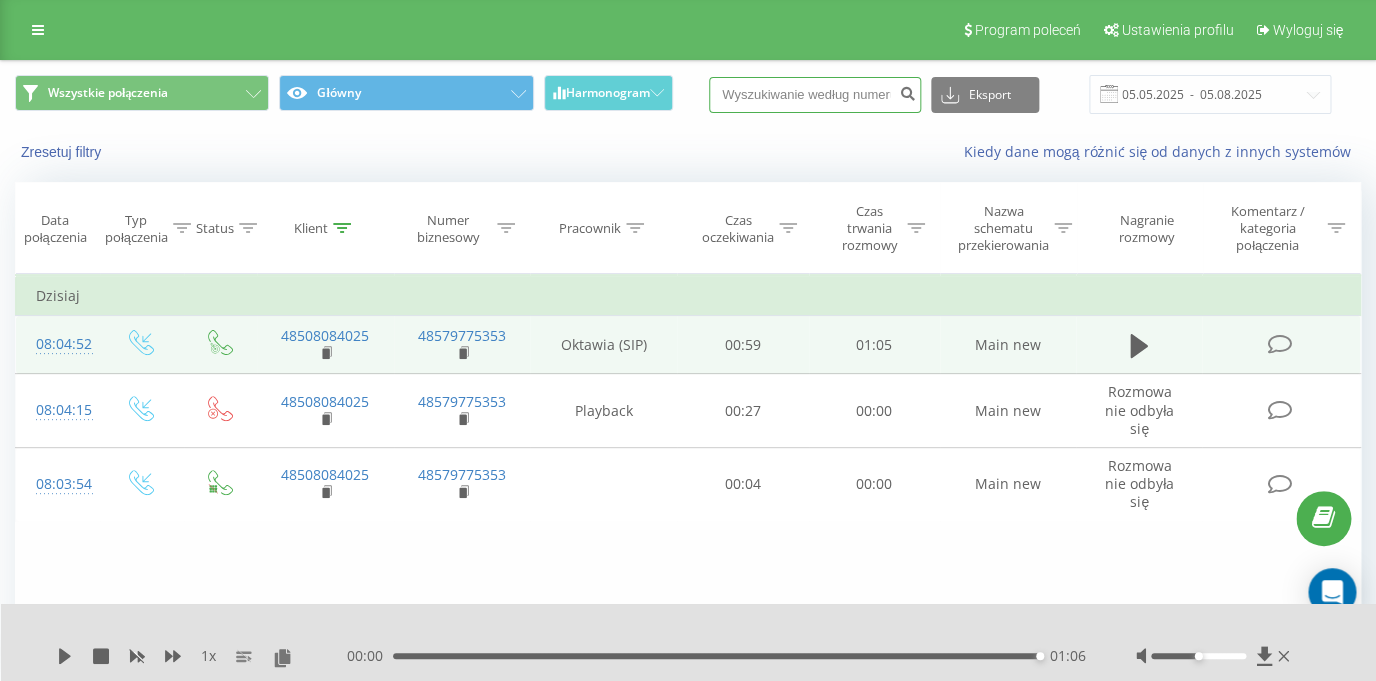 paste on "48696682922" 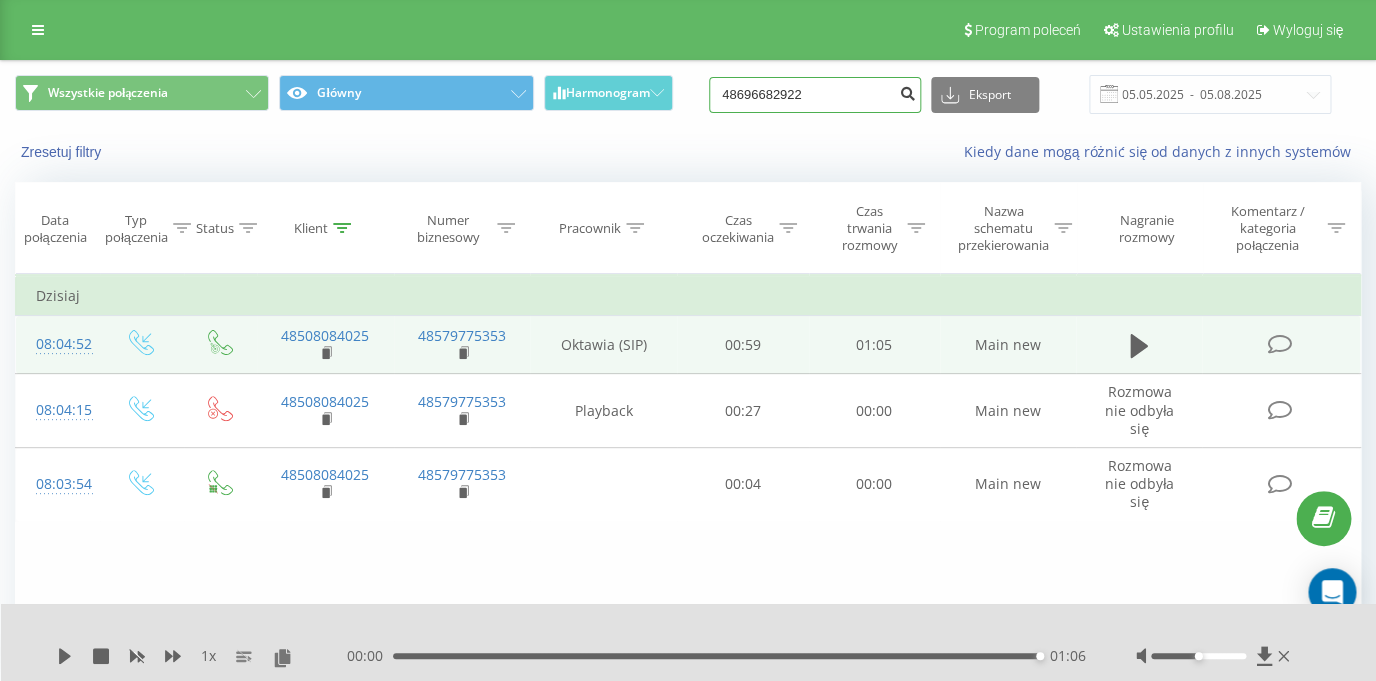 type on "48696682922" 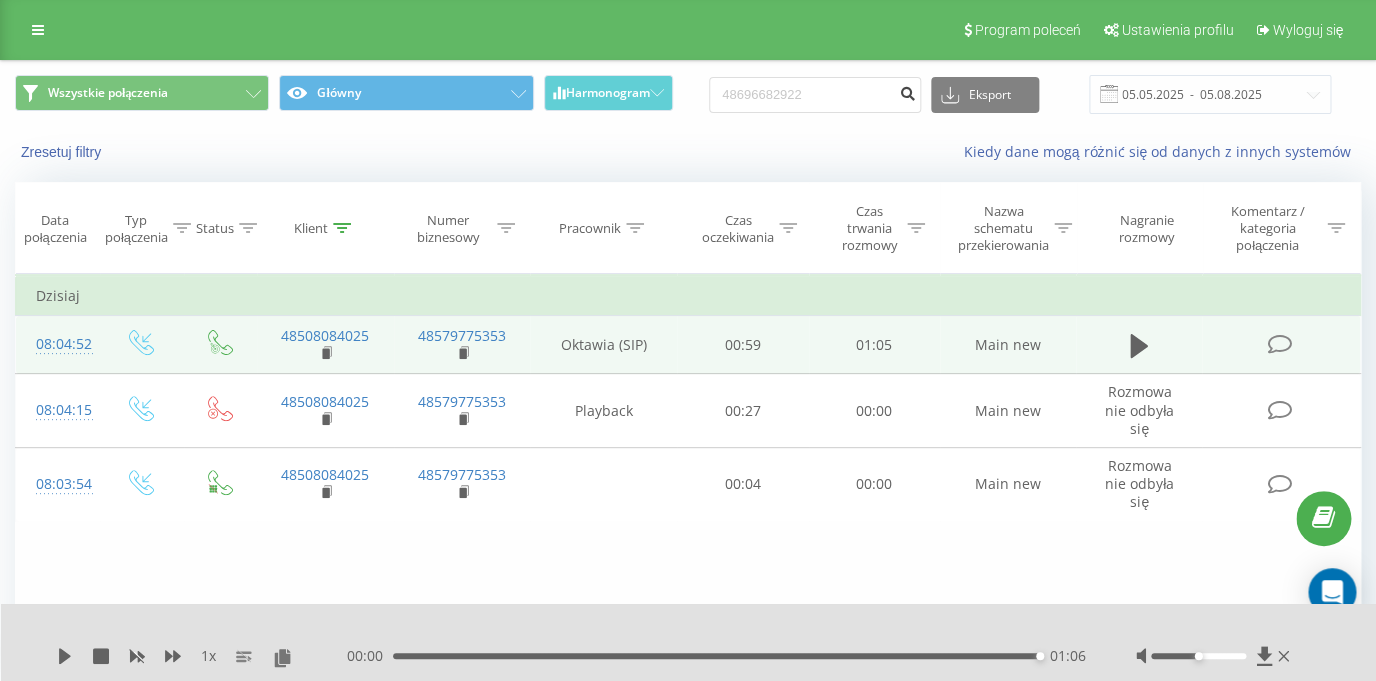 click 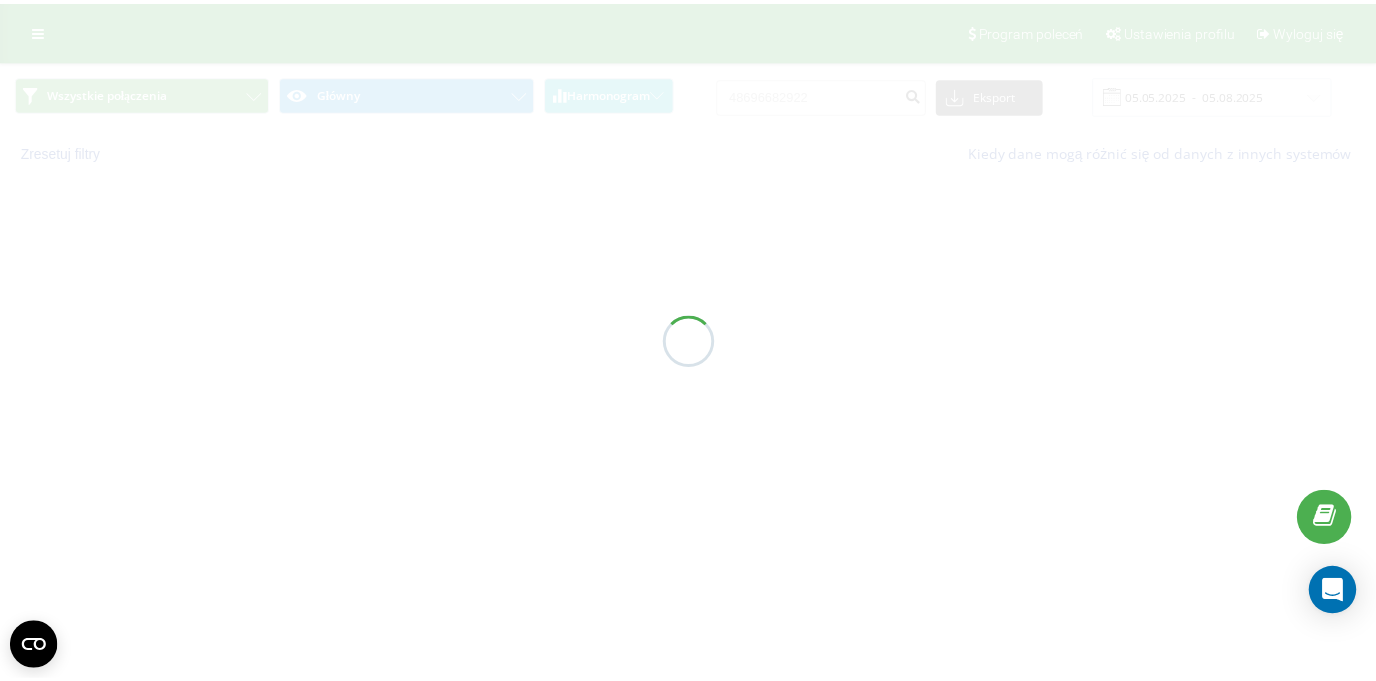 scroll, scrollTop: 0, scrollLeft: 0, axis: both 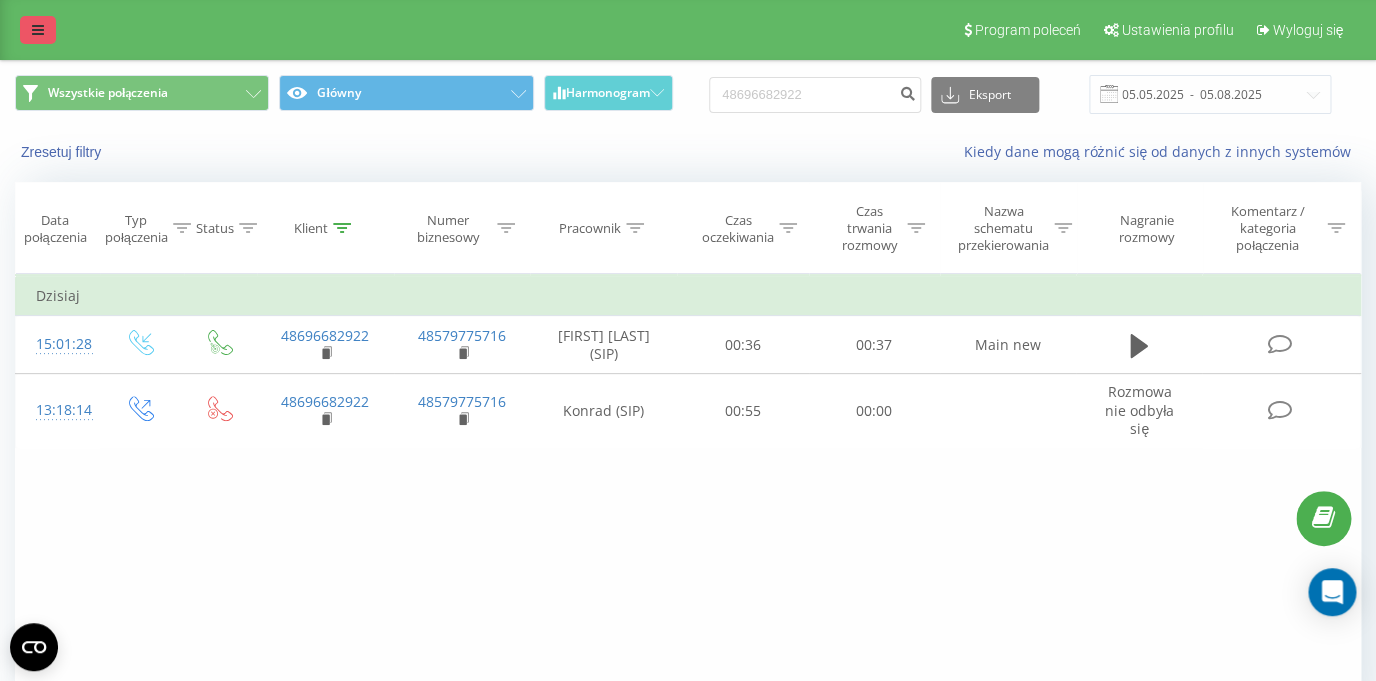 click at bounding box center [38, 30] 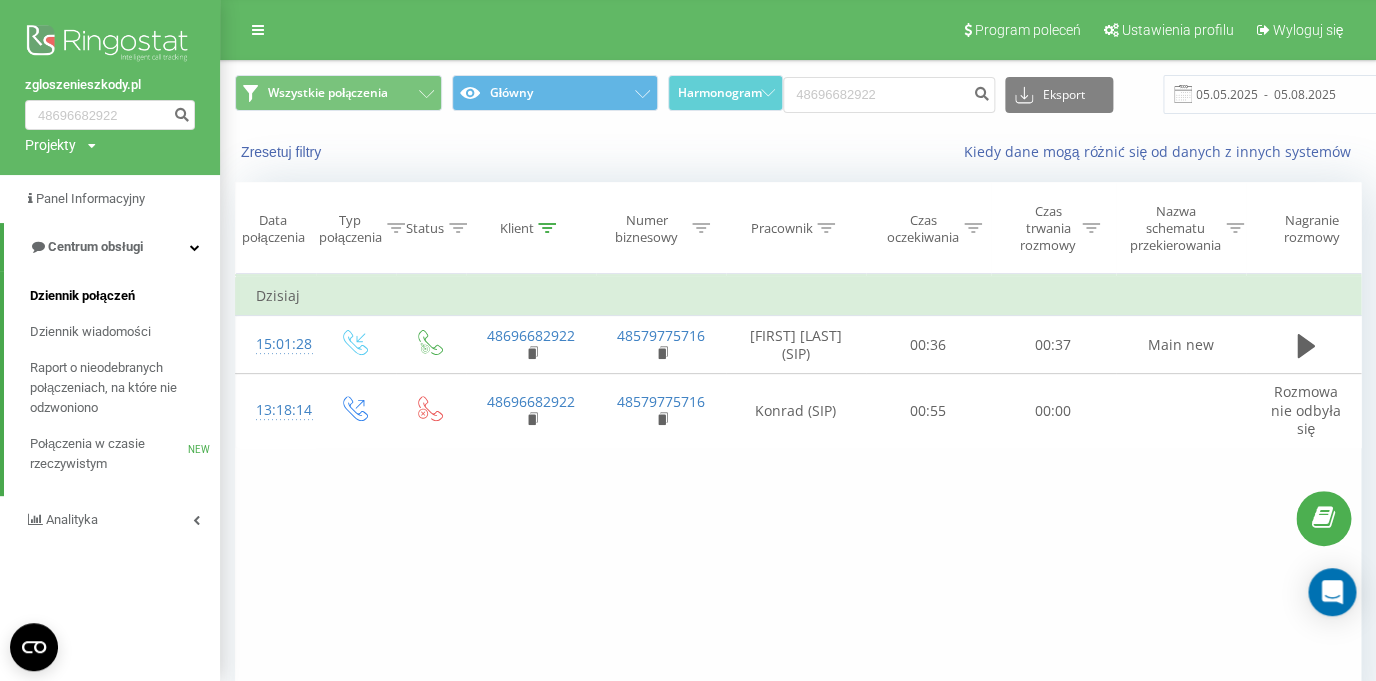 click on "Dziennik połączeń" at bounding box center [82, 296] 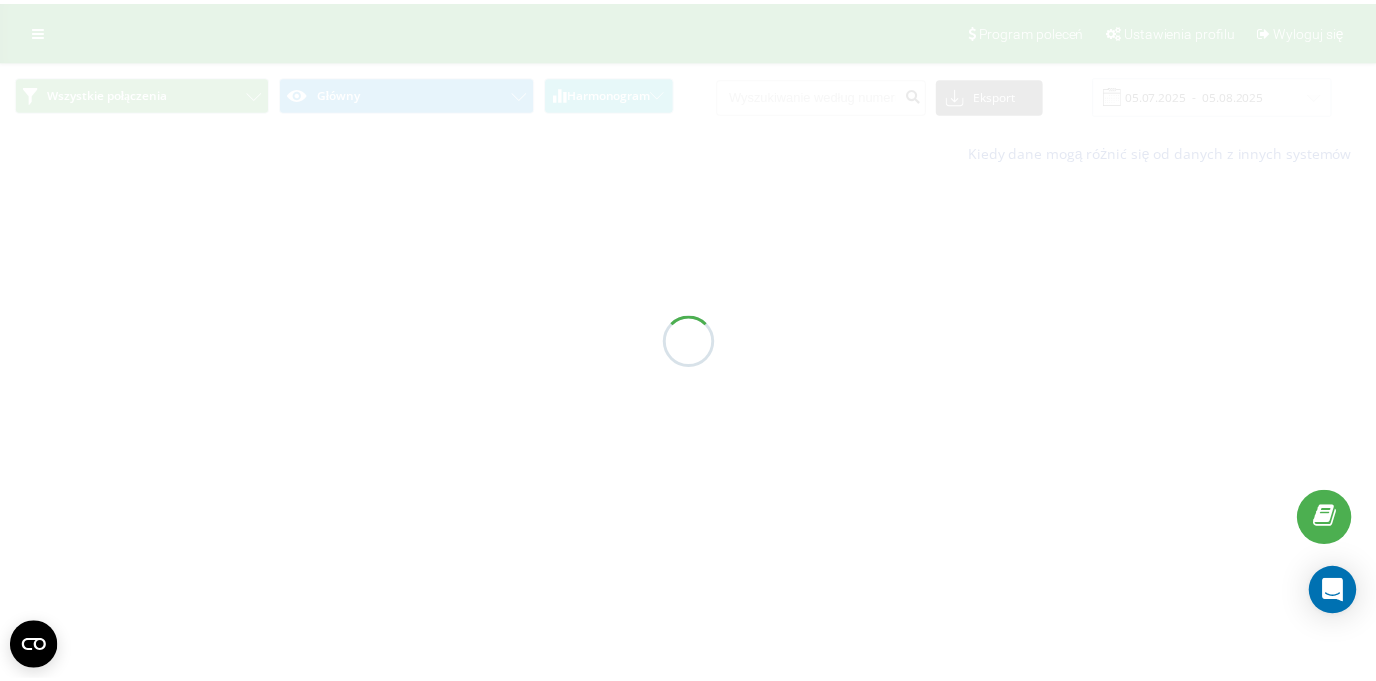 scroll, scrollTop: 0, scrollLeft: 0, axis: both 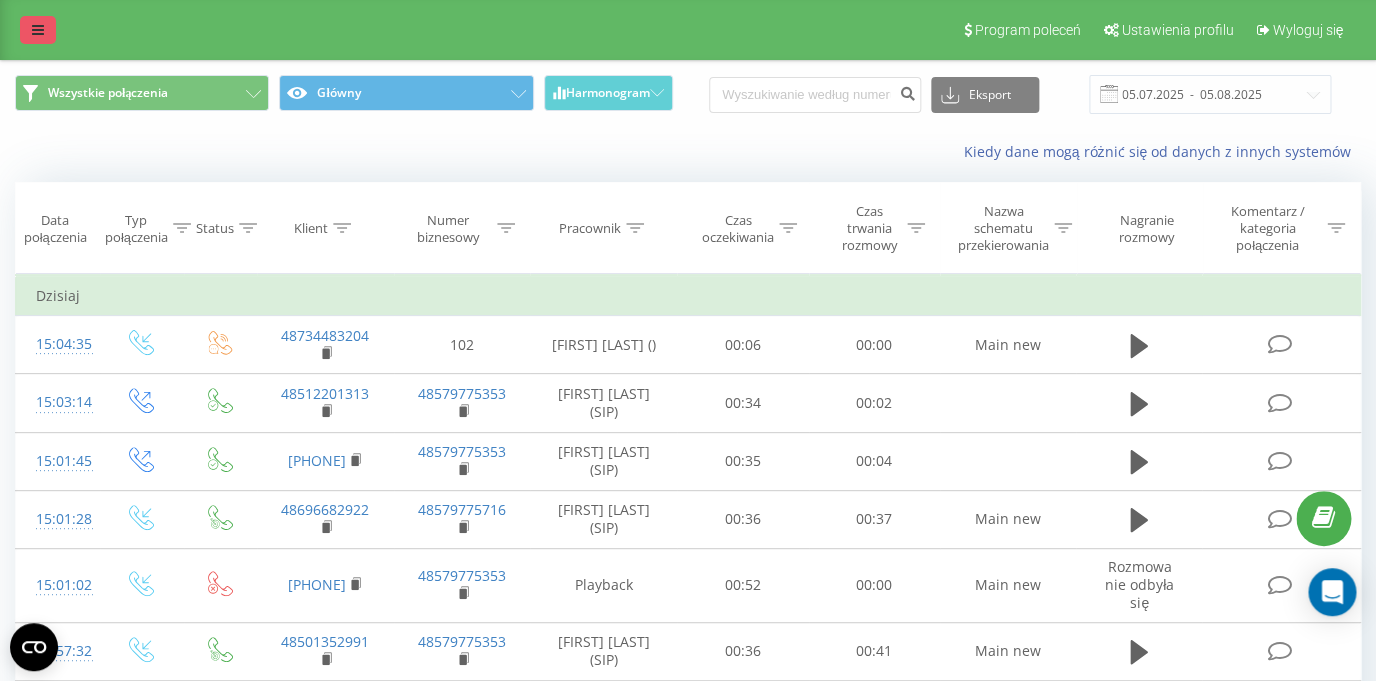 click at bounding box center (38, 30) 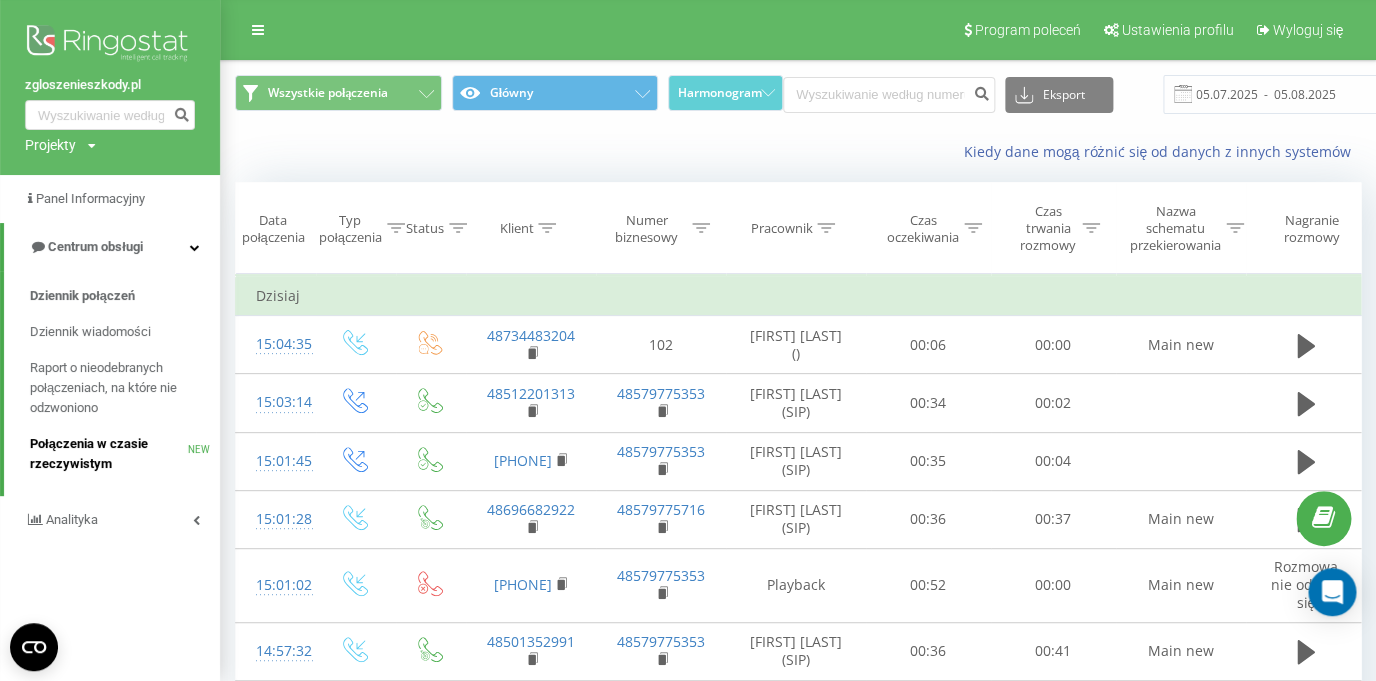click on "Połączenia w czasie rzeczywistym" at bounding box center [109, 454] 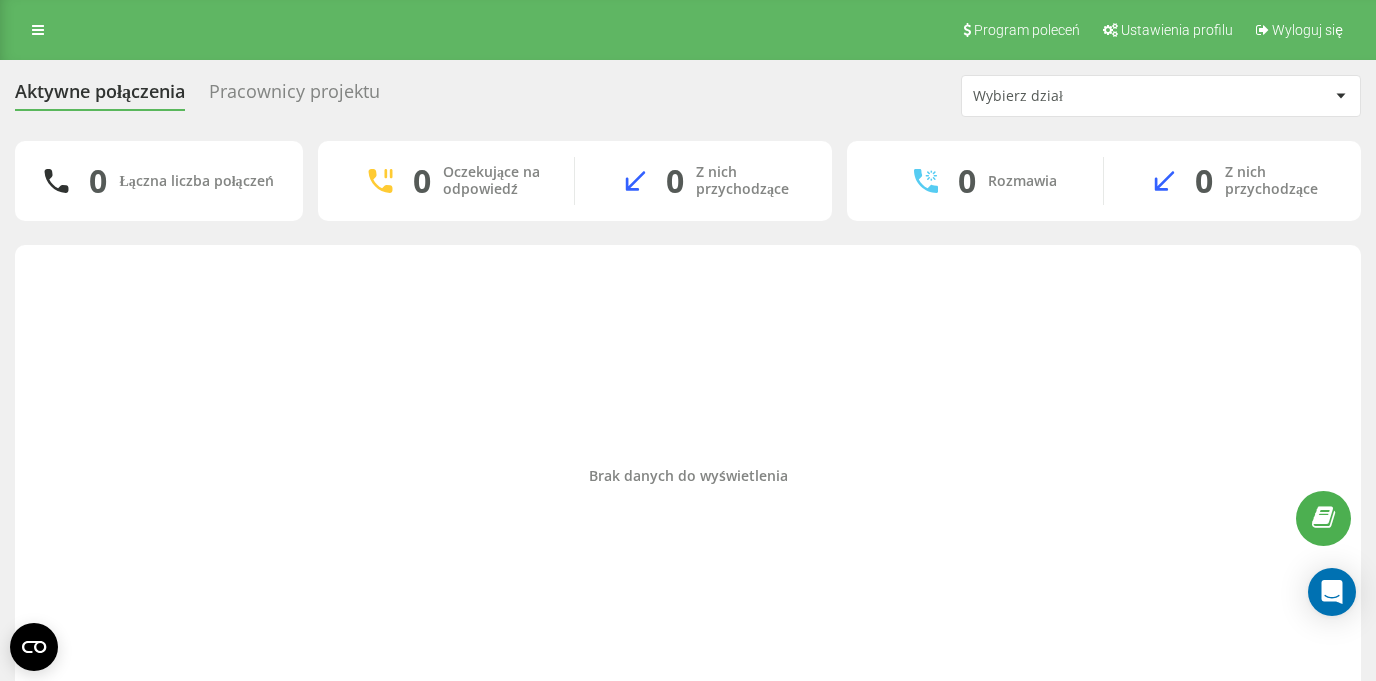 scroll, scrollTop: 0, scrollLeft: 0, axis: both 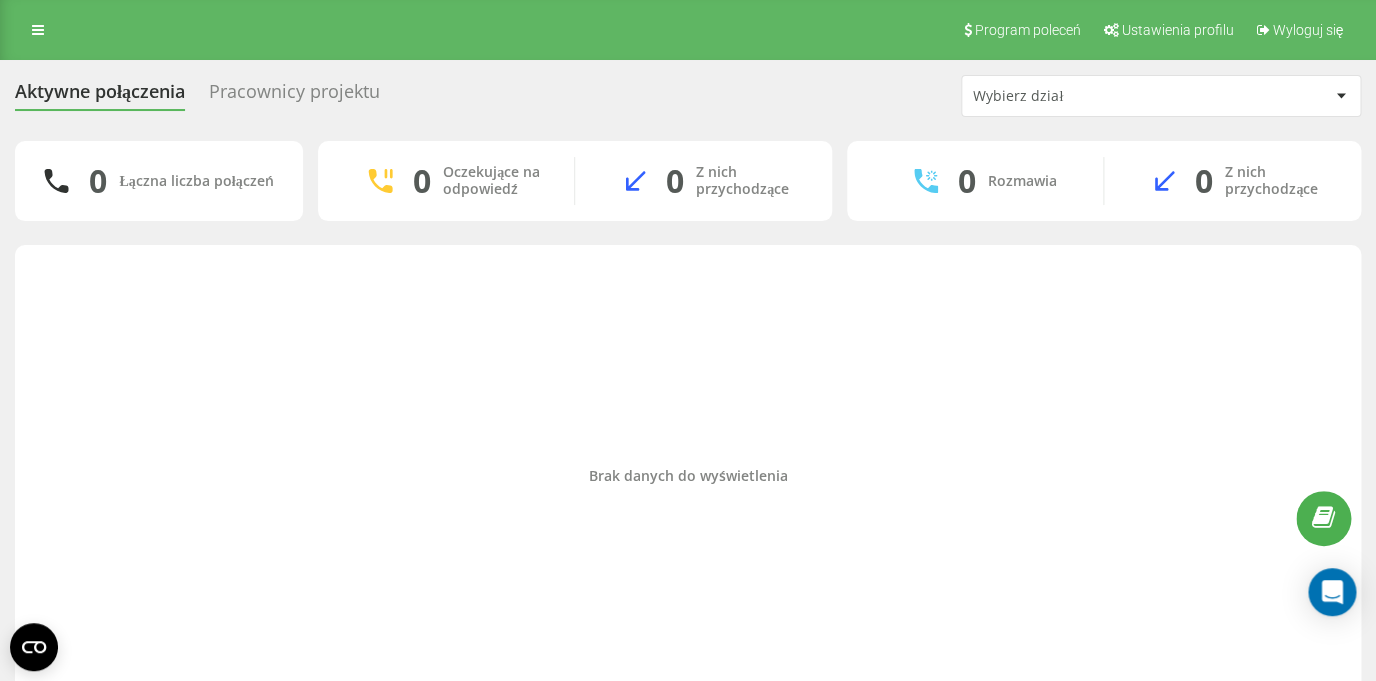 click on "Pracownicy projektu" at bounding box center (294, 96) 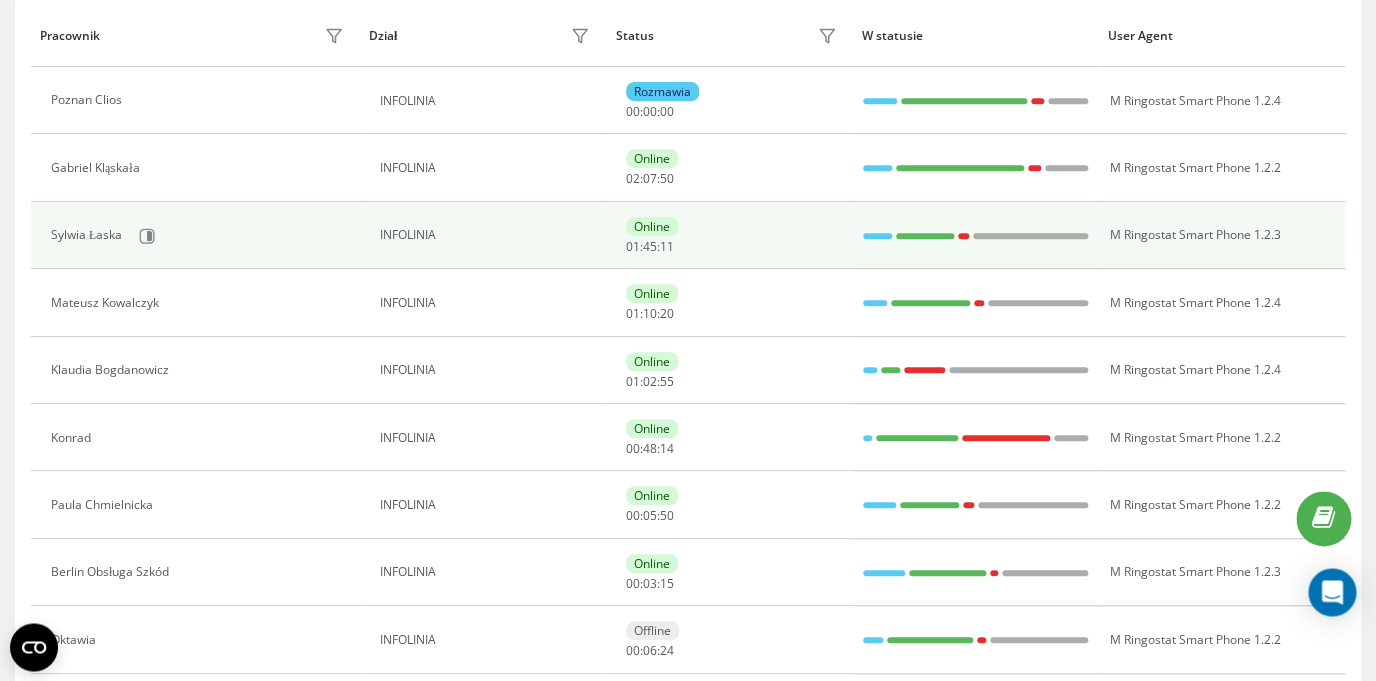 scroll, scrollTop: 255, scrollLeft: 0, axis: vertical 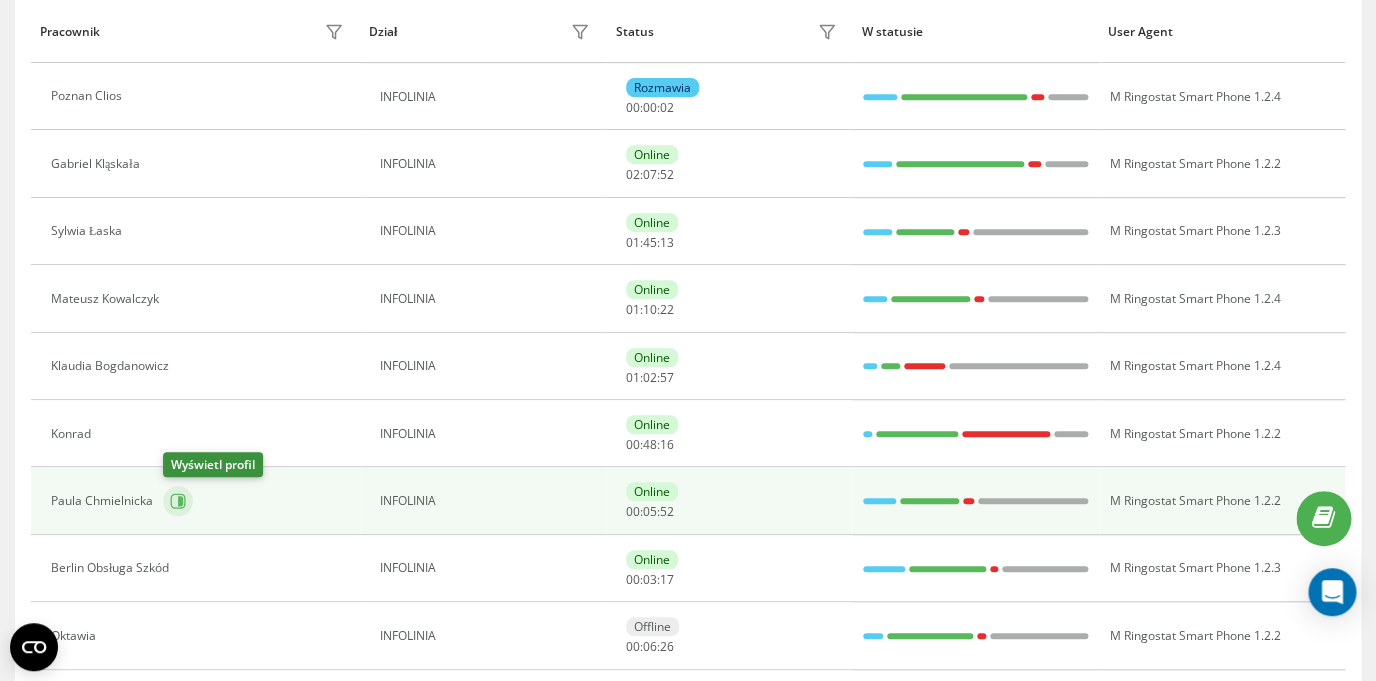 click 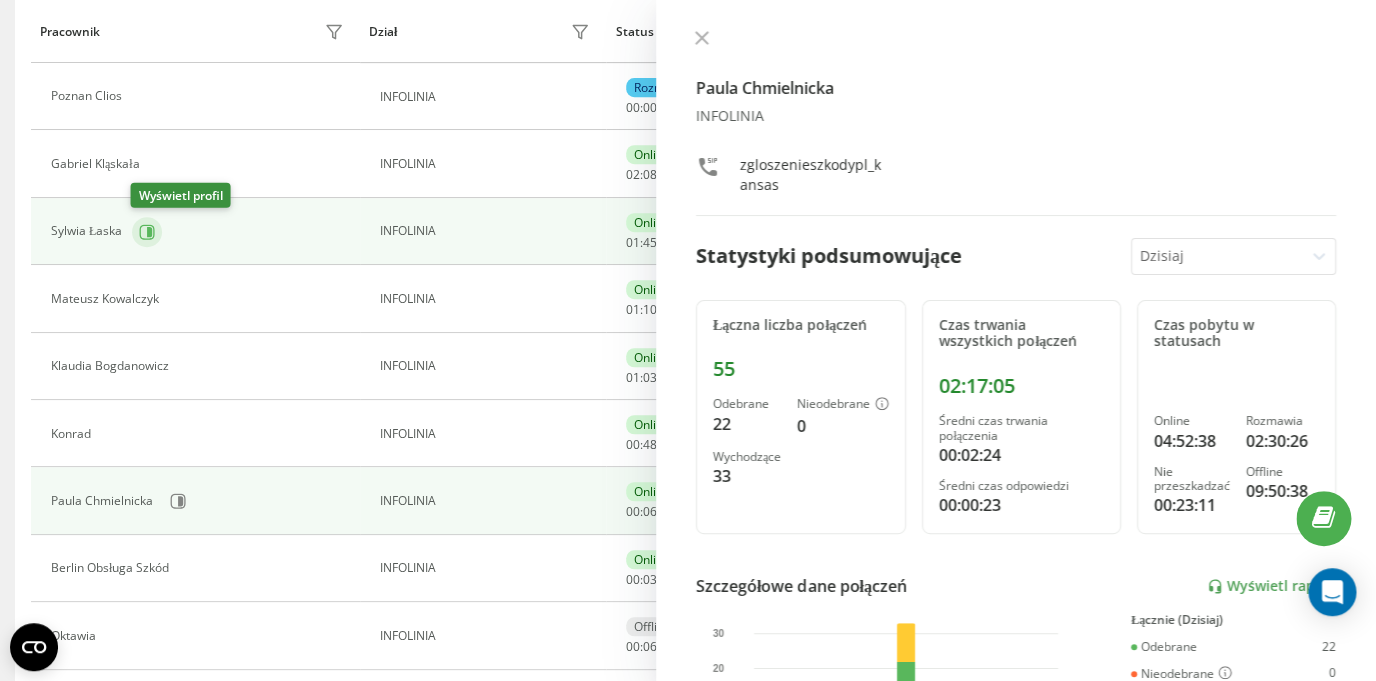 click 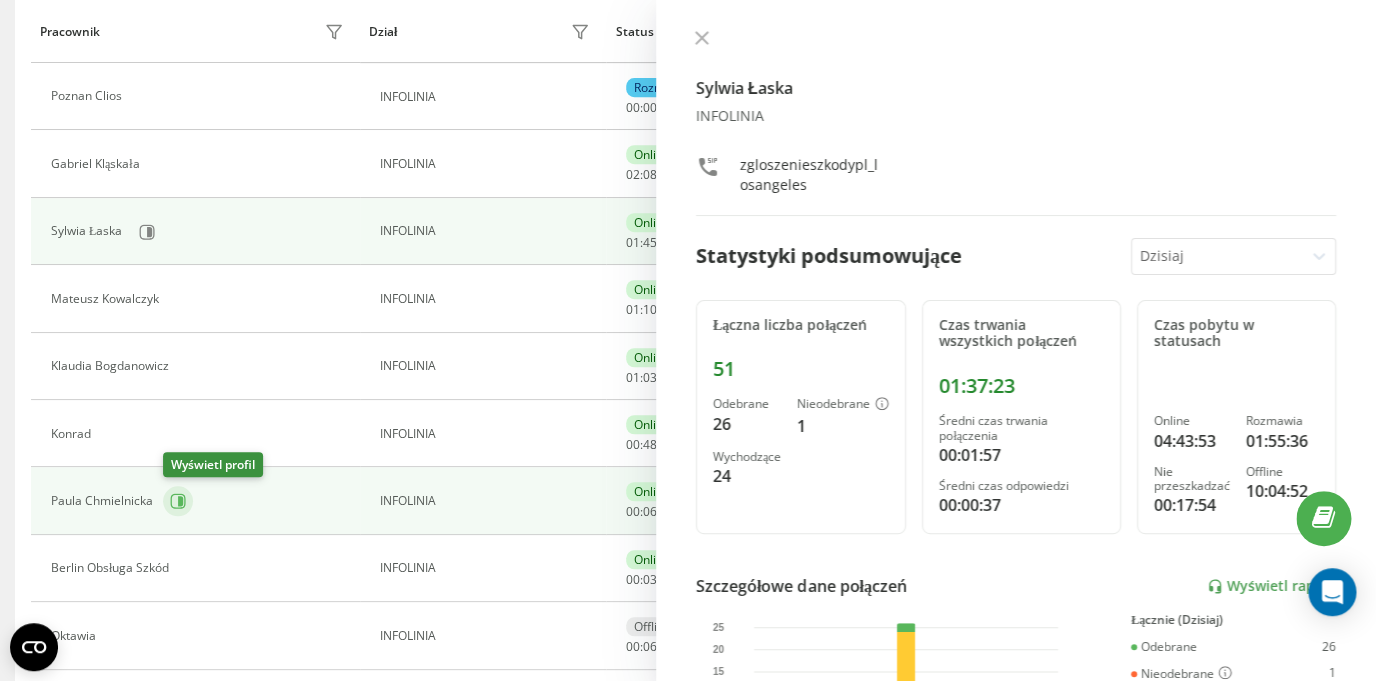 click 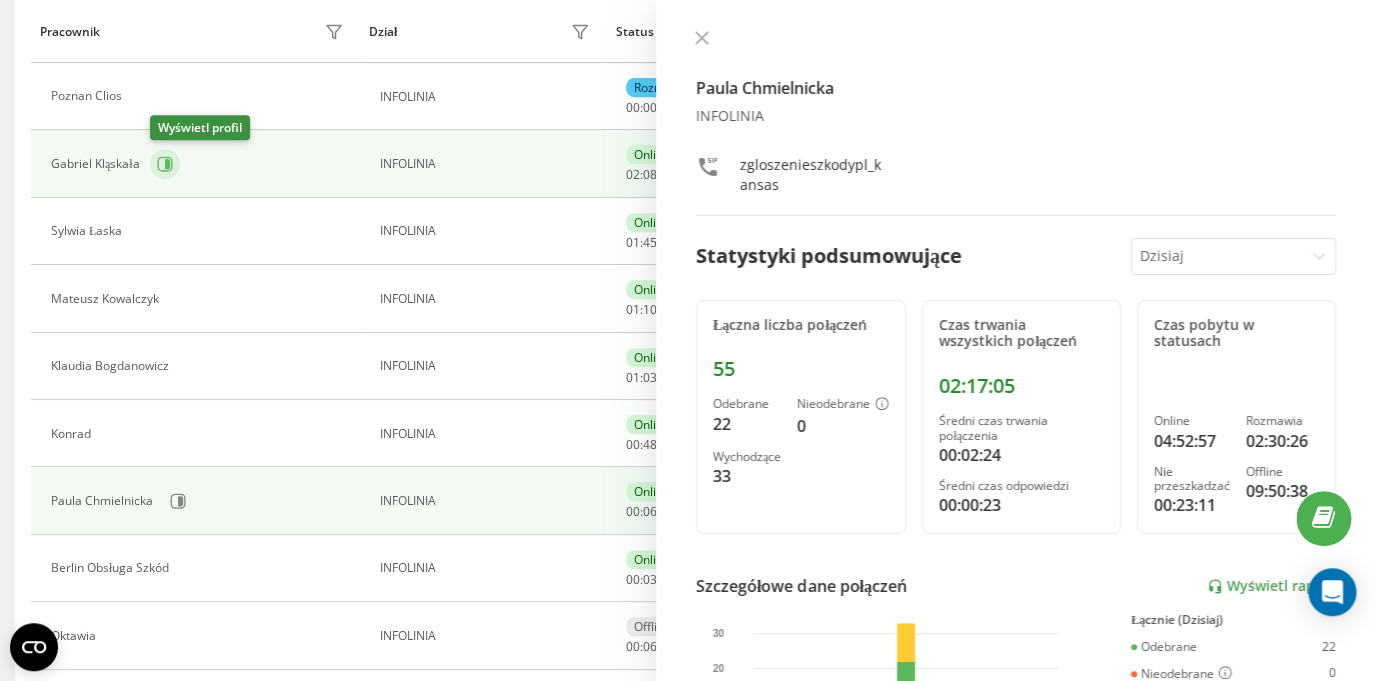 click 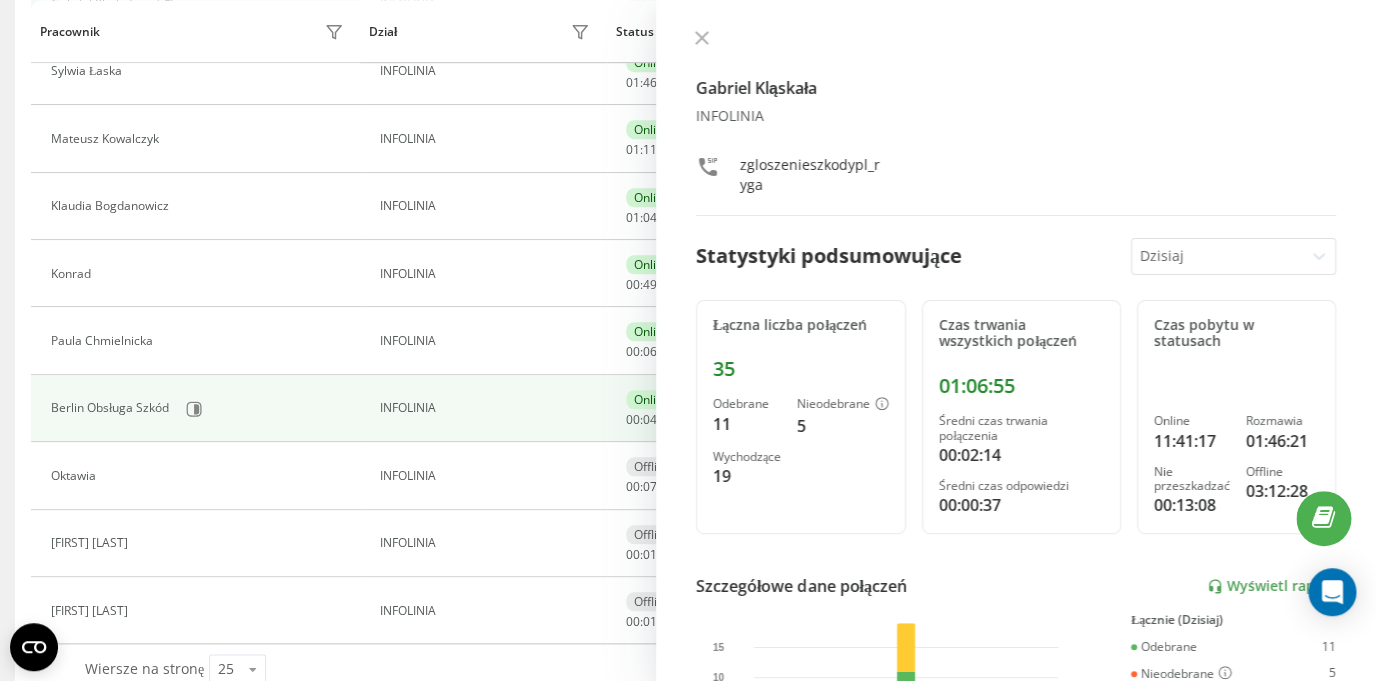 scroll, scrollTop: 454, scrollLeft: 0, axis: vertical 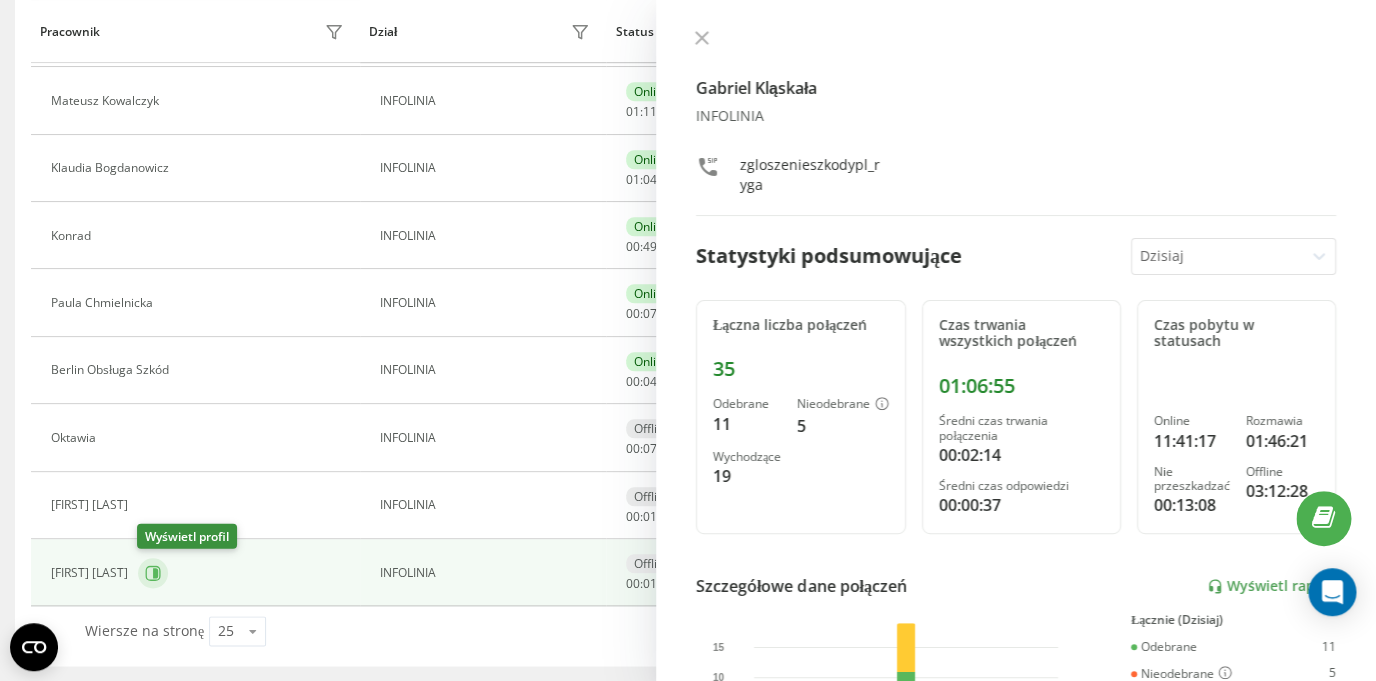 click at bounding box center (153, 573) 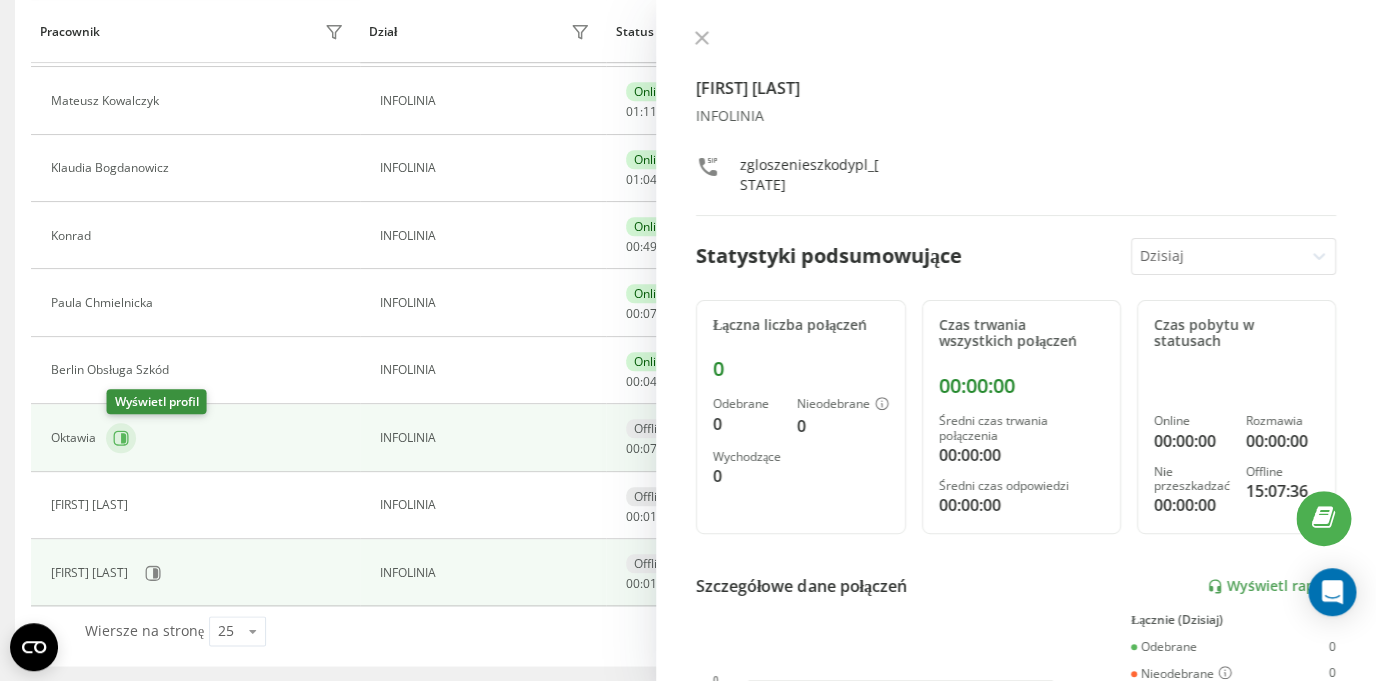 click 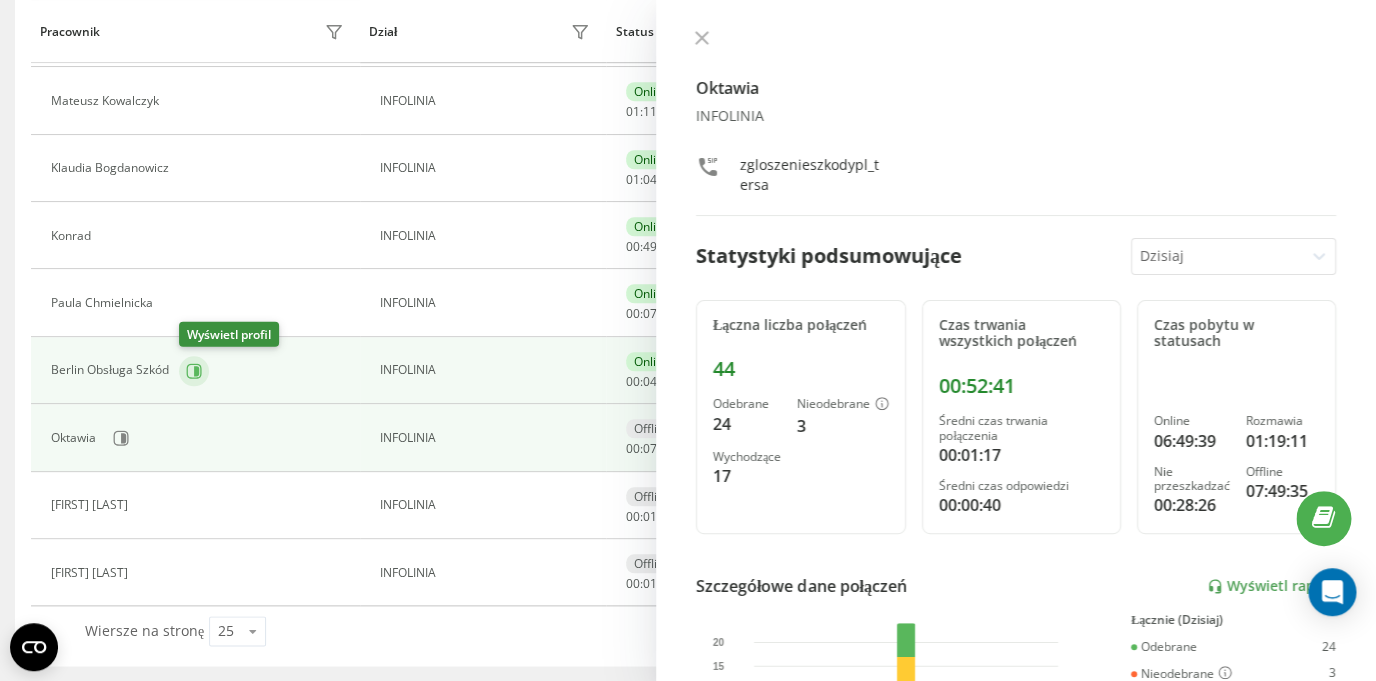 click 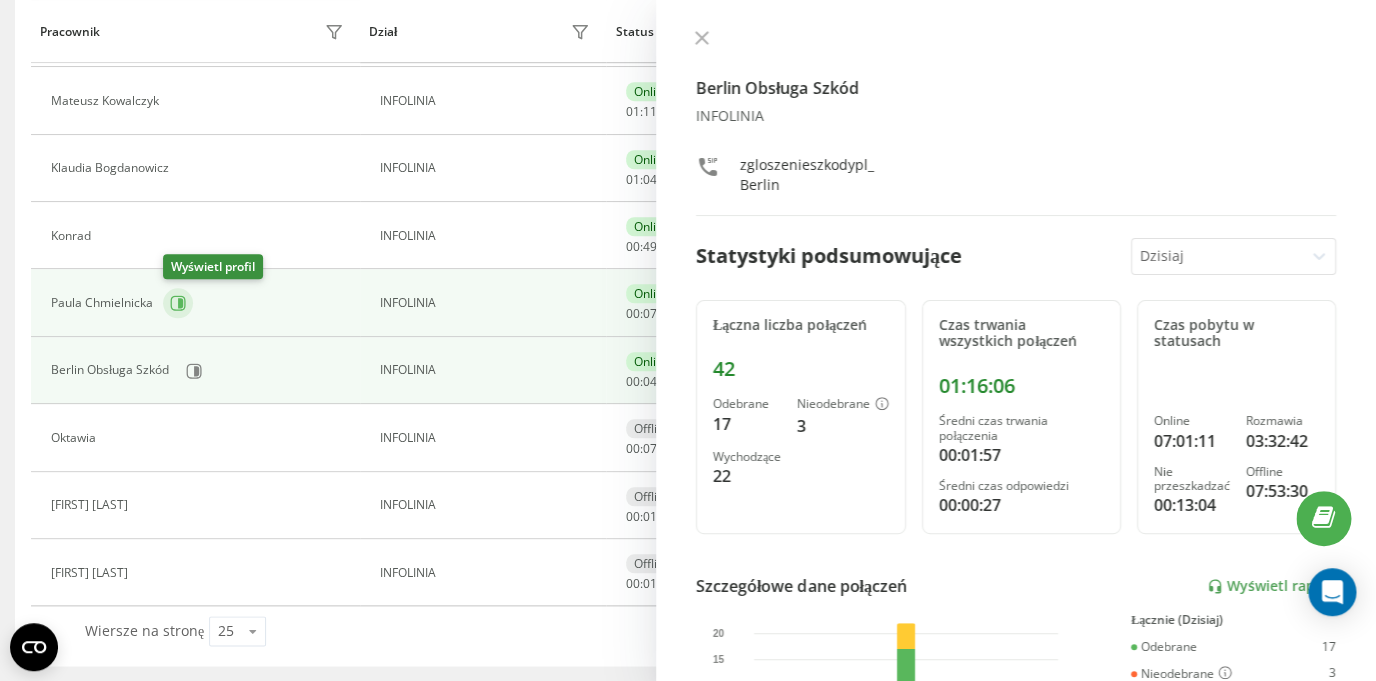 click 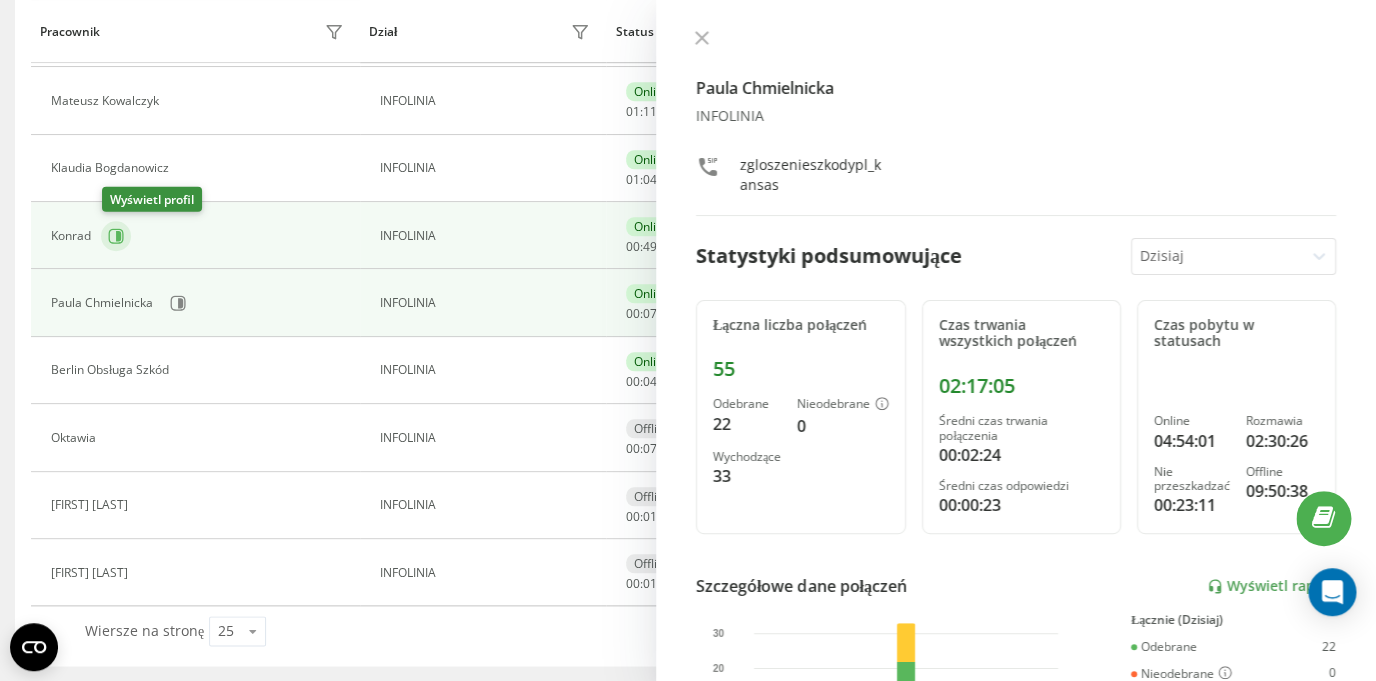 click 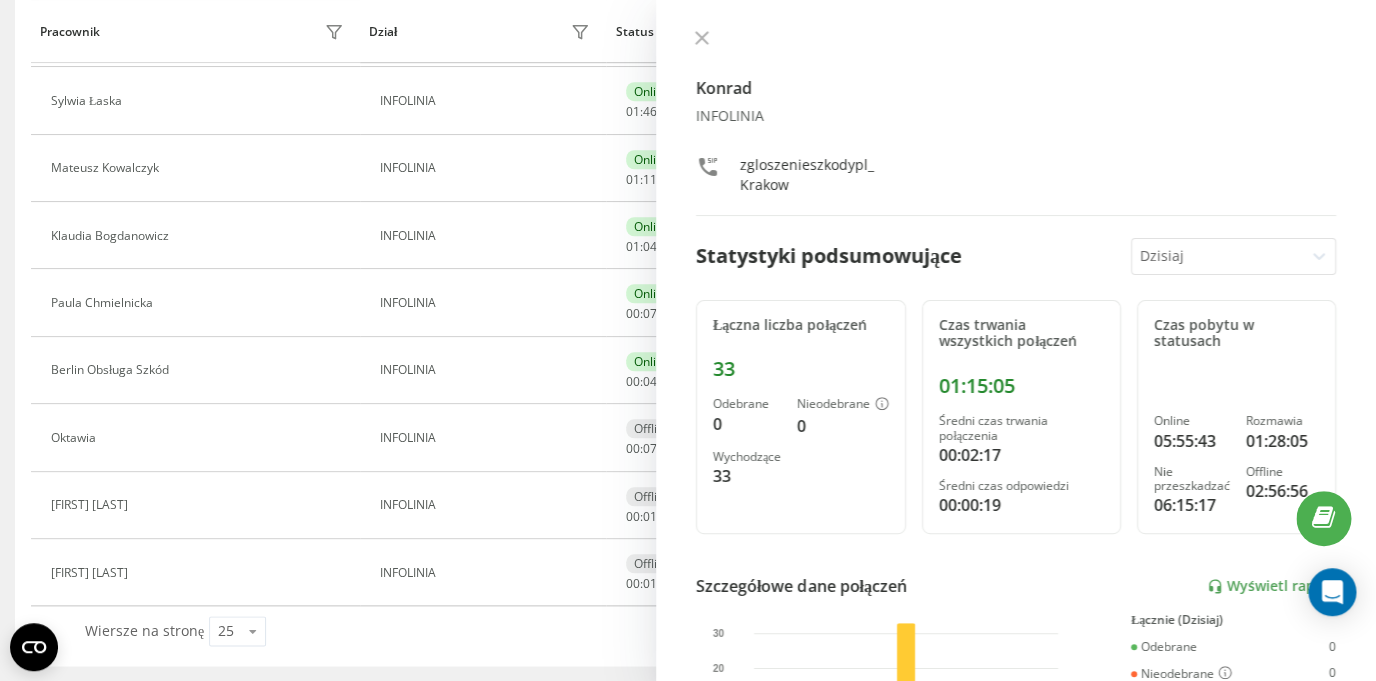 scroll, scrollTop: 184, scrollLeft: 0, axis: vertical 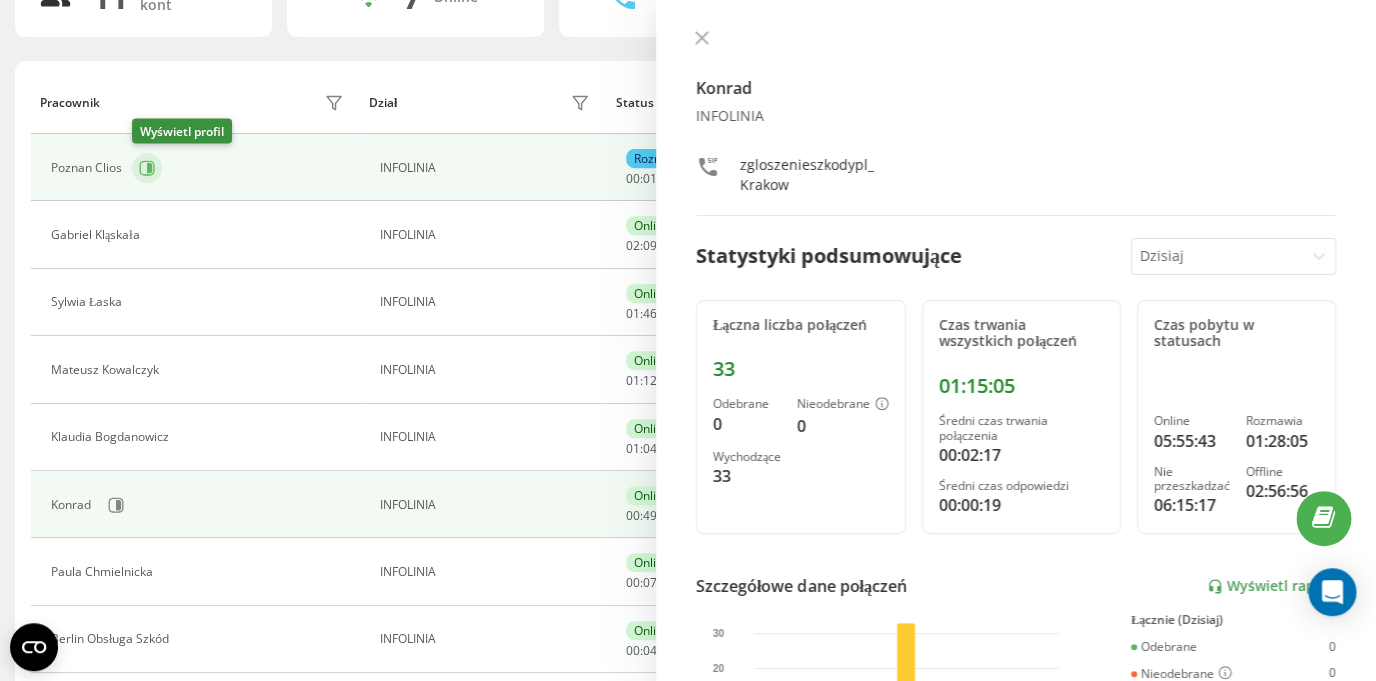 click 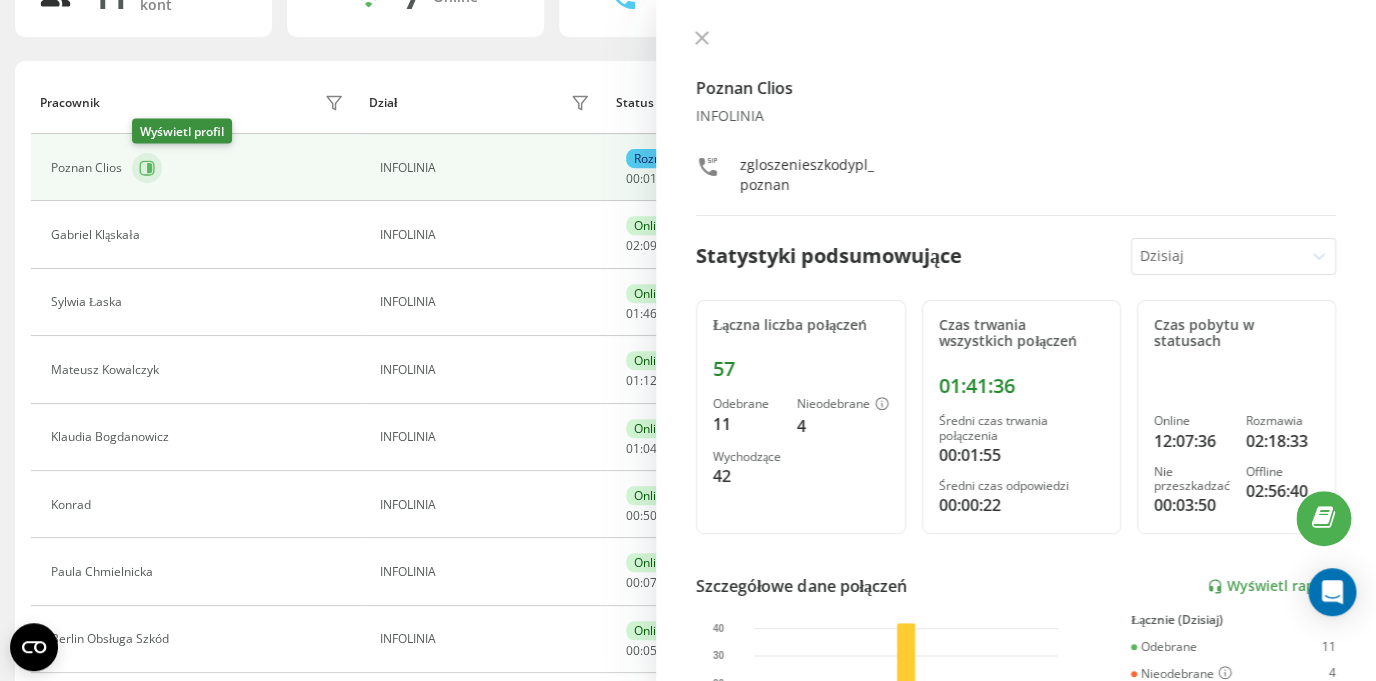 click 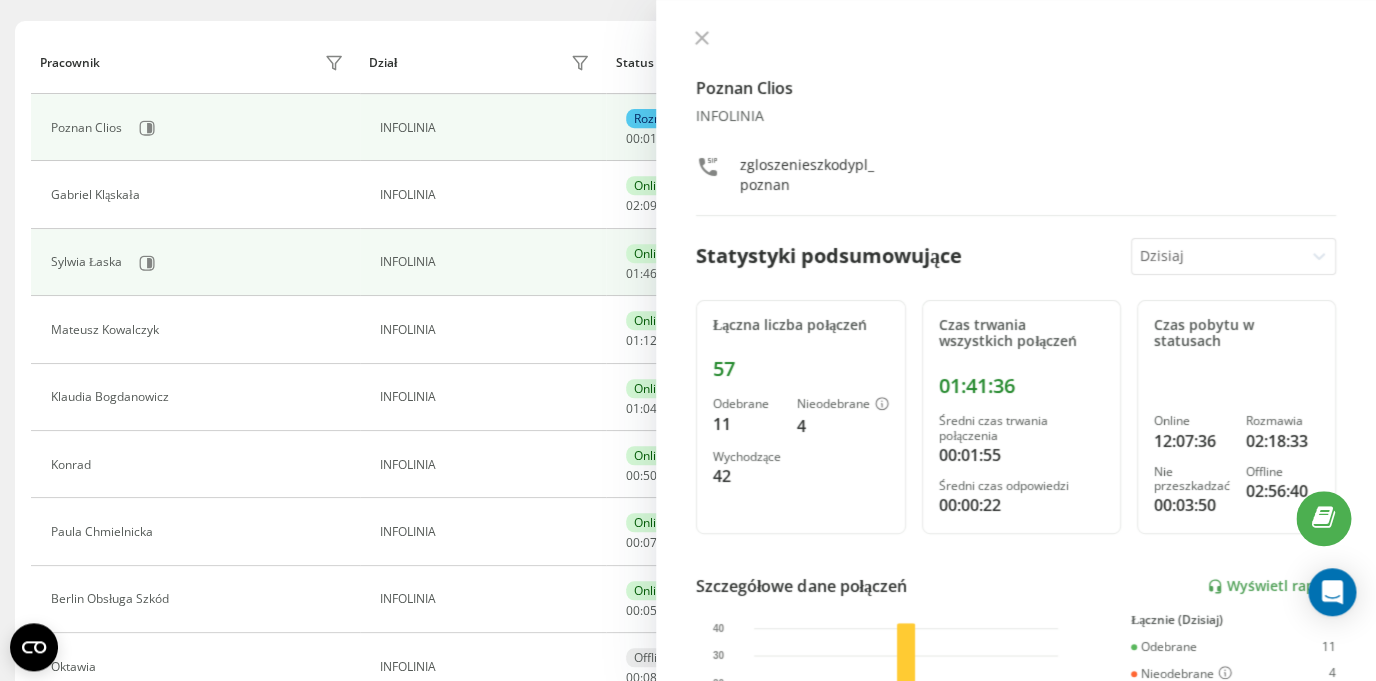 scroll, scrollTop: 288, scrollLeft: 0, axis: vertical 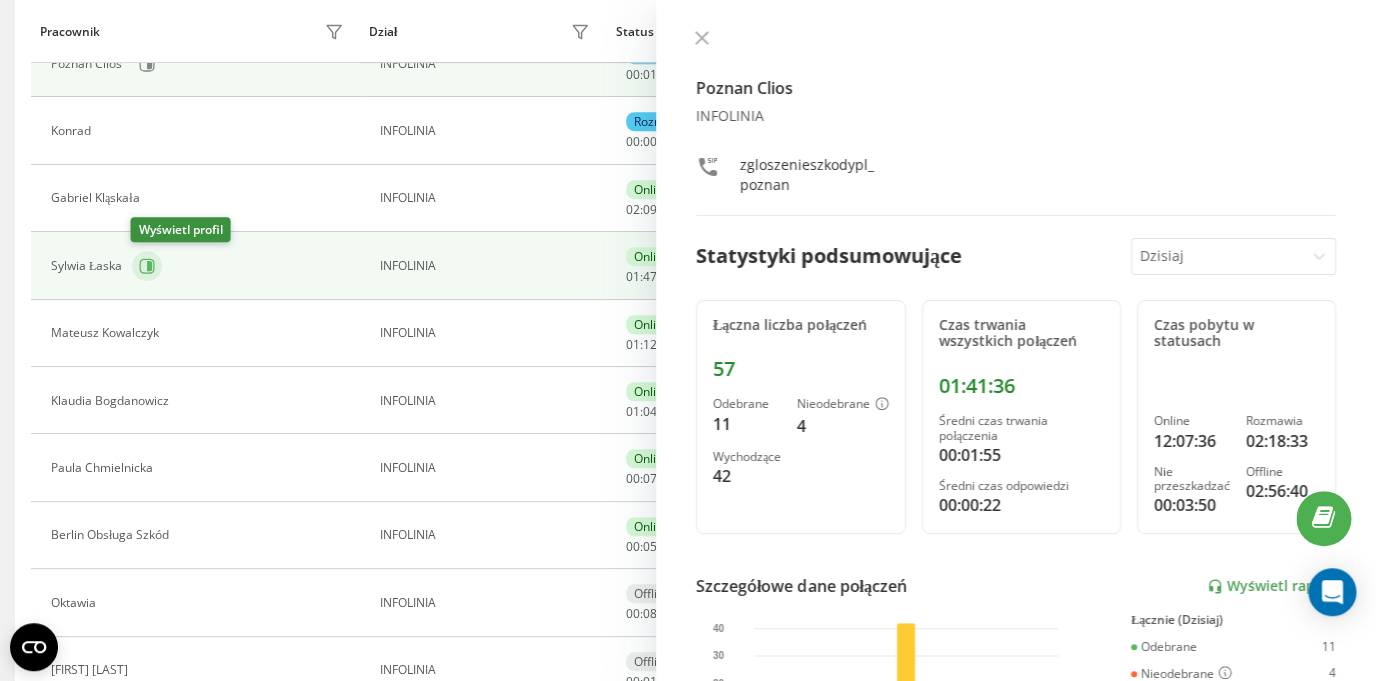 click 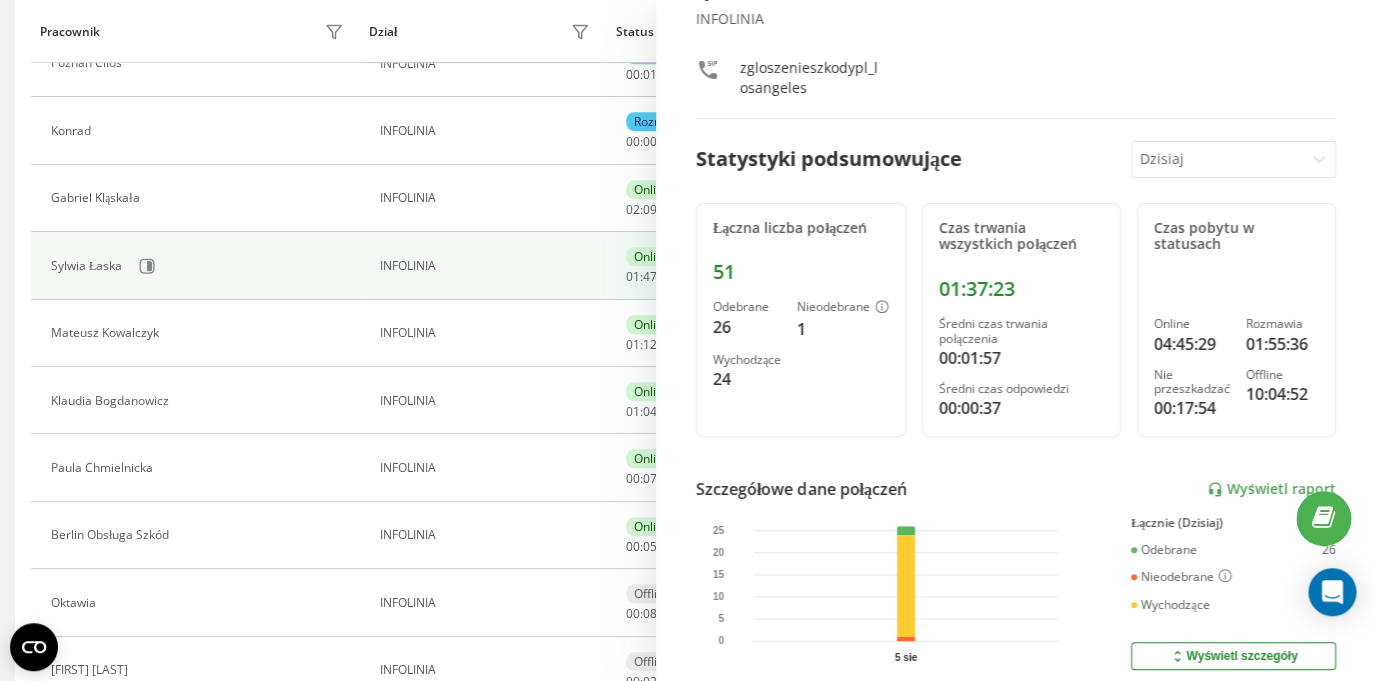 scroll, scrollTop: 0, scrollLeft: 0, axis: both 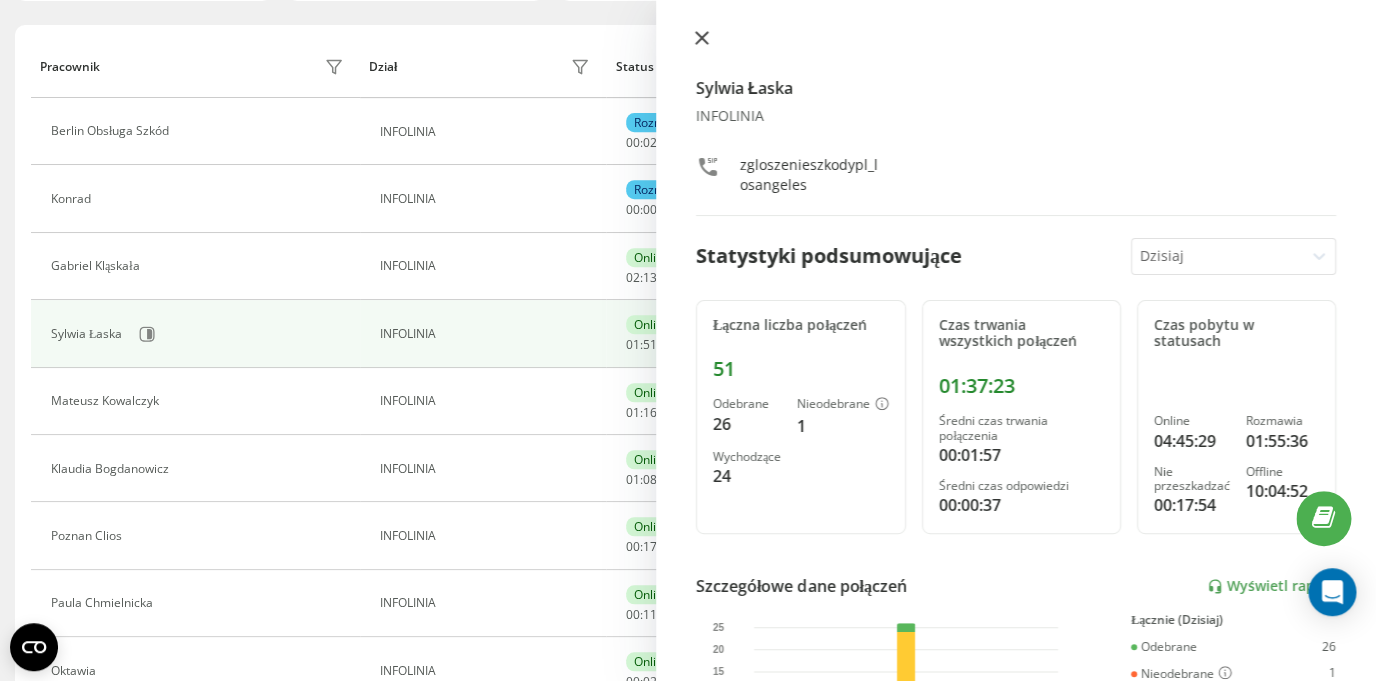 click 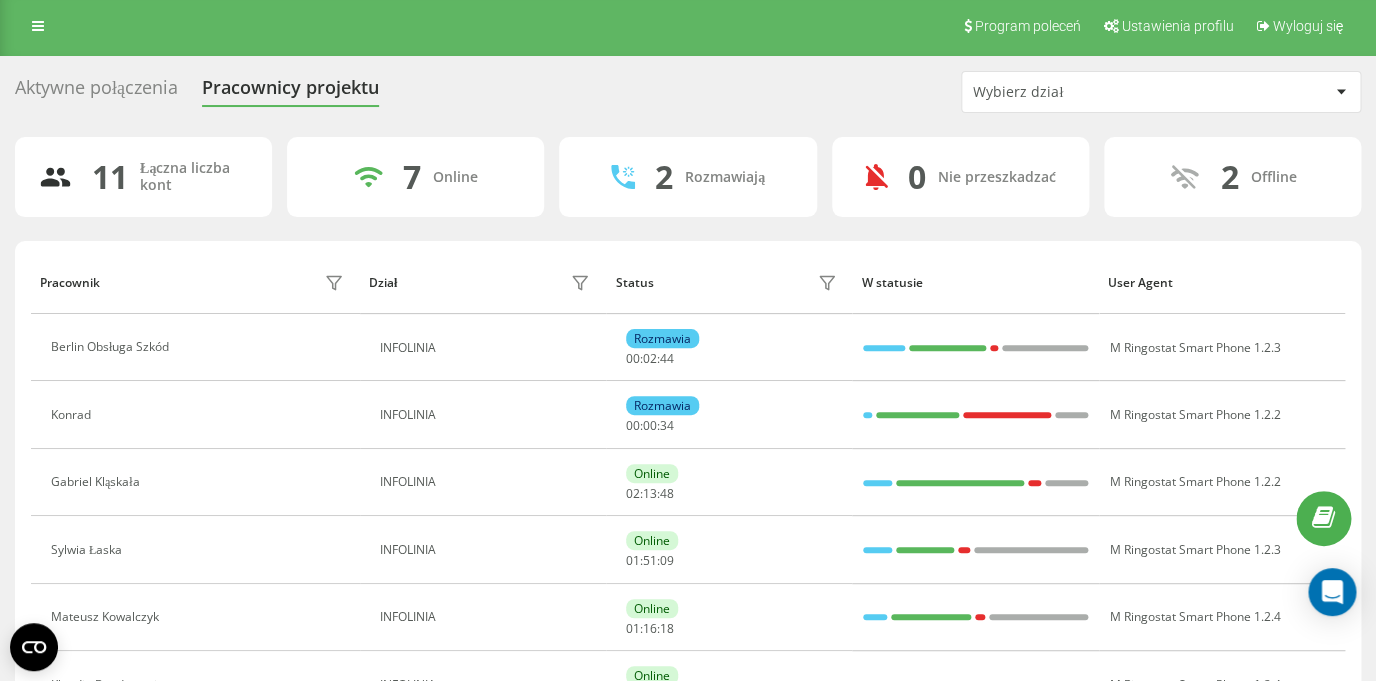 scroll, scrollTop: 0, scrollLeft: 0, axis: both 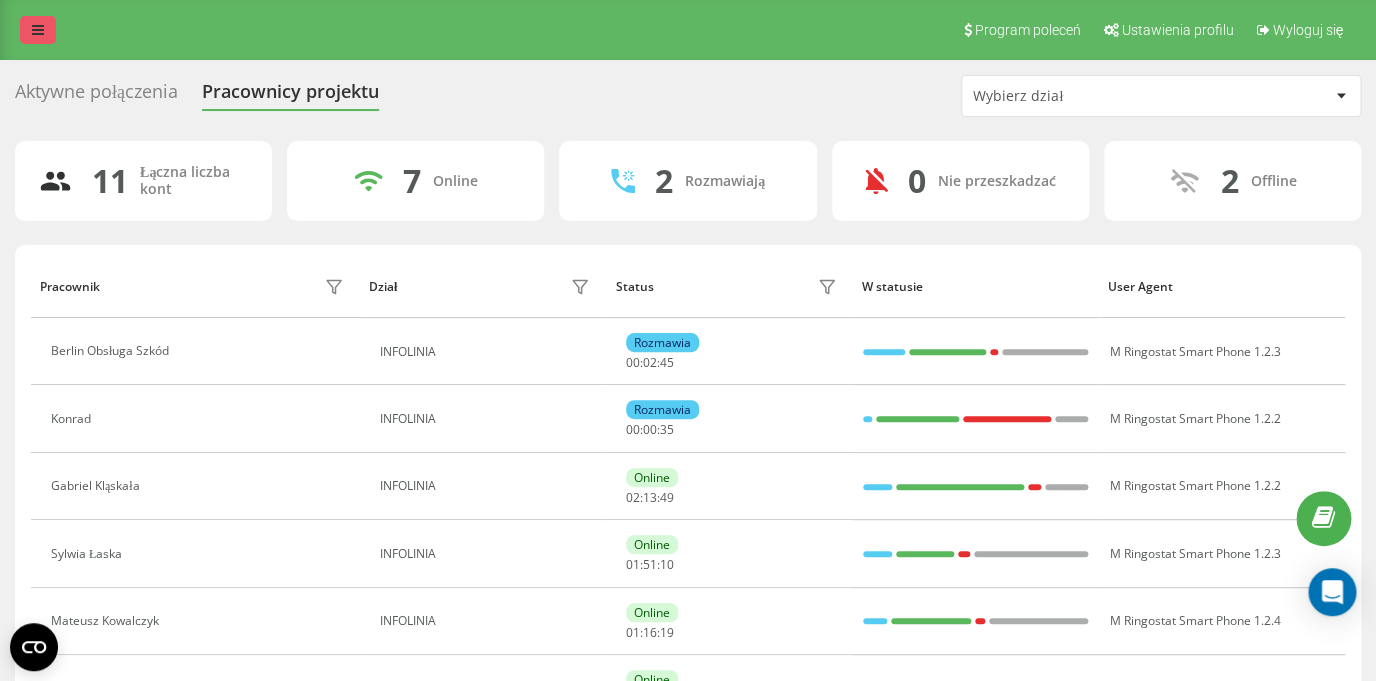 click at bounding box center [38, 30] 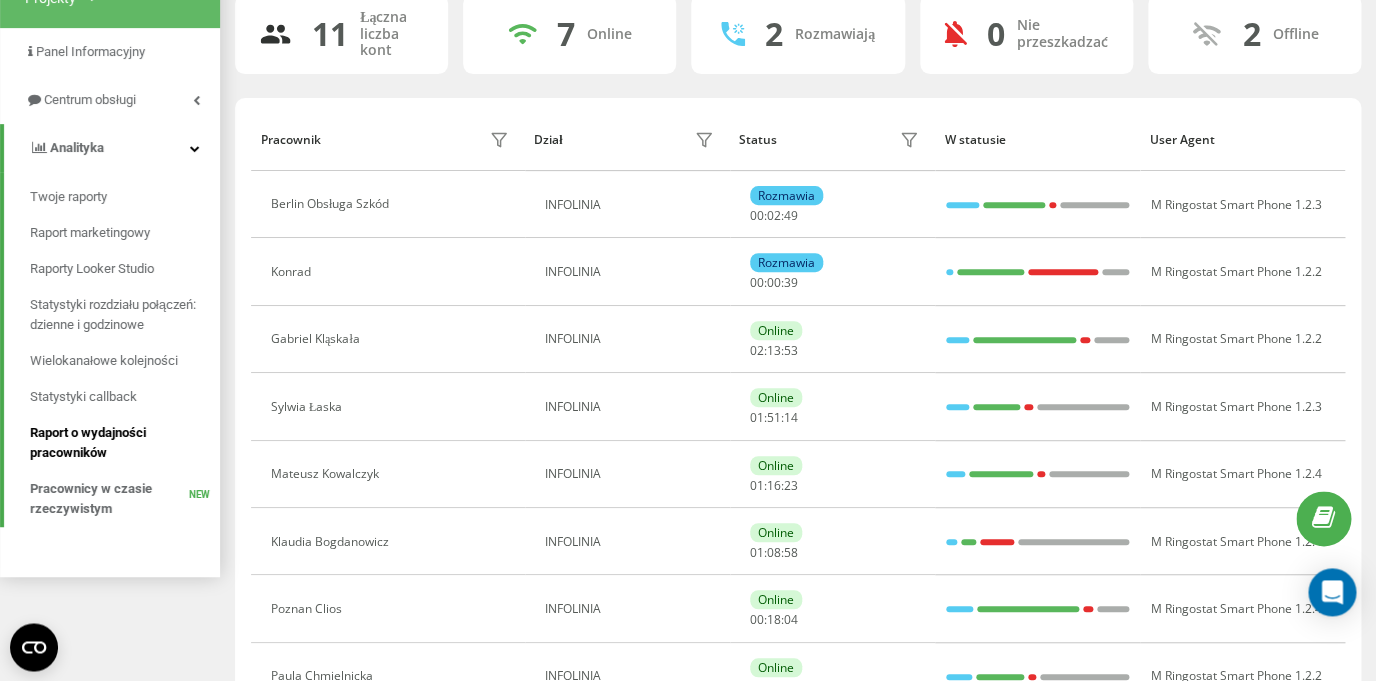 scroll, scrollTop: 64, scrollLeft: 0, axis: vertical 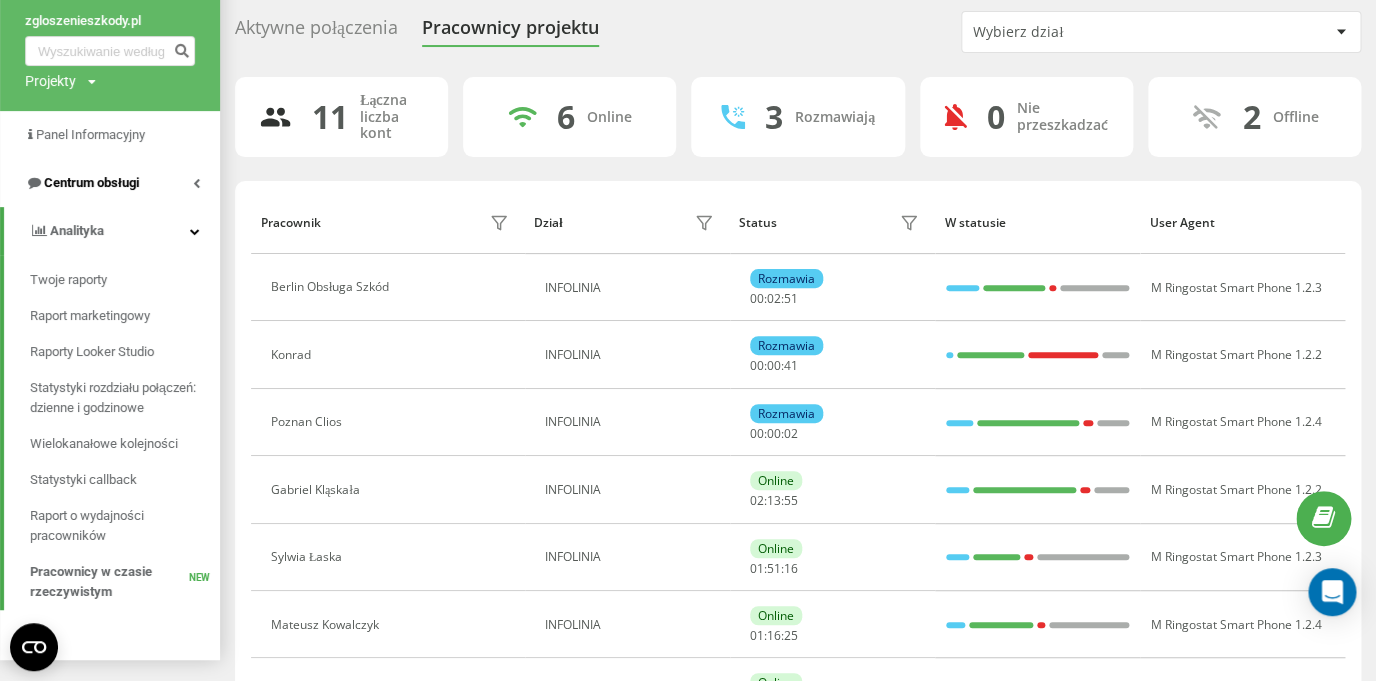 click on "Centrum obsługi" at bounding box center [110, 183] 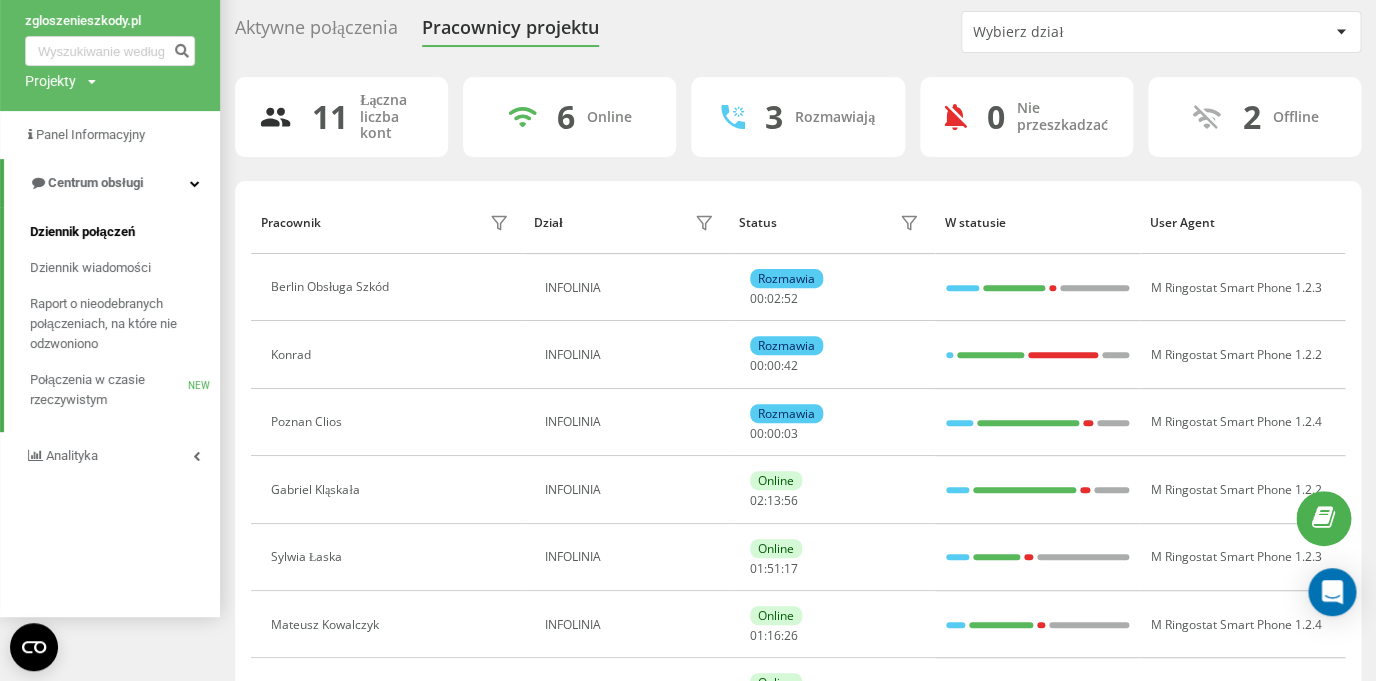 click on "Dziennik połączeń" at bounding box center [82, 232] 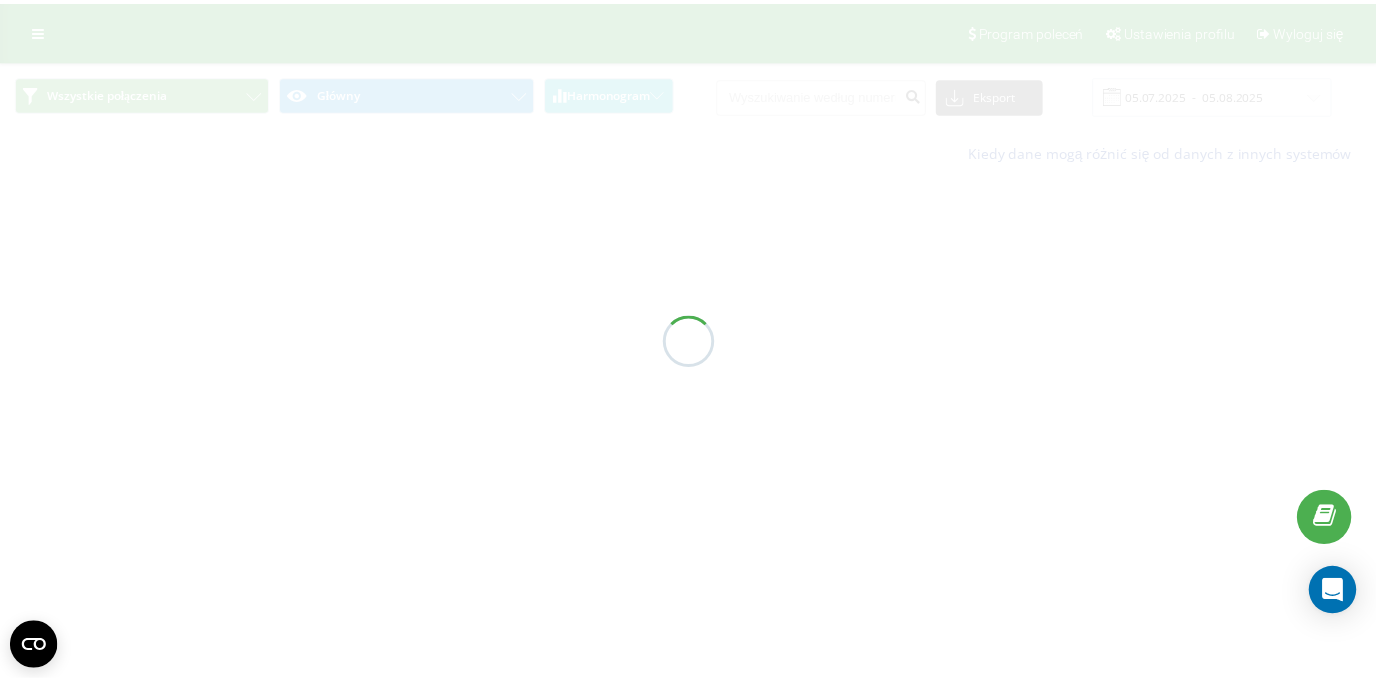 scroll, scrollTop: 0, scrollLeft: 0, axis: both 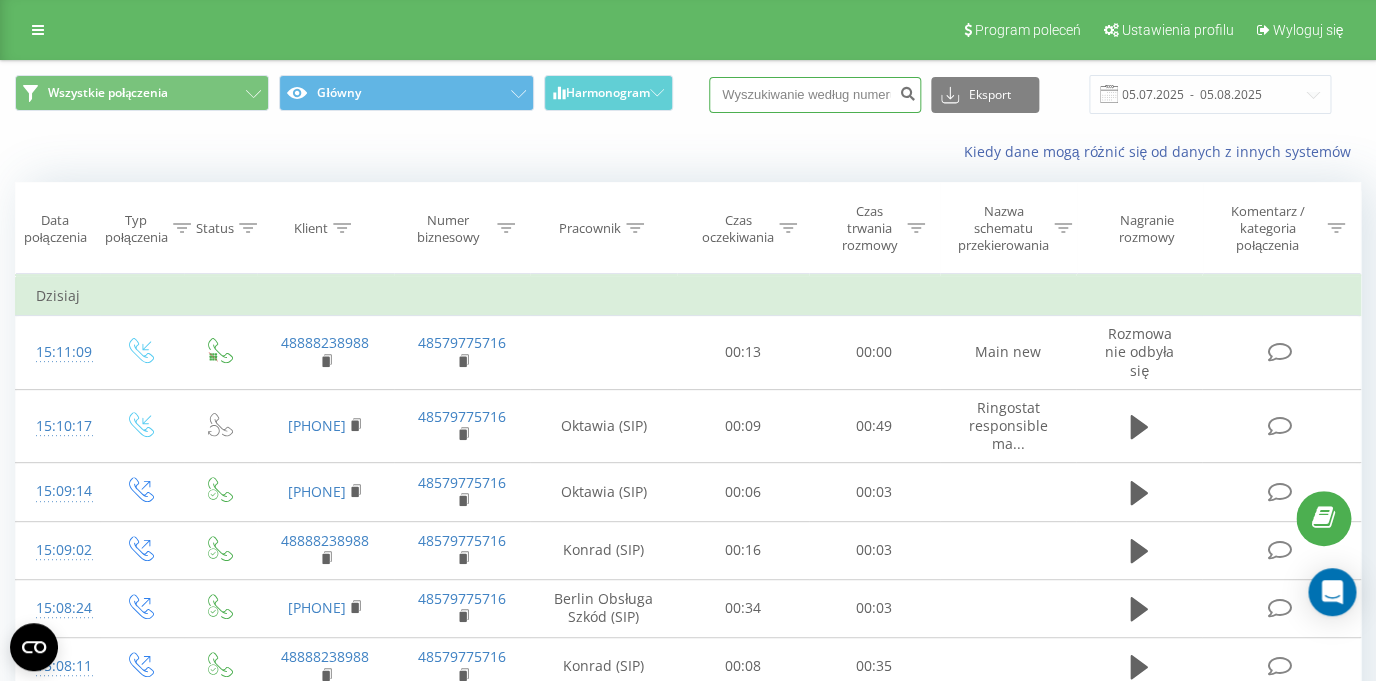 click at bounding box center [815, 95] 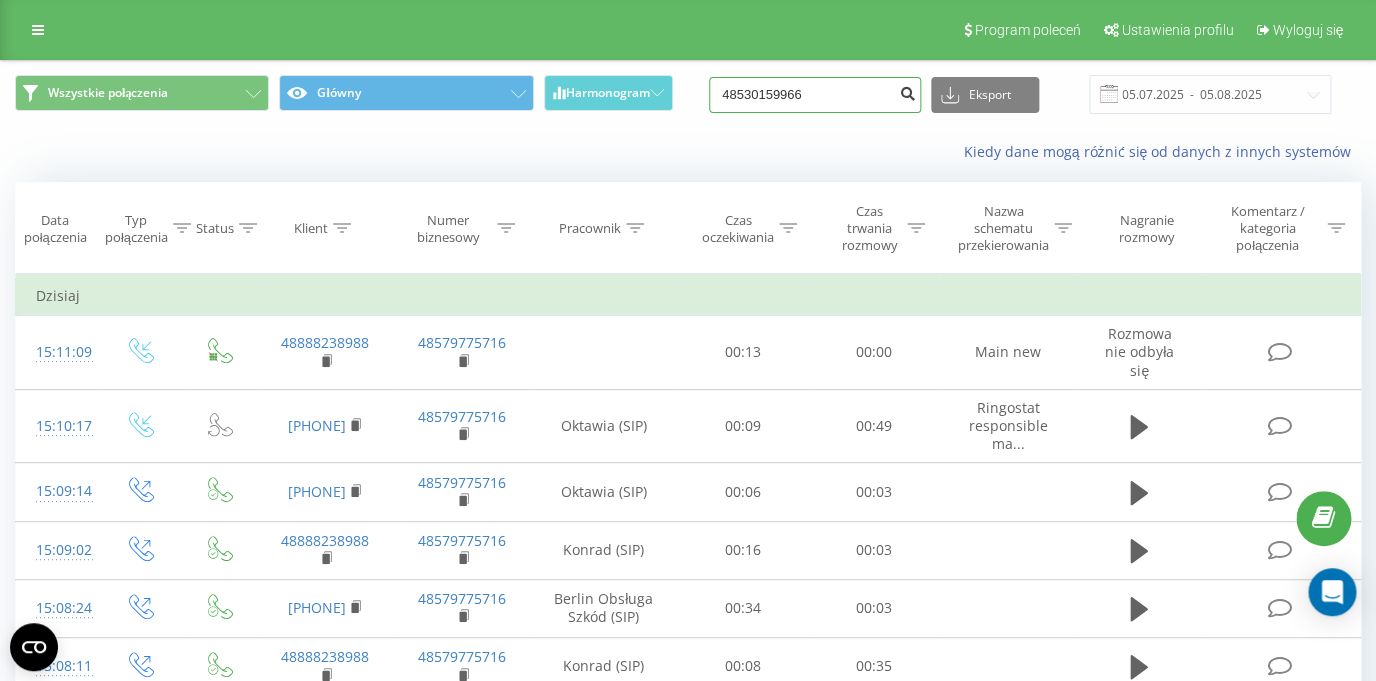 type on "48530159966" 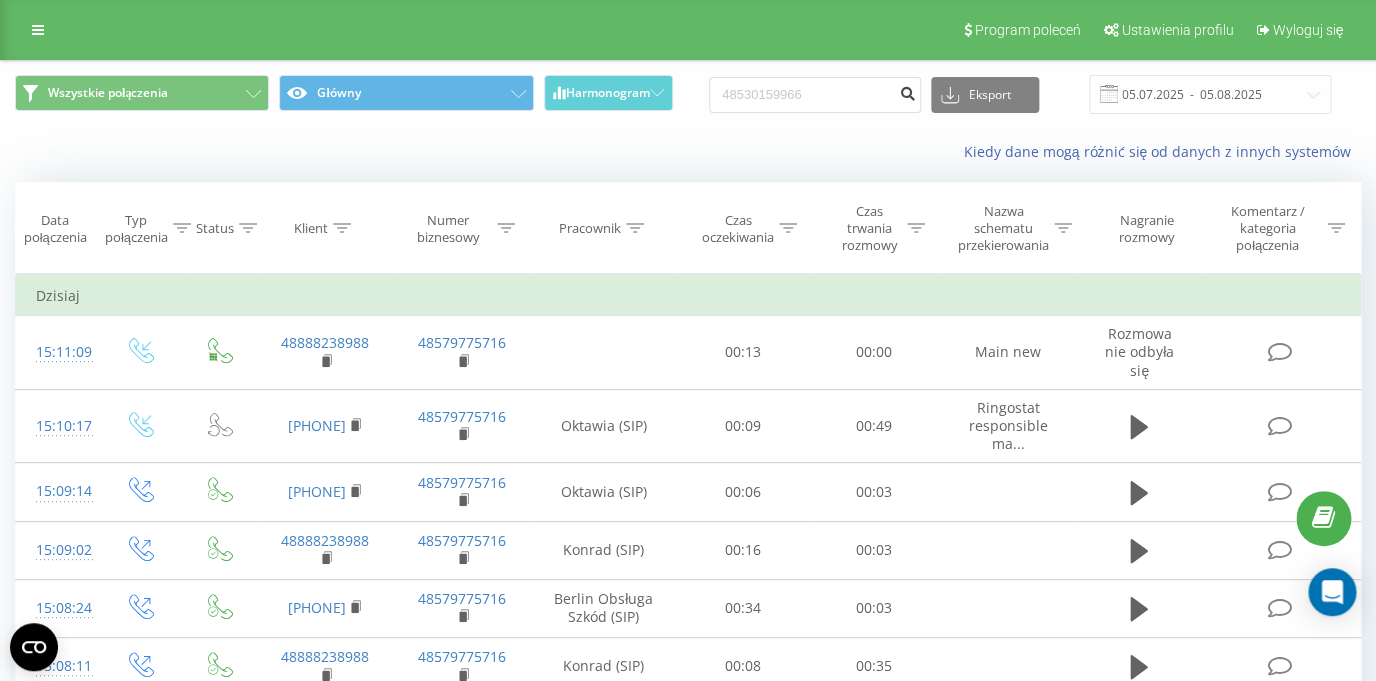 click at bounding box center (907, 91) 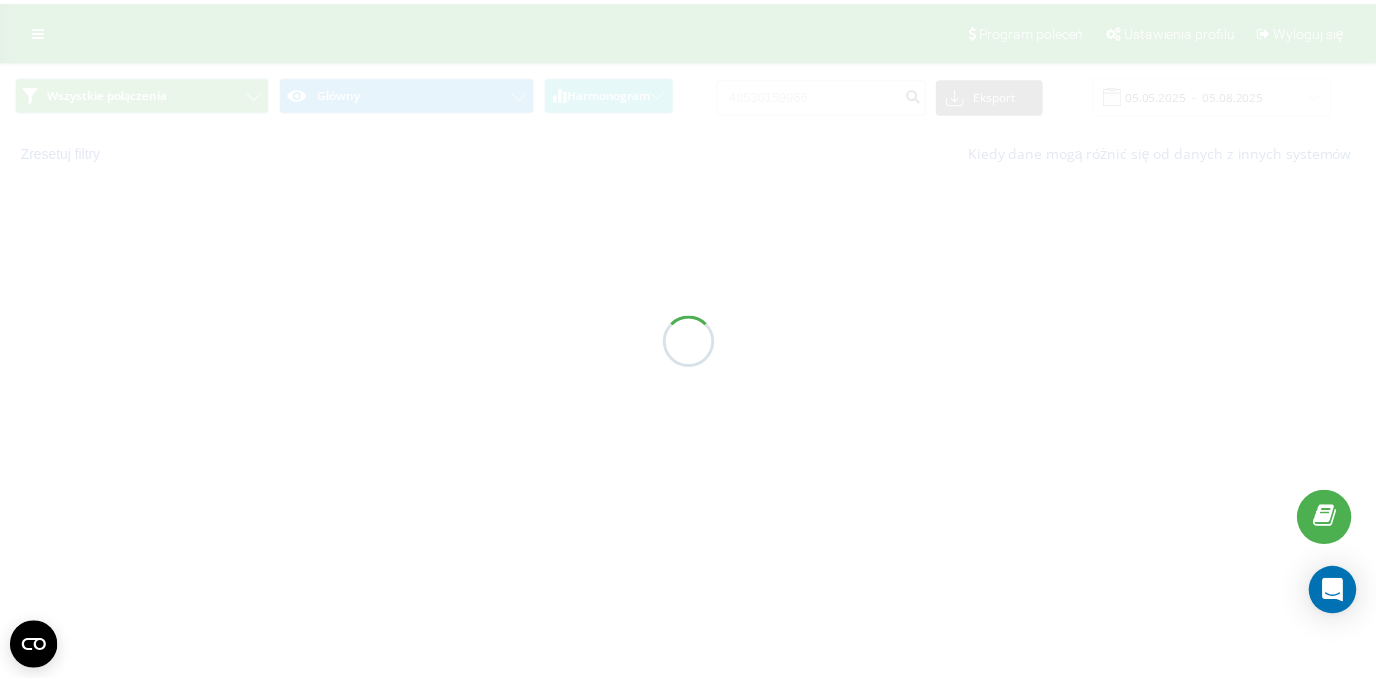 scroll, scrollTop: 0, scrollLeft: 0, axis: both 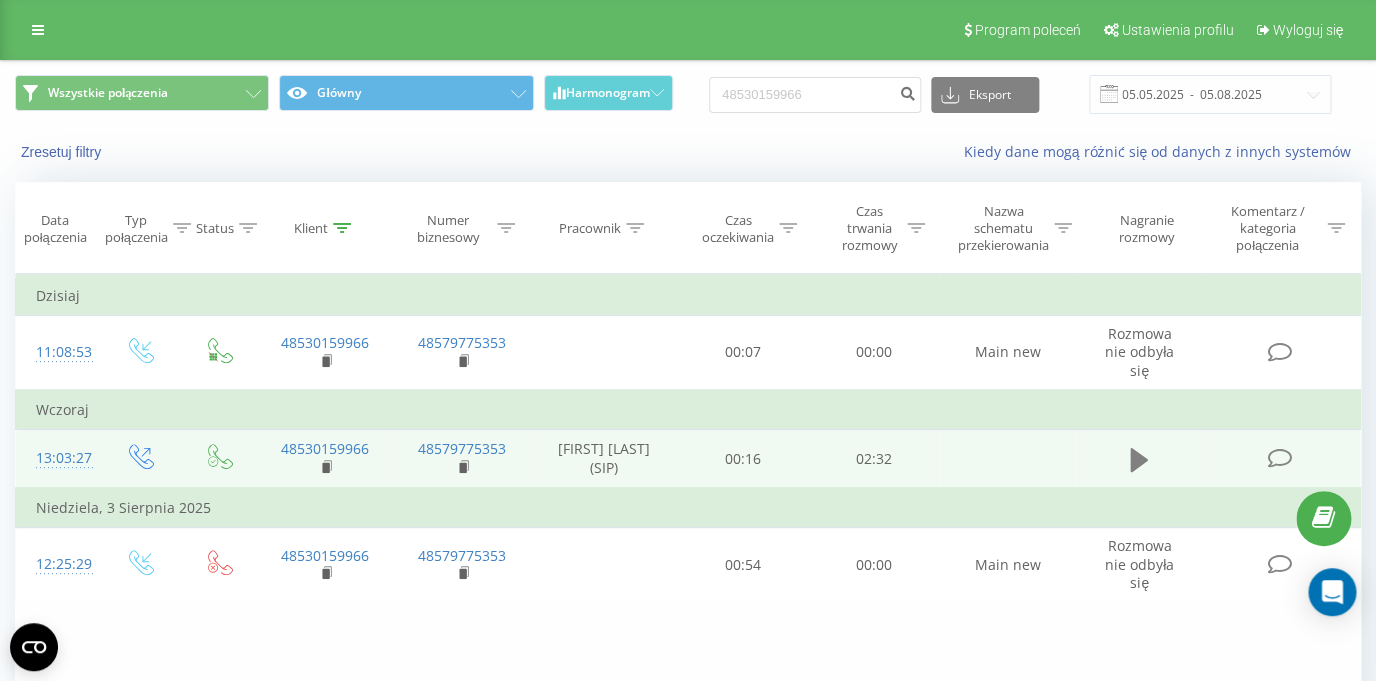 click 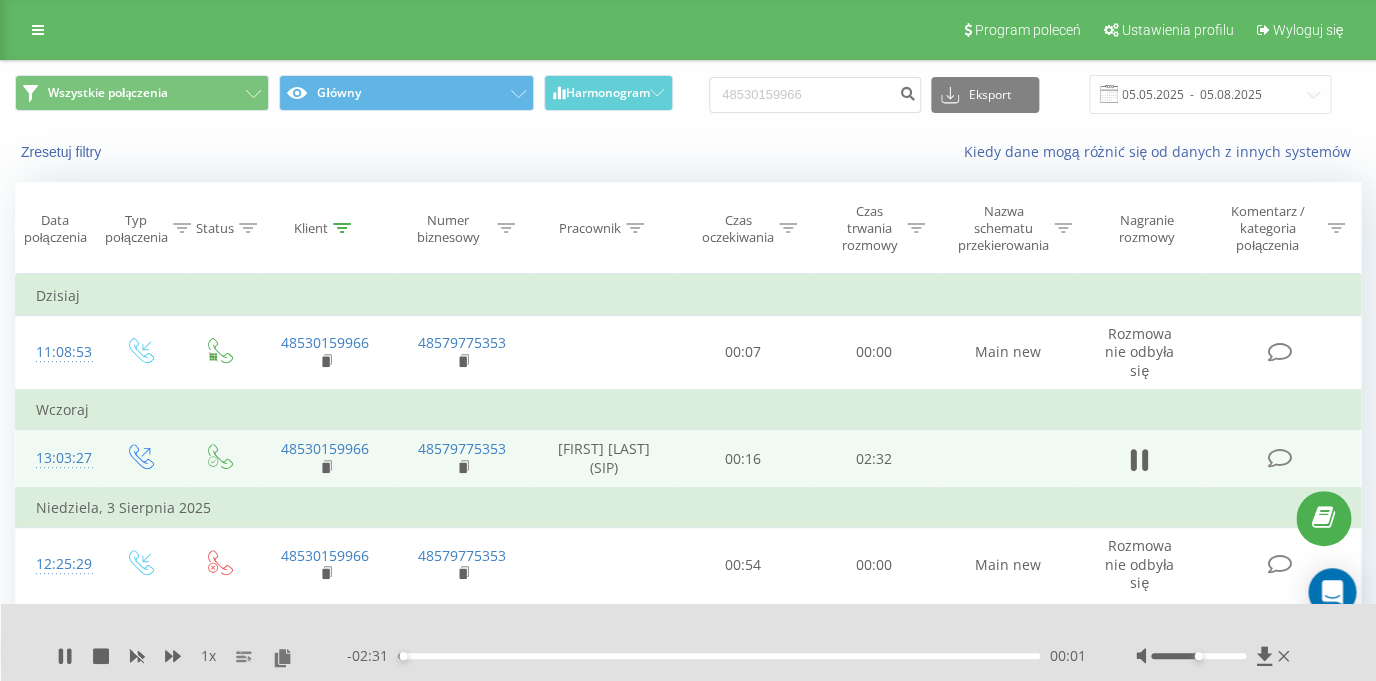 click on "00:01" at bounding box center (719, 656) 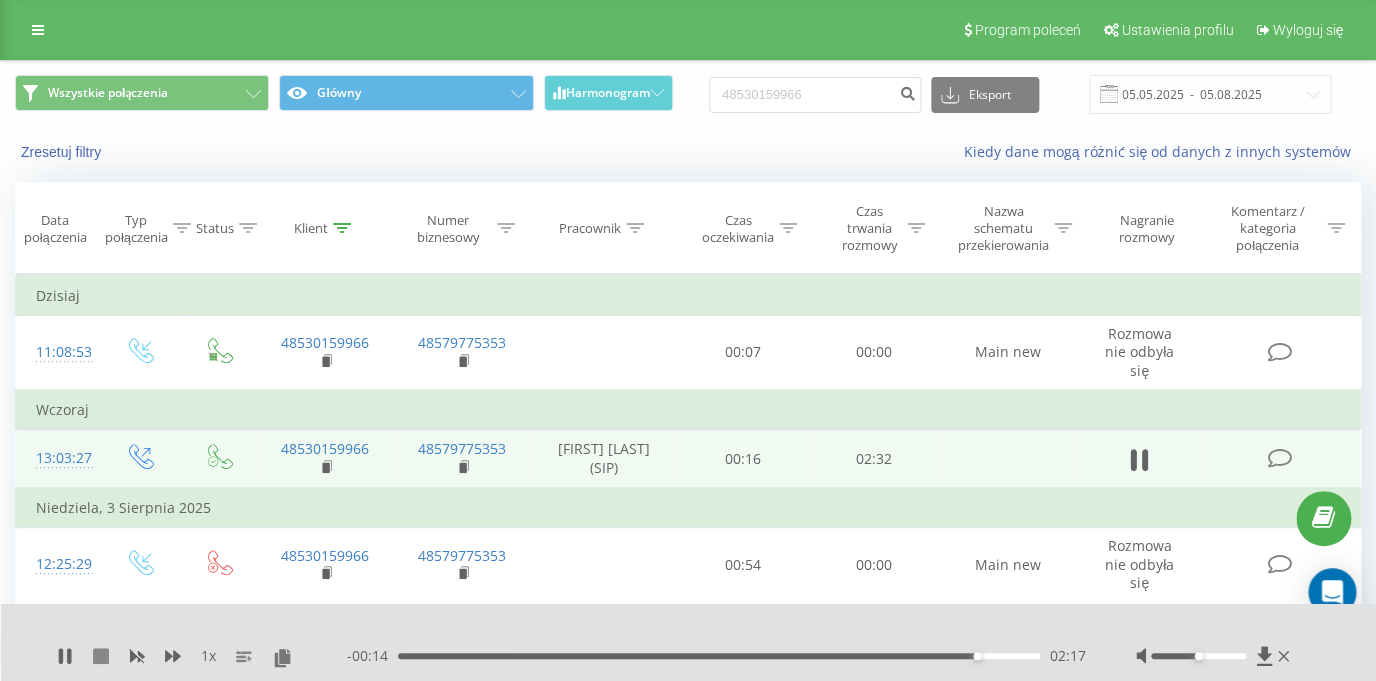 click 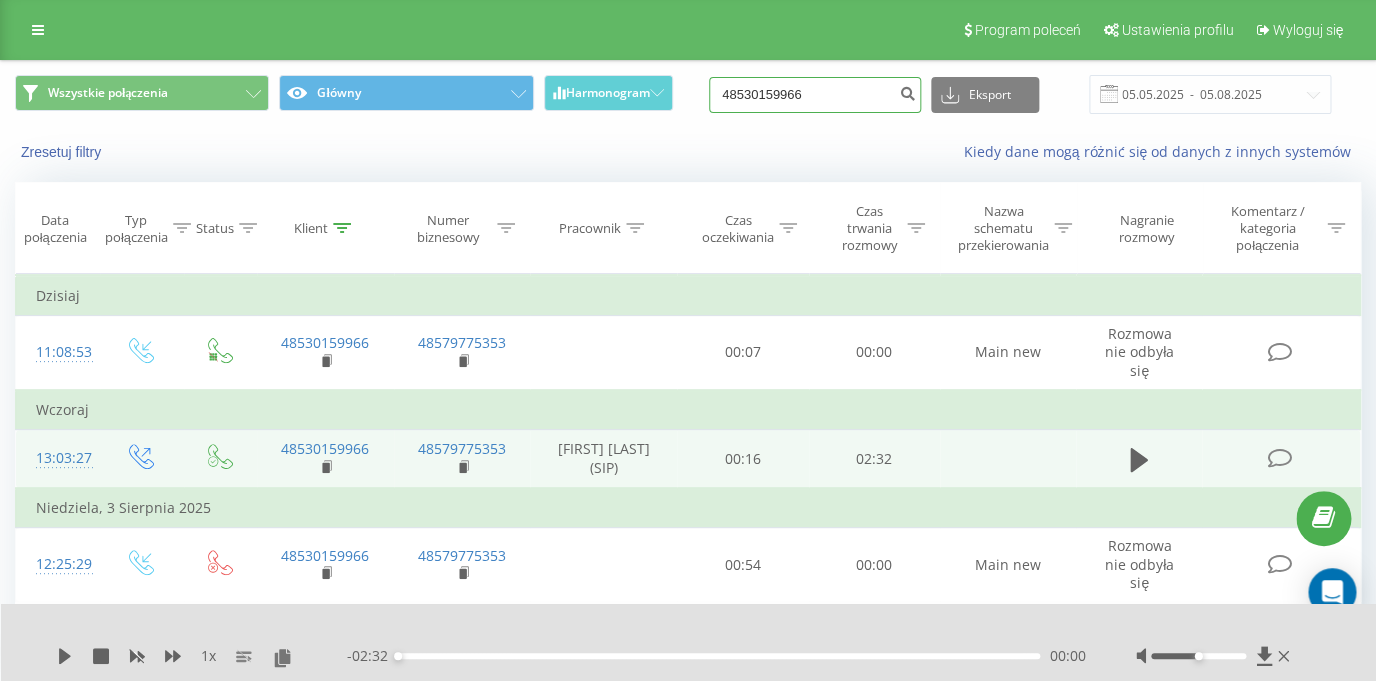 drag, startPoint x: 840, startPoint y: 89, endPoint x: 671, endPoint y: 101, distance: 169.4255 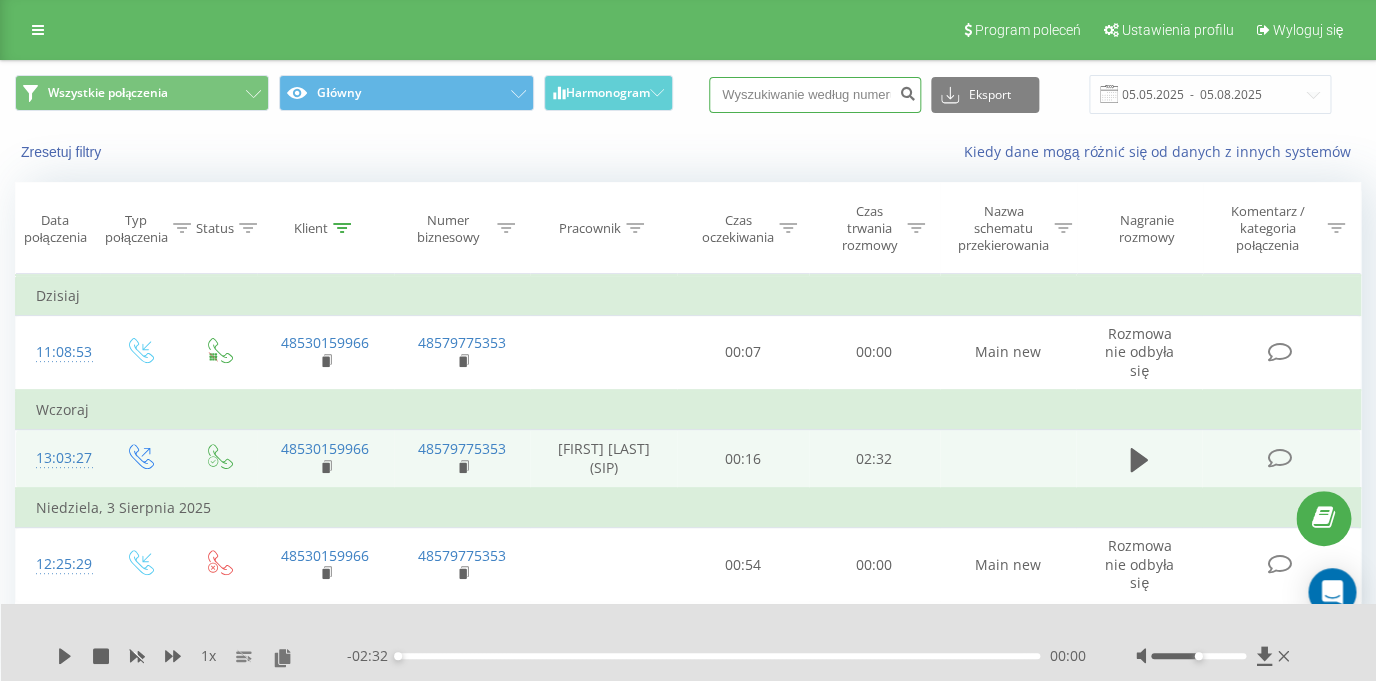 paste on "48512048744" 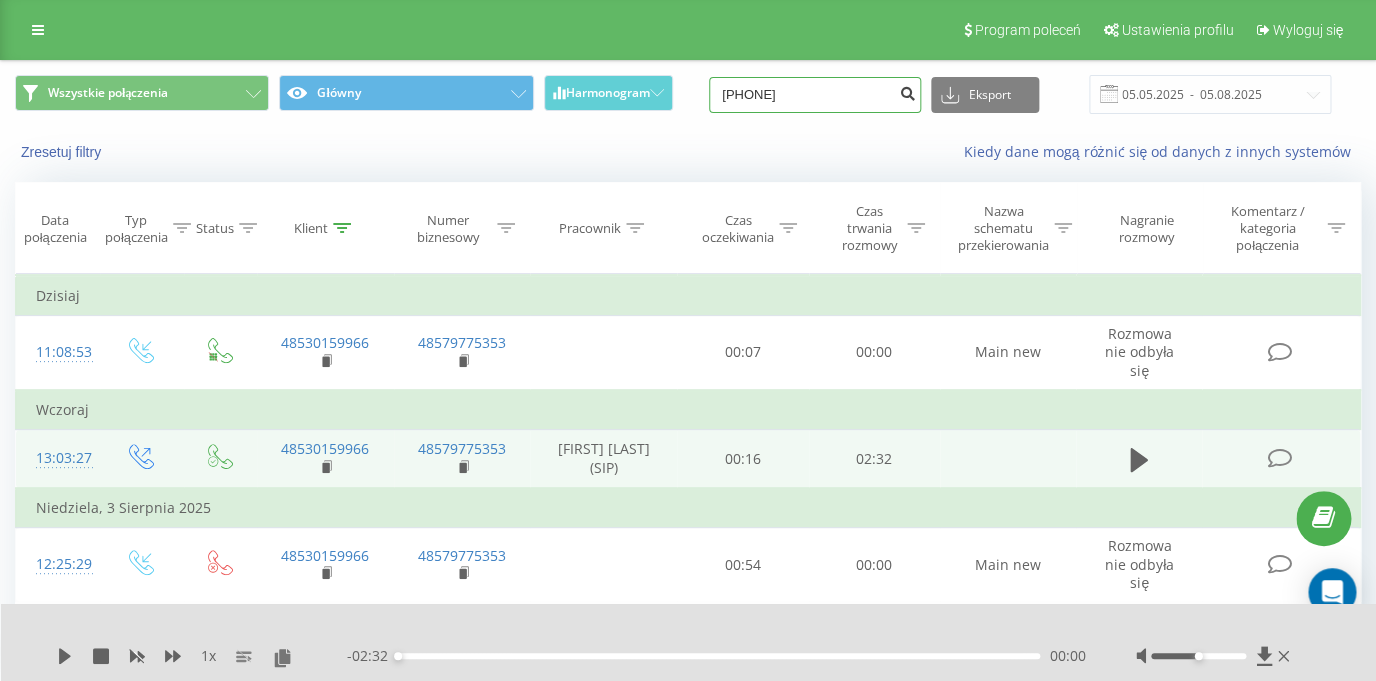 type on "48512048744" 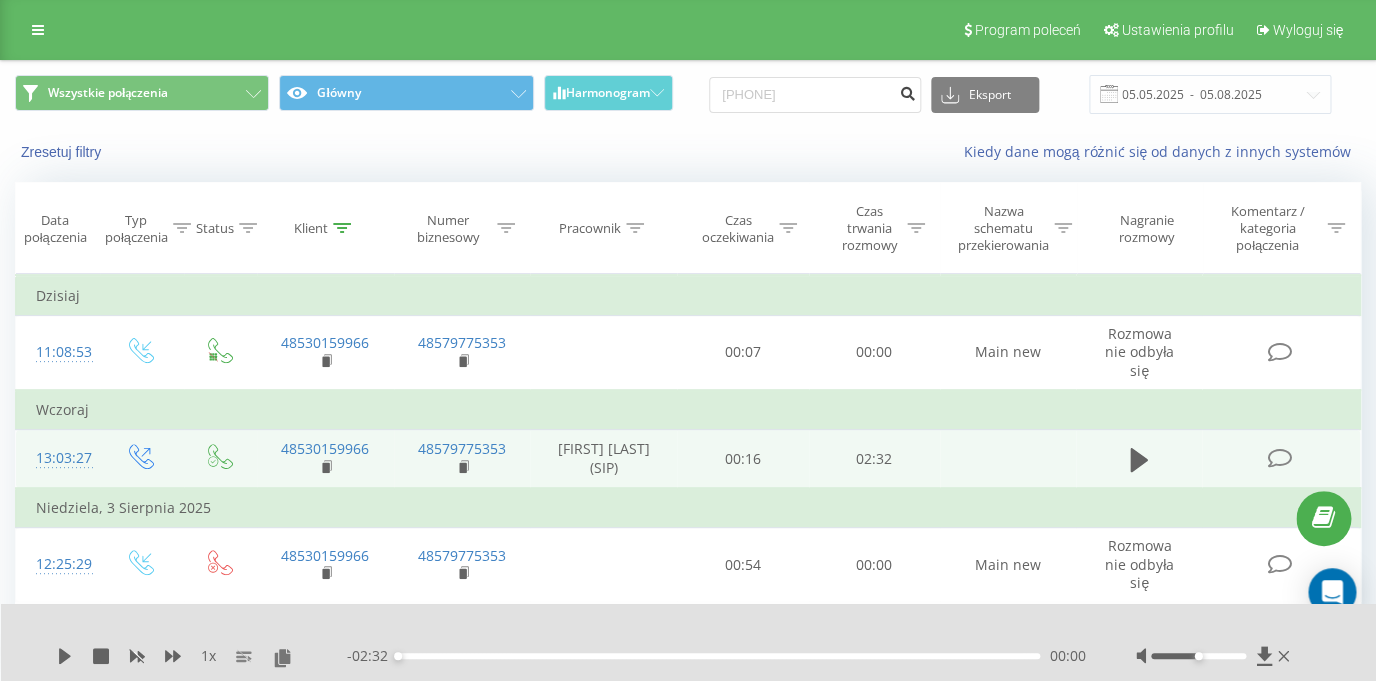 click at bounding box center [907, 91] 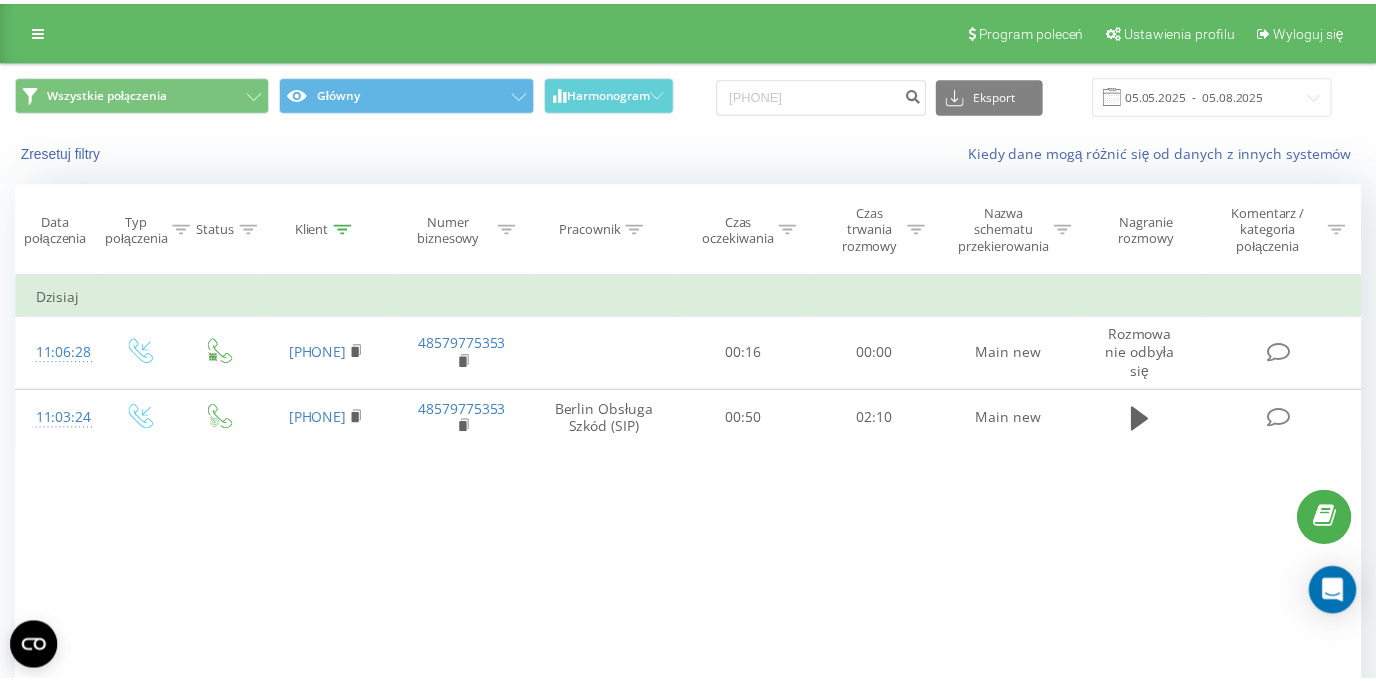 scroll, scrollTop: 0, scrollLeft: 0, axis: both 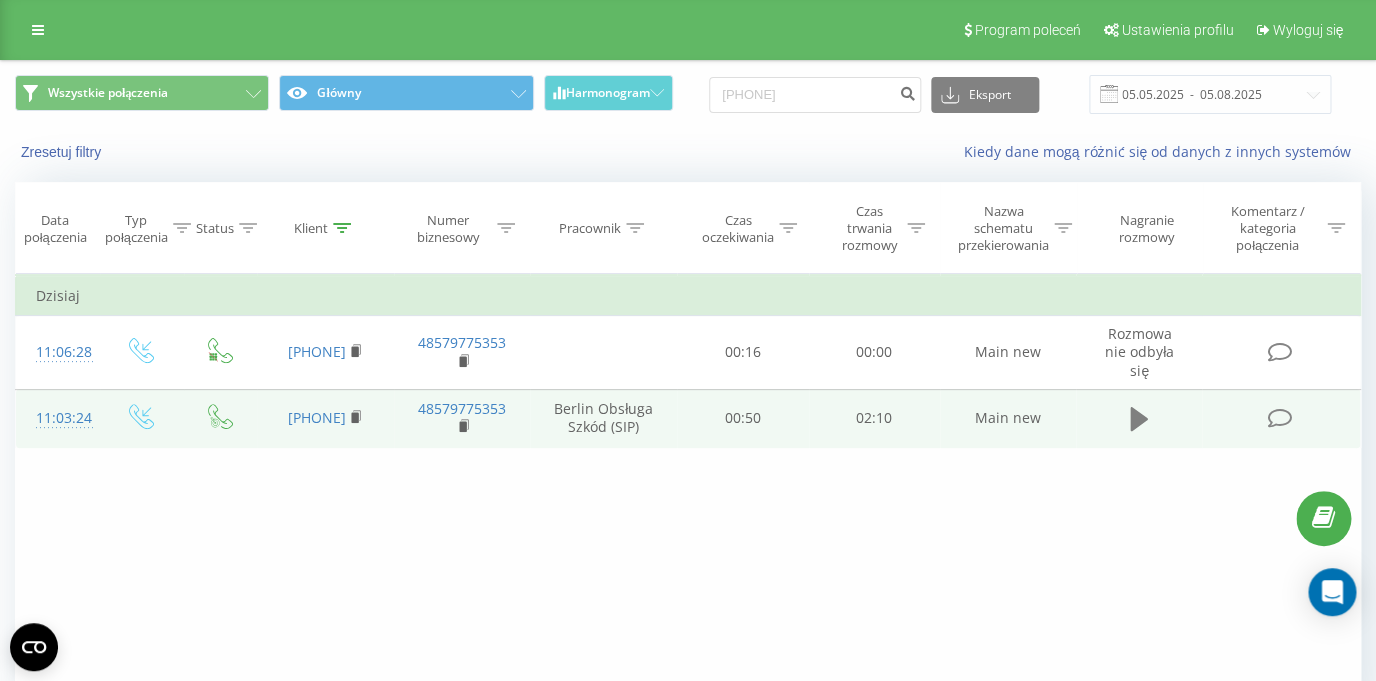 click 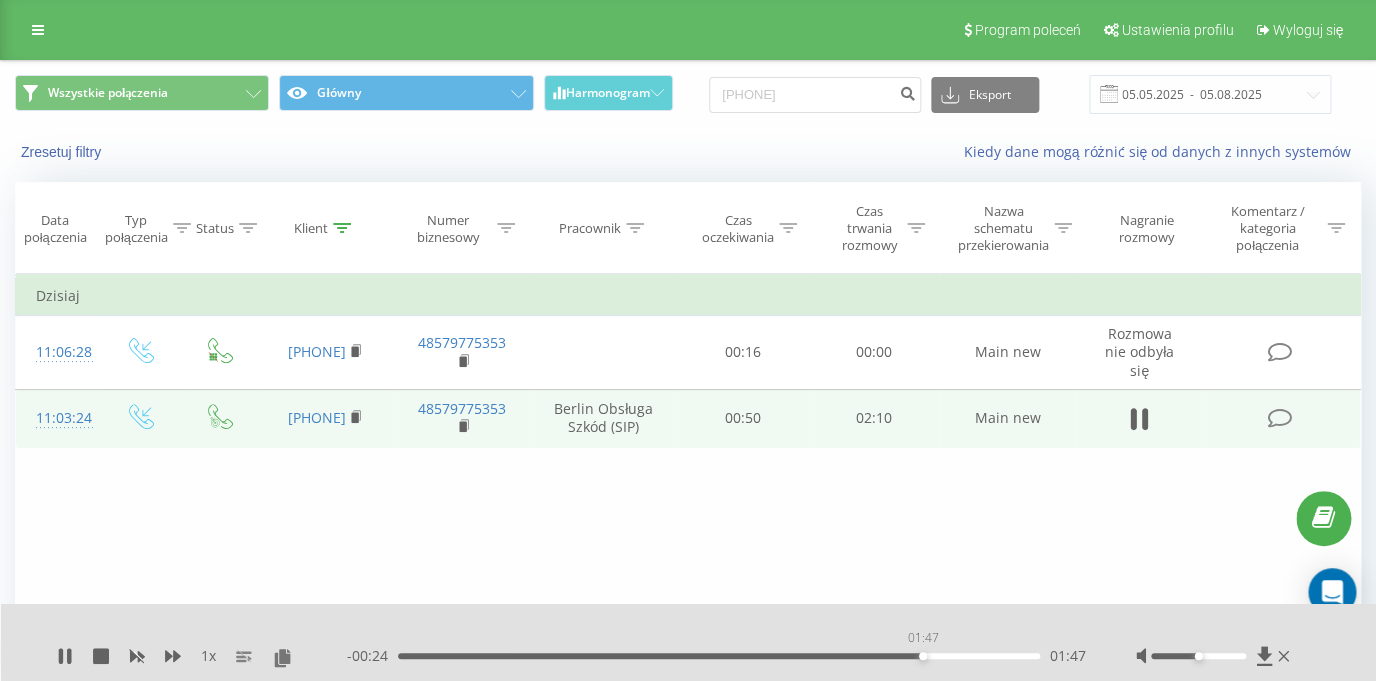 click on "01:47" at bounding box center (719, 656) 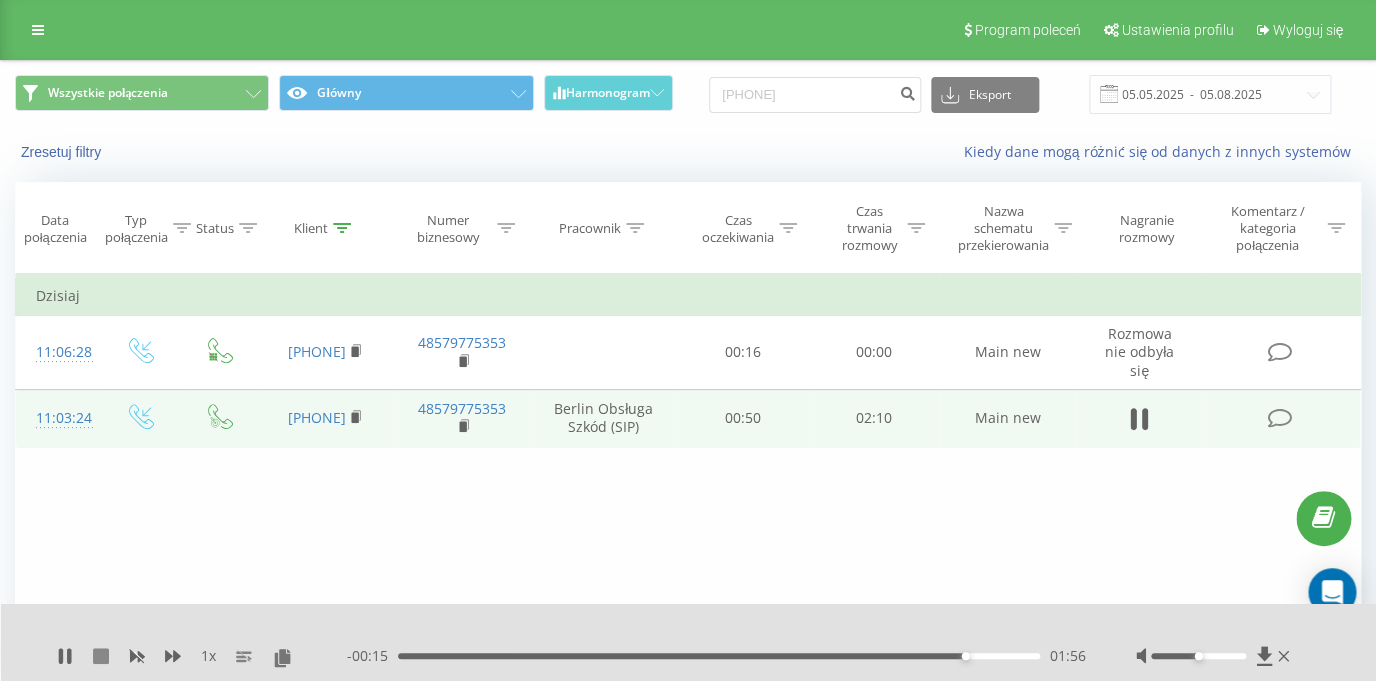 click 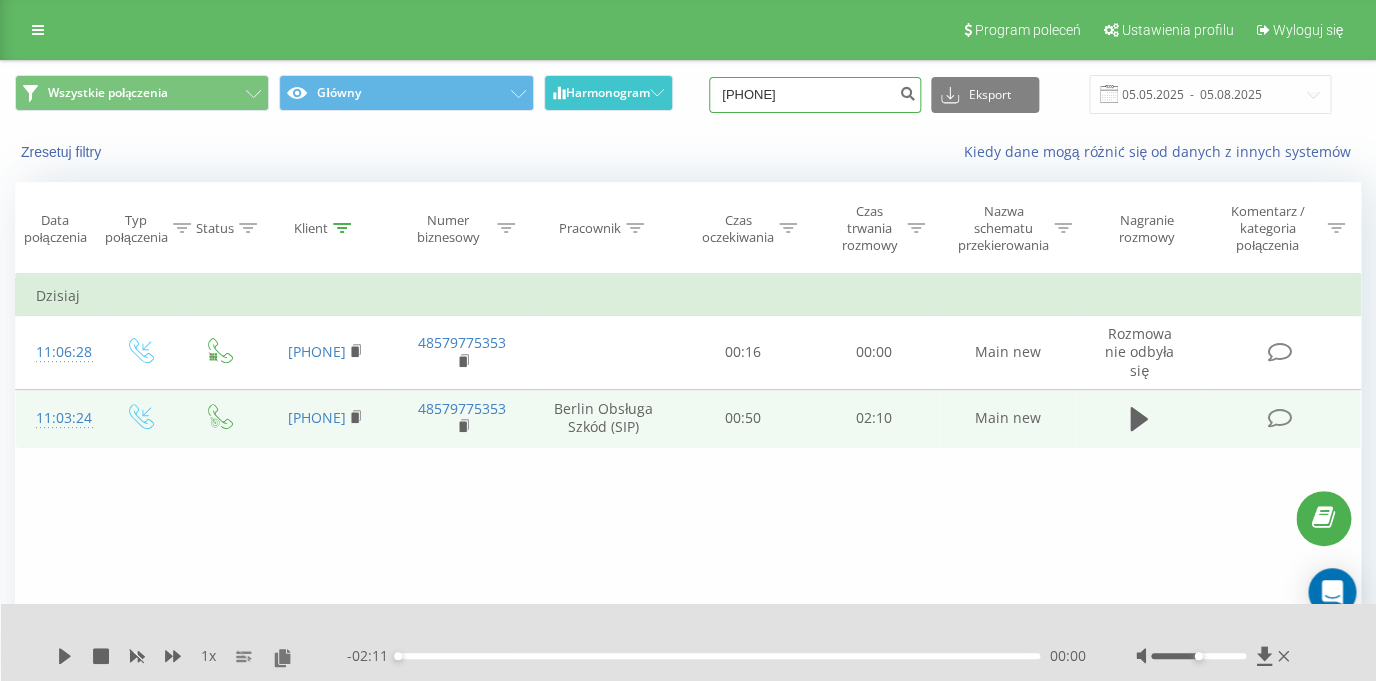 drag, startPoint x: 863, startPoint y: 83, endPoint x: 666, endPoint y: 86, distance: 197.02284 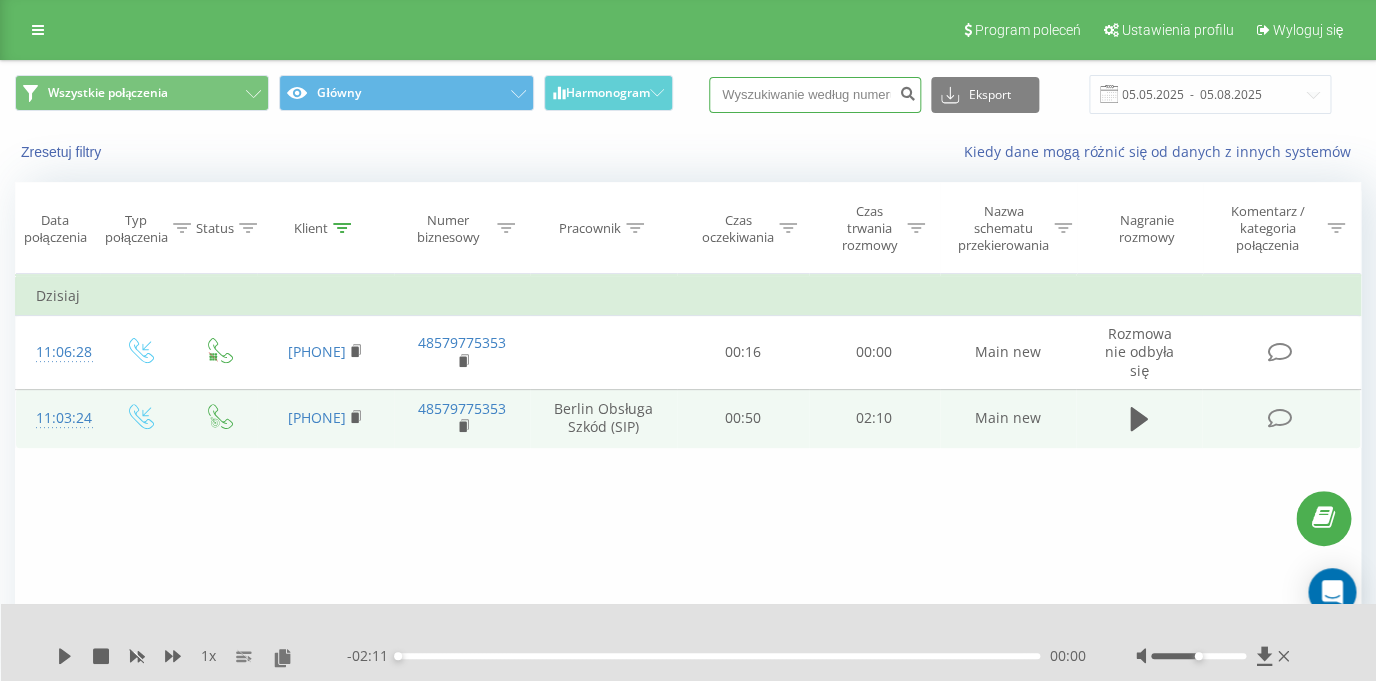 paste on "48509272600" 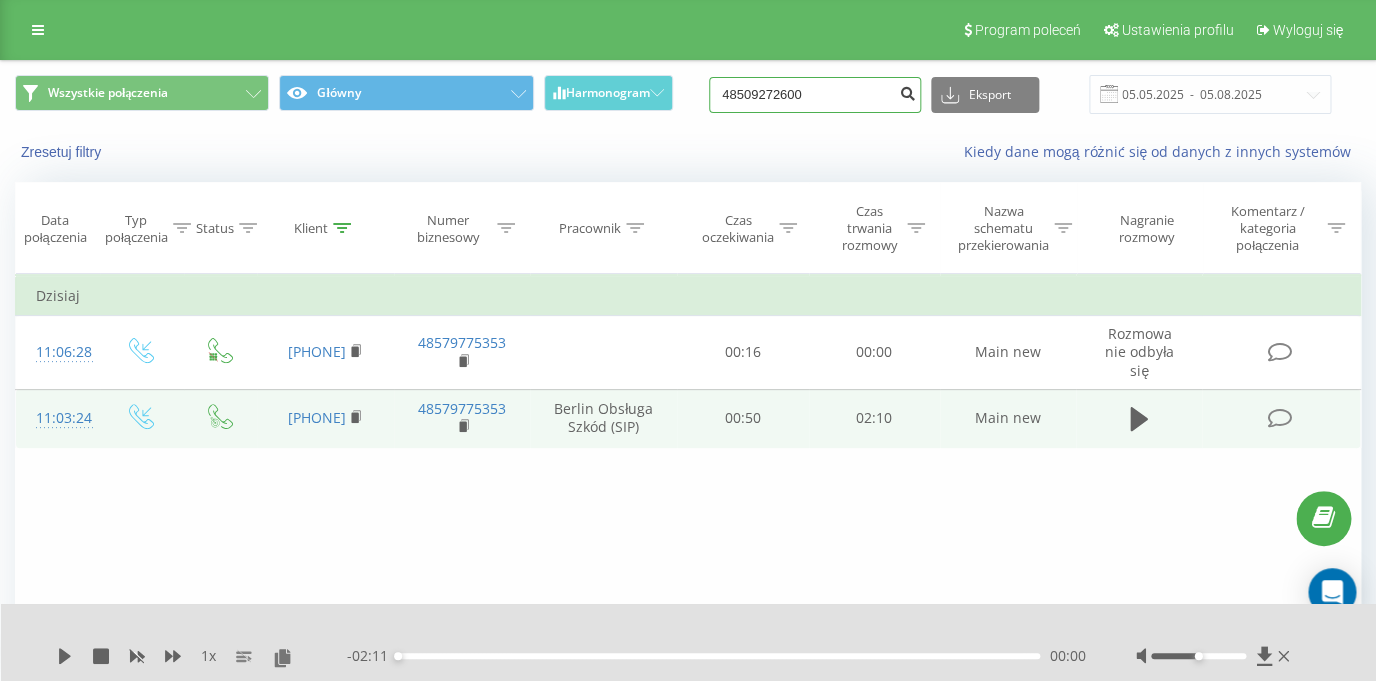 type on "48509272600" 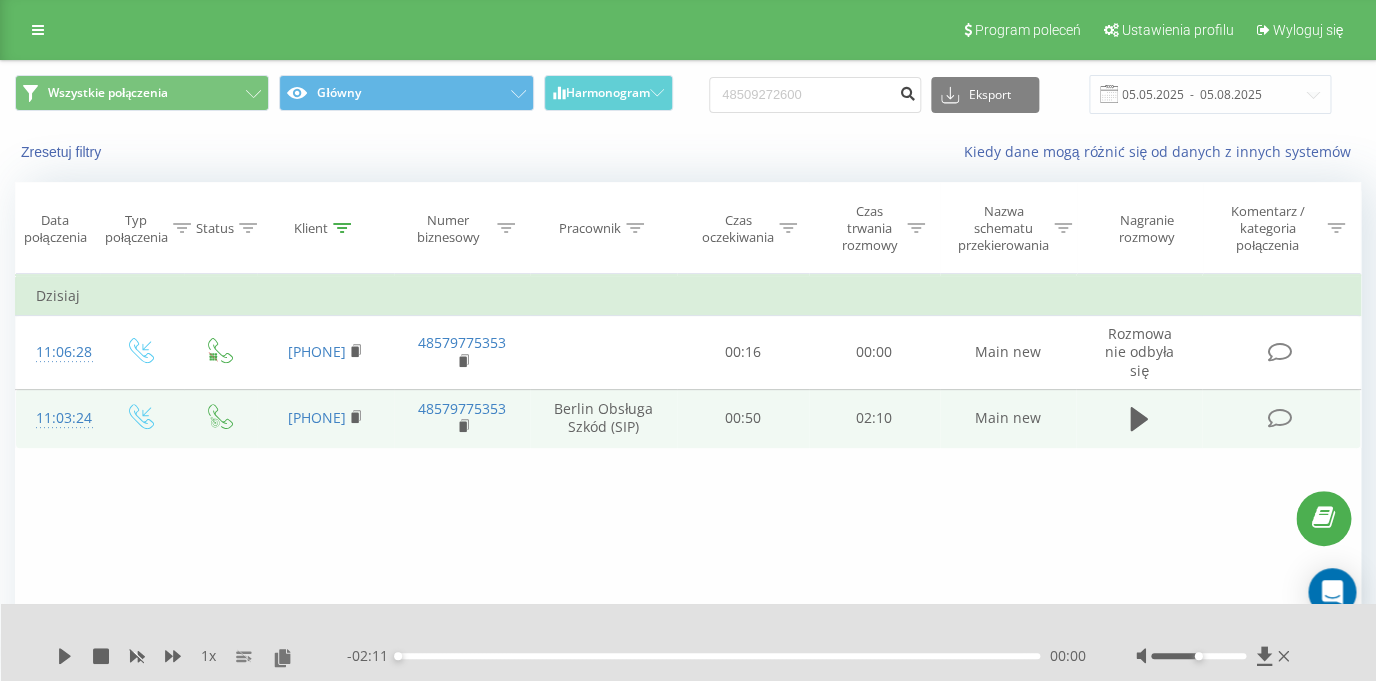 click at bounding box center [907, 91] 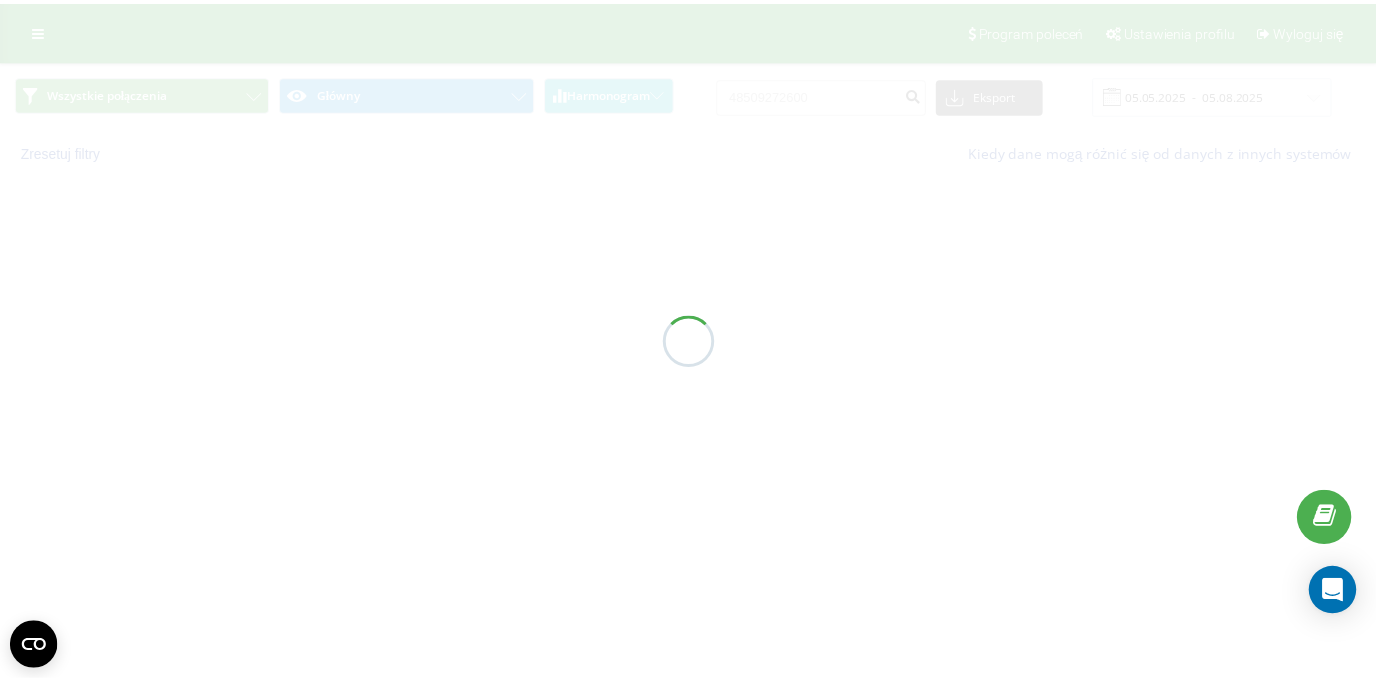 scroll, scrollTop: 0, scrollLeft: 0, axis: both 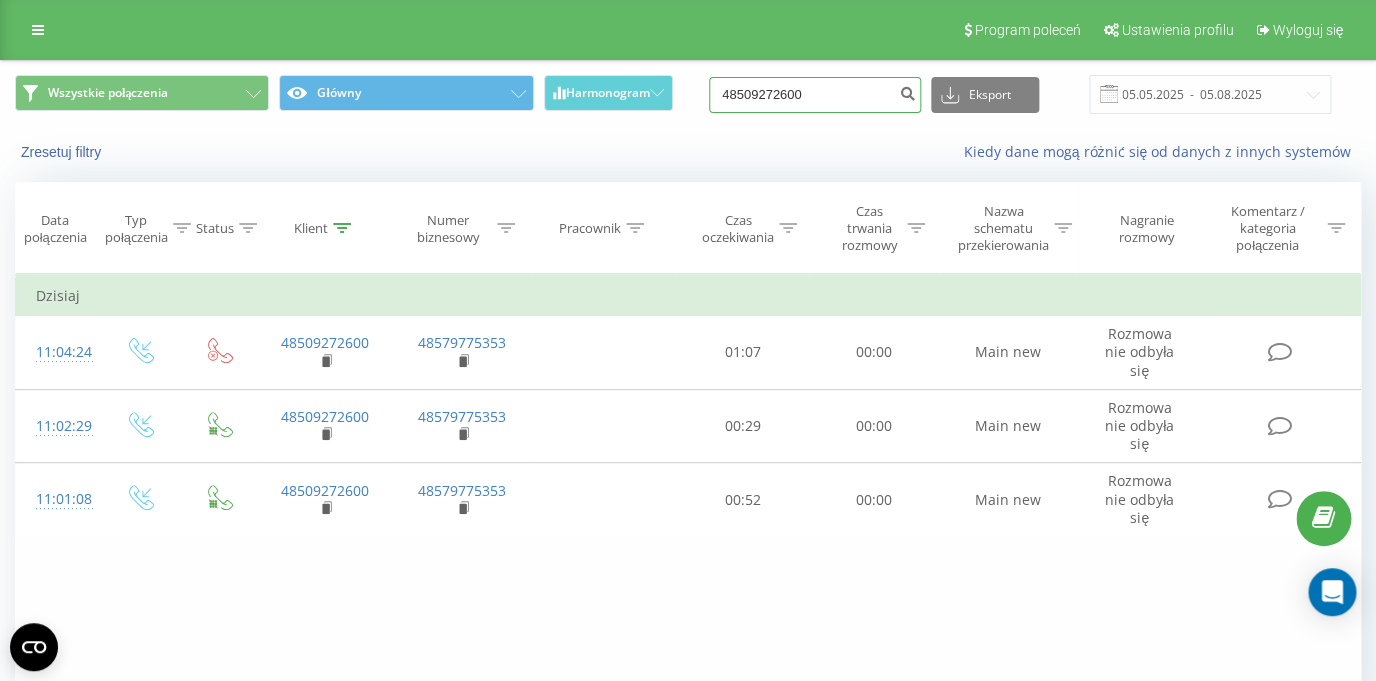 drag, startPoint x: 848, startPoint y: 87, endPoint x: 692, endPoint y: 93, distance: 156.11534 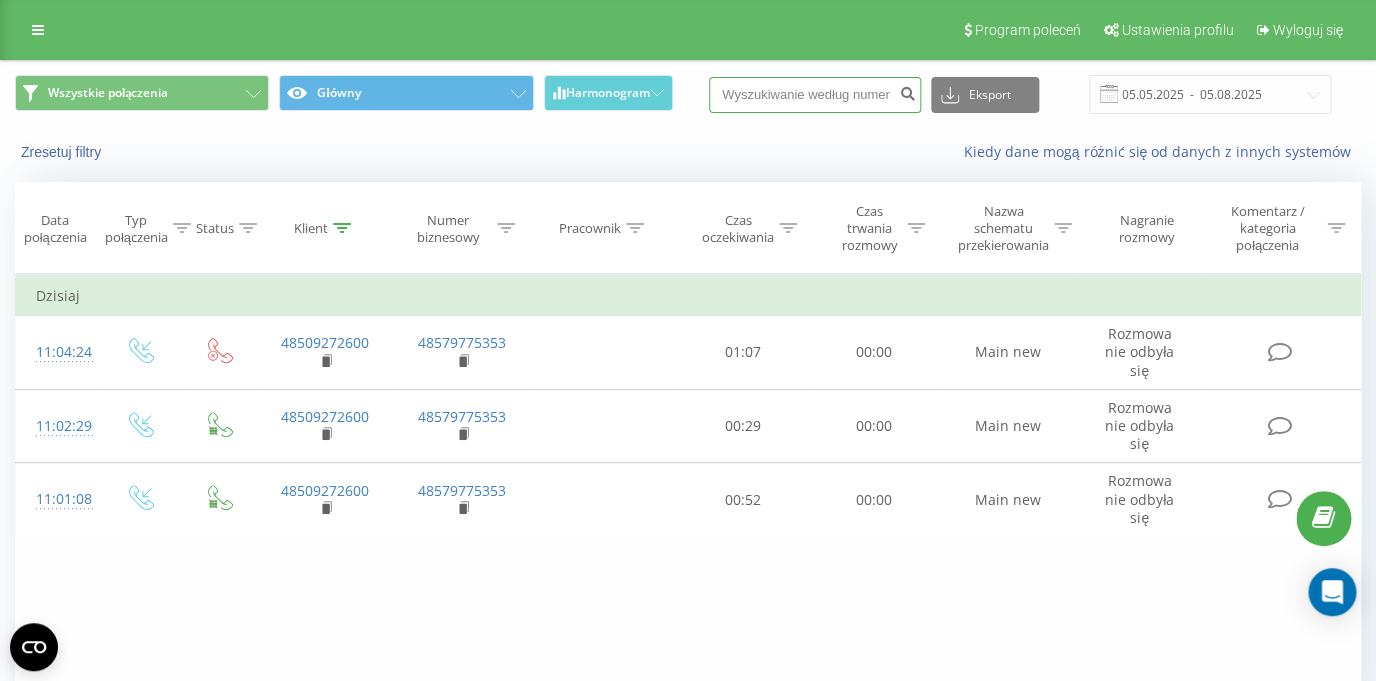 paste on "48509272600" 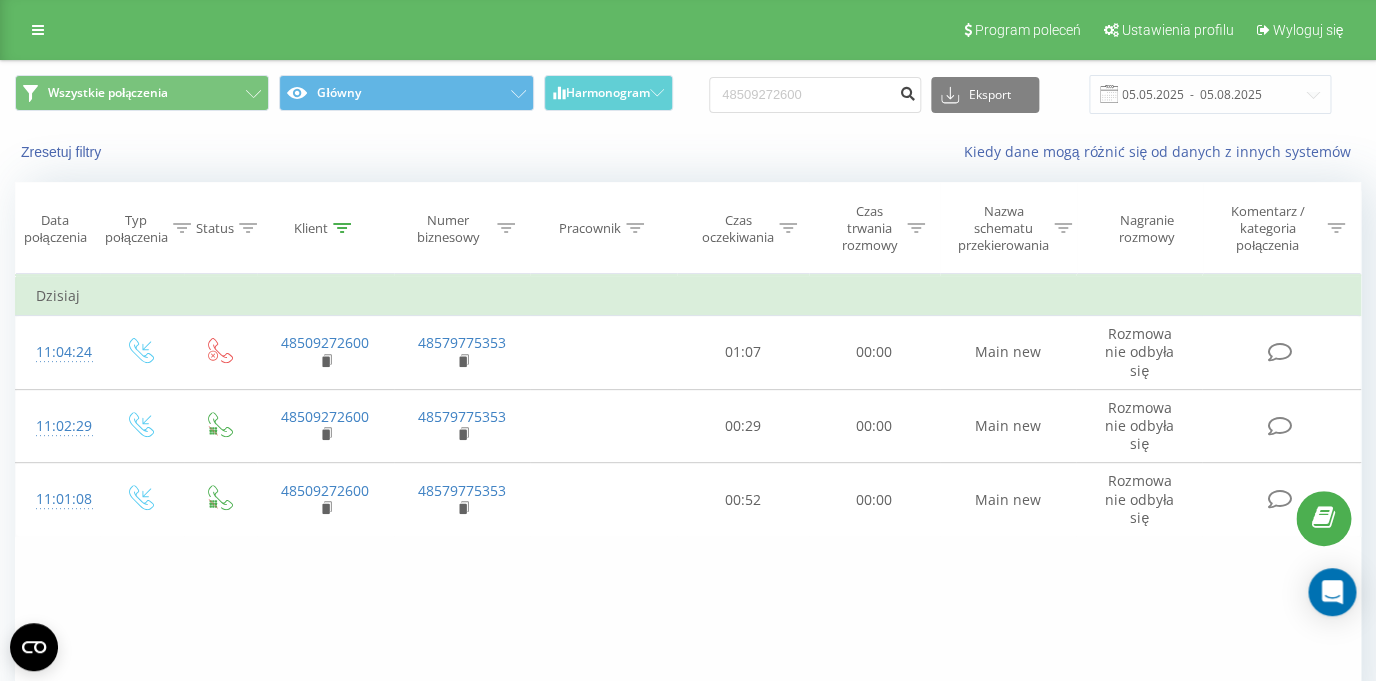 click at bounding box center (907, 91) 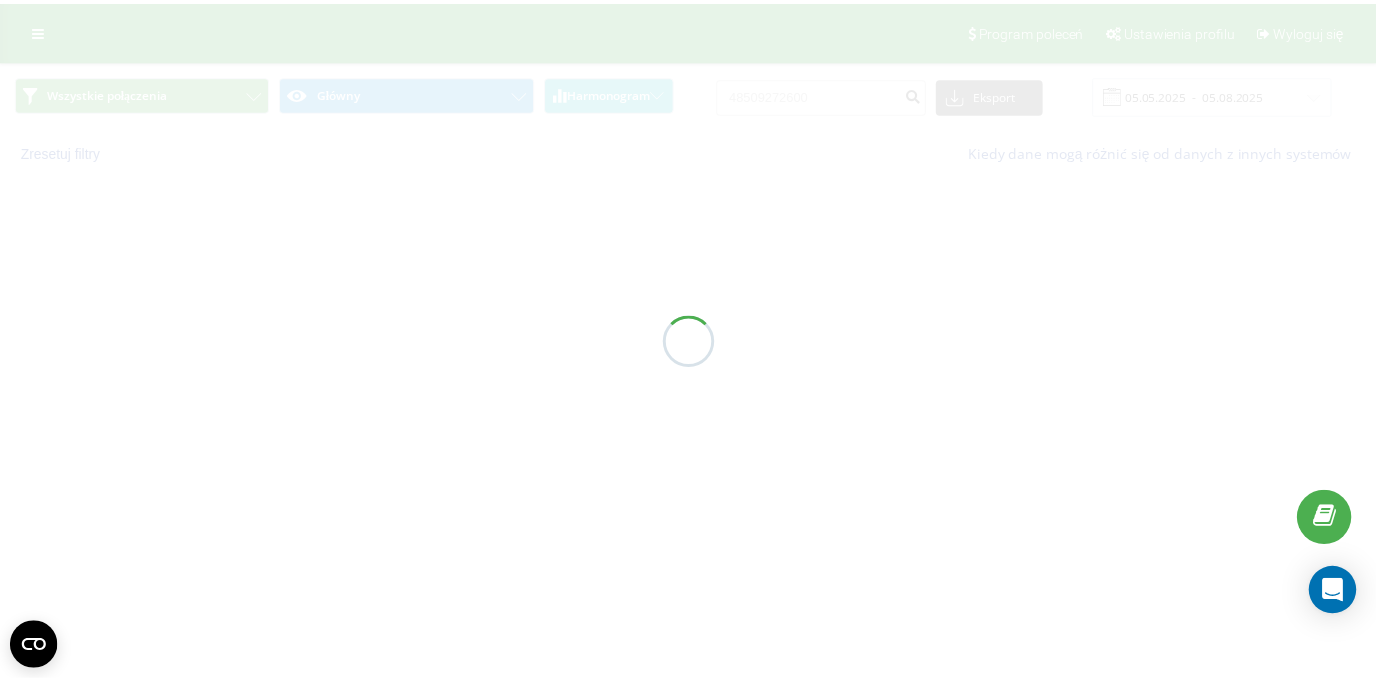 scroll, scrollTop: 0, scrollLeft: 0, axis: both 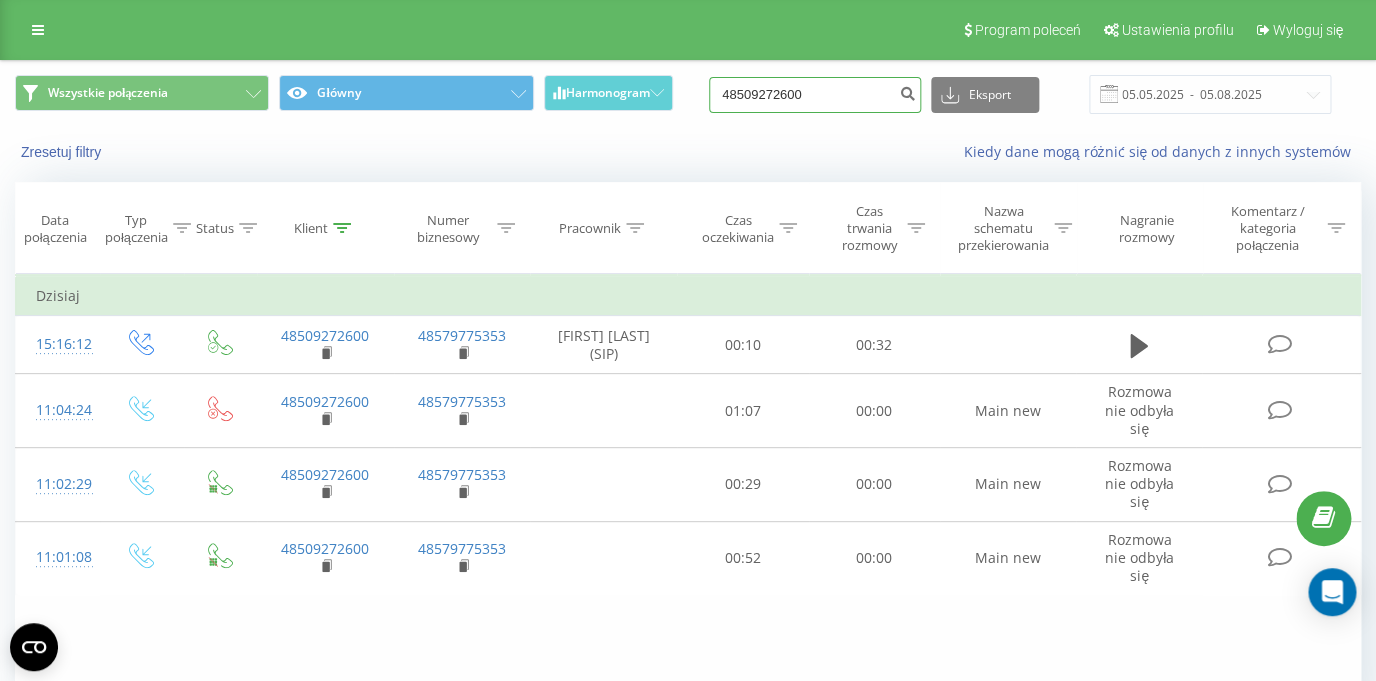drag, startPoint x: 846, startPoint y: 94, endPoint x: 713, endPoint y: 101, distance: 133.18408 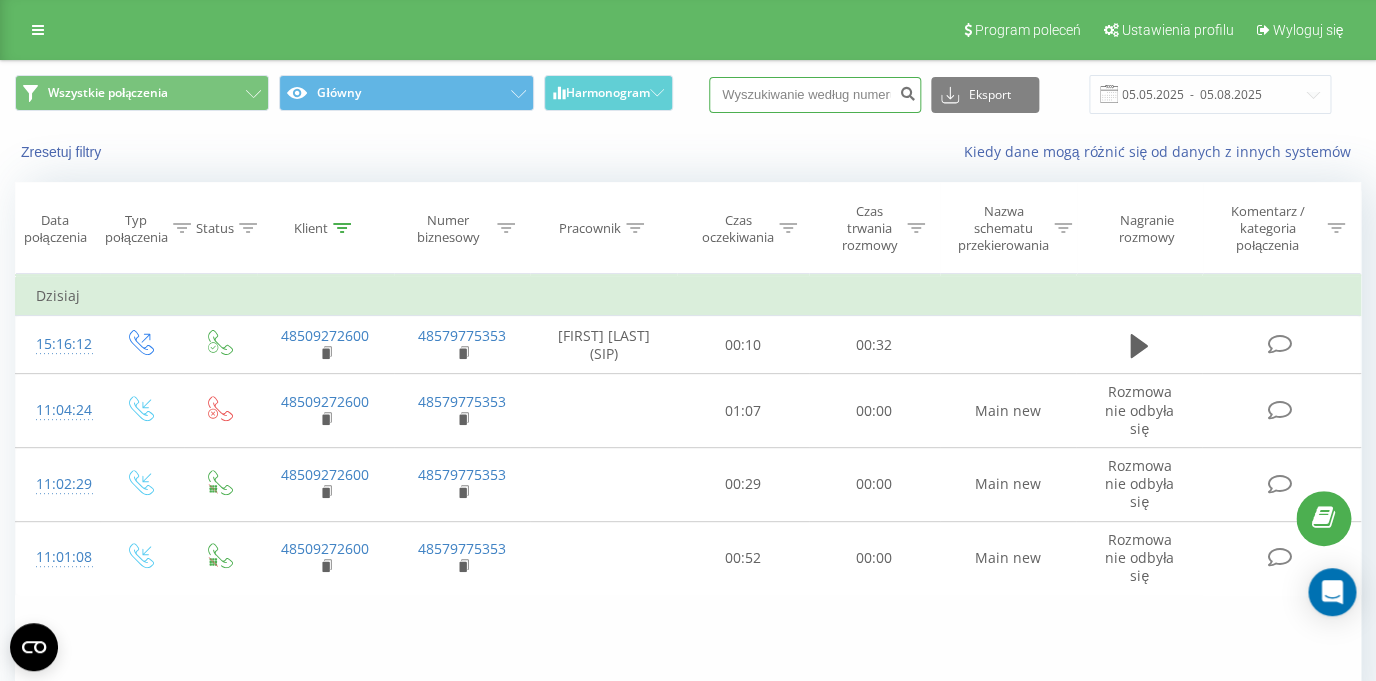 paste on "[PHONE]" 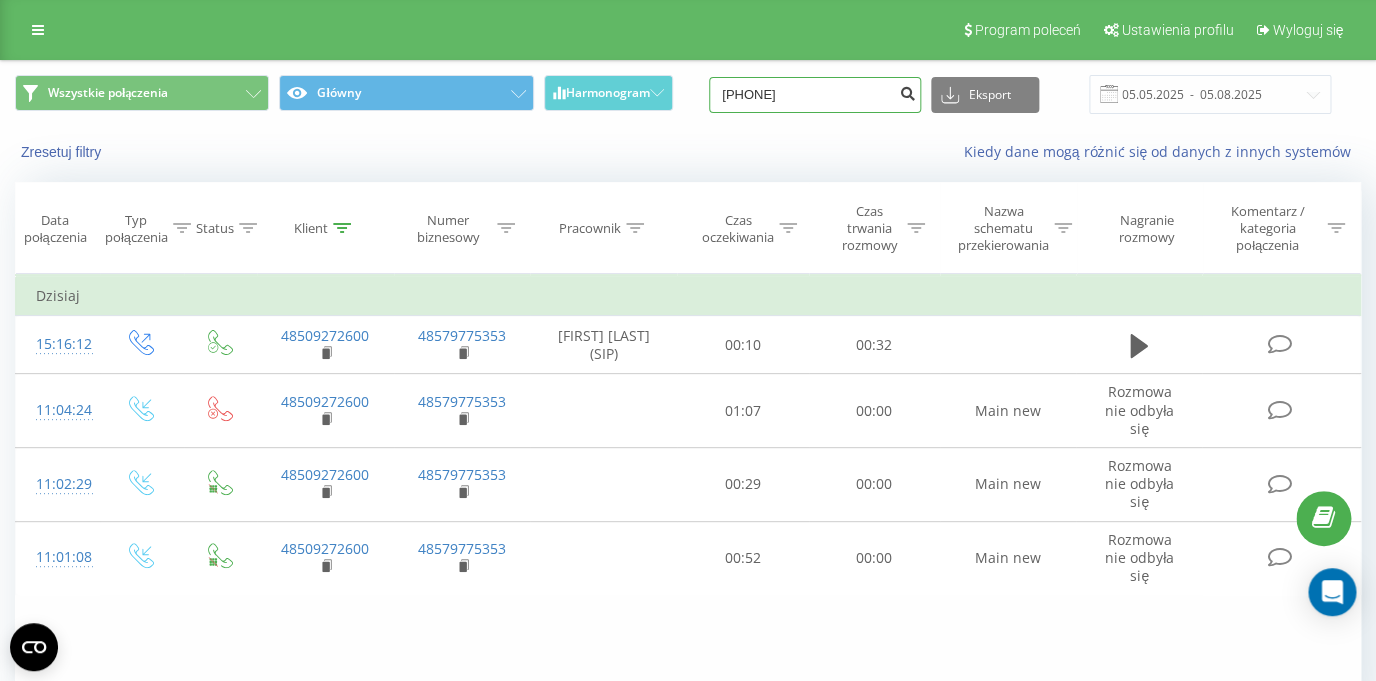 type on "[PHONE]" 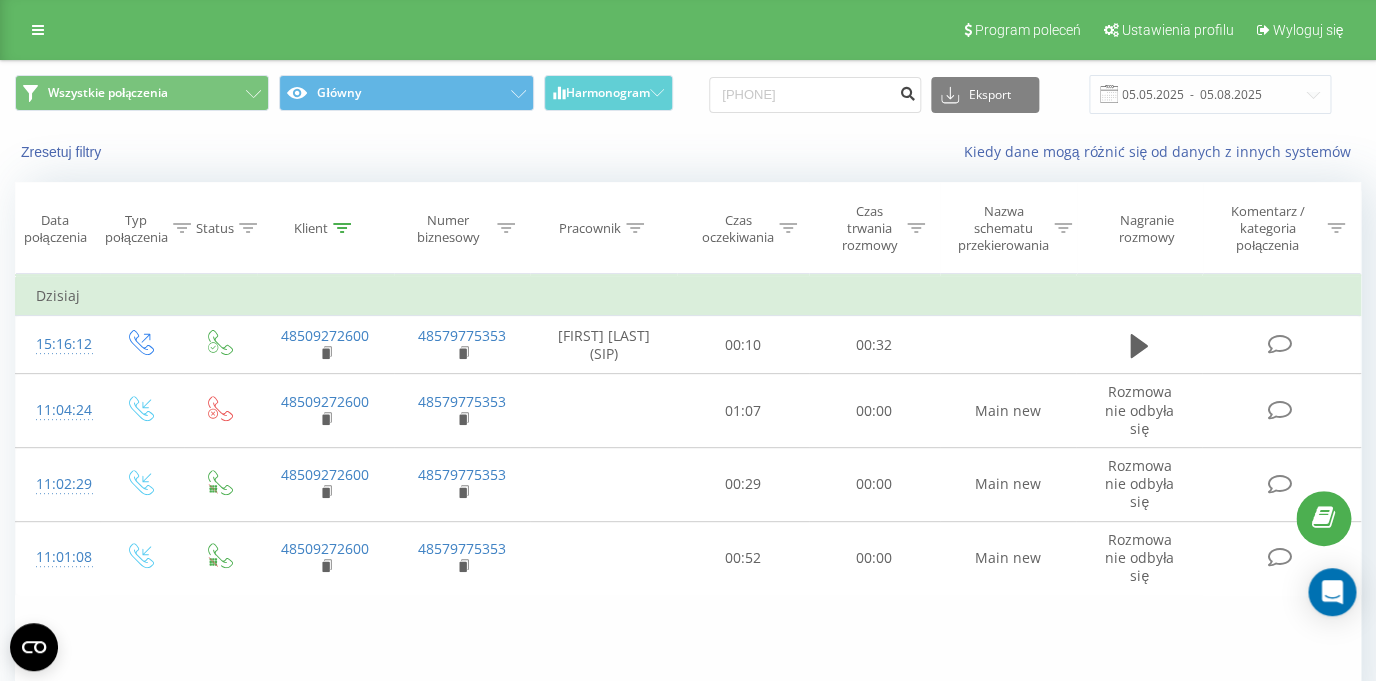 click at bounding box center [907, 91] 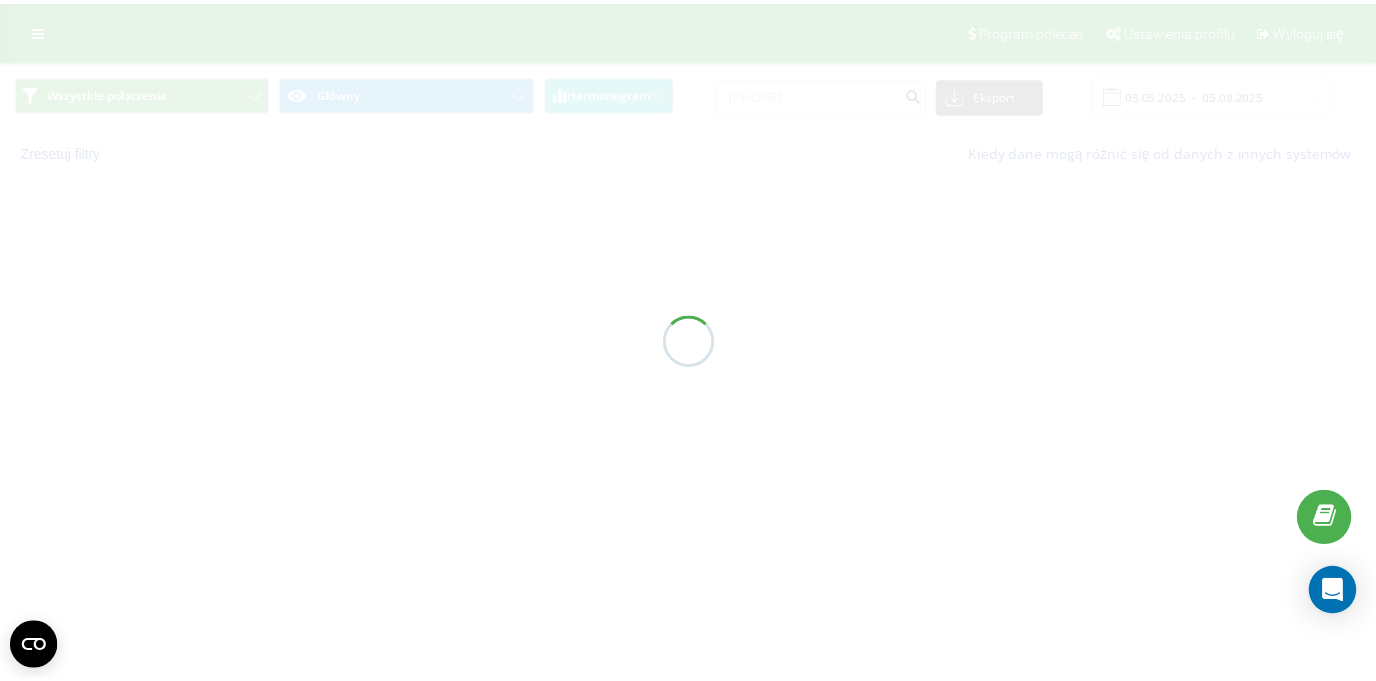 scroll, scrollTop: 0, scrollLeft: 0, axis: both 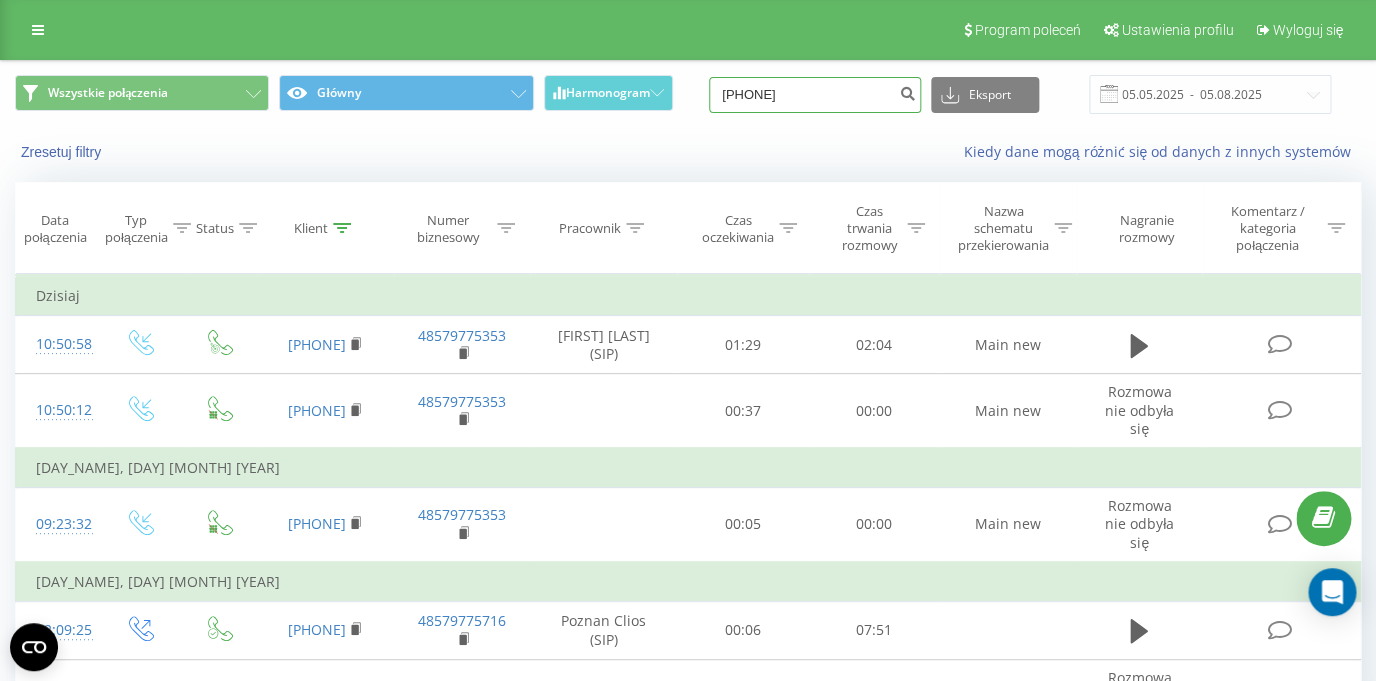 drag, startPoint x: 834, startPoint y: 96, endPoint x: 697, endPoint y: 86, distance: 137.36447 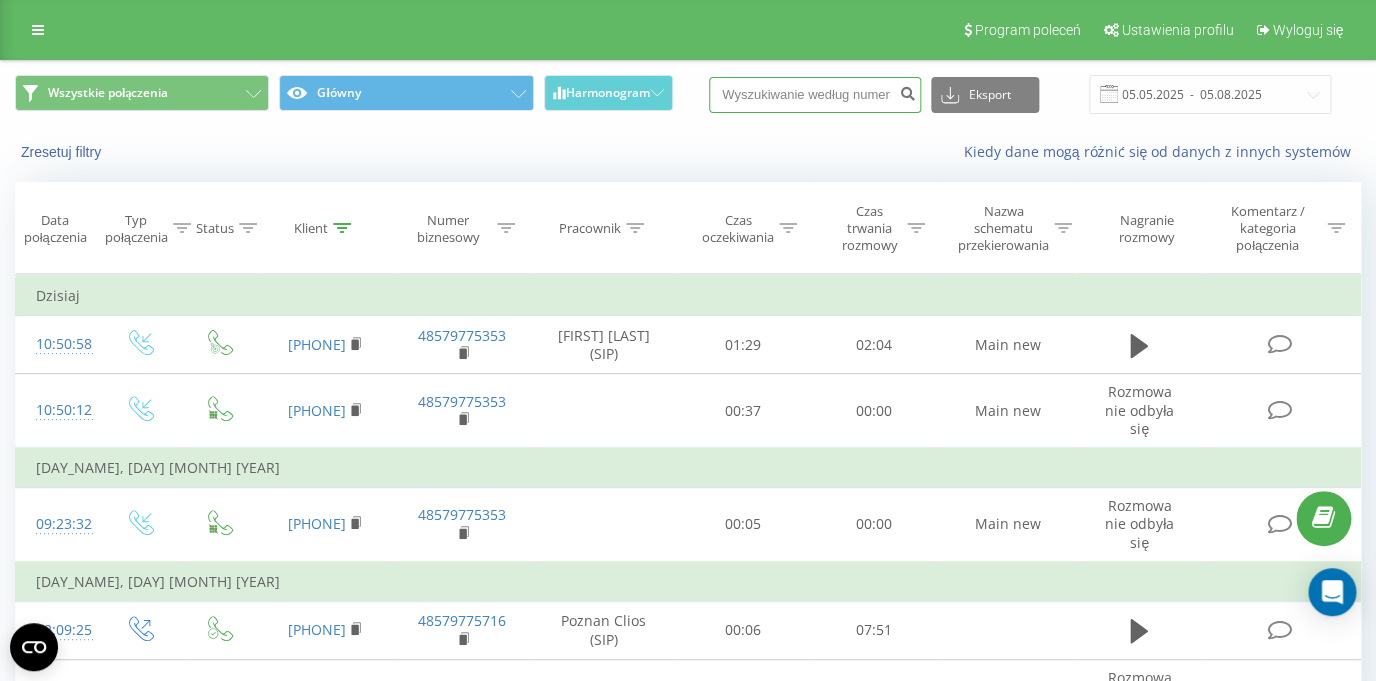 paste on "48888238988" 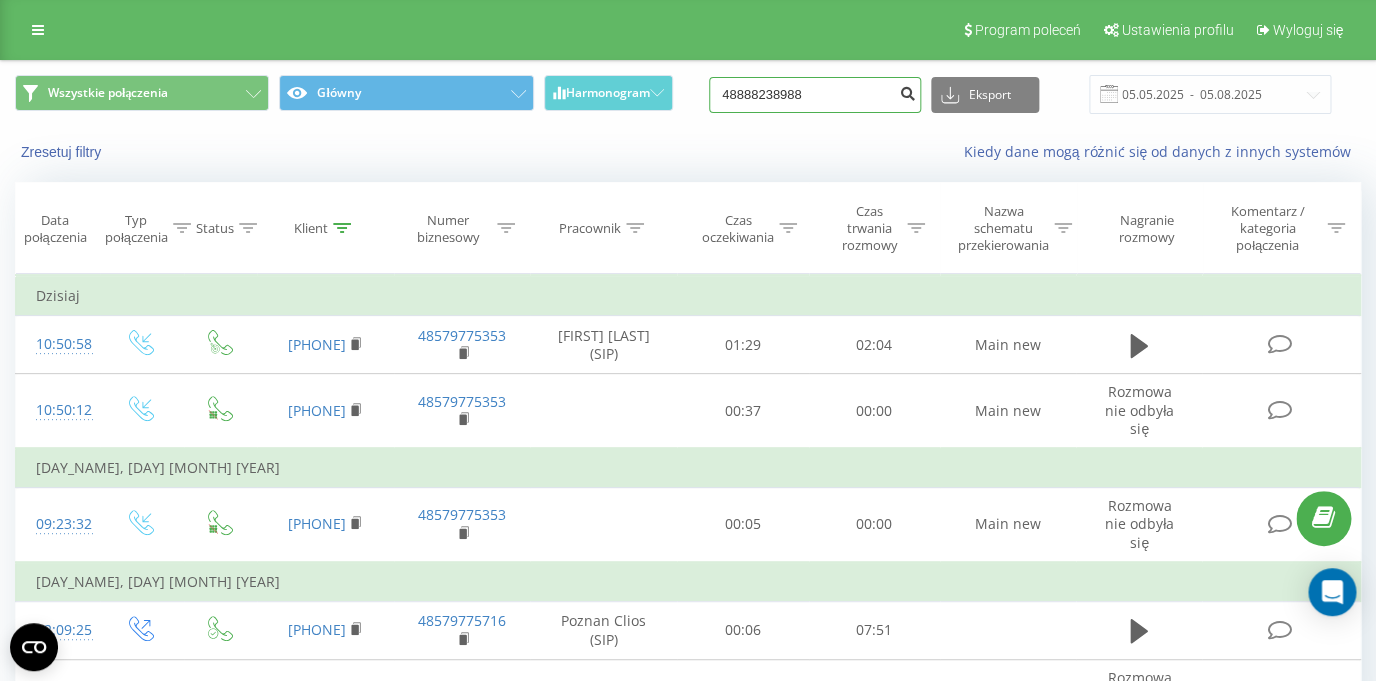 type on "48888238988" 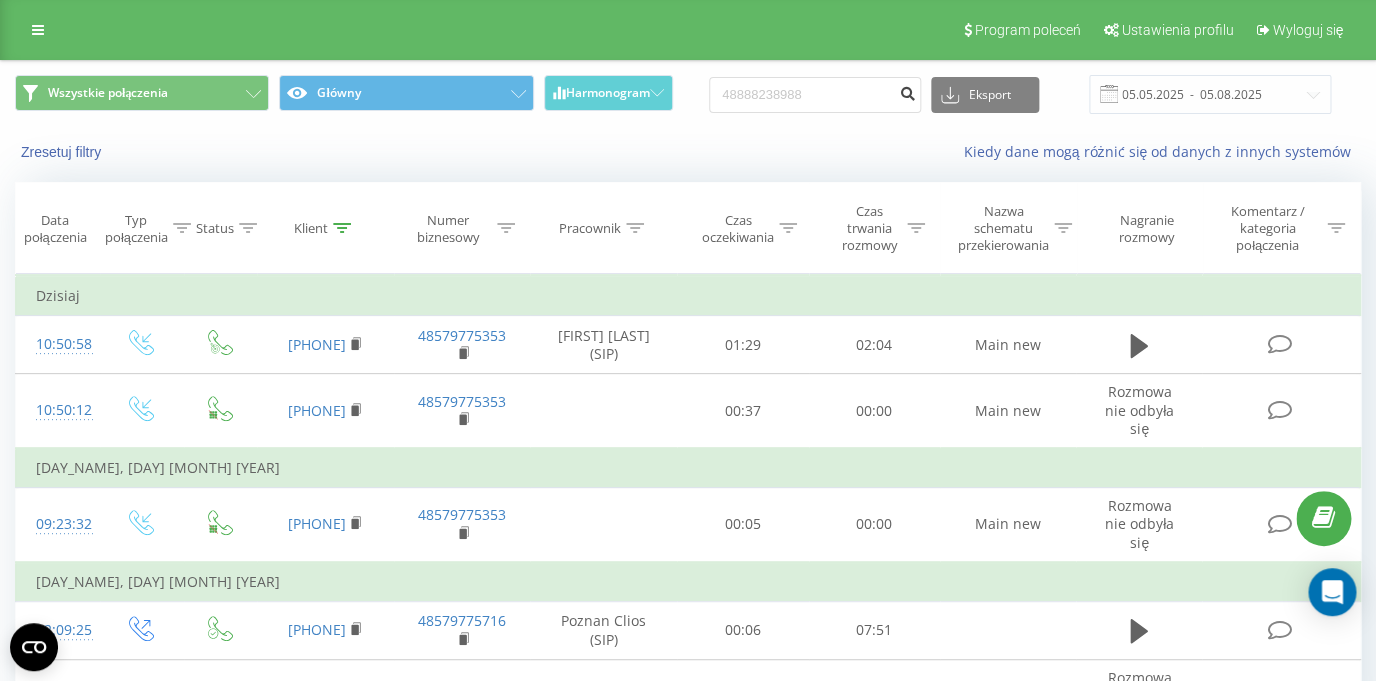click at bounding box center [907, 91] 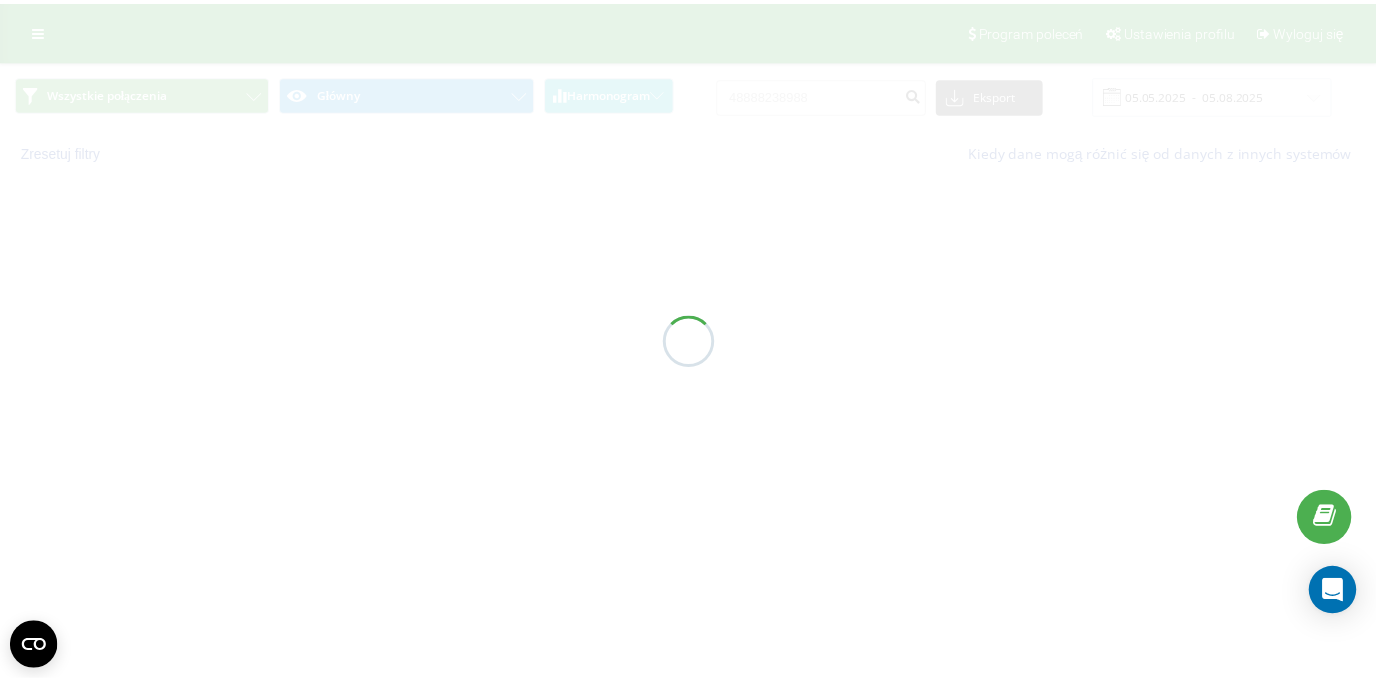 scroll, scrollTop: 0, scrollLeft: 0, axis: both 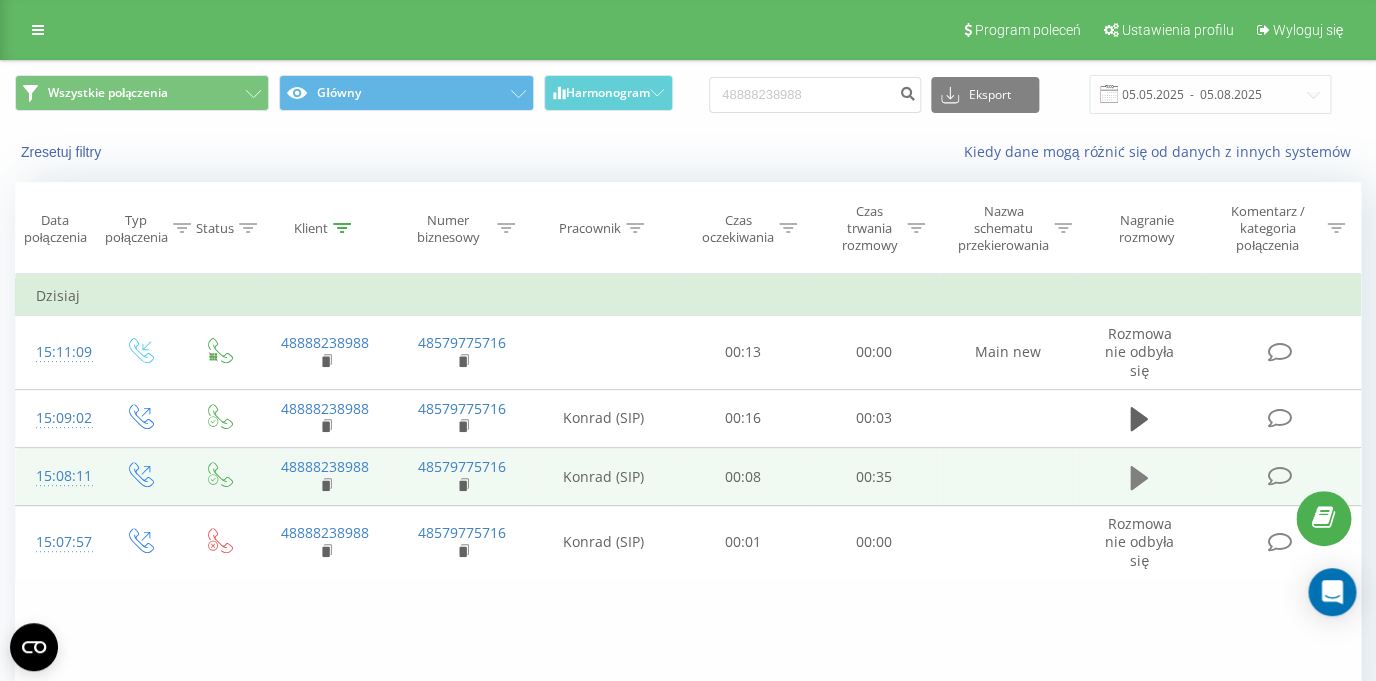 click 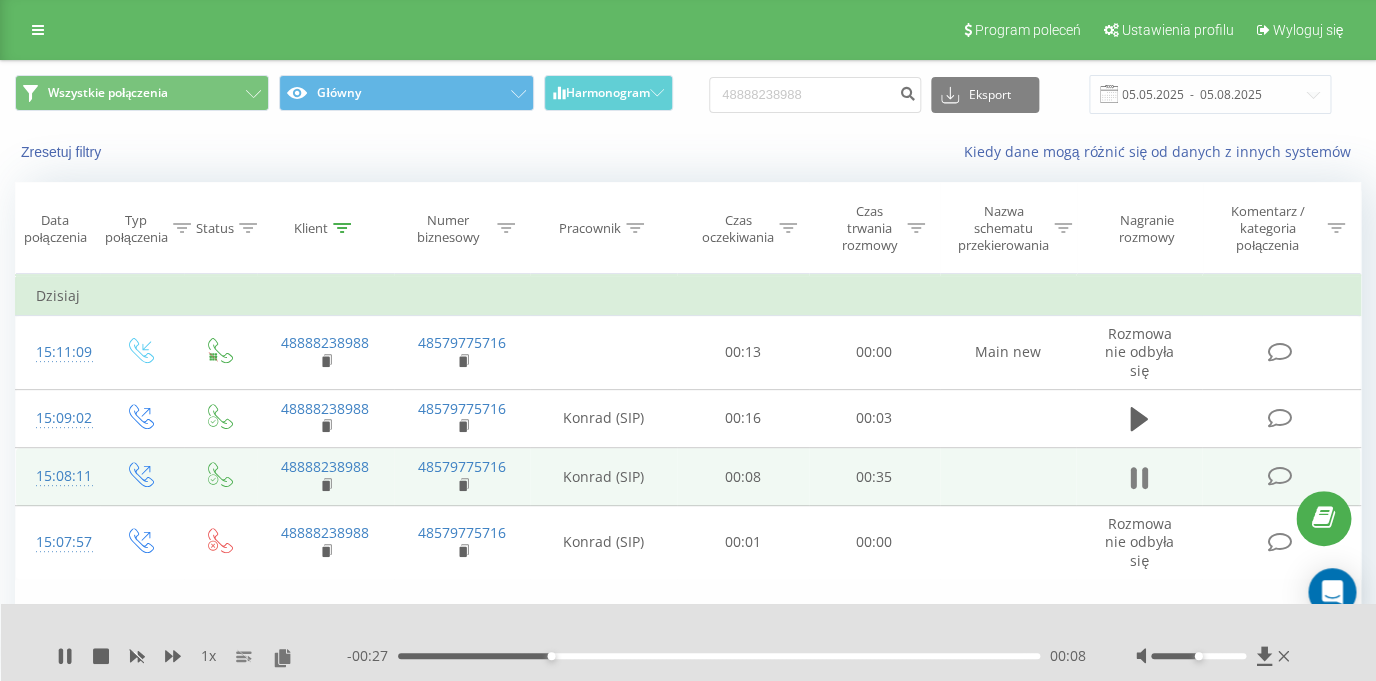 click 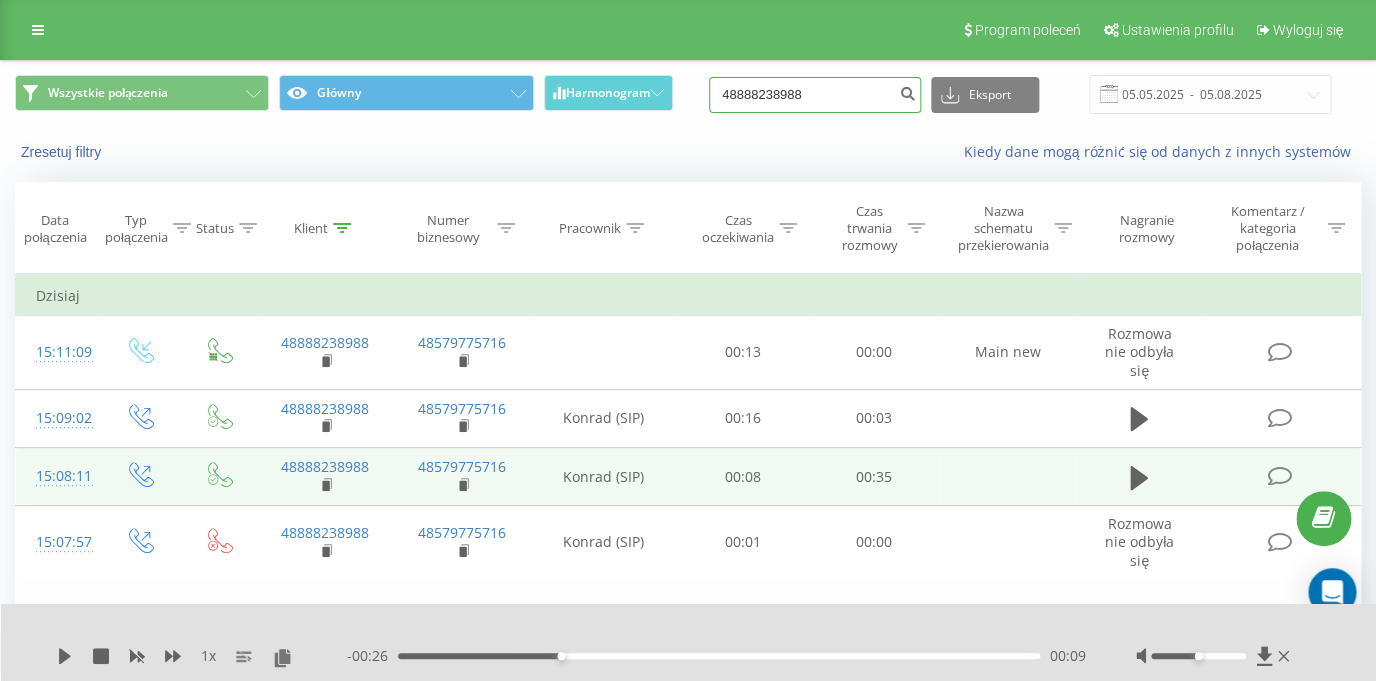 drag, startPoint x: 857, startPoint y: 106, endPoint x: 567, endPoint y: 98, distance: 290.11032 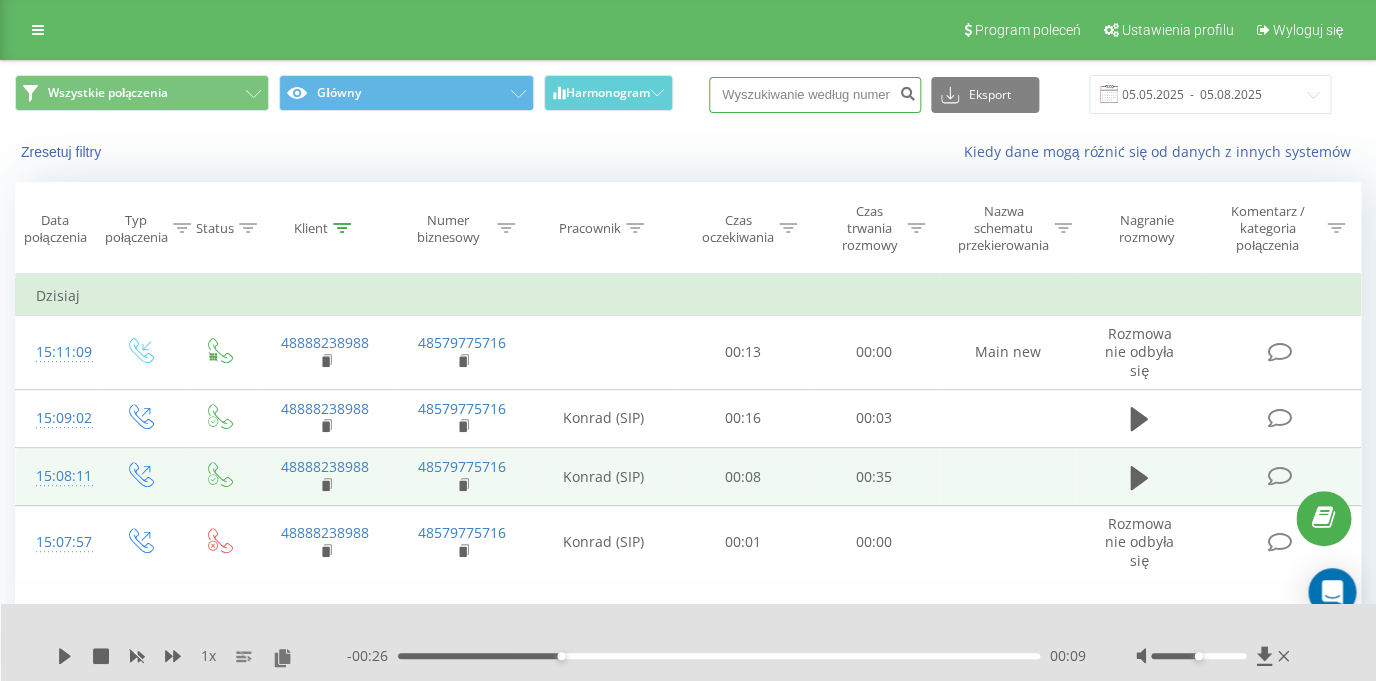 paste on "48695792629" 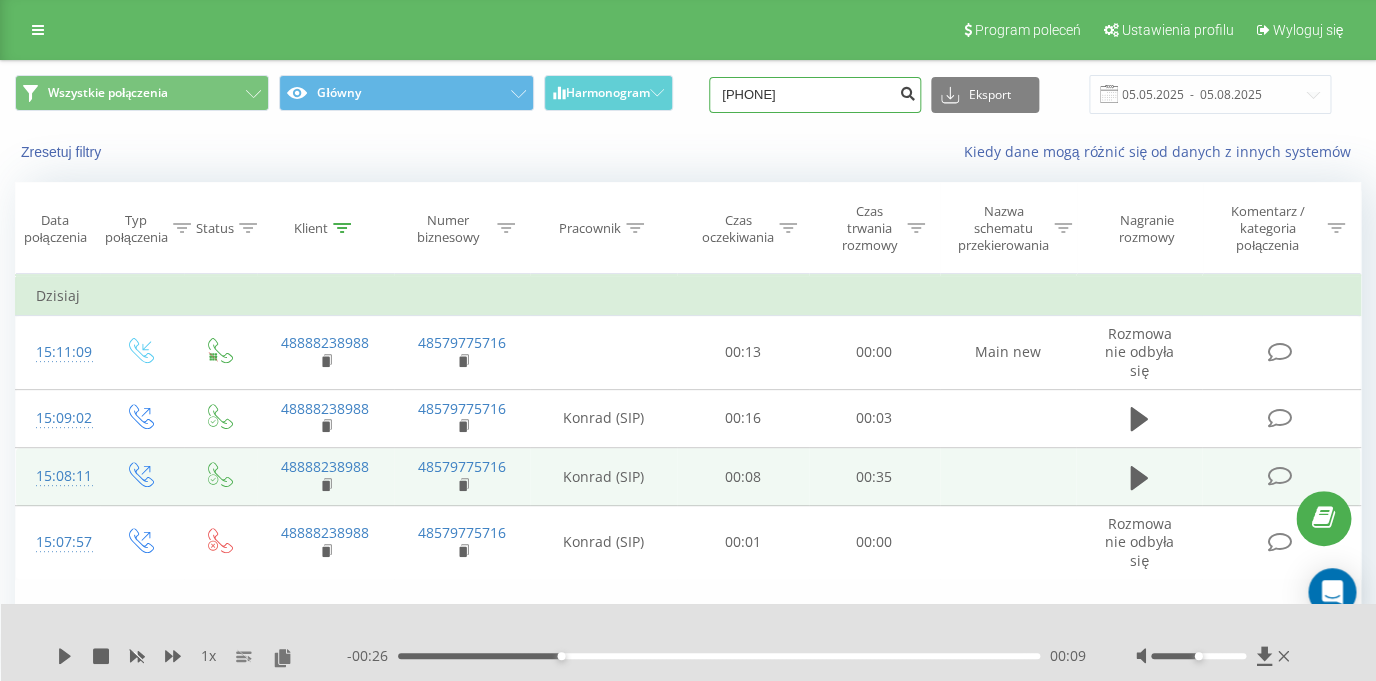 type on "48695792629" 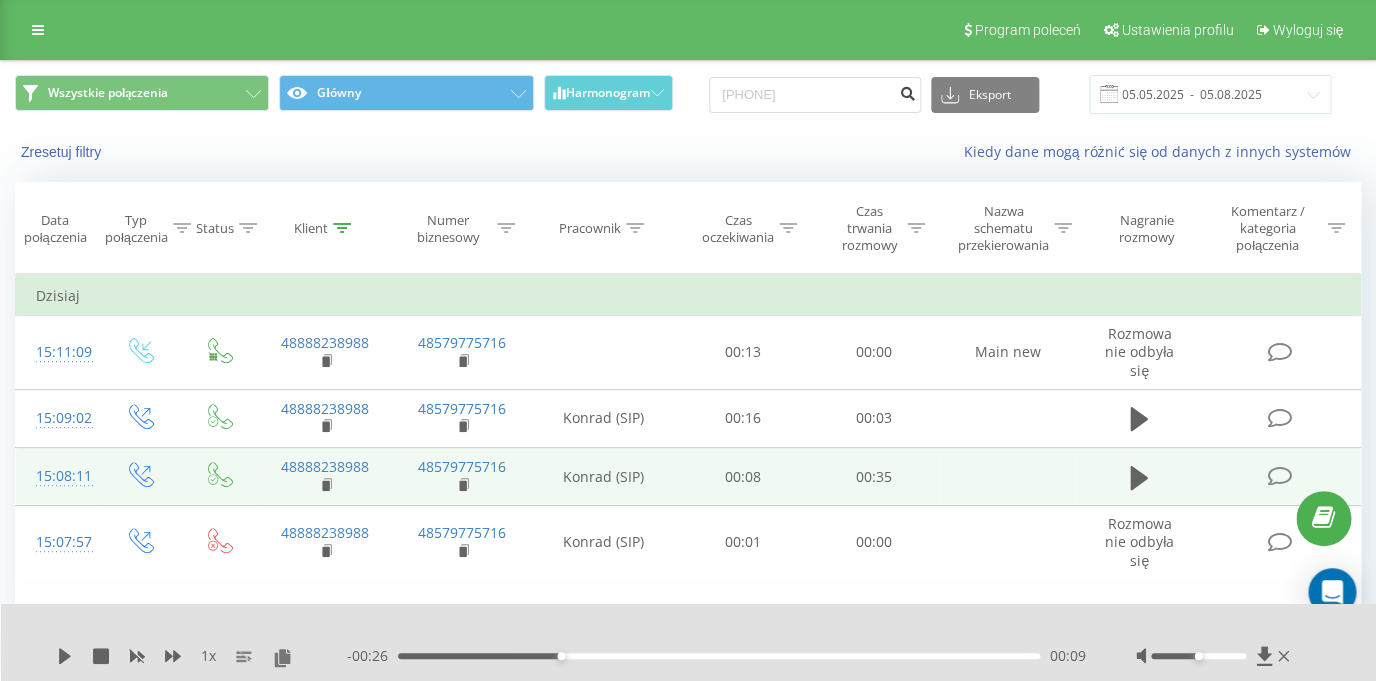 click at bounding box center [907, 91] 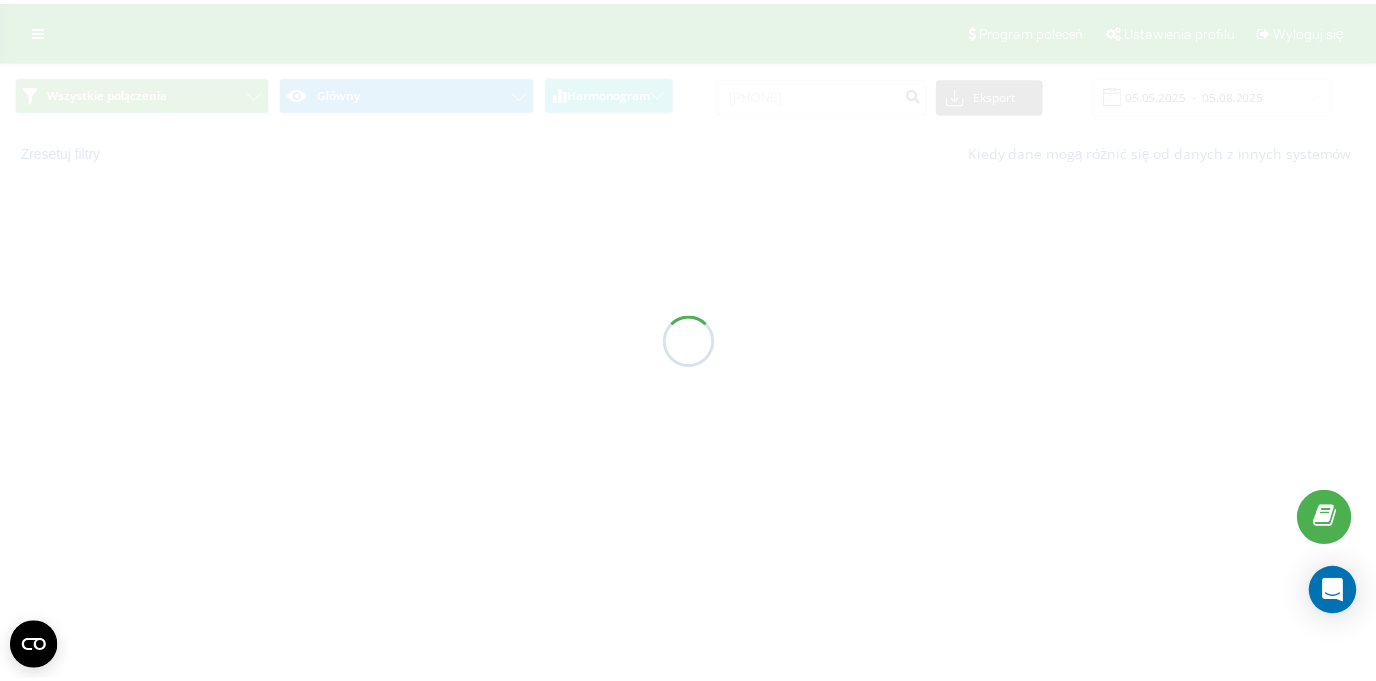 scroll, scrollTop: 0, scrollLeft: 0, axis: both 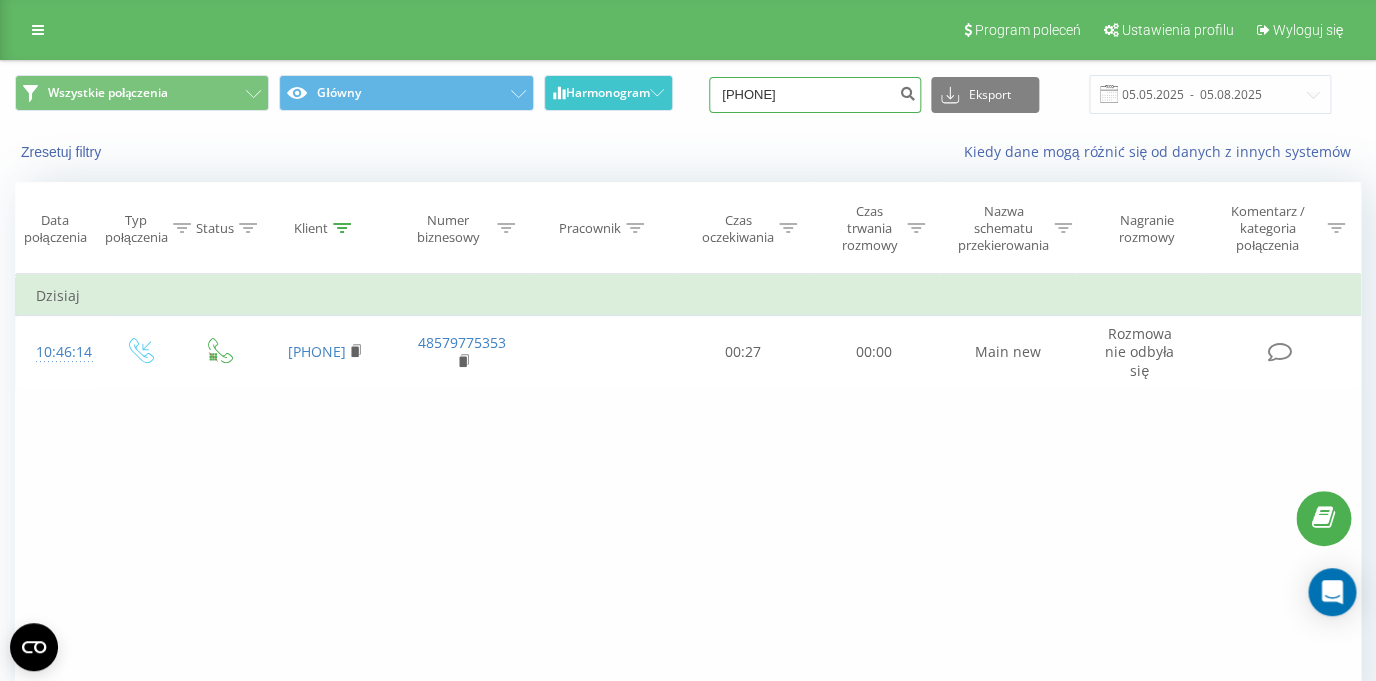 drag, startPoint x: 854, startPoint y: 94, endPoint x: 649, endPoint y: 84, distance: 205.24376 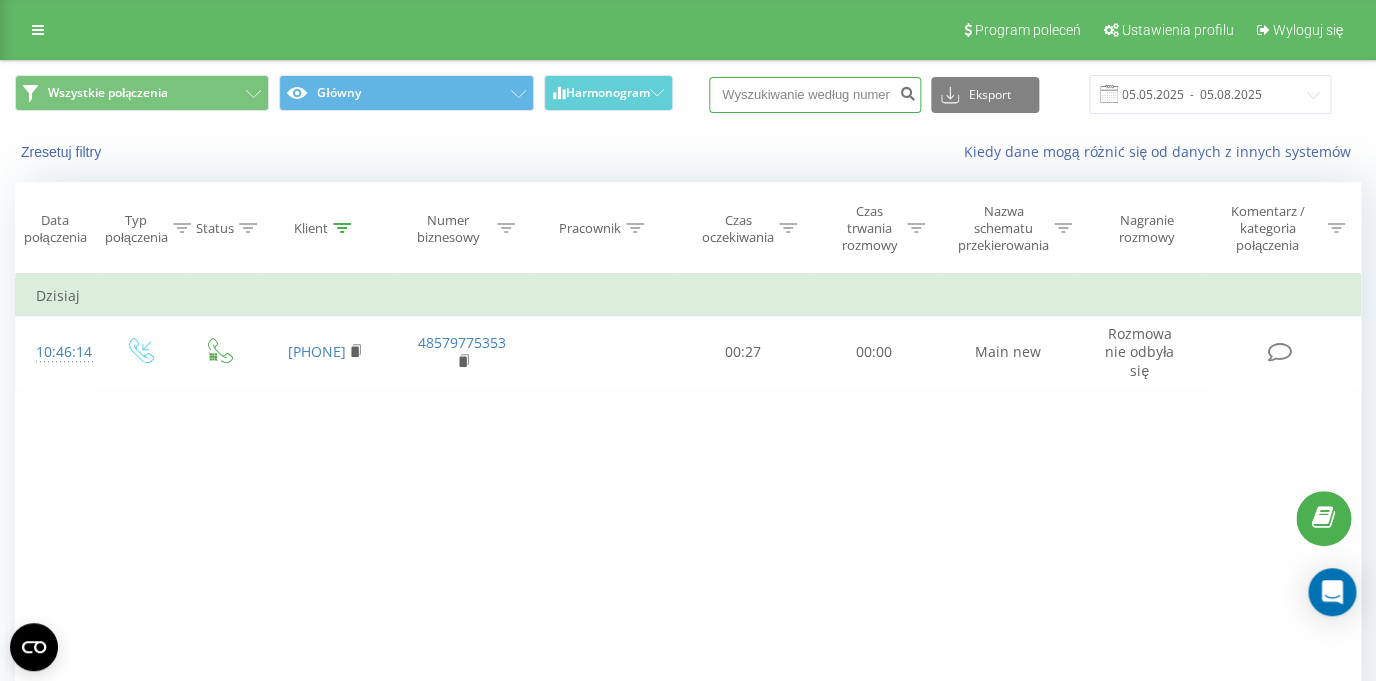 paste on "[PHONE]" 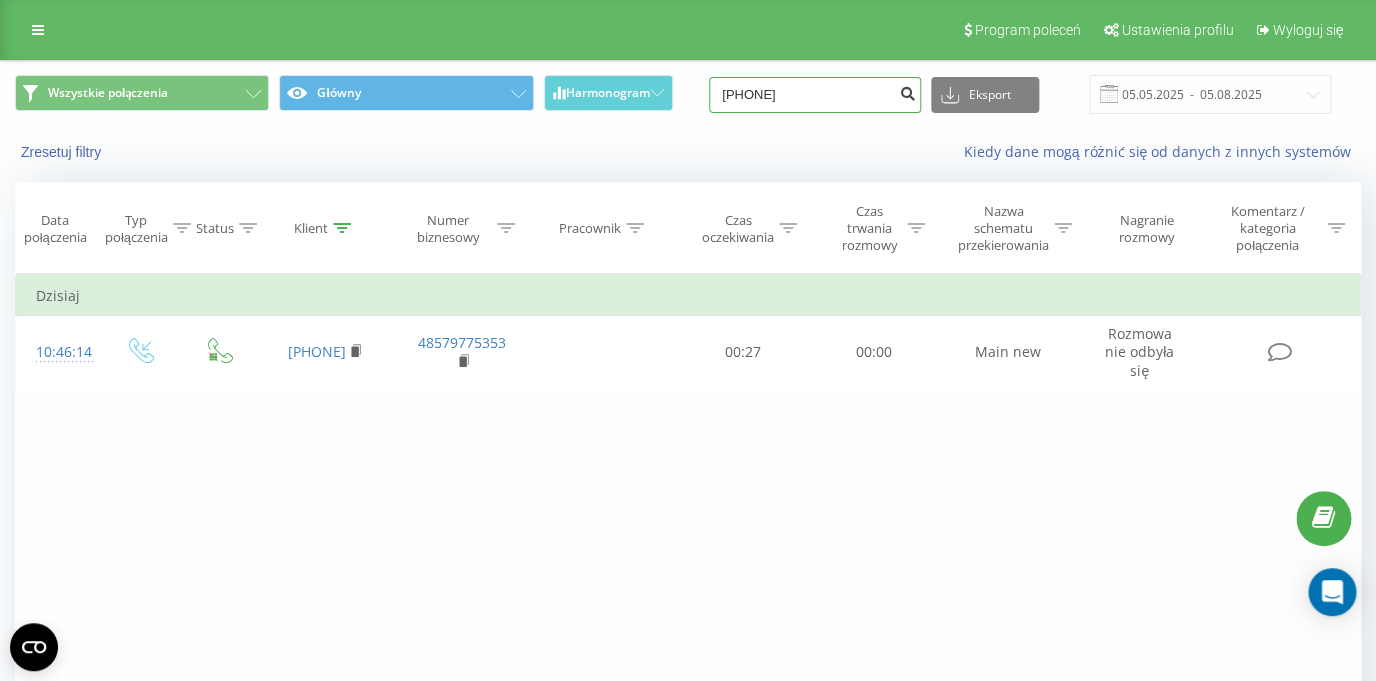 type on "[PHONE]" 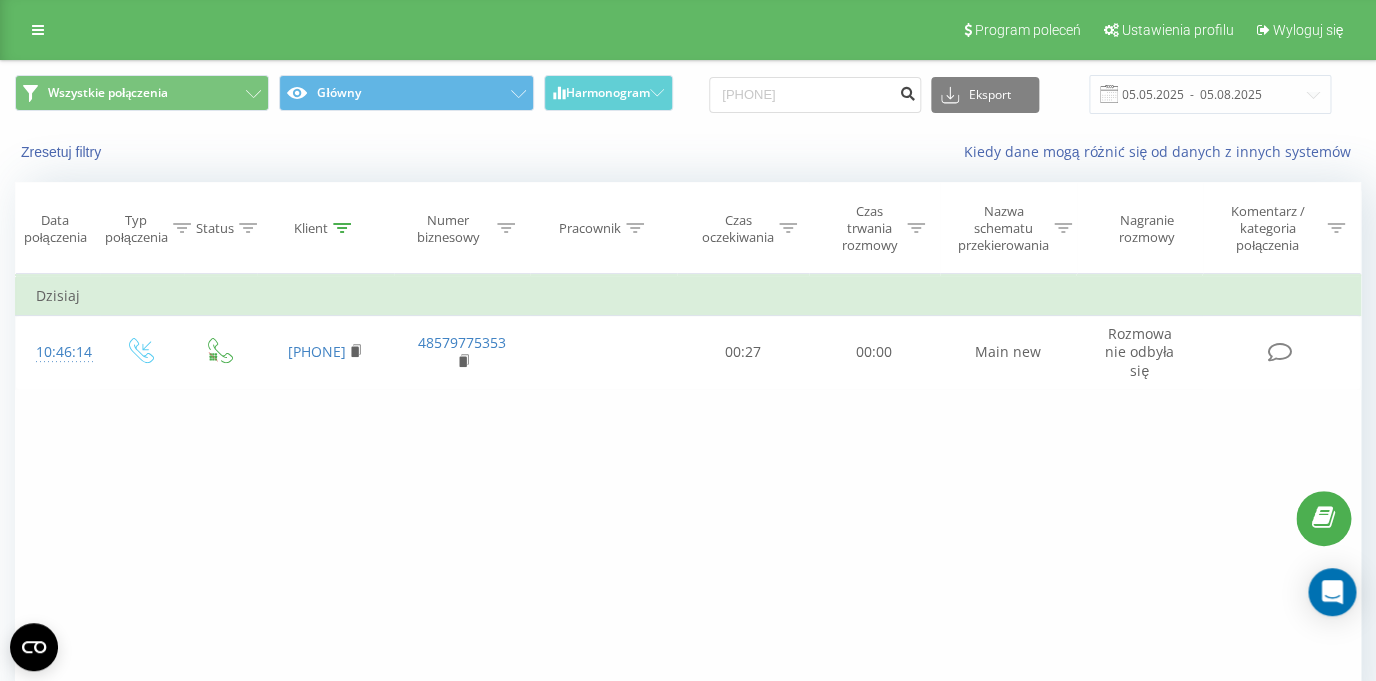 click at bounding box center (907, 91) 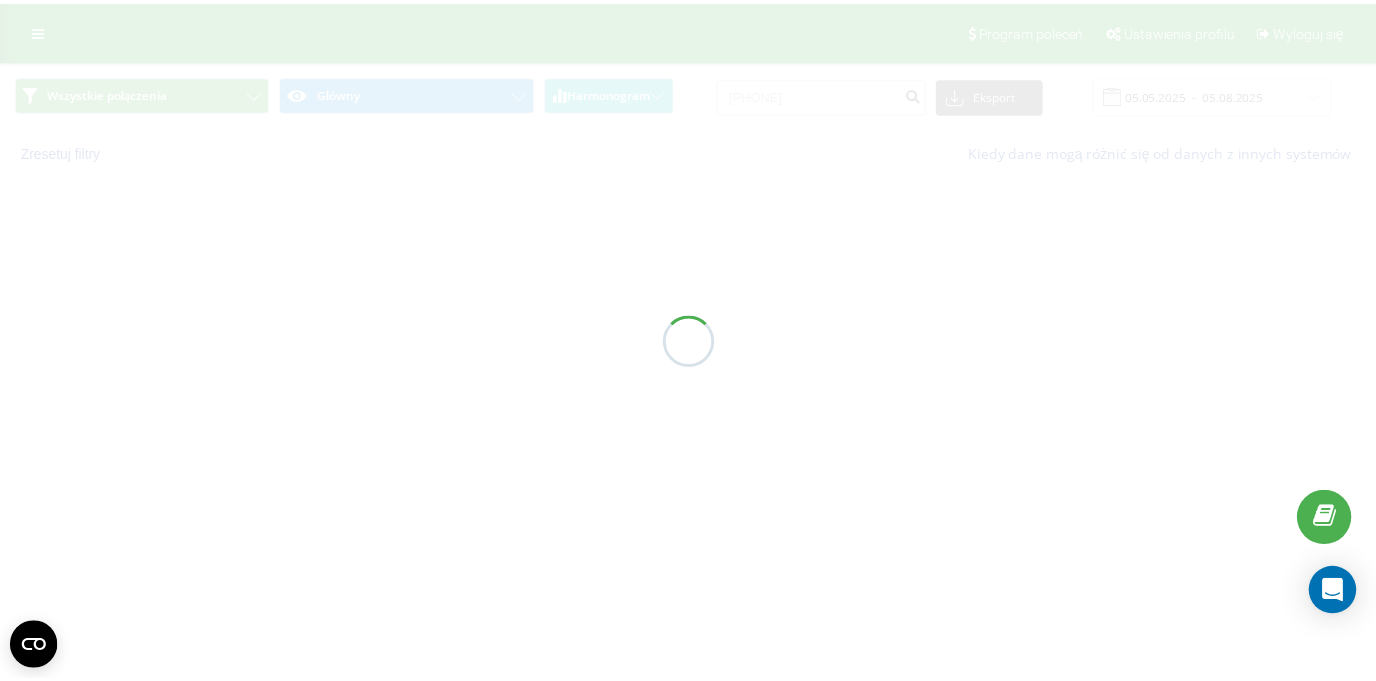 scroll, scrollTop: 0, scrollLeft: 0, axis: both 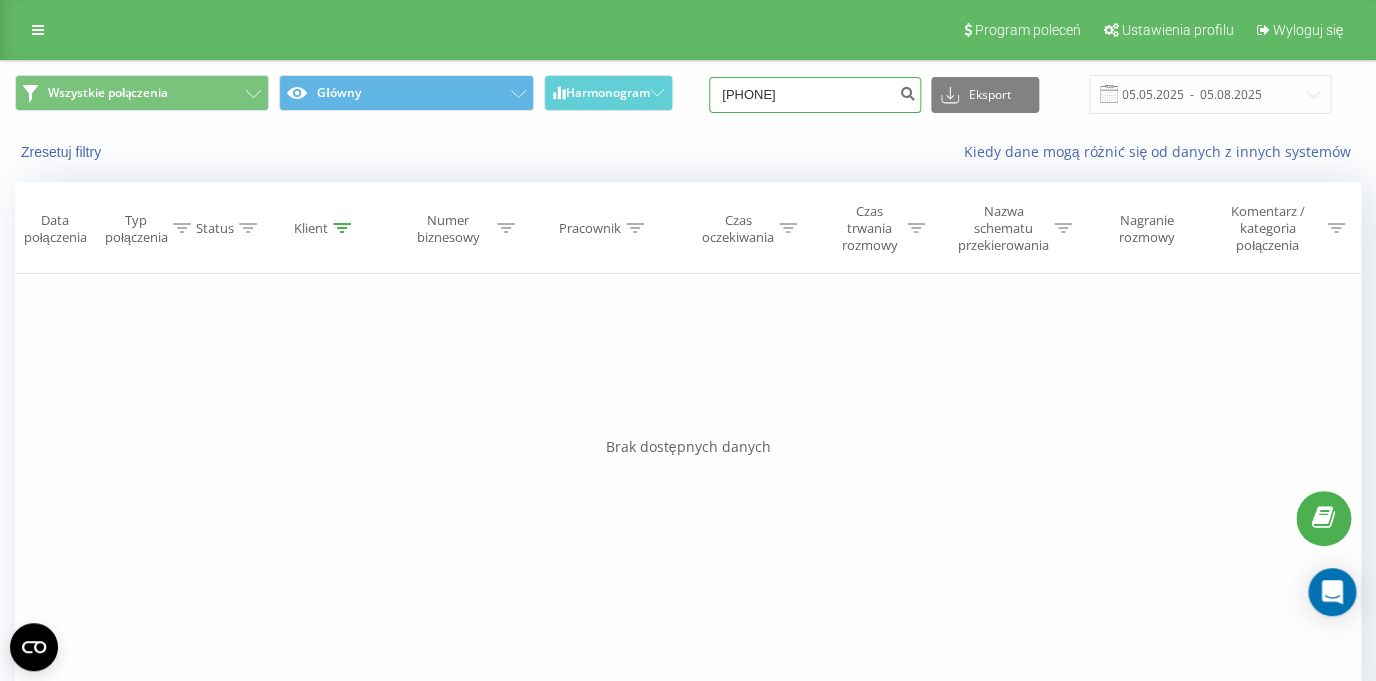 click on "[PHONE]" at bounding box center (815, 95) 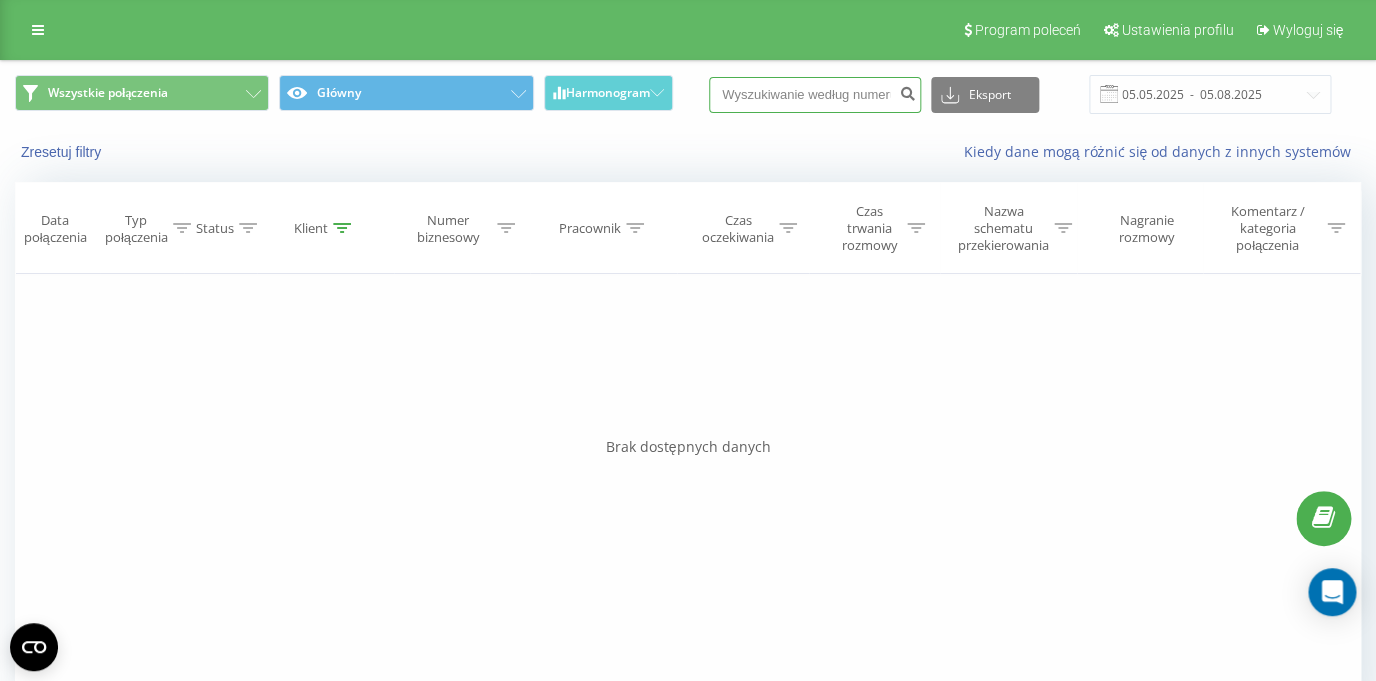 paste on "[PHONE]" 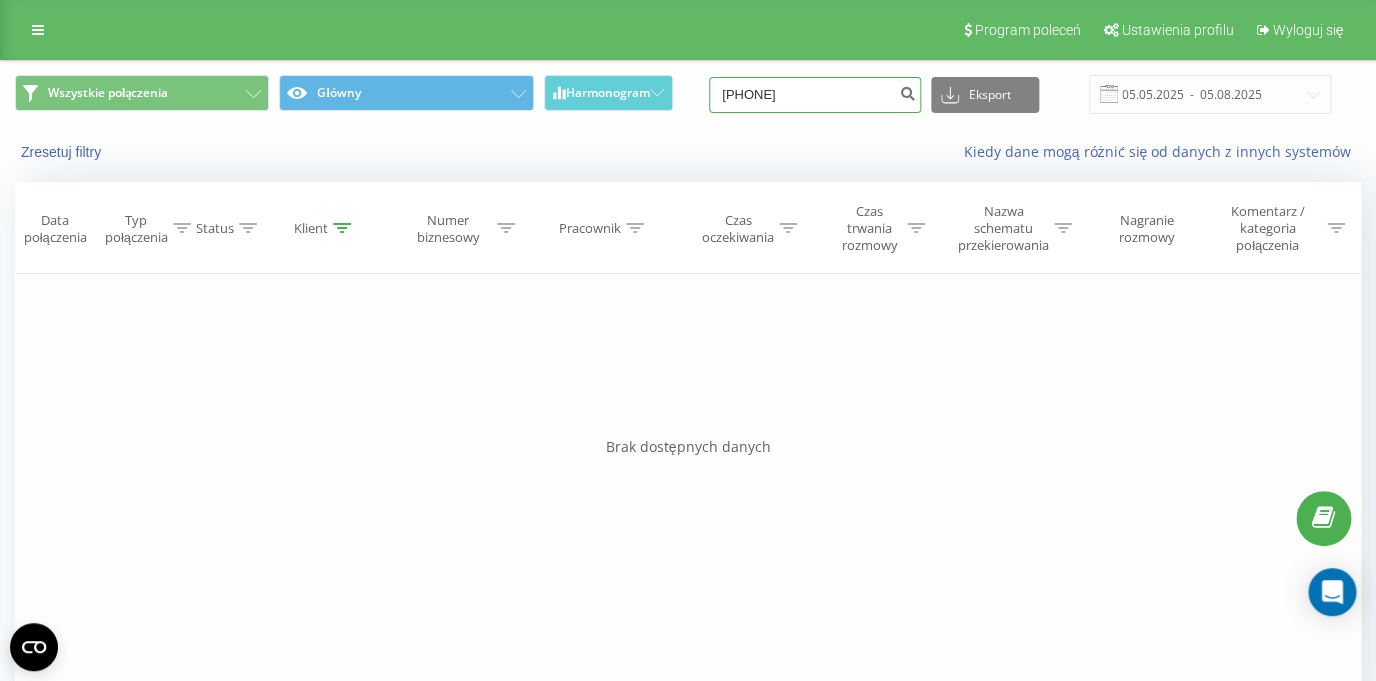 click on "[PHONE]" at bounding box center [815, 95] 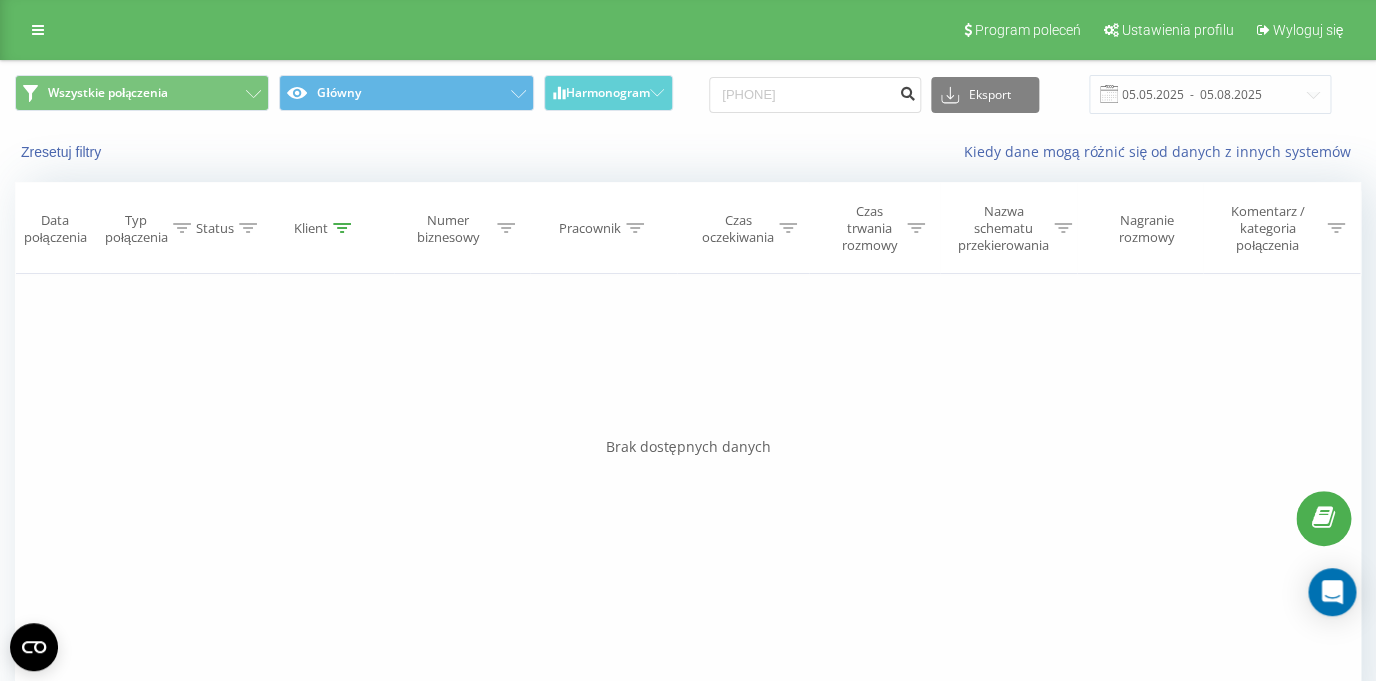 click at bounding box center (907, 91) 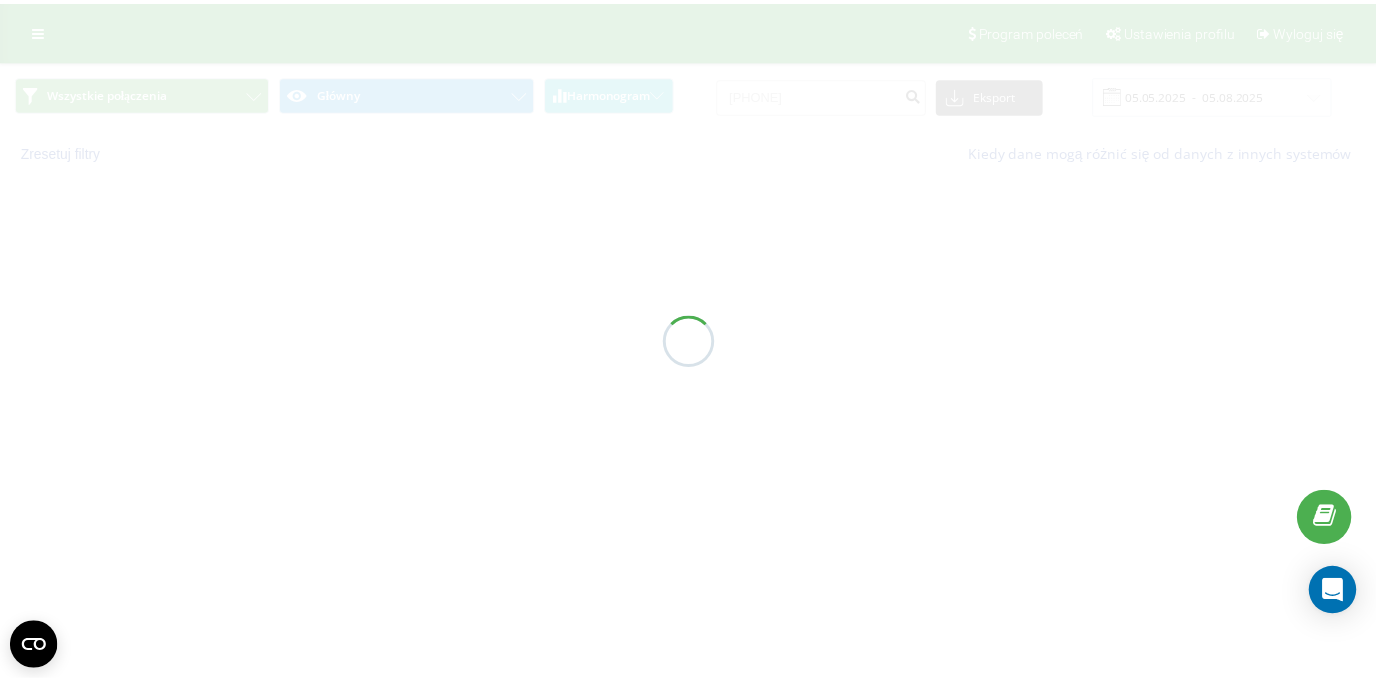 scroll, scrollTop: 0, scrollLeft: 0, axis: both 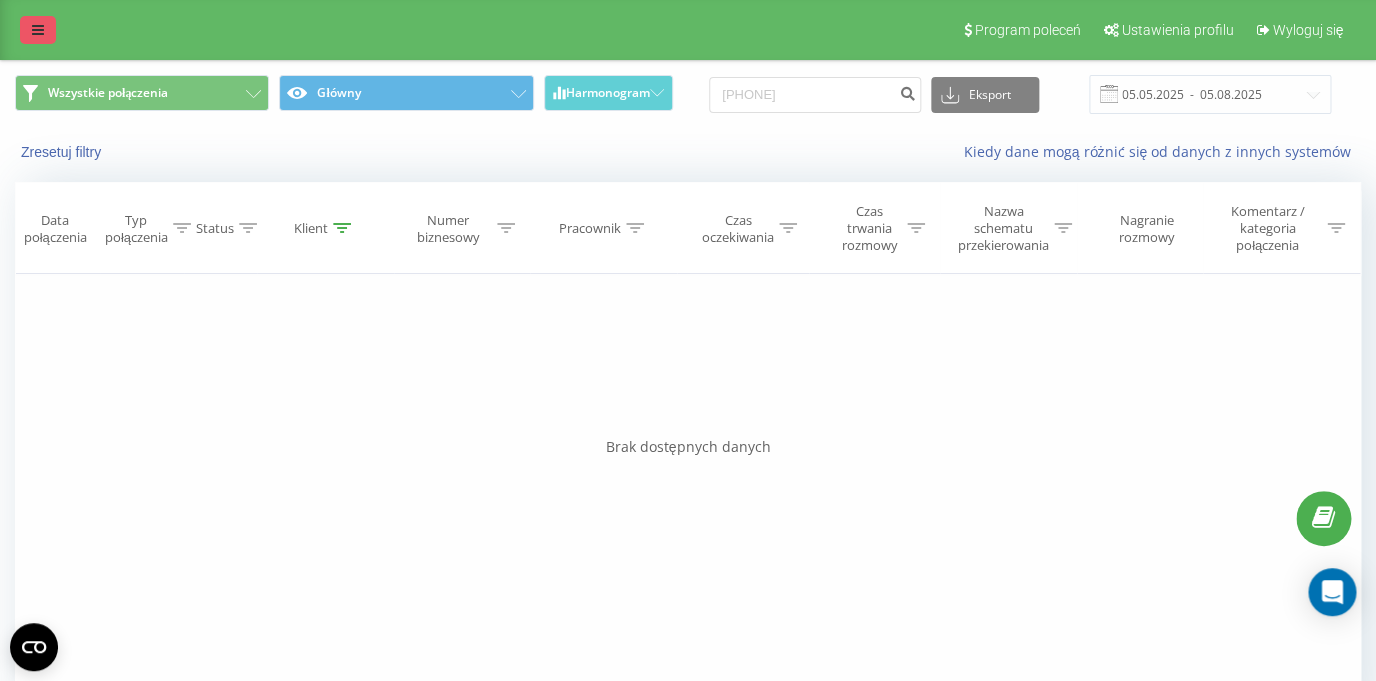 click at bounding box center (38, 30) 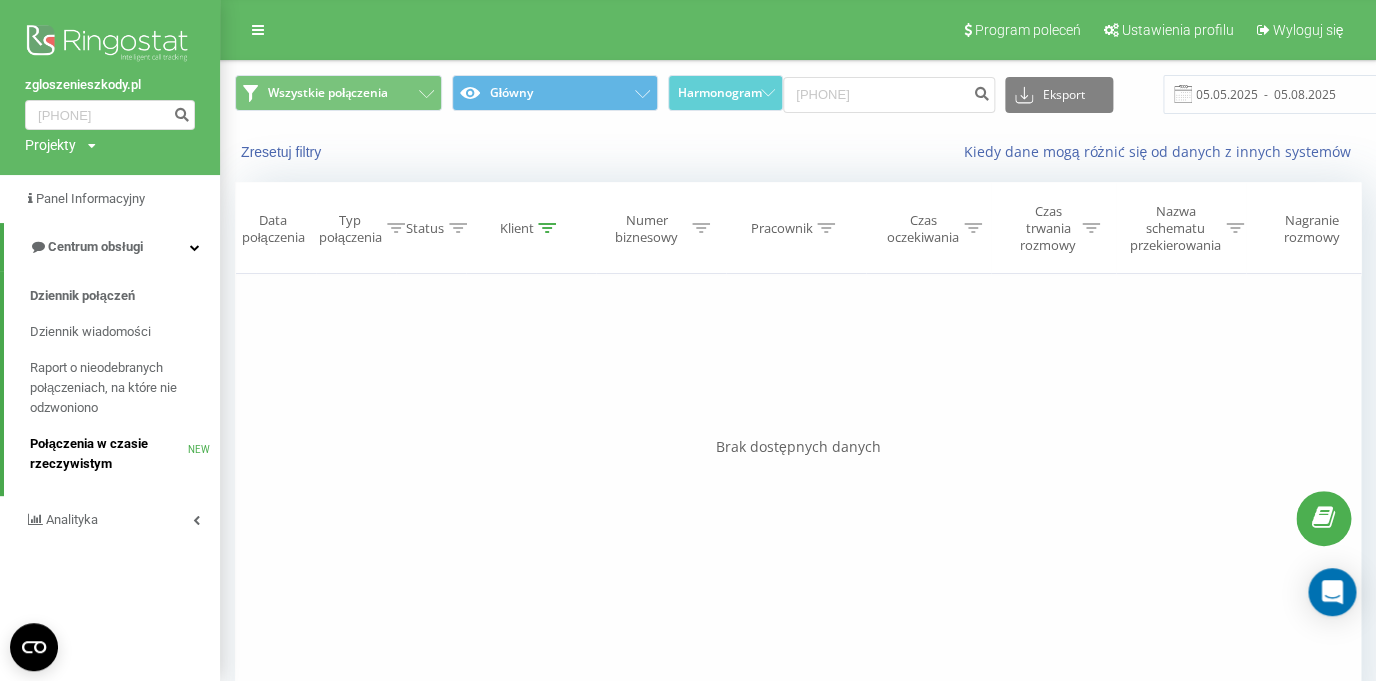 click on "Połączenia w czasie rzeczywistym" at bounding box center (109, 454) 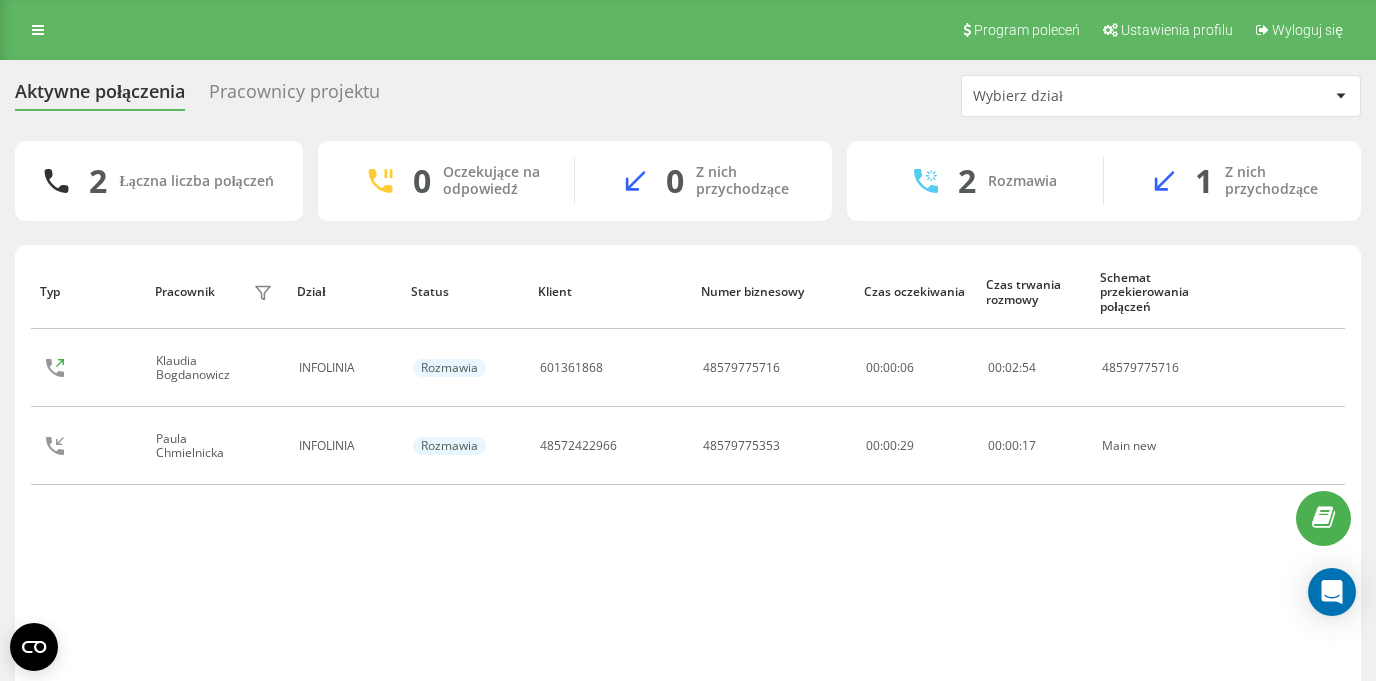 scroll, scrollTop: 0, scrollLeft: 0, axis: both 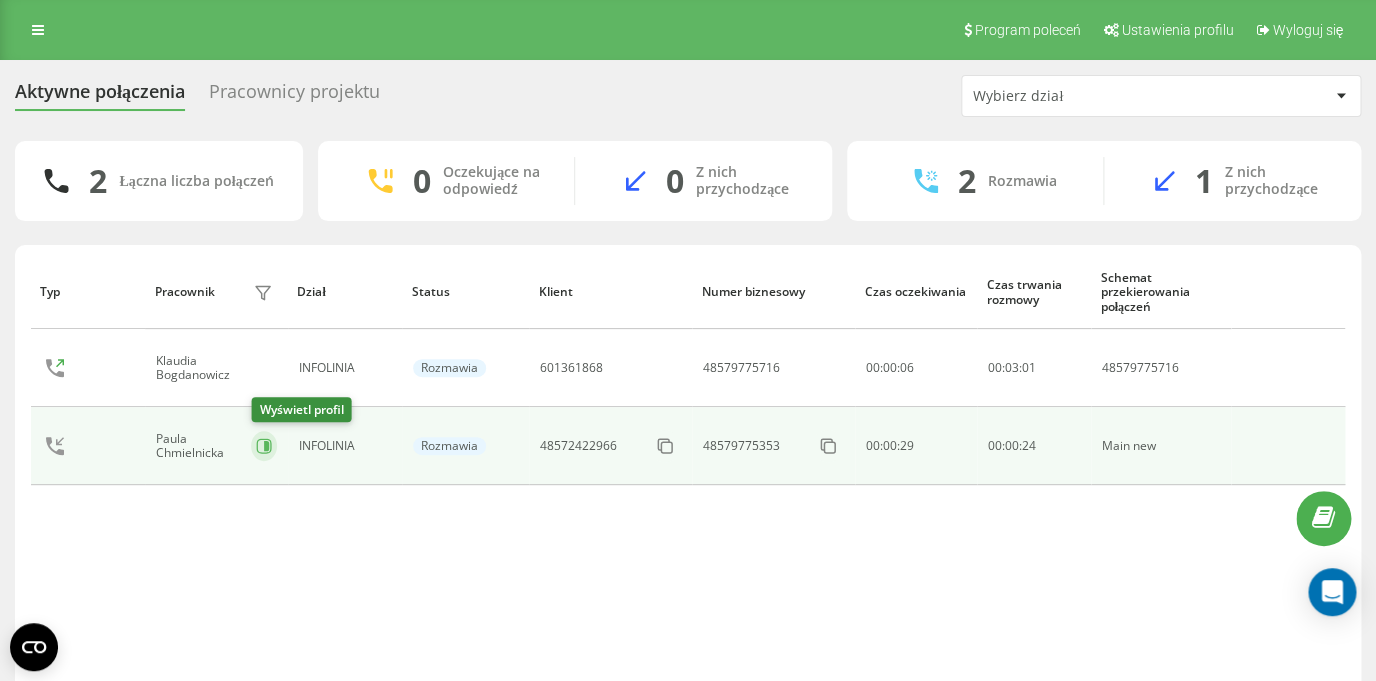 click 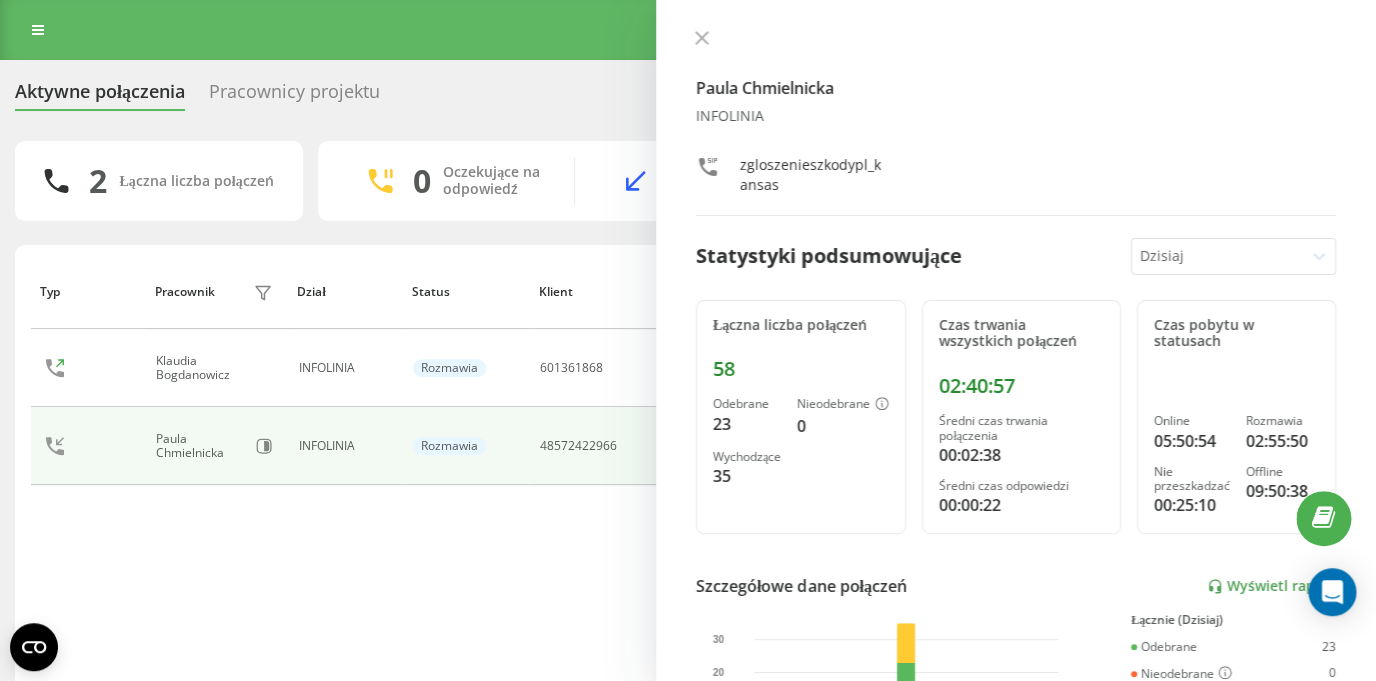 click on "Typ Pracownik  filtra  Dział Status Klient Numer biznesowy Czas oczekiwania Czas trwania rozmowy Schemat przekierowania połączeń Klaudia Bogdanowicz INFOLINIA Rozmawia 601361868 48579775716 00:00:06 00 : 03 : 31 48579775716 Paula Chmielnicka INFOLINIA Rozmawia 48572422966 48579775353 00:00:29 00 : 00 : 54 Main new" at bounding box center [688, 476] 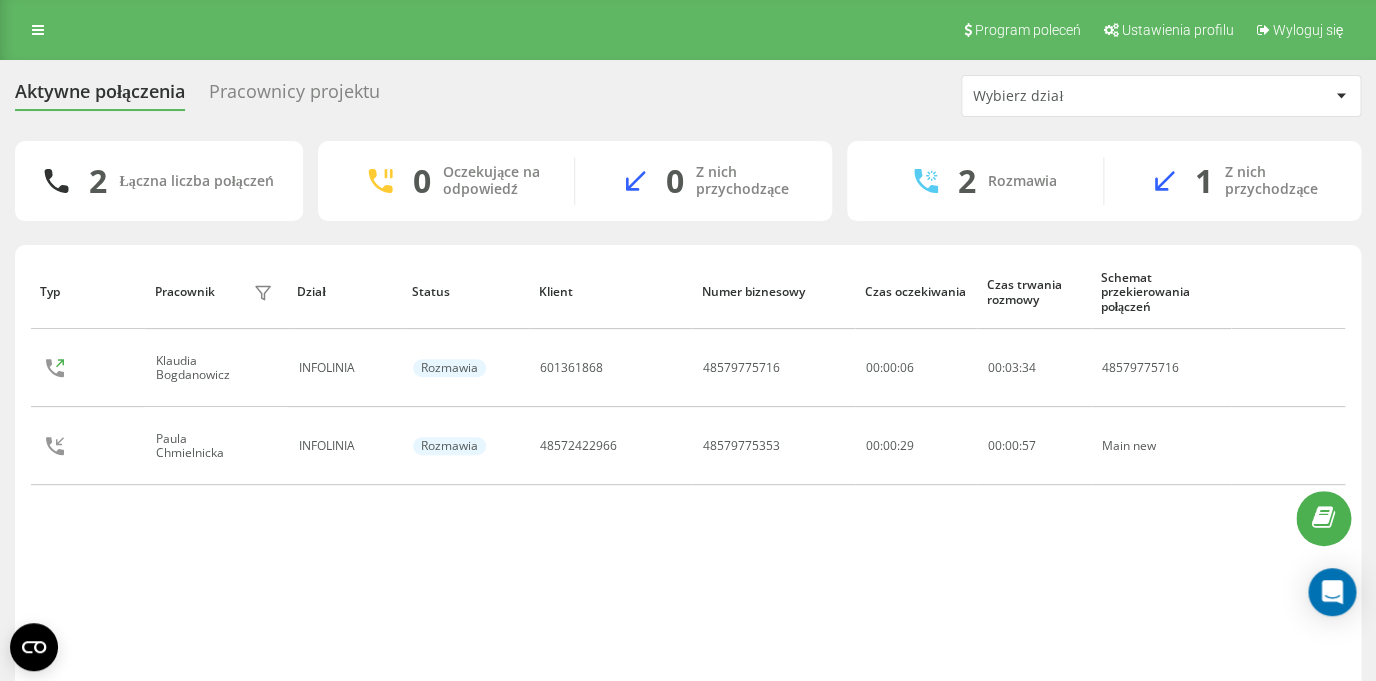 click on "Pracownicy projektu" at bounding box center [294, 96] 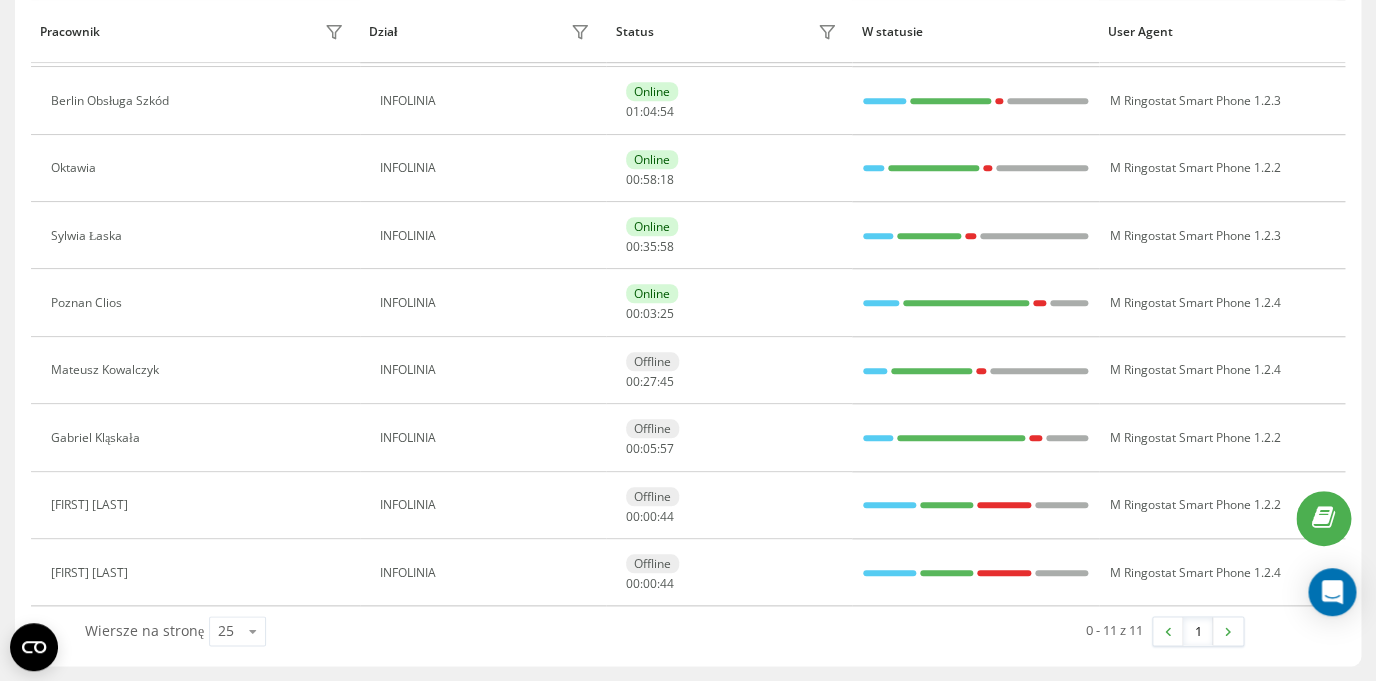 scroll, scrollTop: 184, scrollLeft: 0, axis: vertical 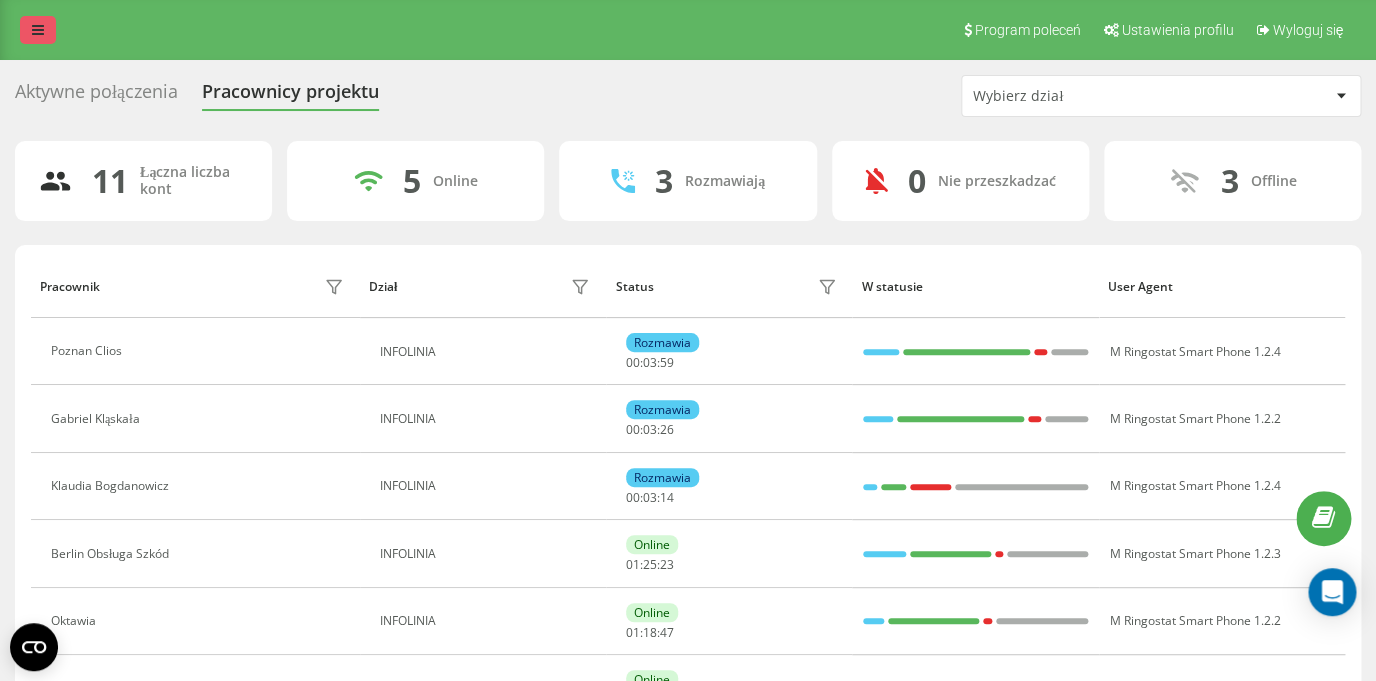 click at bounding box center [38, 30] 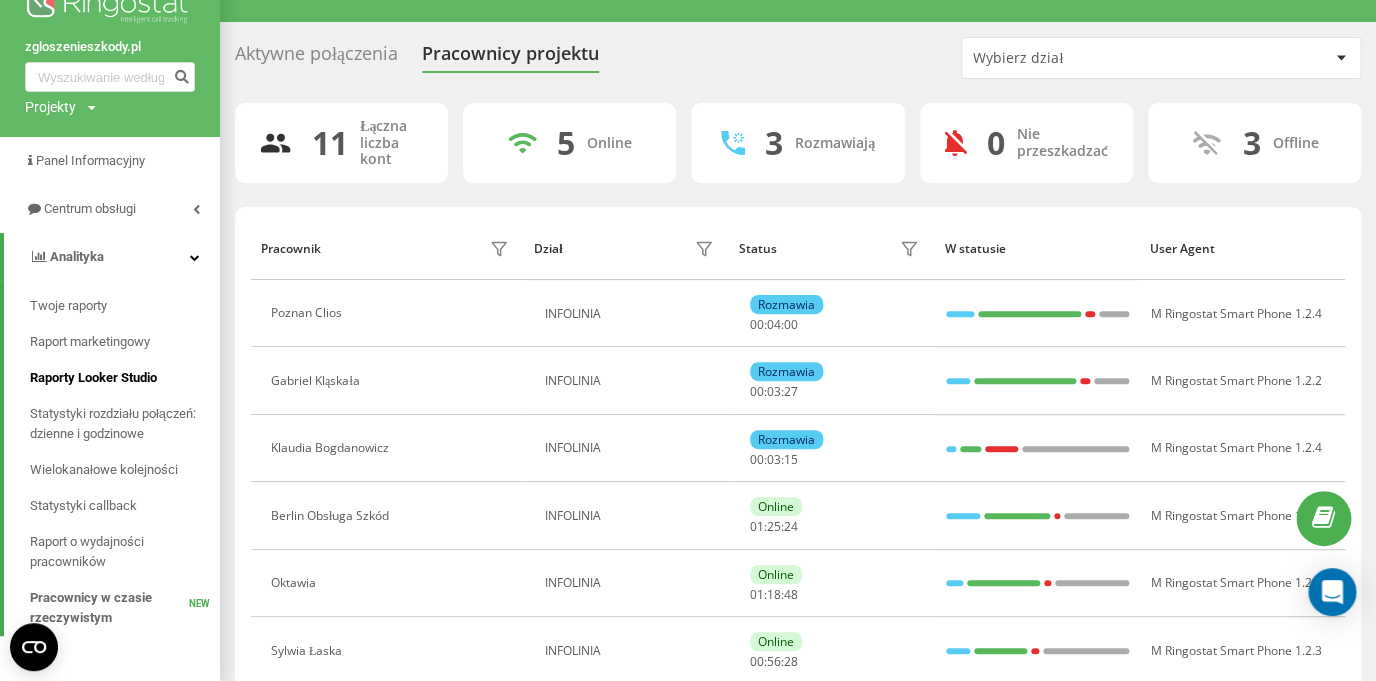 scroll, scrollTop: 96, scrollLeft: 0, axis: vertical 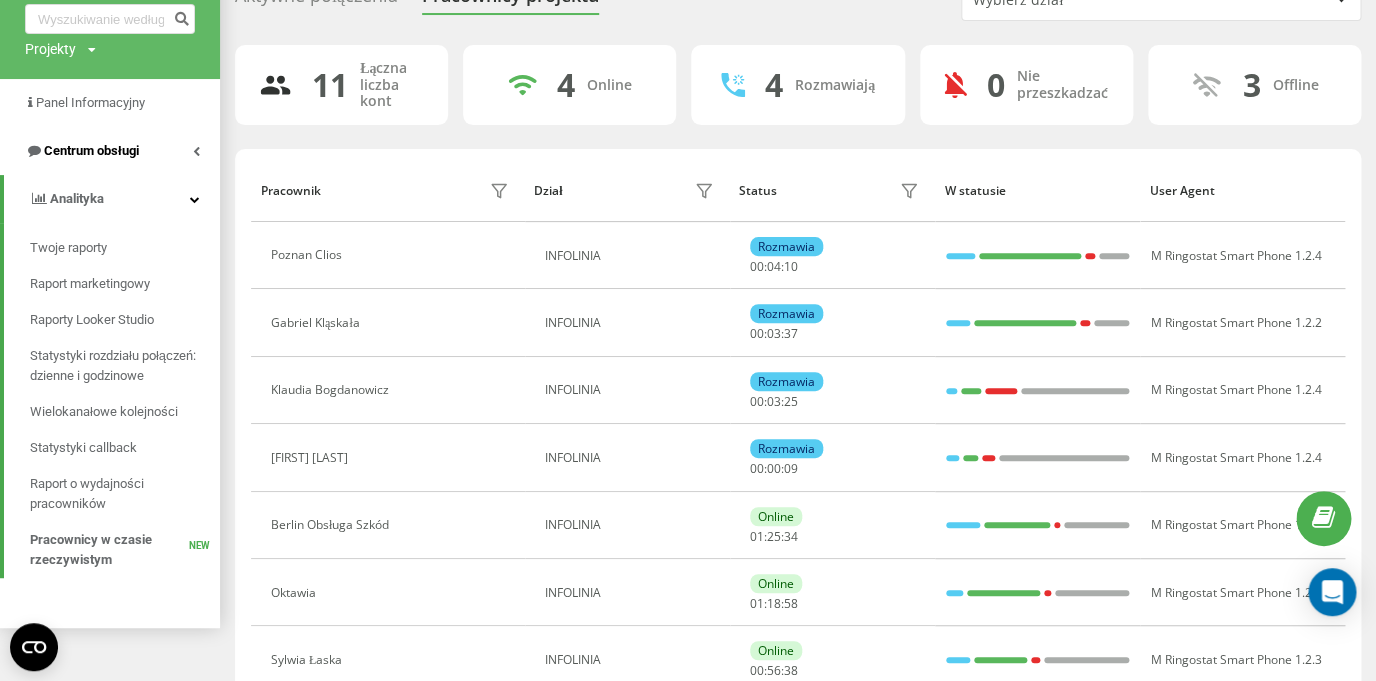 click at bounding box center [196, 151] 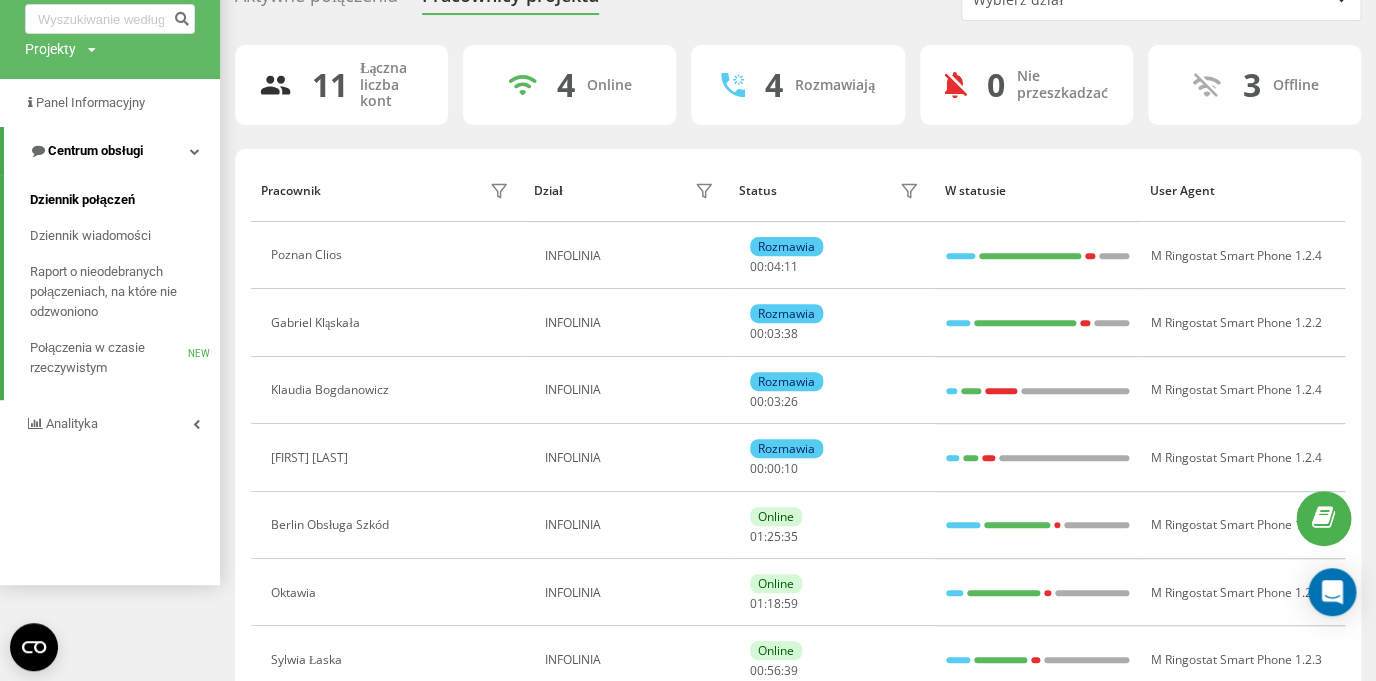click on "Dziennik połączeń" at bounding box center [82, 200] 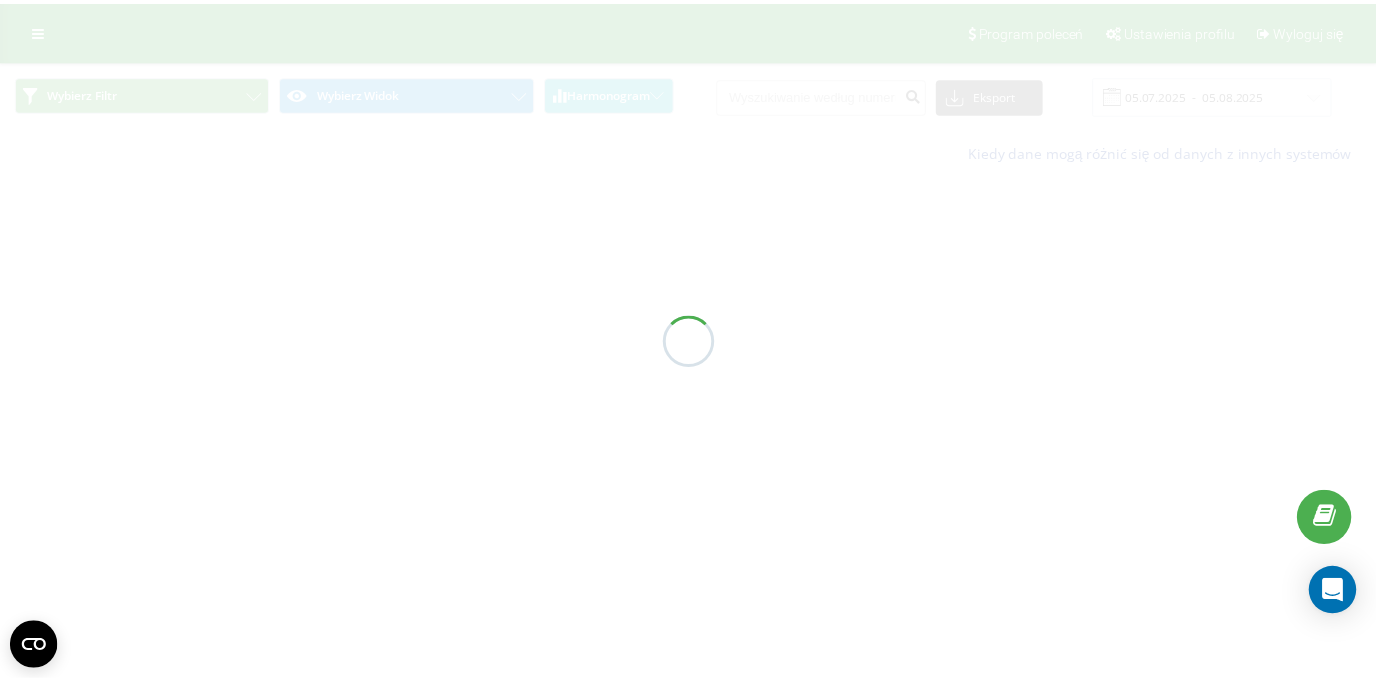 scroll, scrollTop: 0, scrollLeft: 0, axis: both 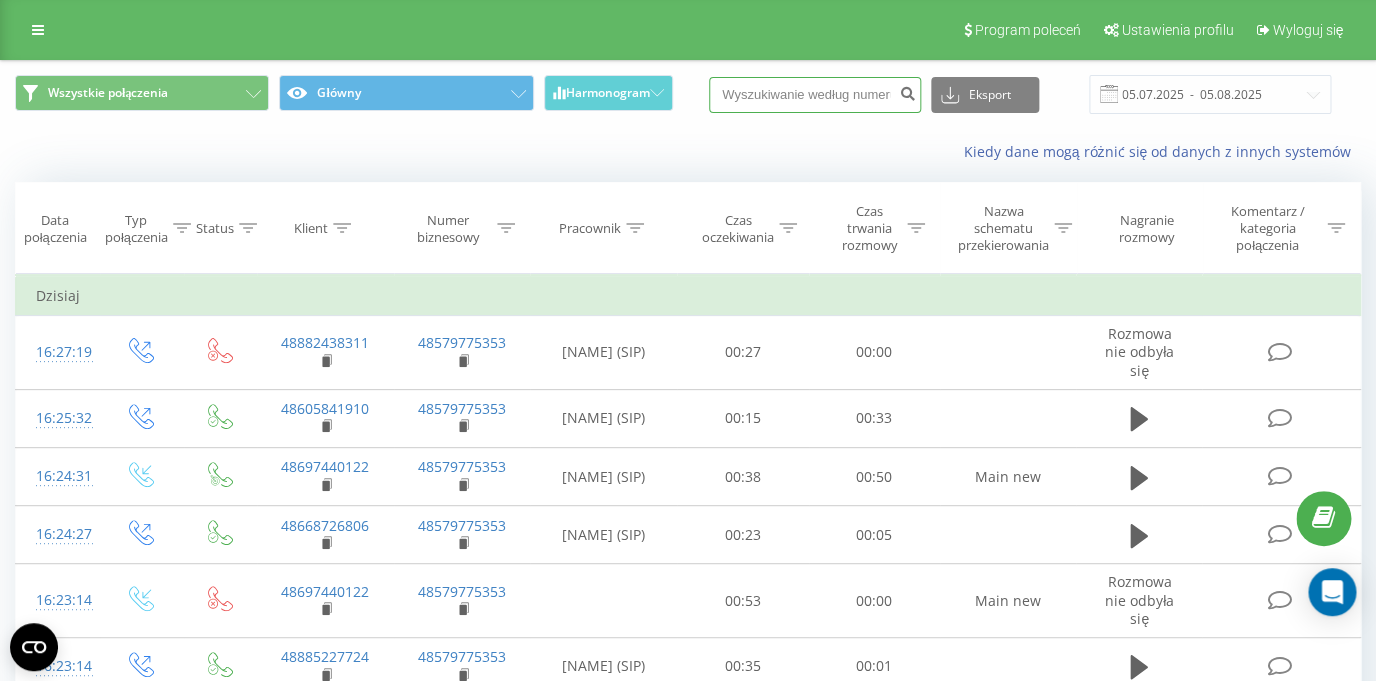 click at bounding box center (815, 95) 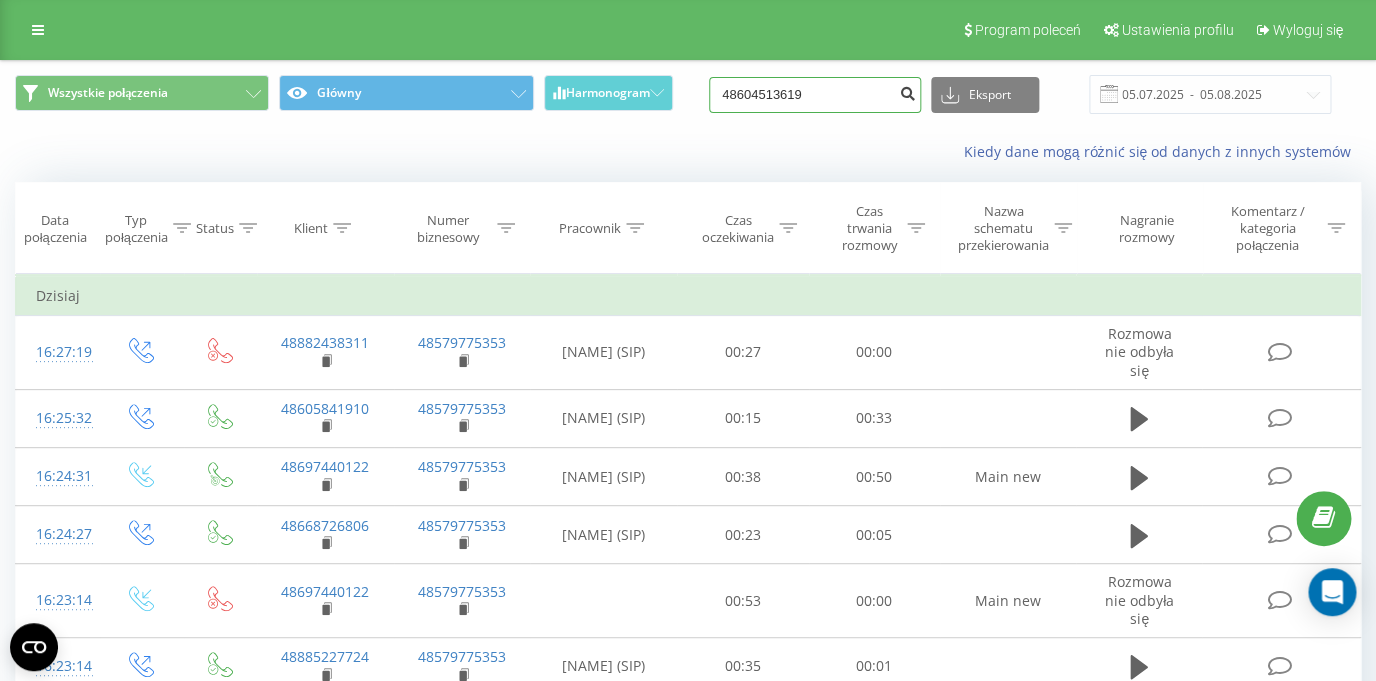 type on "48604513619" 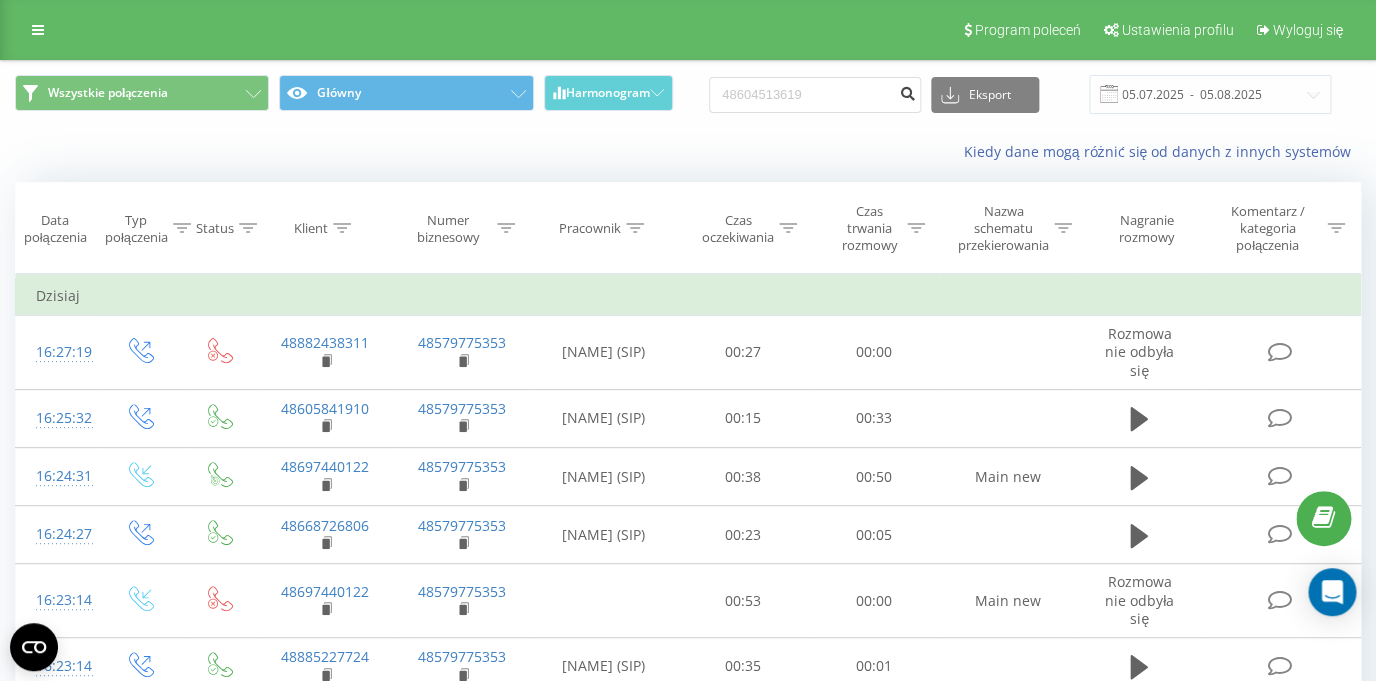 click at bounding box center (907, 91) 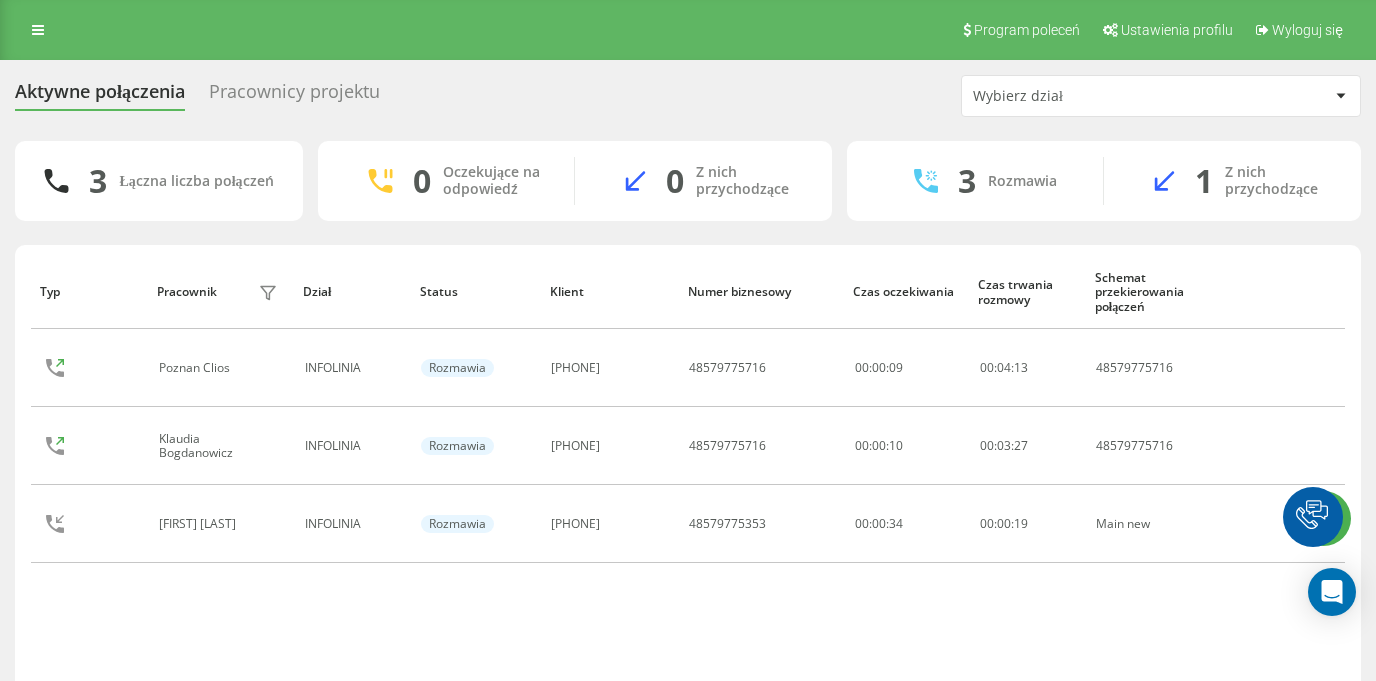 scroll, scrollTop: 0, scrollLeft: 0, axis: both 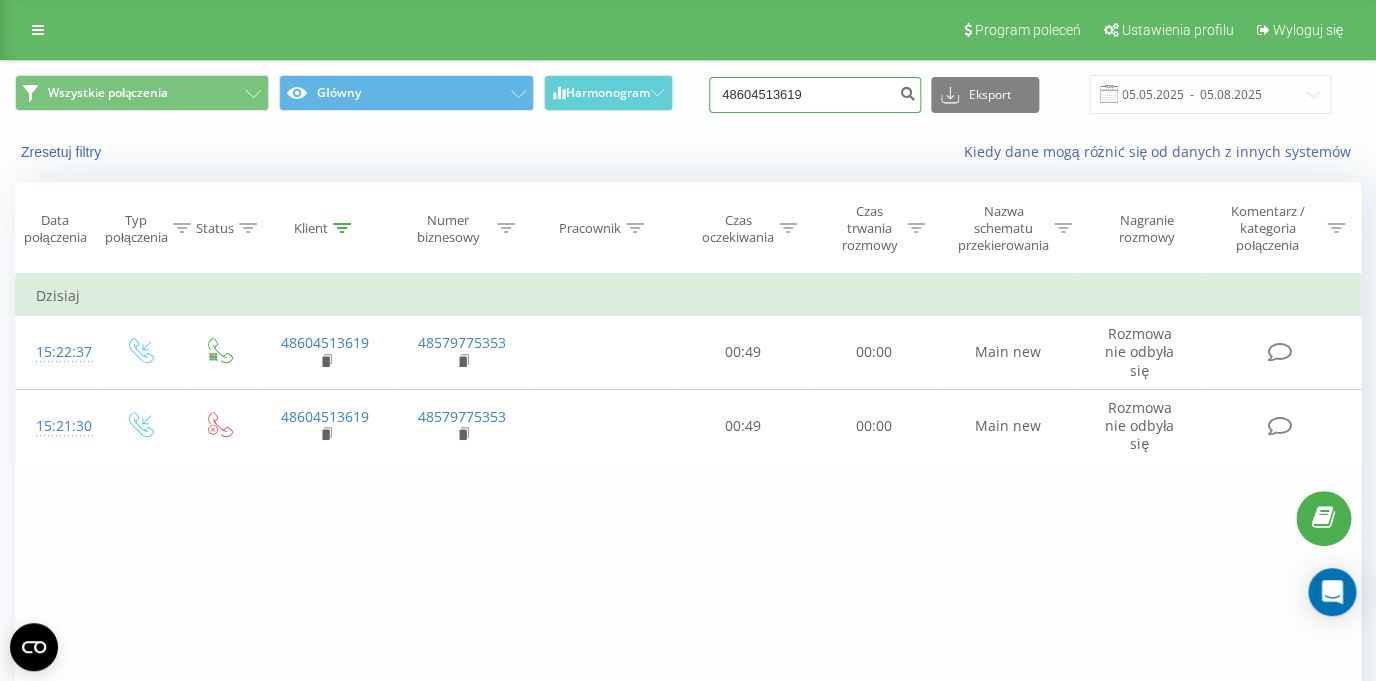 drag, startPoint x: 841, startPoint y: 95, endPoint x: 649, endPoint y: 95, distance: 192 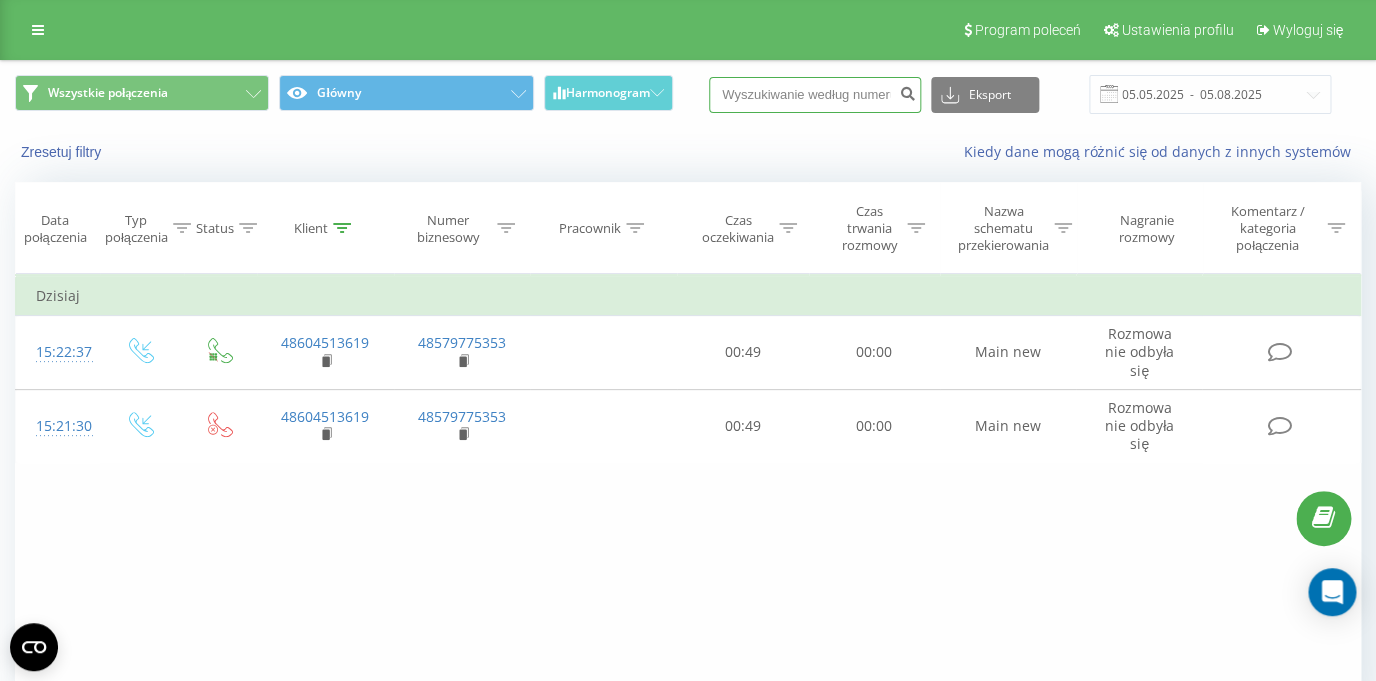 paste on "48697514119" 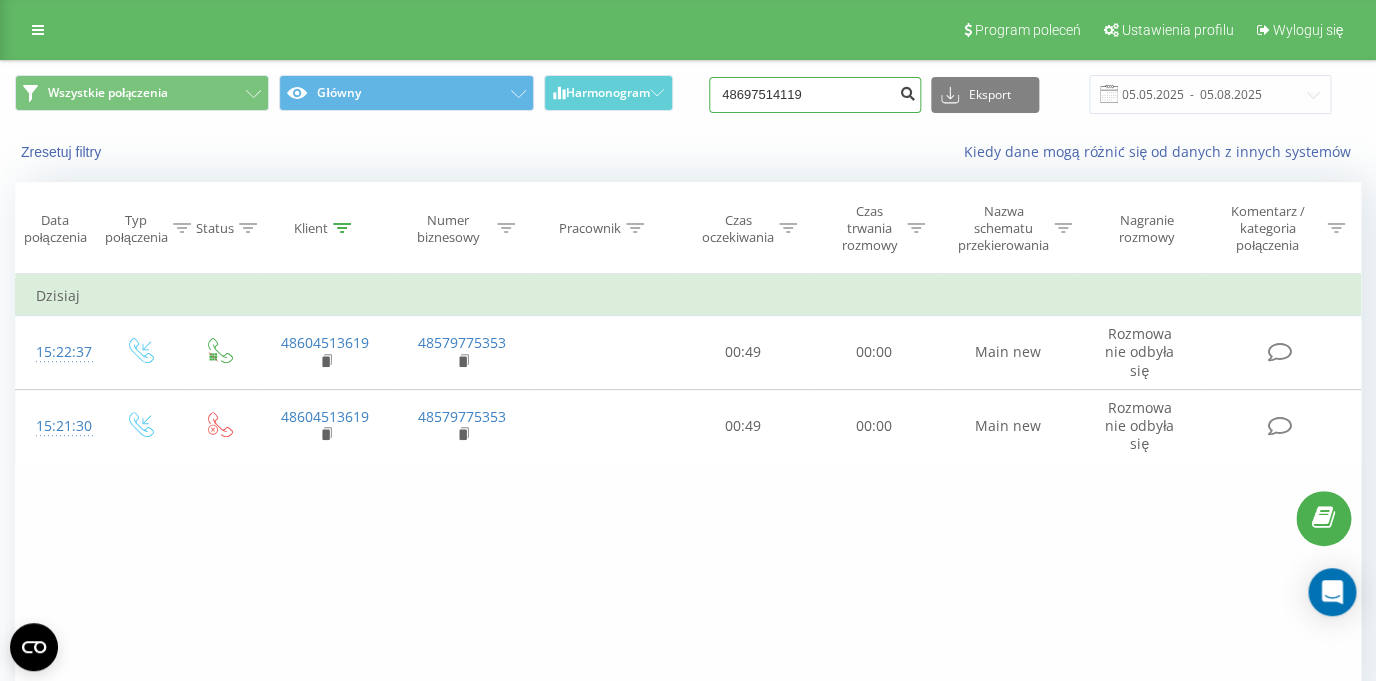 type on "48697514119" 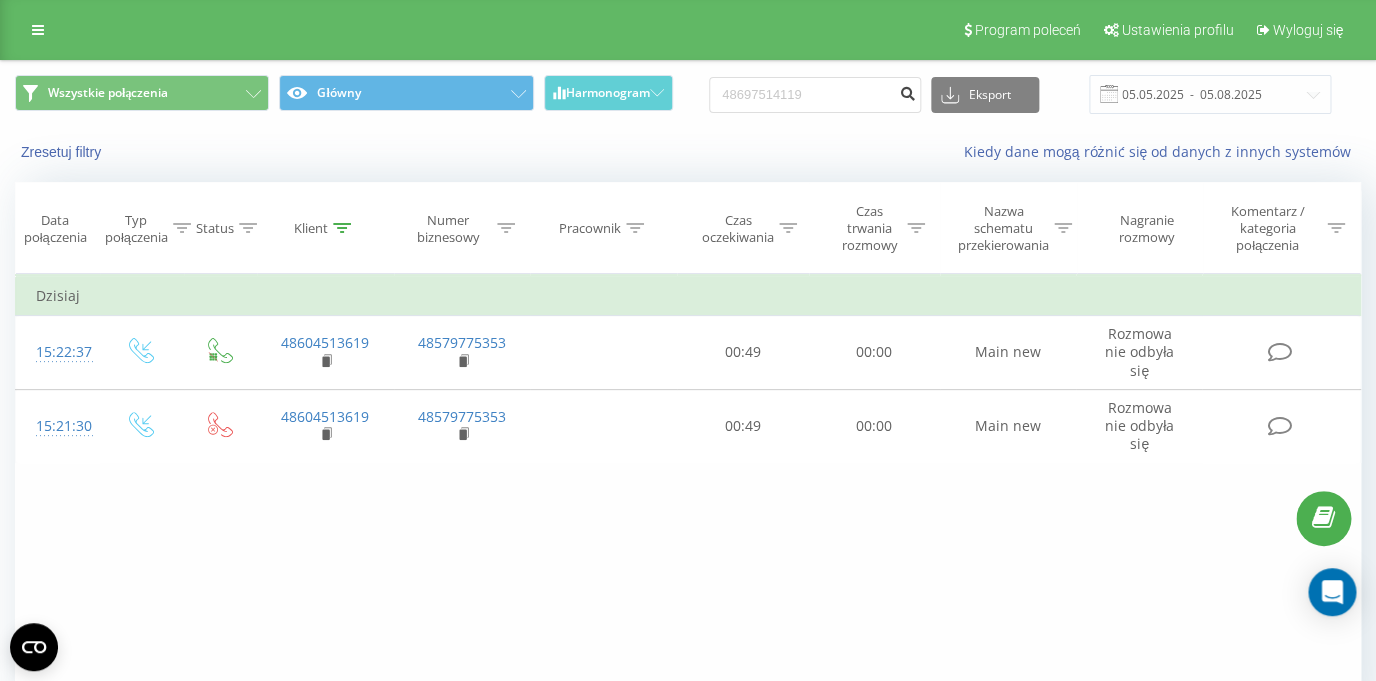 click at bounding box center (907, 91) 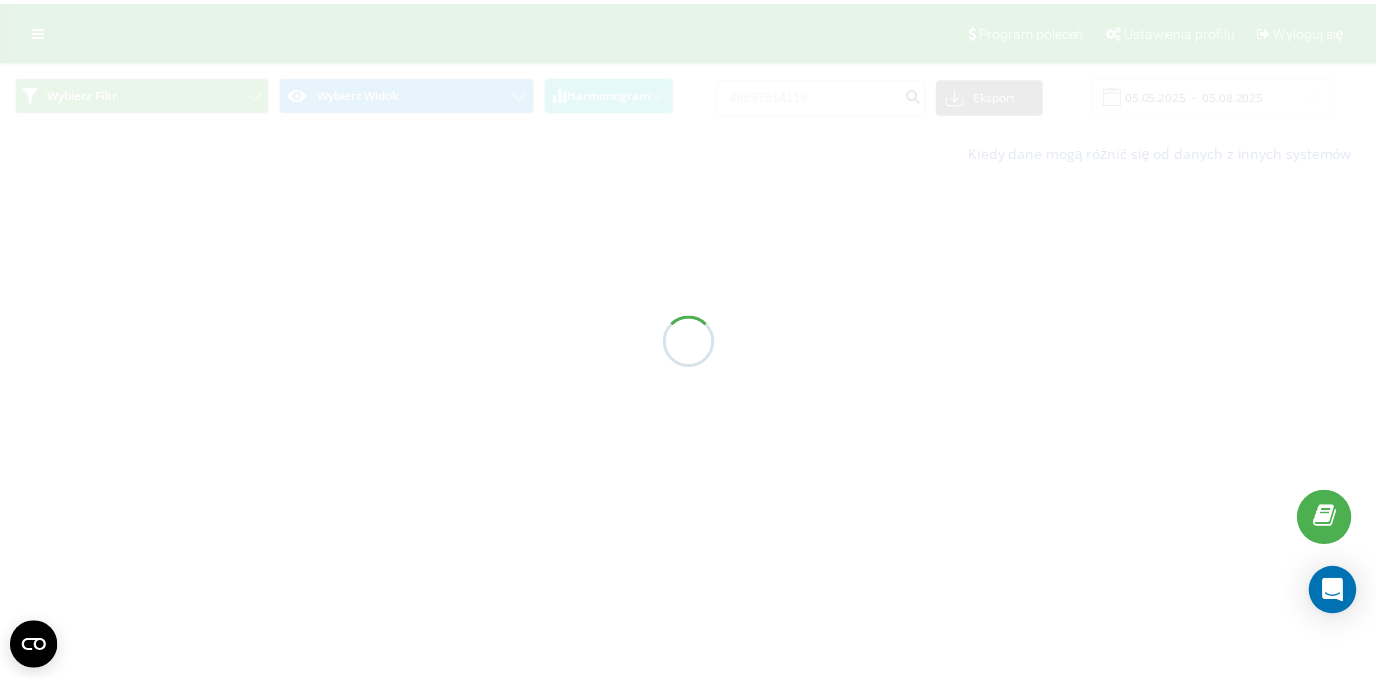 scroll, scrollTop: 0, scrollLeft: 0, axis: both 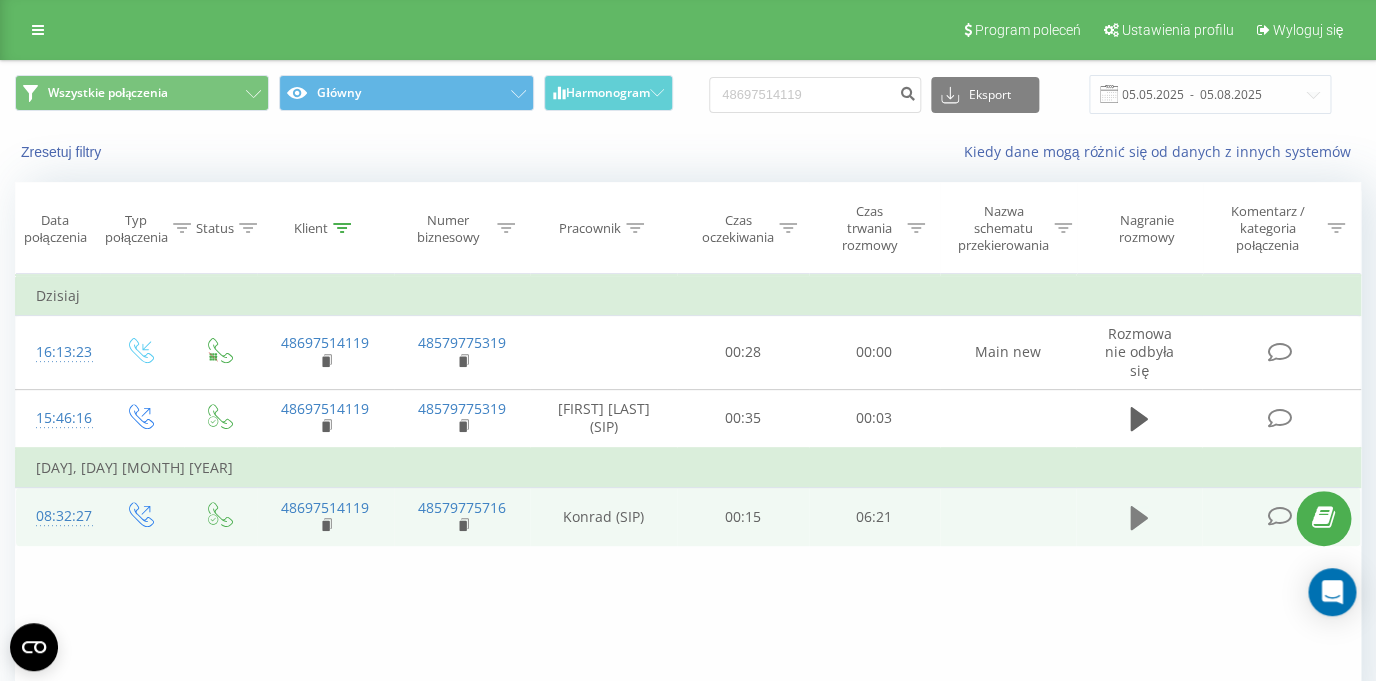 click 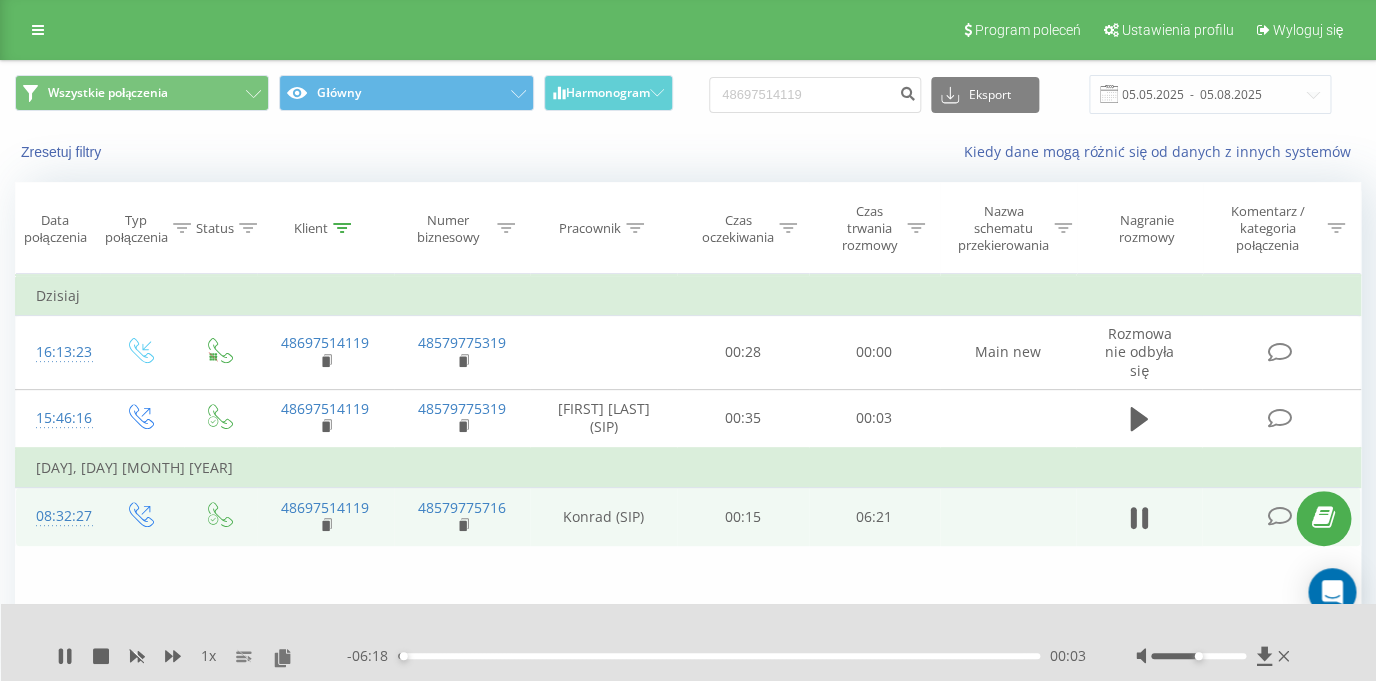 click on "00:03" at bounding box center (719, 656) 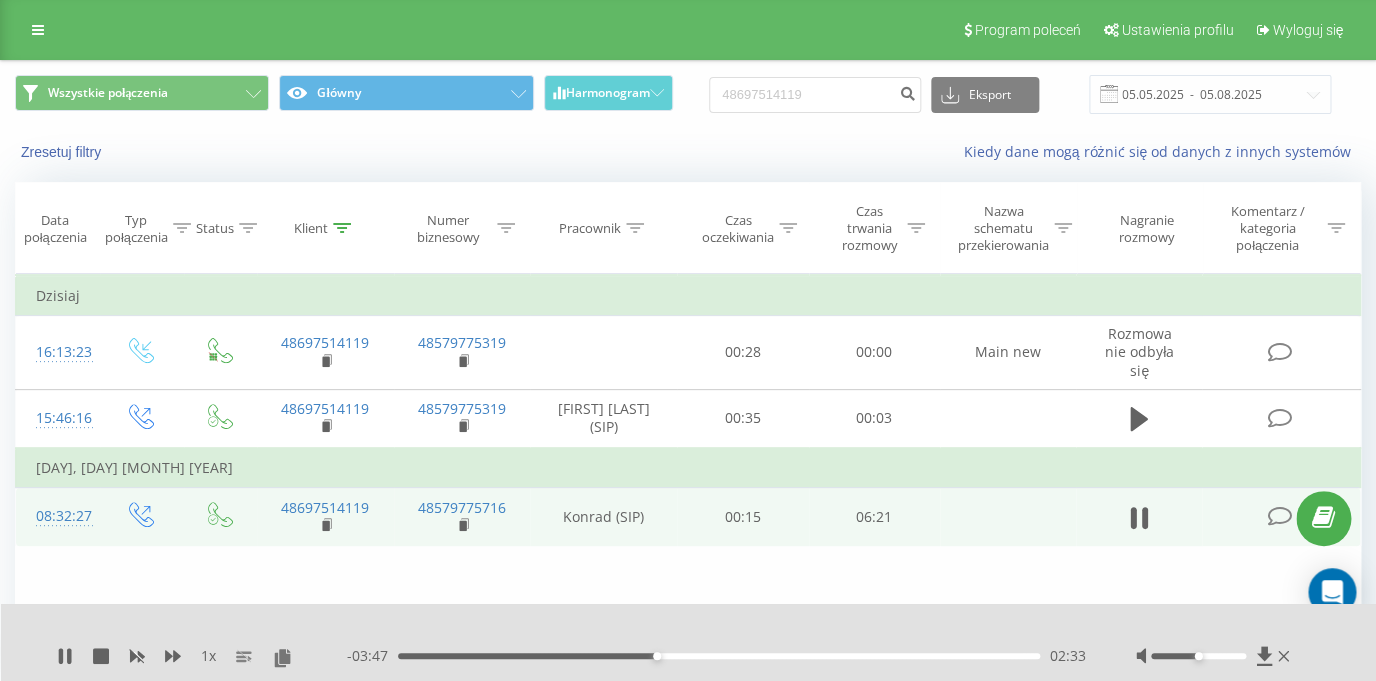 click on "02:33" at bounding box center [719, 656] 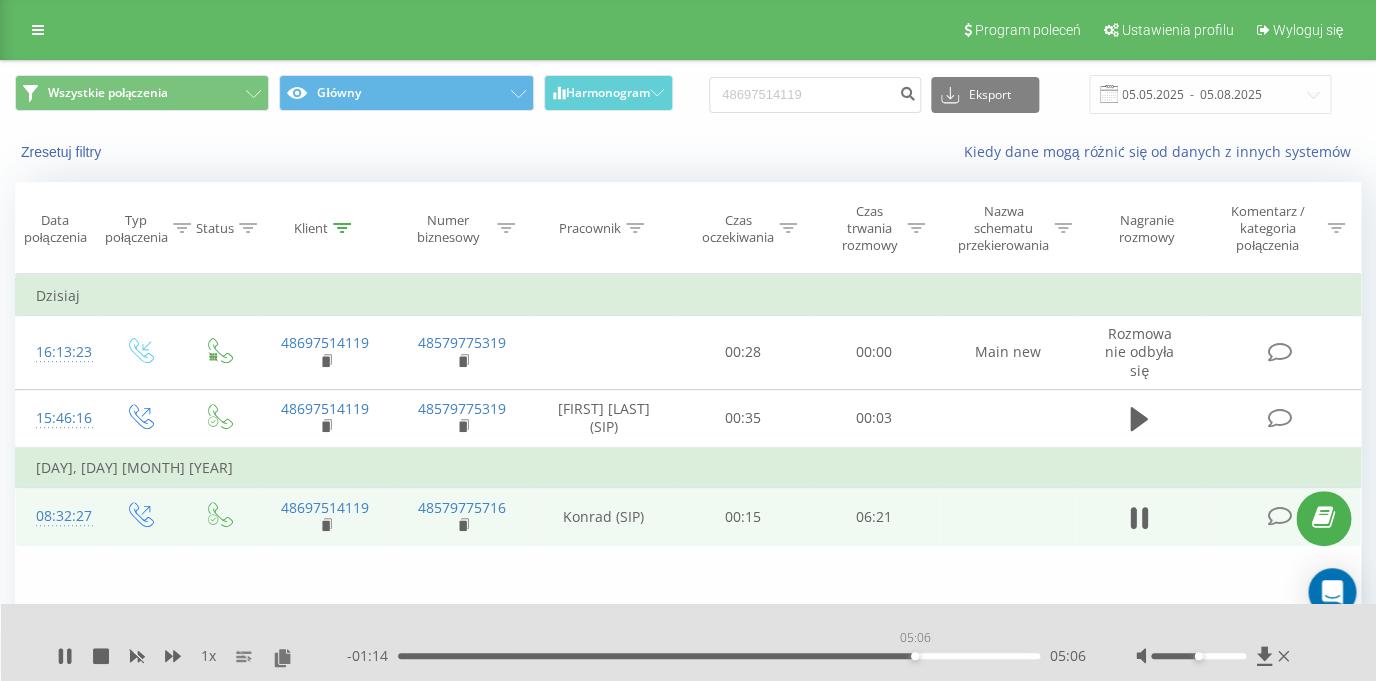 click on "05:06" at bounding box center [719, 656] 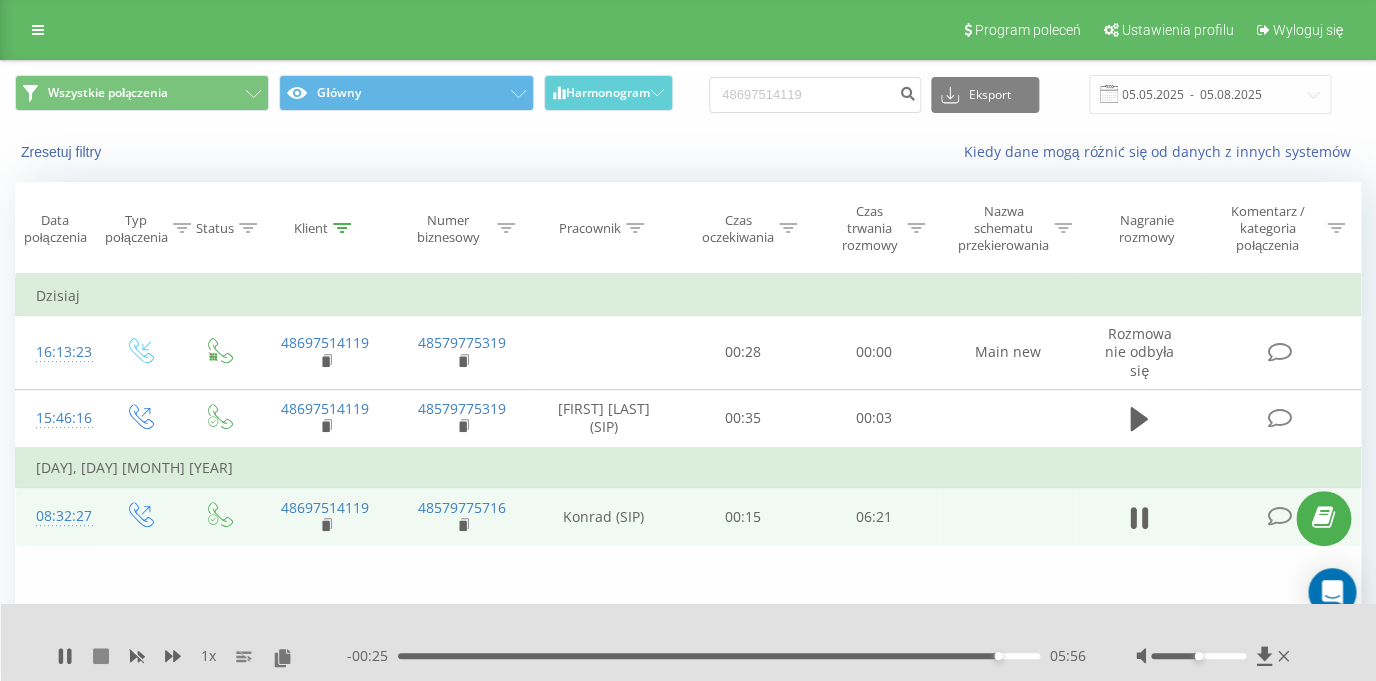 click 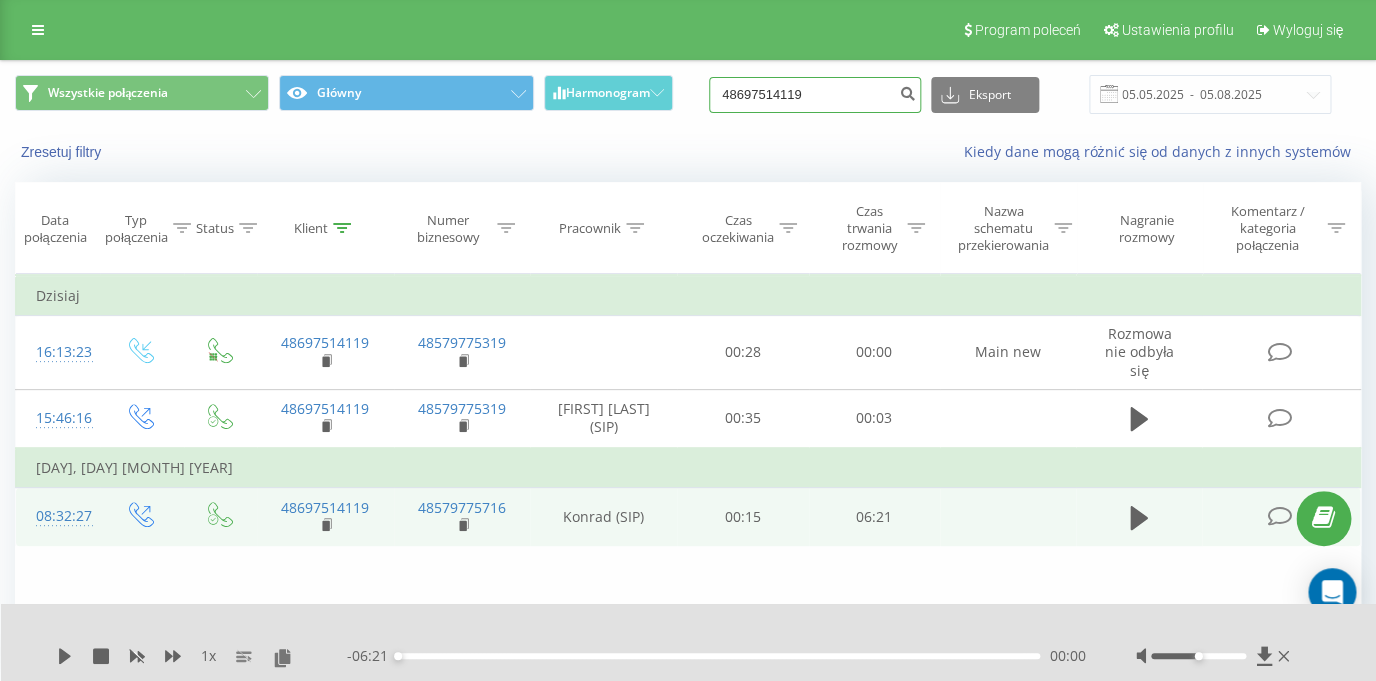 drag, startPoint x: 862, startPoint y: 90, endPoint x: 660, endPoint y: 91, distance: 202.00247 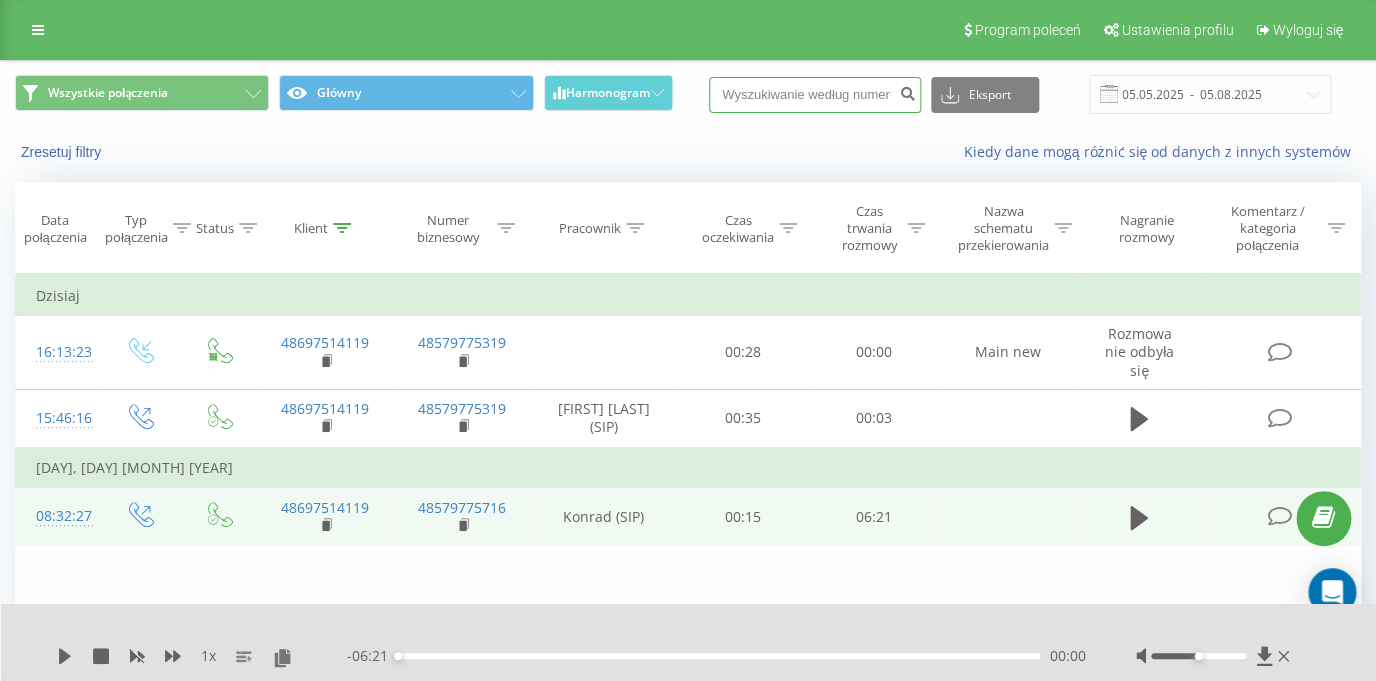 paste on "48693362315" 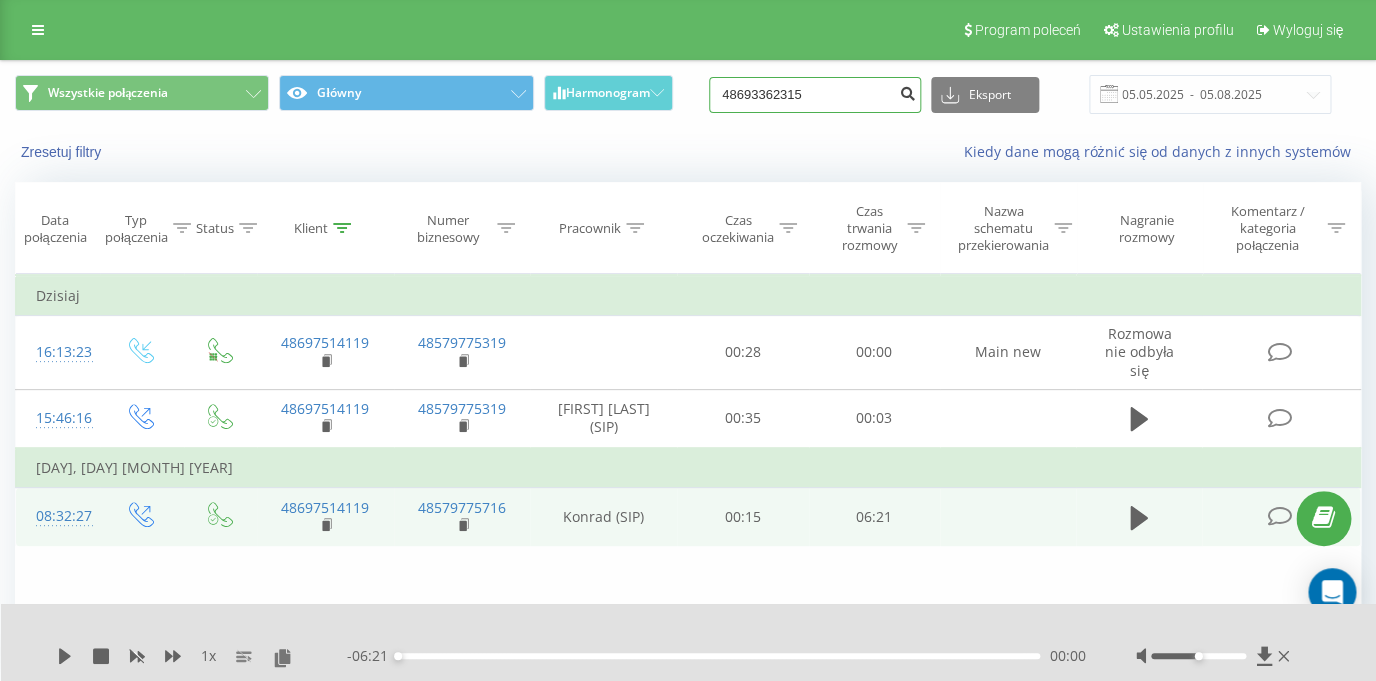 type on "48693362315" 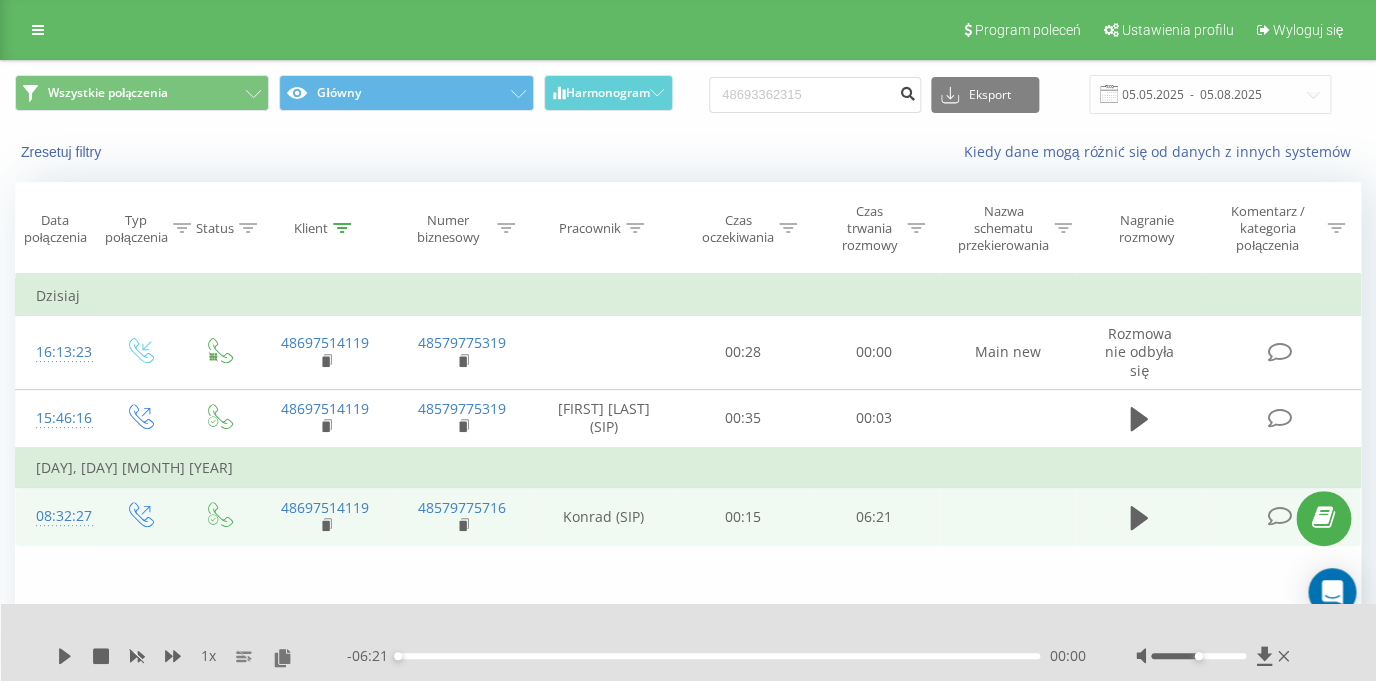 click at bounding box center (907, 91) 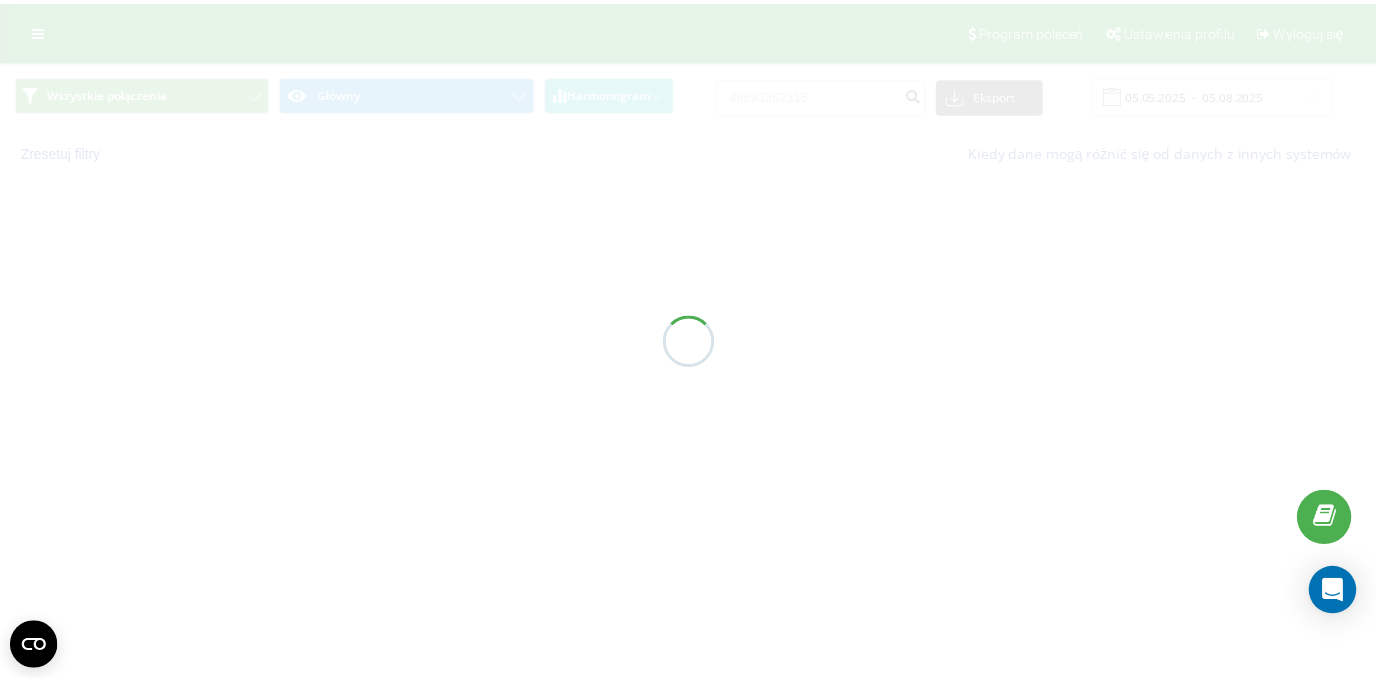 scroll, scrollTop: 0, scrollLeft: 0, axis: both 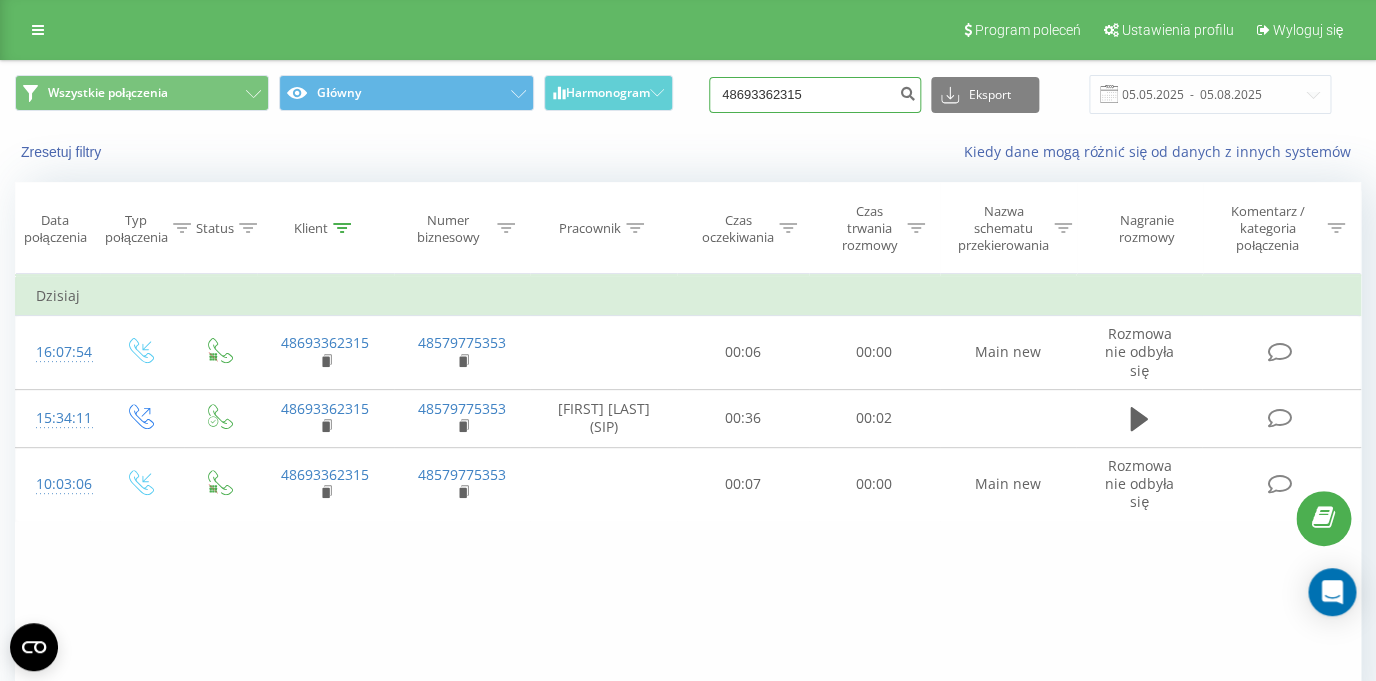 drag, startPoint x: 869, startPoint y: 96, endPoint x: 701, endPoint y: 88, distance: 168.19037 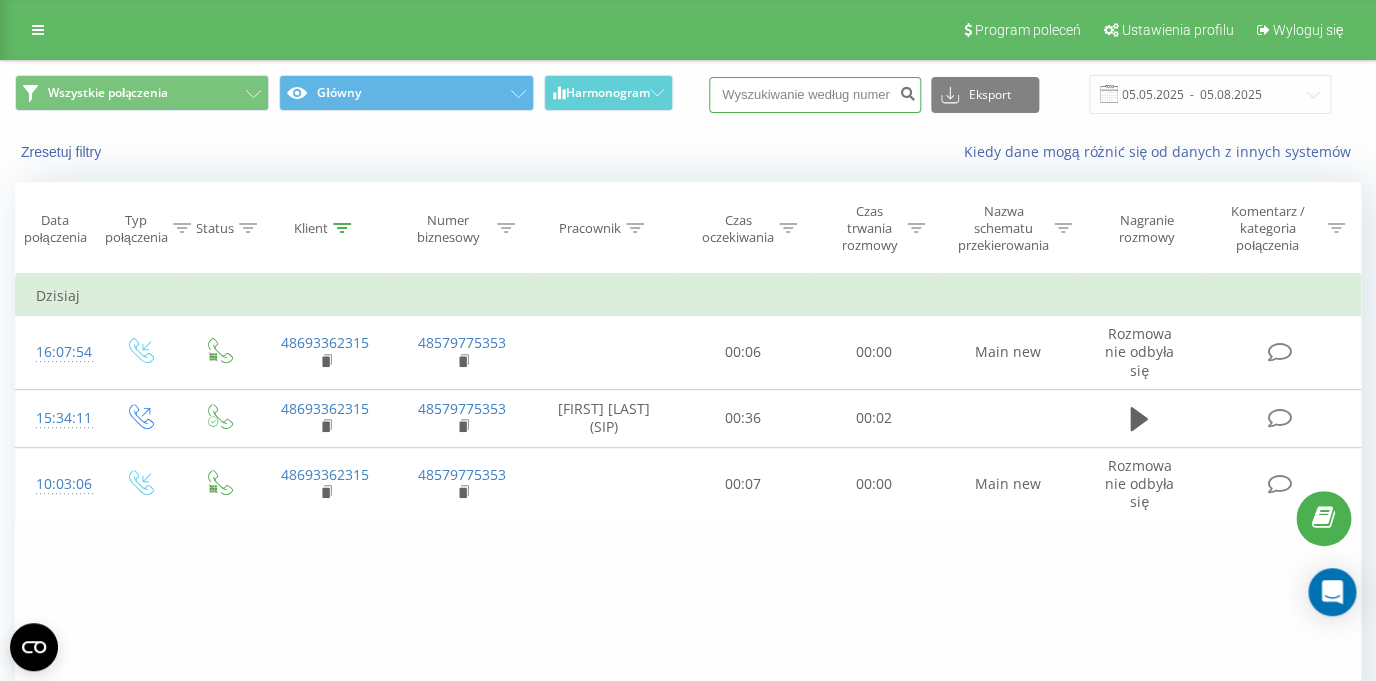 paste on "48519692550" 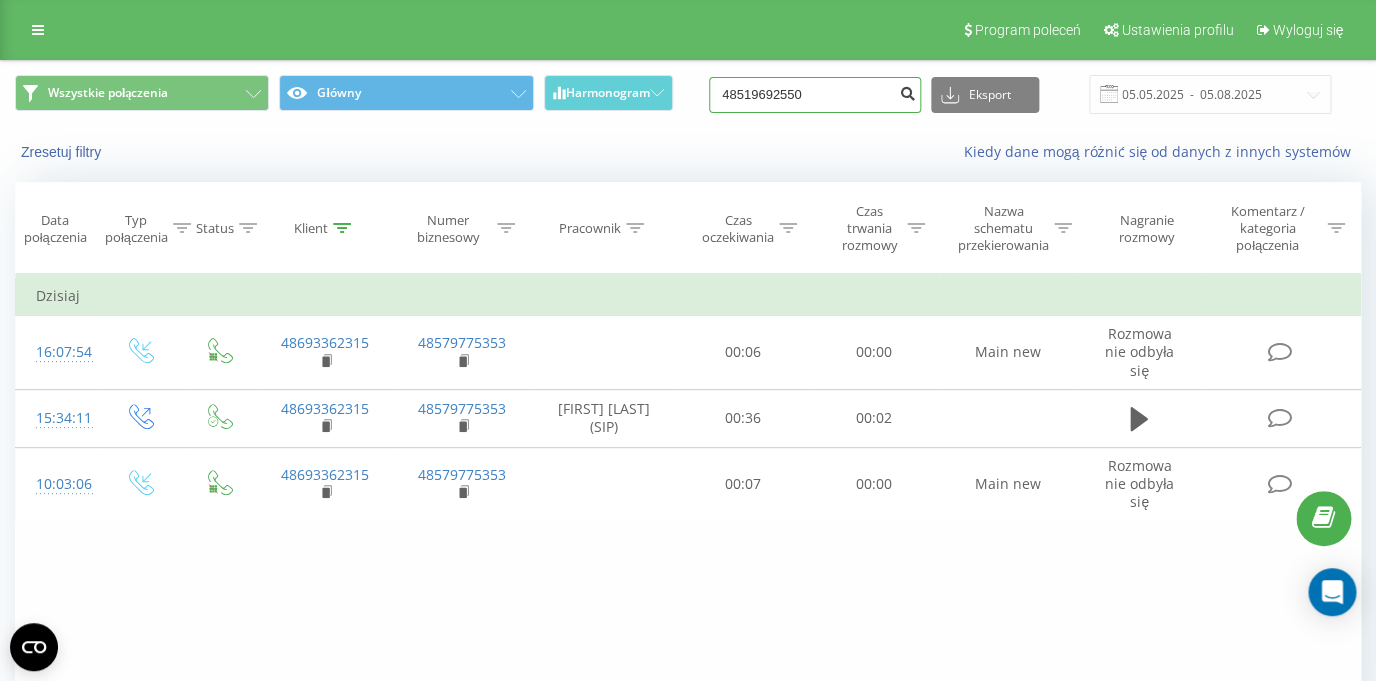 type on "48519692550" 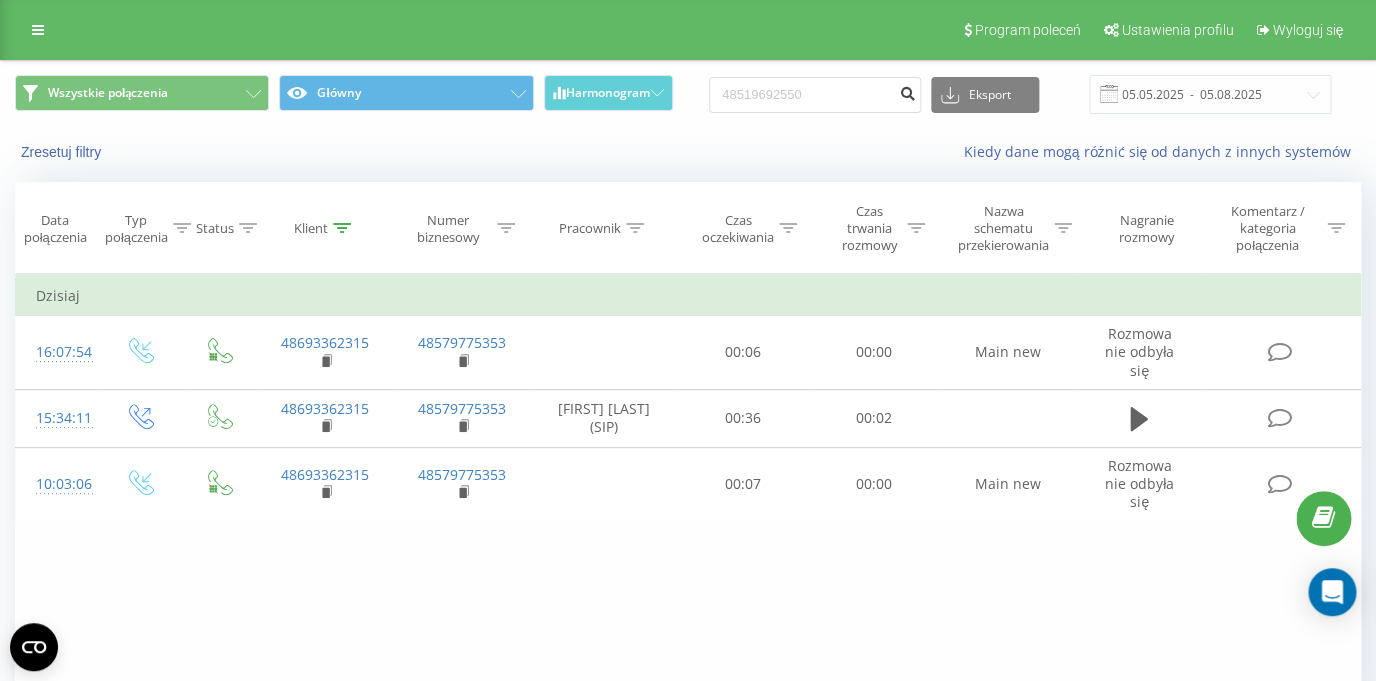 click at bounding box center (907, 91) 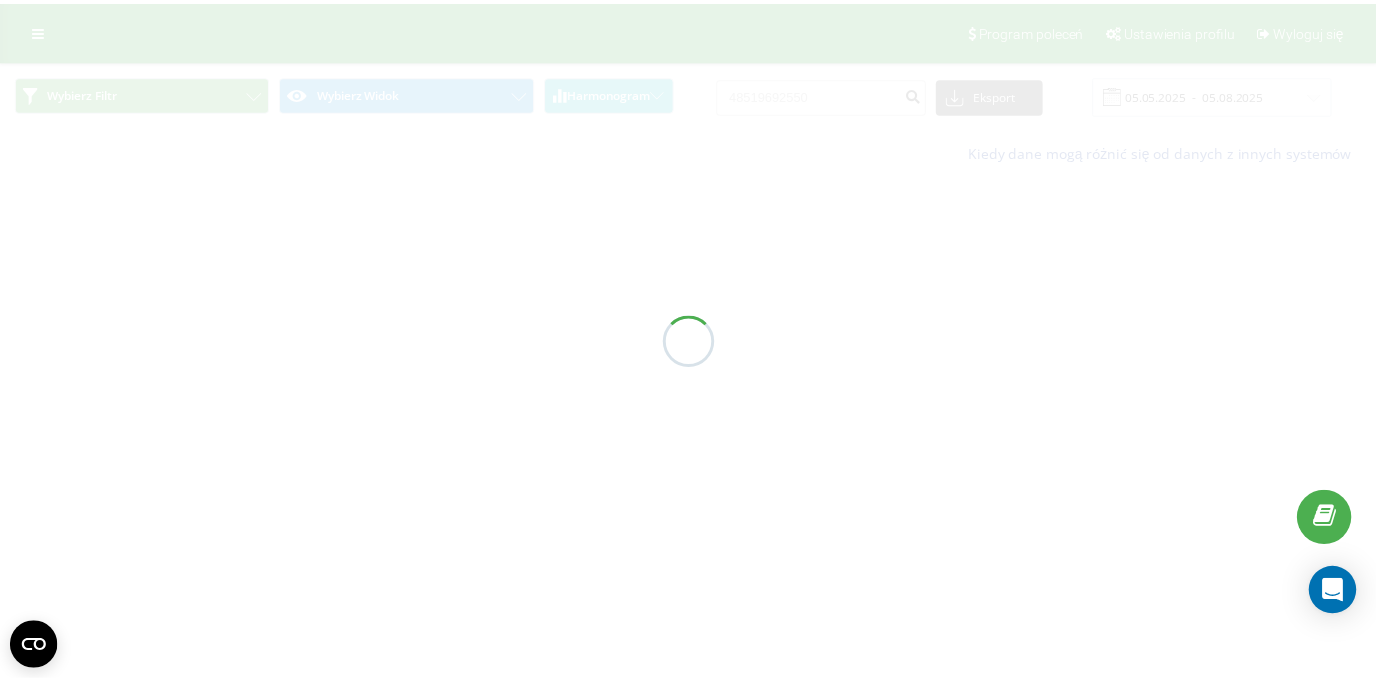 scroll, scrollTop: 0, scrollLeft: 0, axis: both 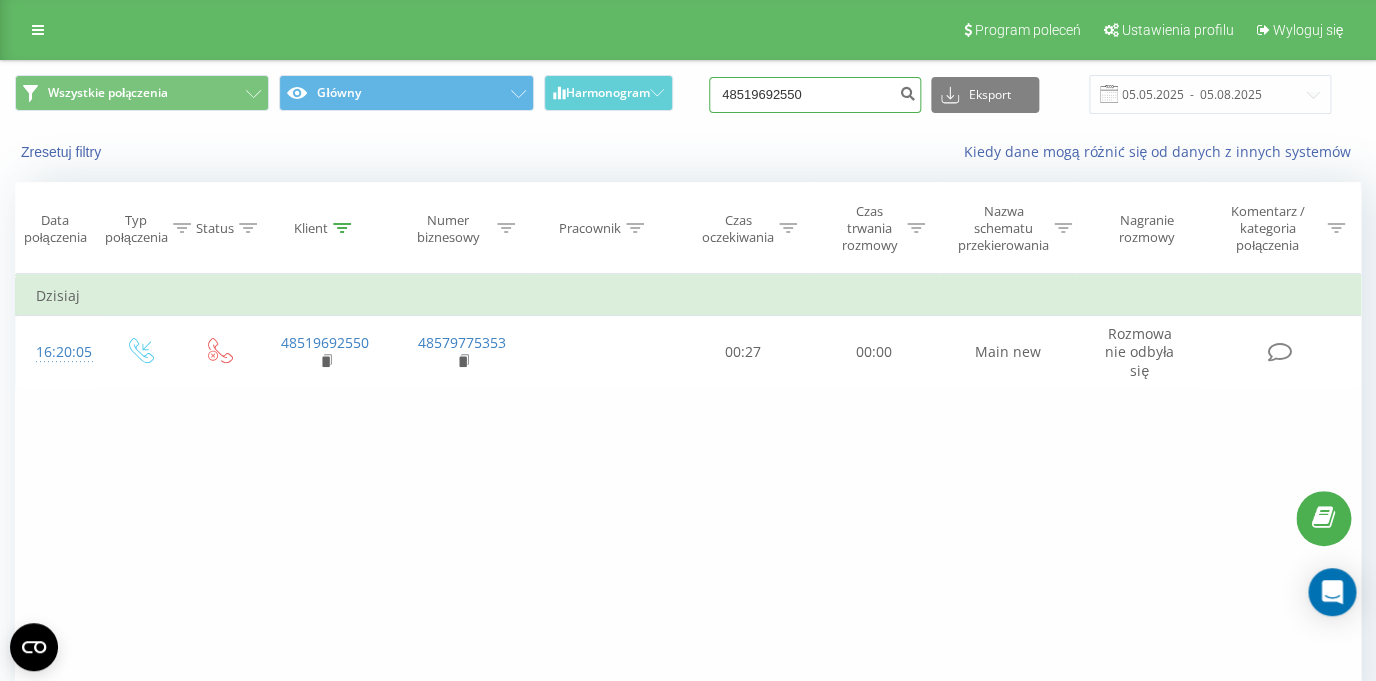 drag, startPoint x: 866, startPoint y: 98, endPoint x: 667, endPoint y: 102, distance: 199.04019 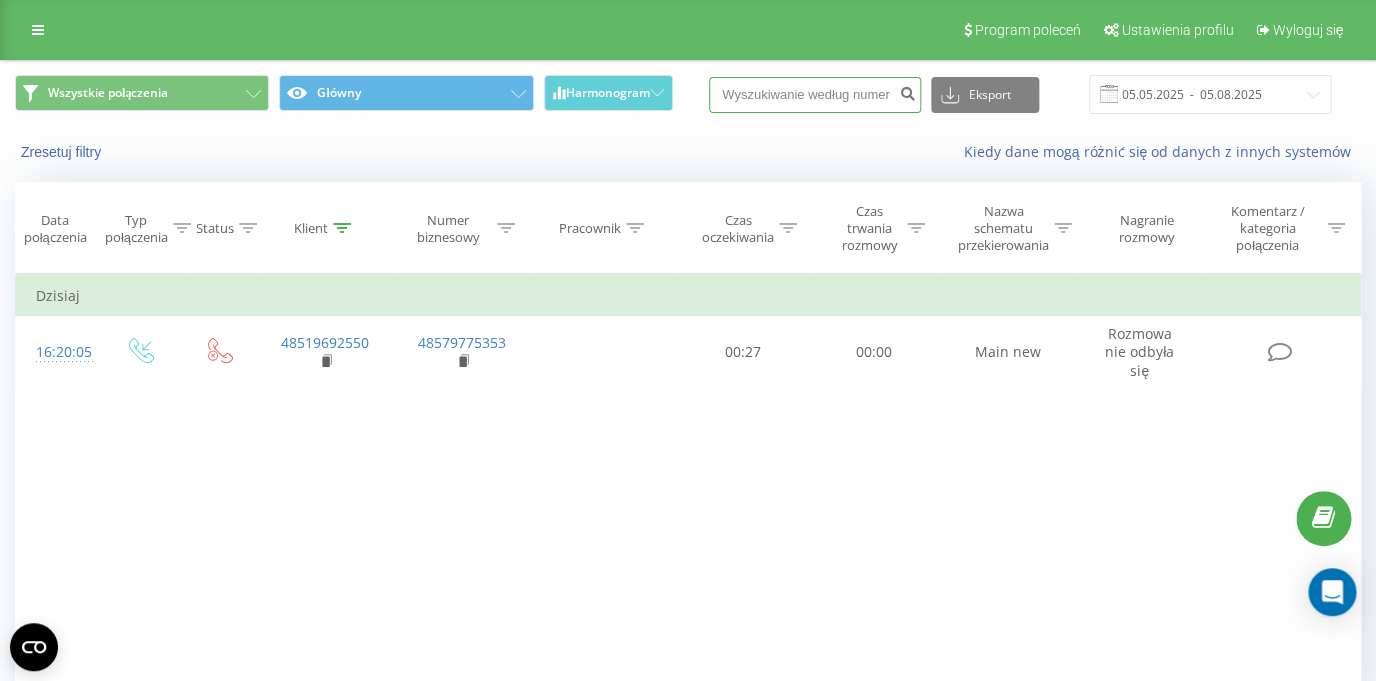 paste on "48501718069" 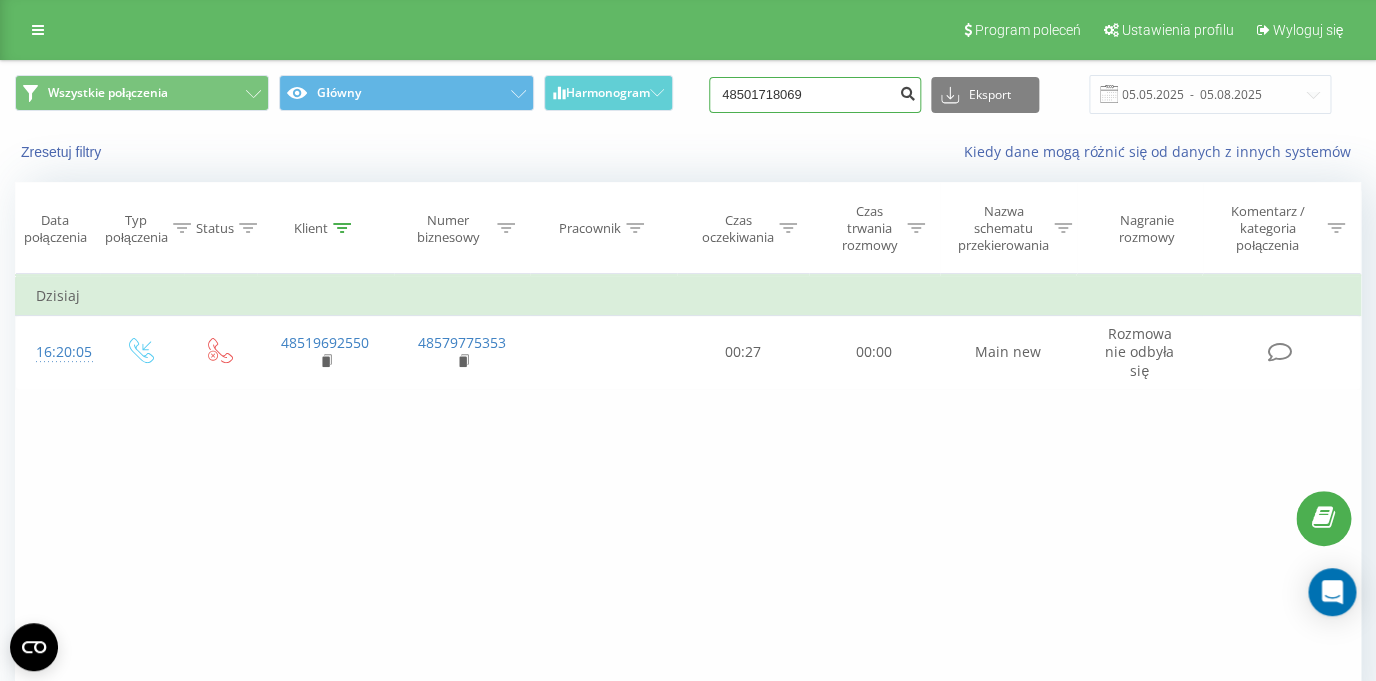 type on "48501718069" 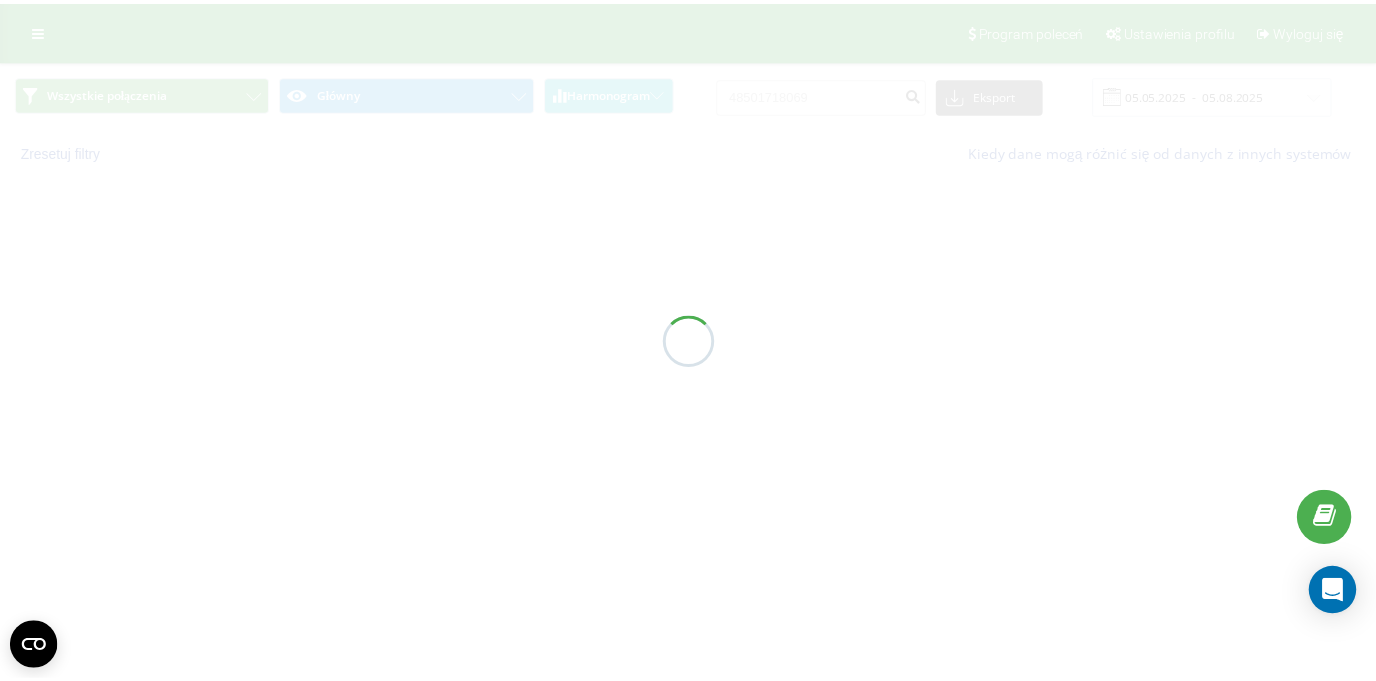 scroll, scrollTop: 0, scrollLeft: 0, axis: both 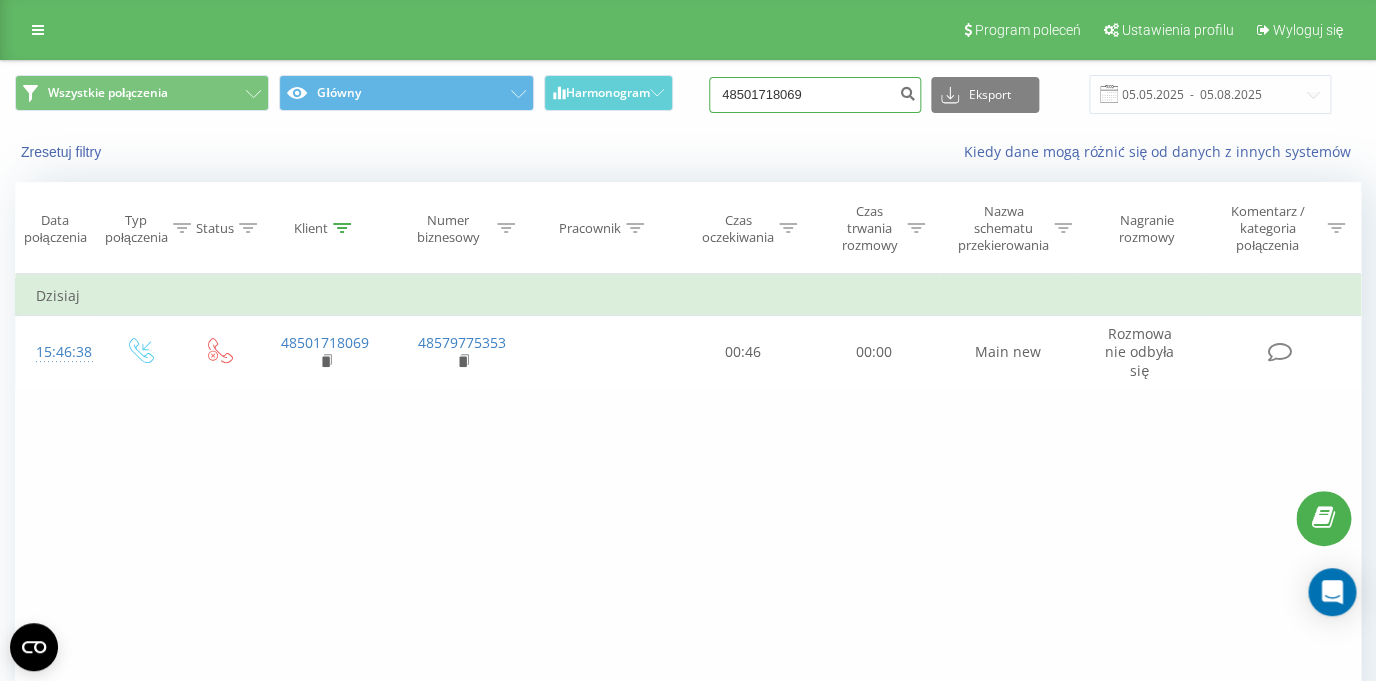 drag, startPoint x: 850, startPoint y: 94, endPoint x: 608, endPoint y: 81, distance: 242.34892 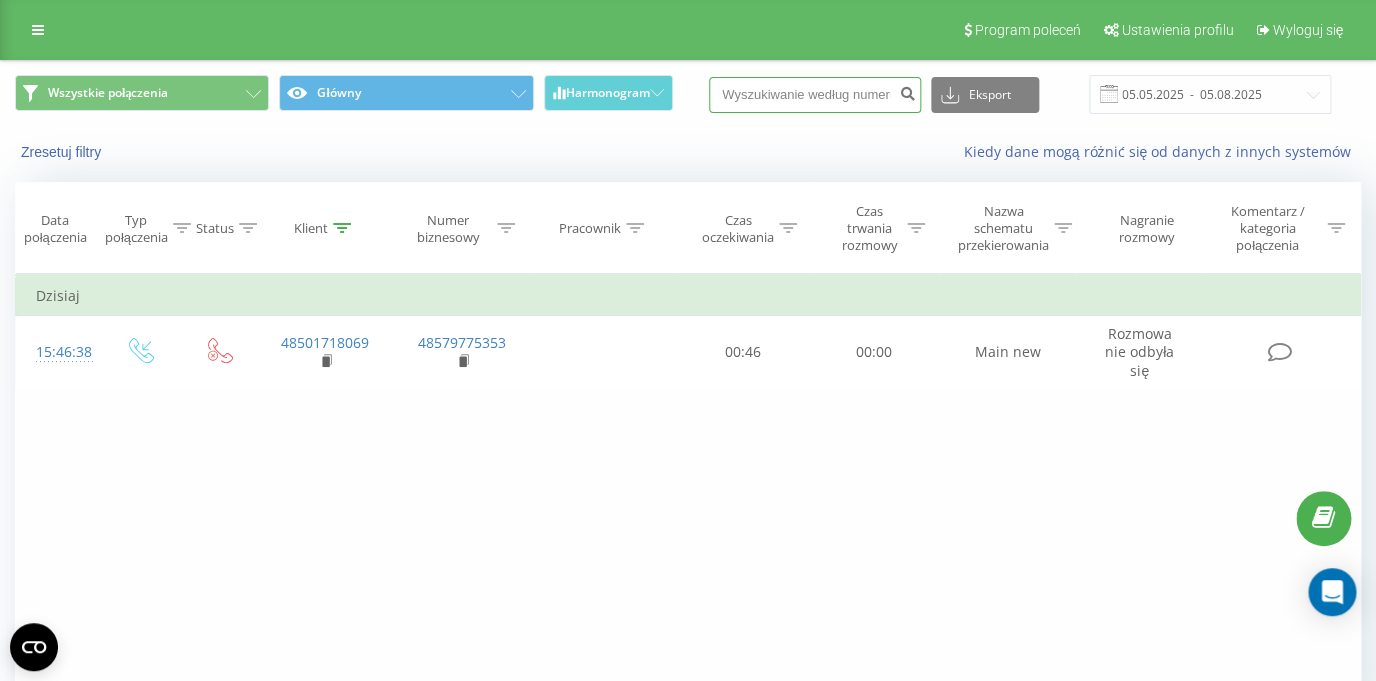paste on "48885227724" 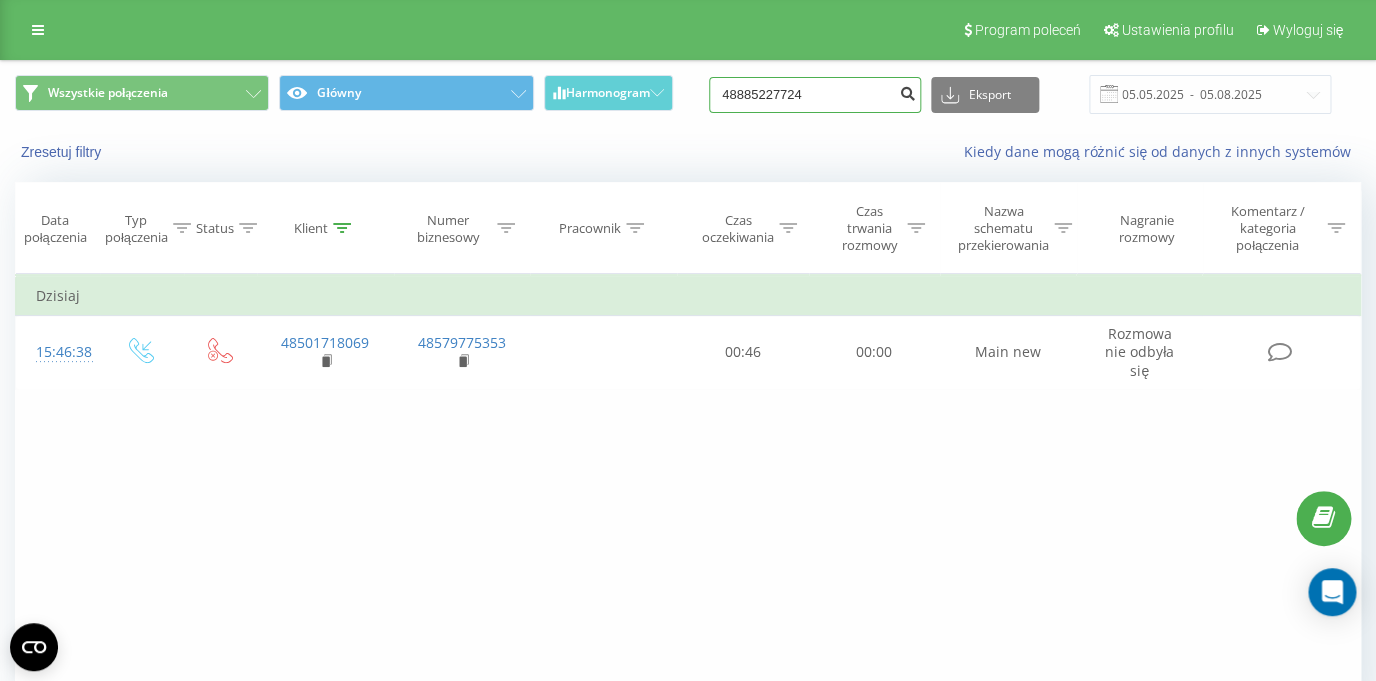type on "48885227724" 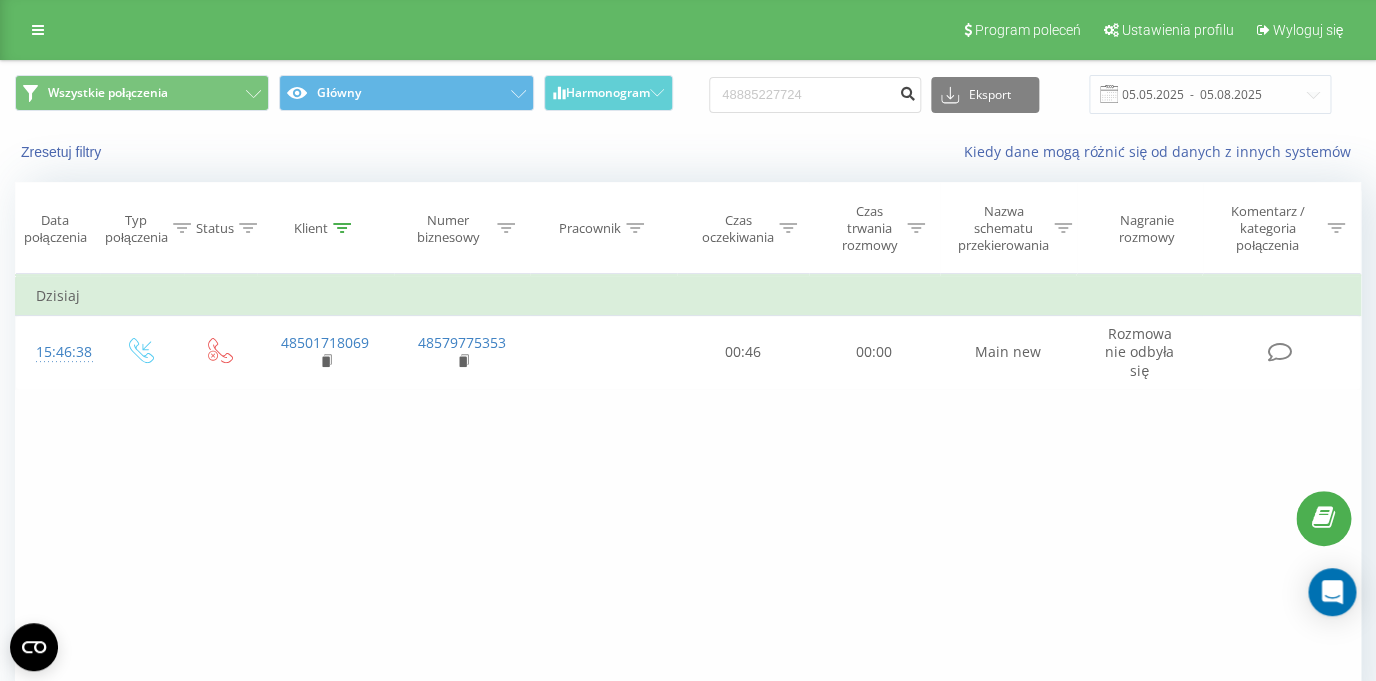 click at bounding box center (907, 91) 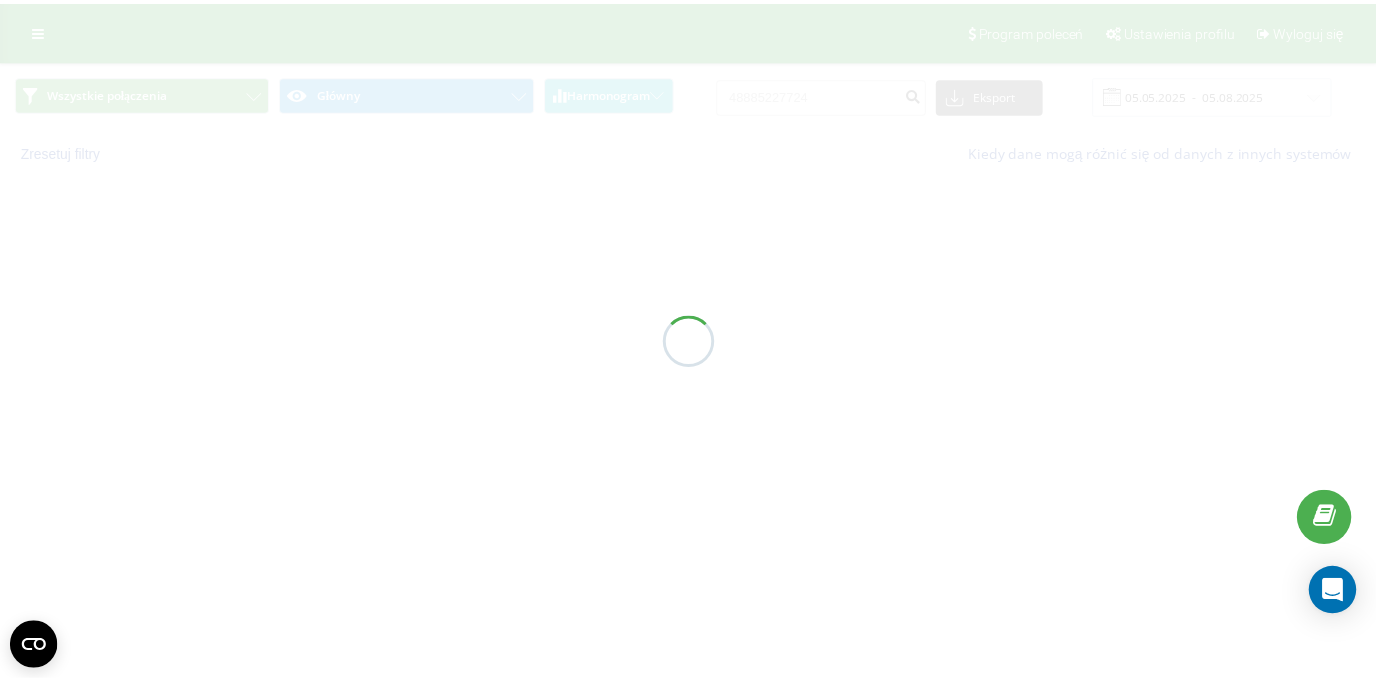 scroll, scrollTop: 0, scrollLeft: 0, axis: both 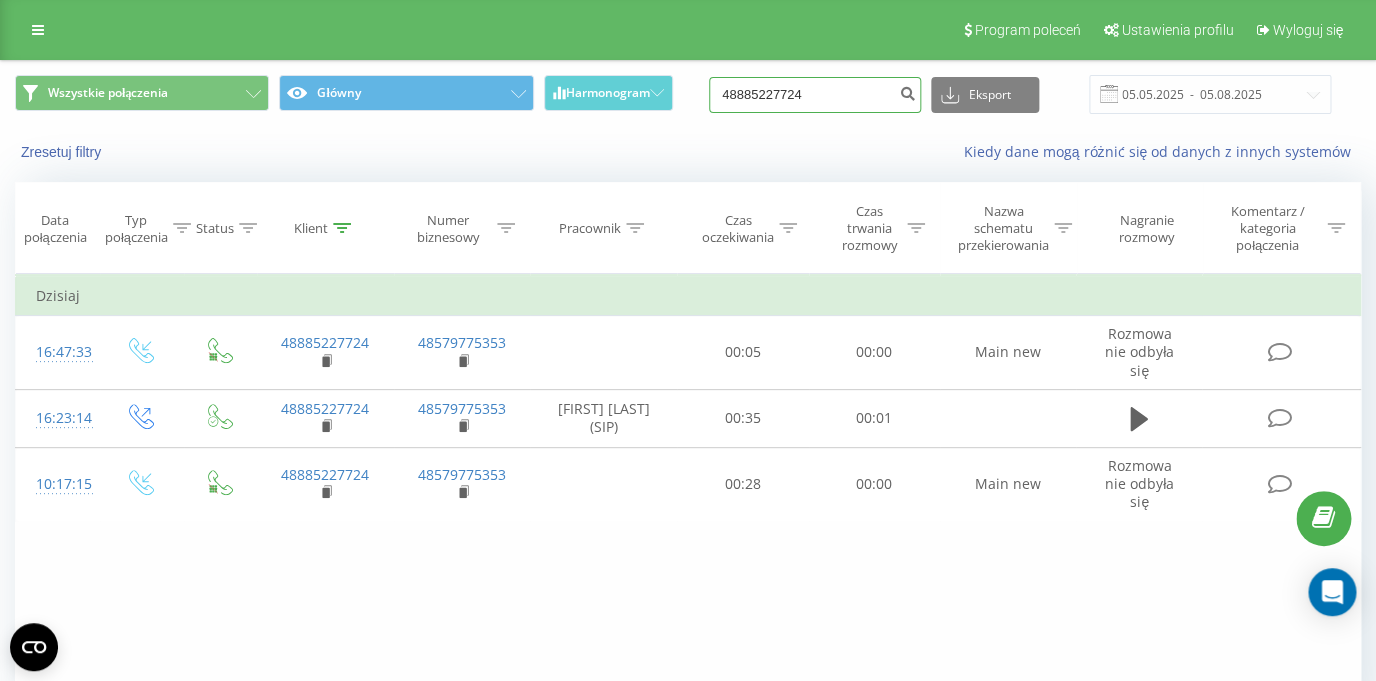 drag, startPoint x: 836, startPoint y: 92, endPoint x: 680, endPoint y: 90, distance: 156.01282 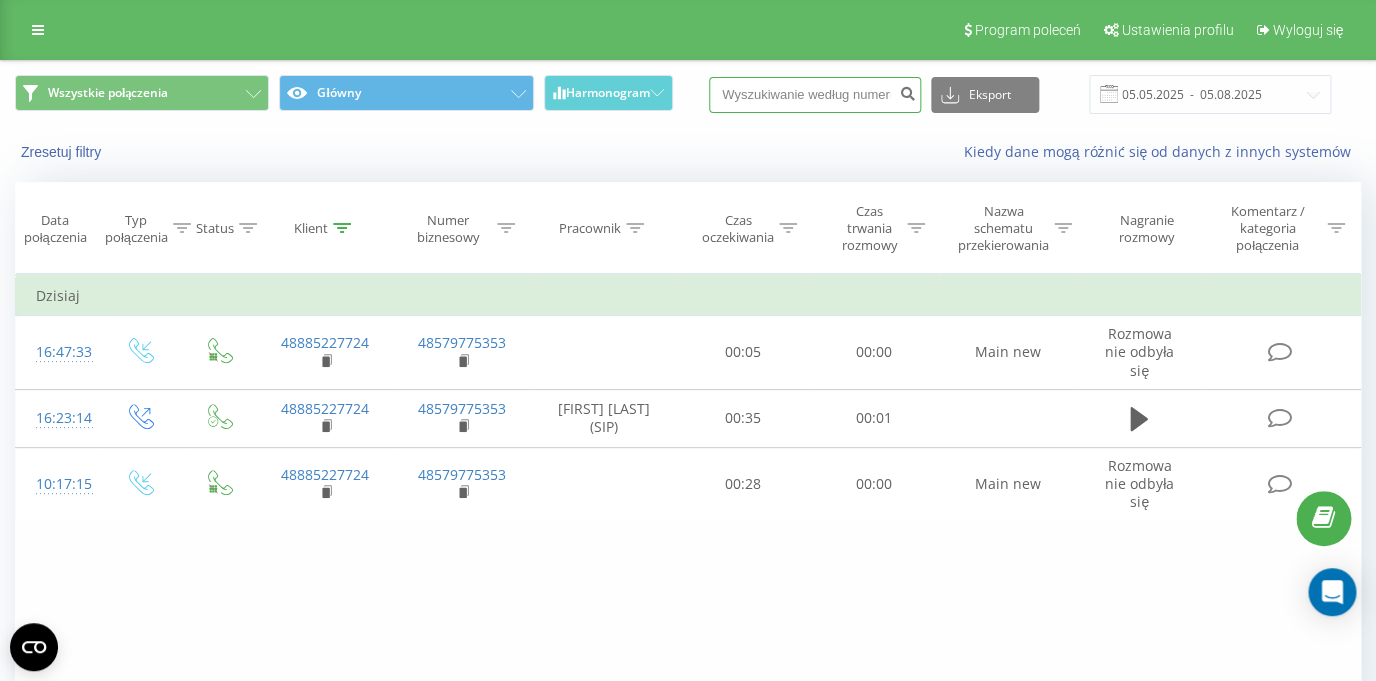 paste on "[PHONE]" 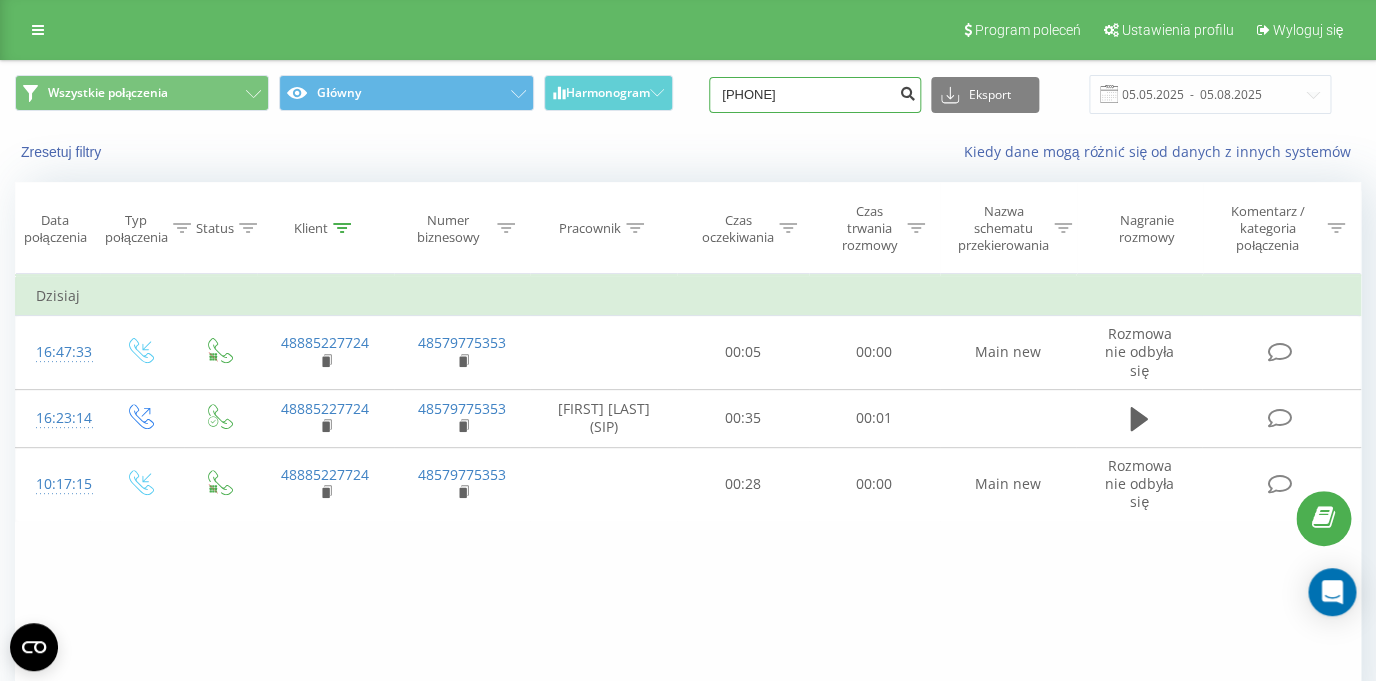 type on "[PHONE]" 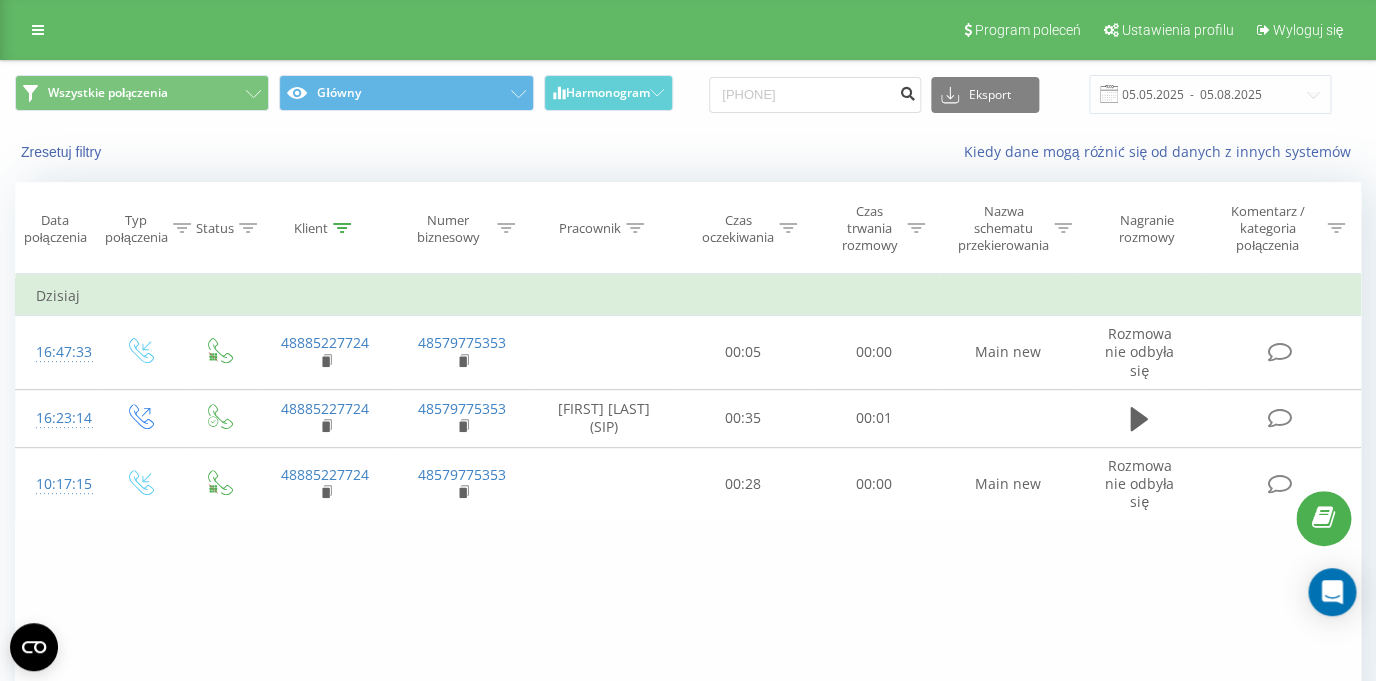 click at bounding box center [907, 91] 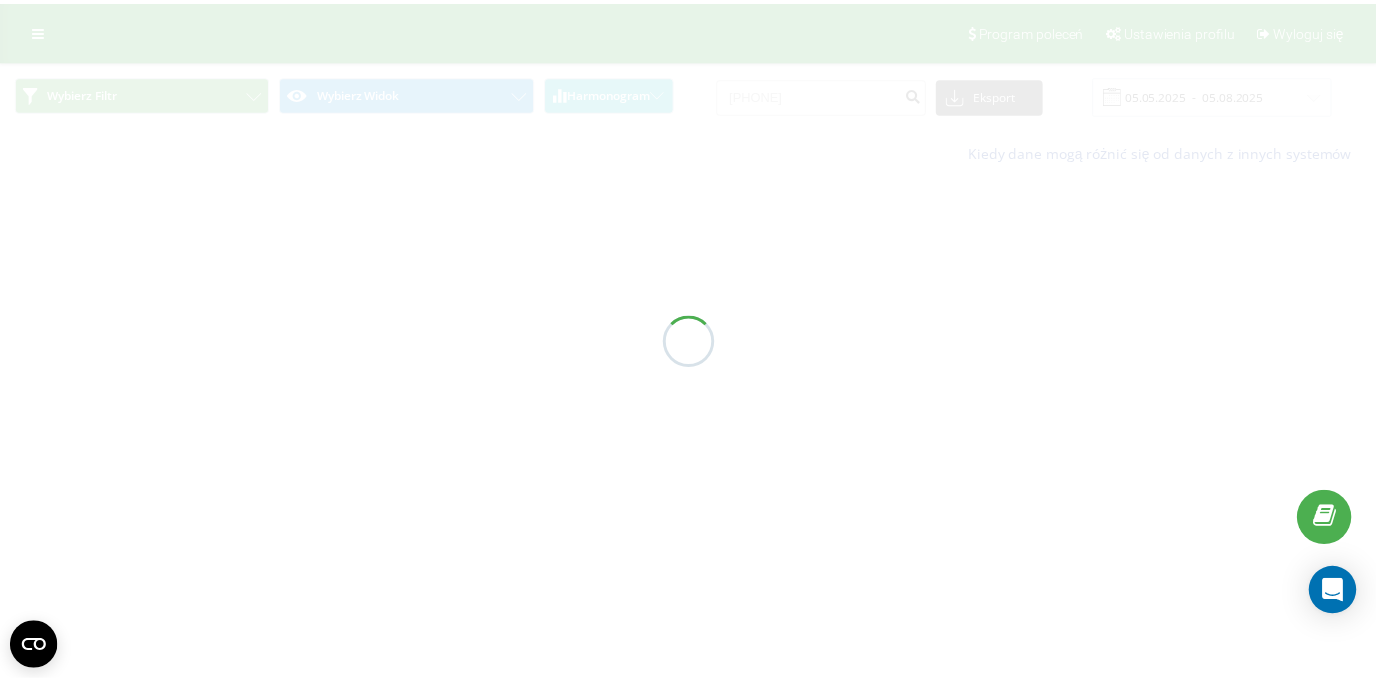 scroll, scrollTop: 0, scrollLeft: 0, axis: both 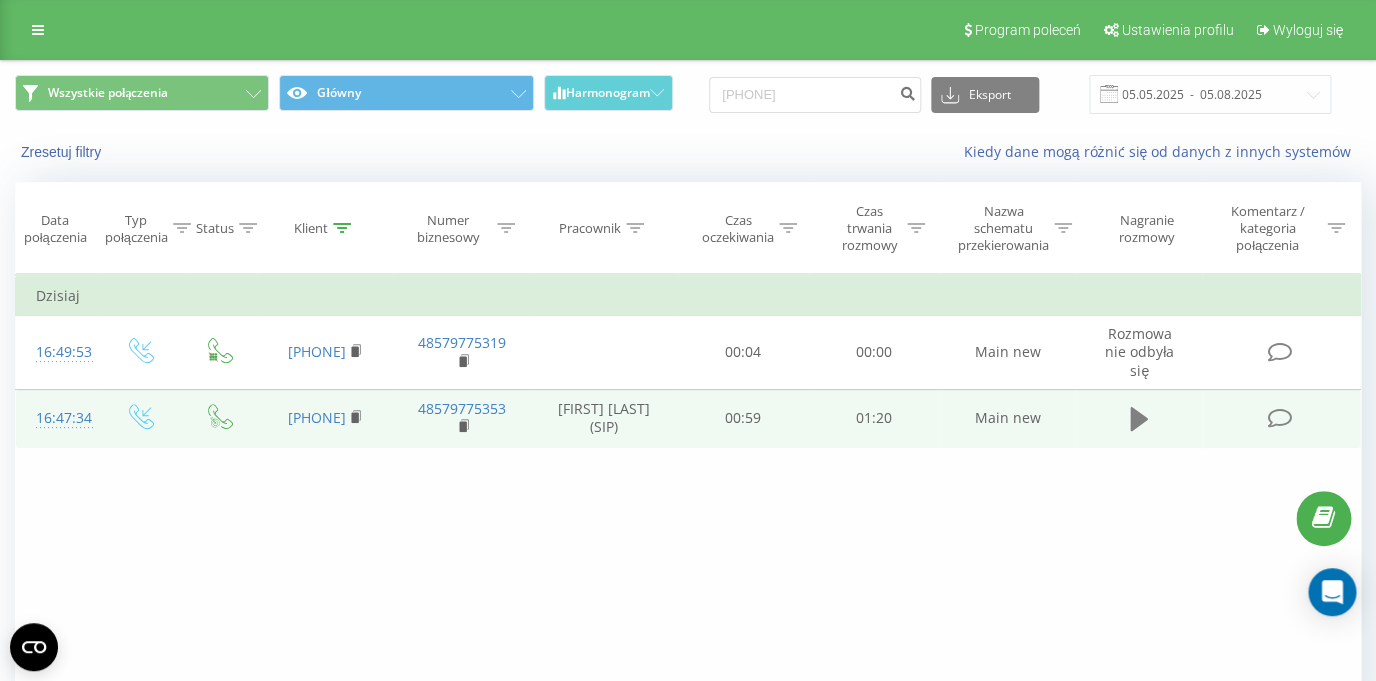 click 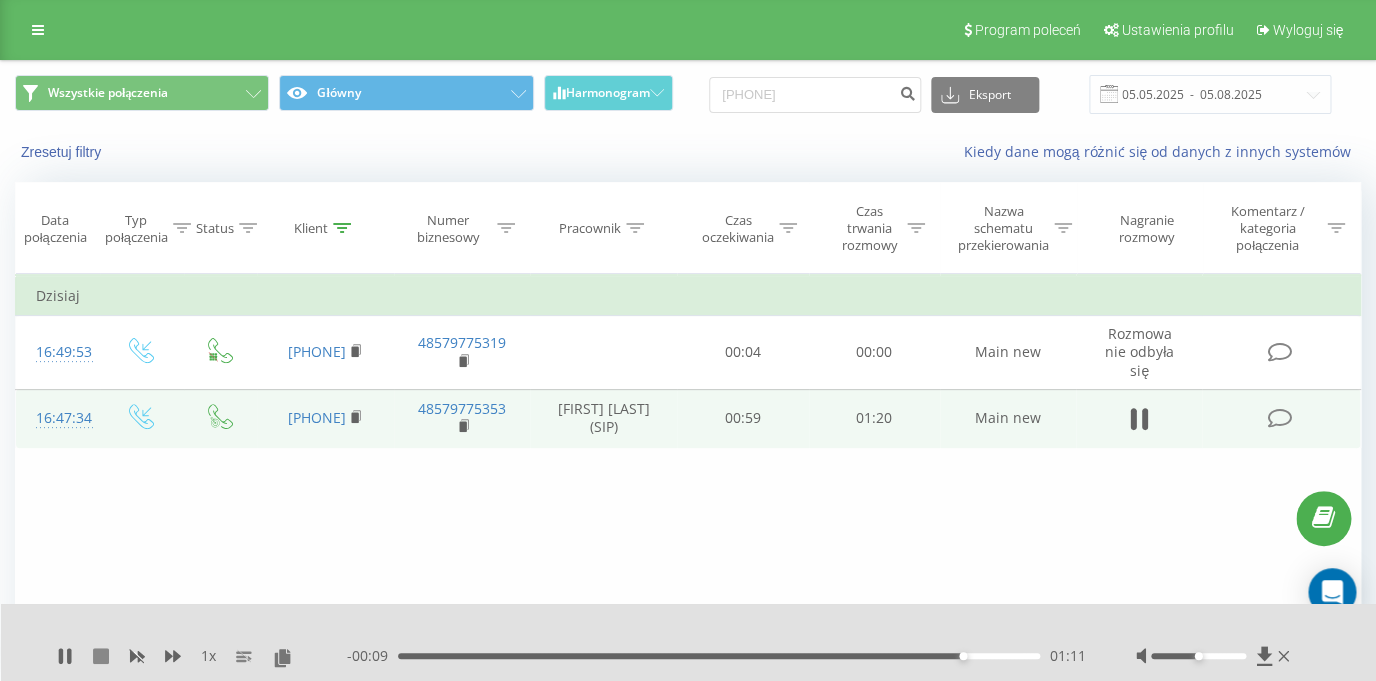 click 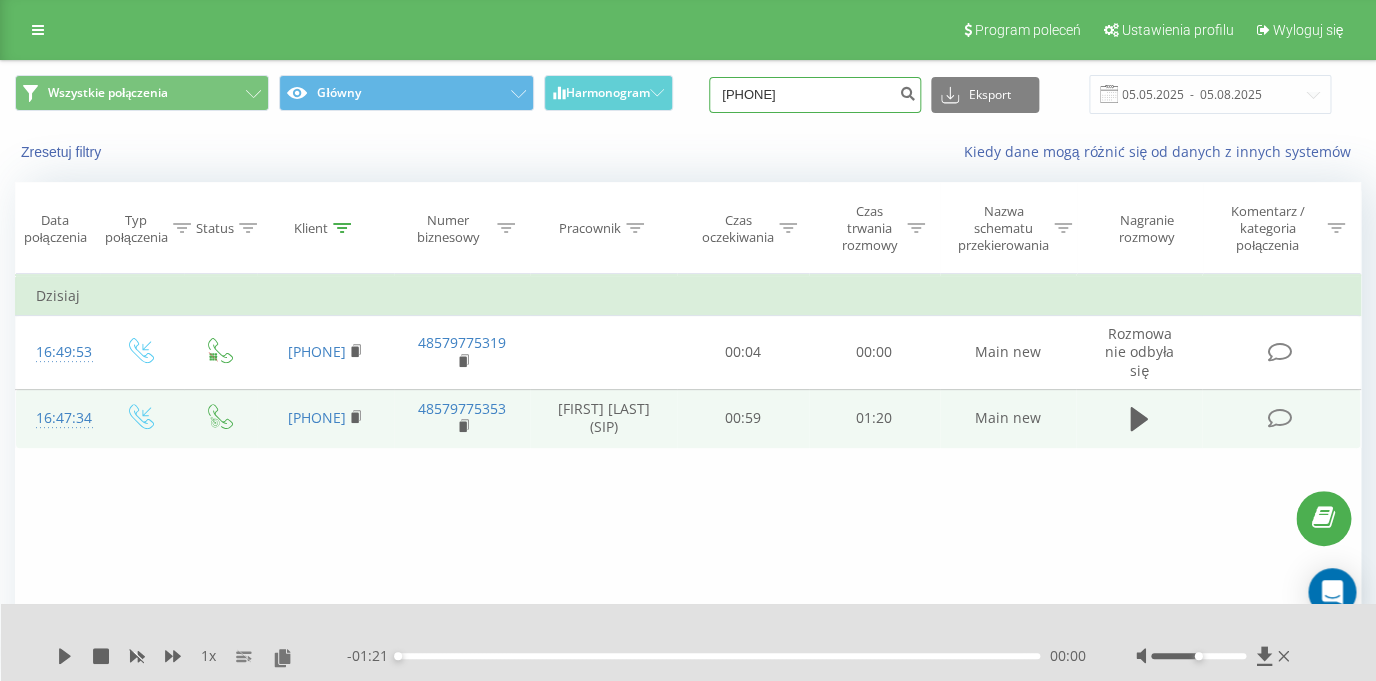 drag, startPoint x: 843, startPoint y: 102, endPoint x: 690, endPoint y: 113, distance: 153.39491 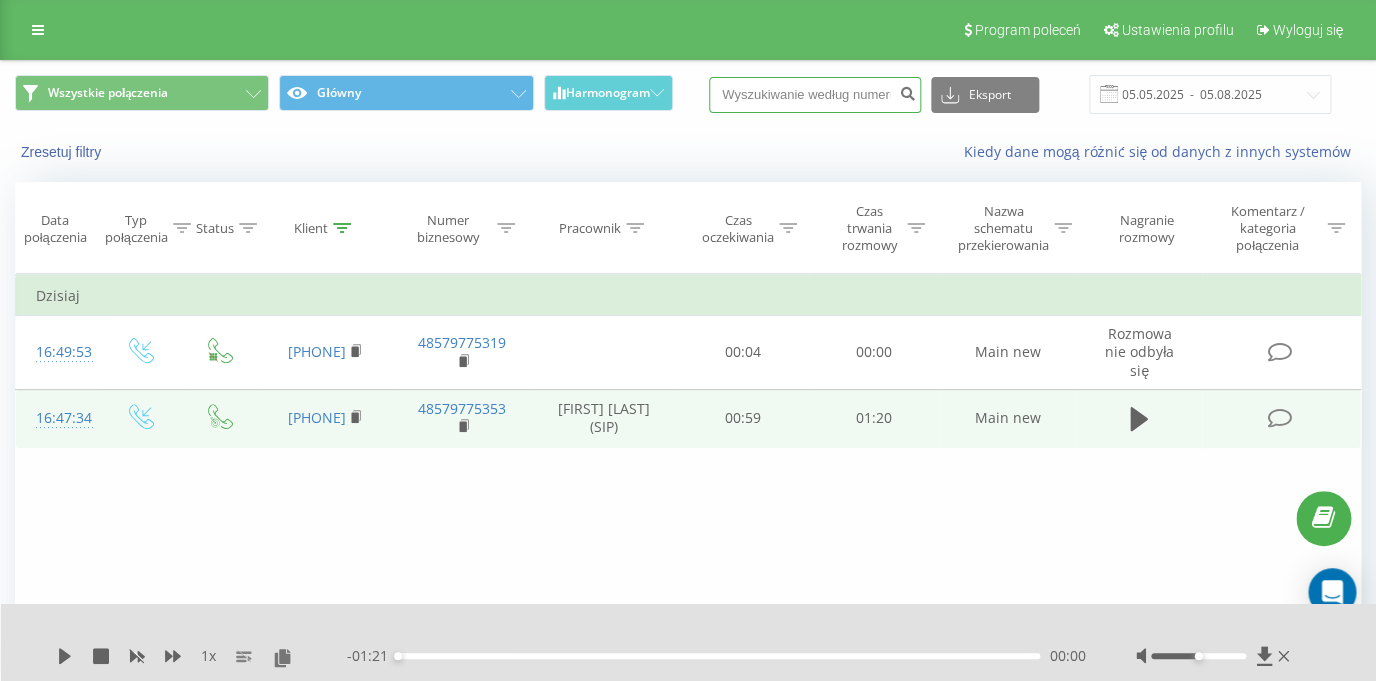 paste on "48500096962" 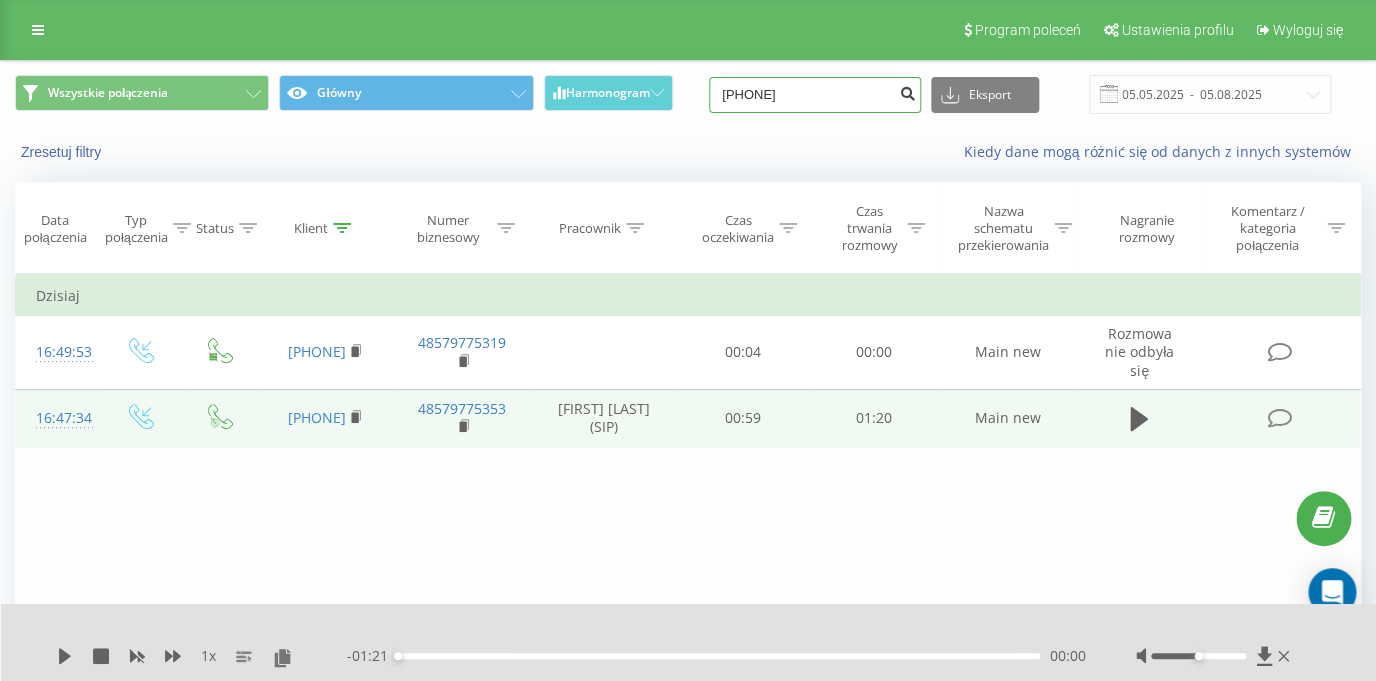 type on "48500096962" 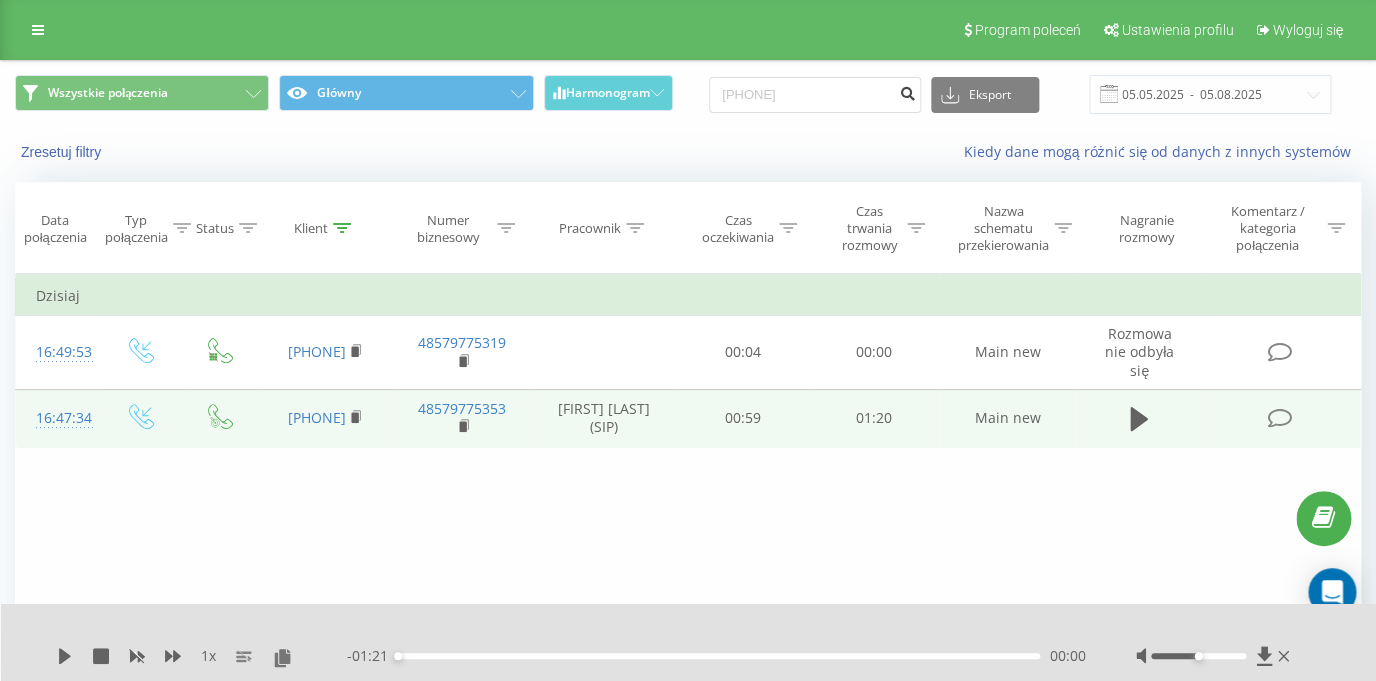 click at bounding box center [907, 91] 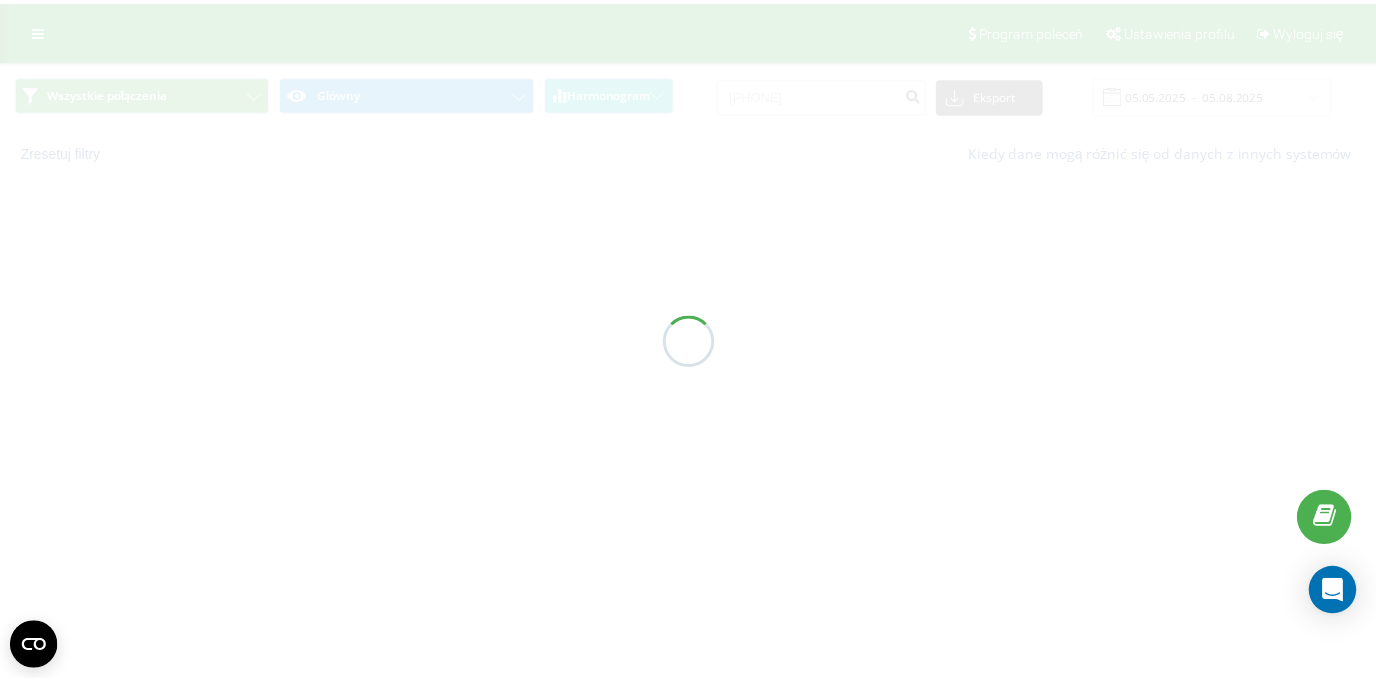 scroll, scrollTop: 0, scrollLeft: 0, axis: both 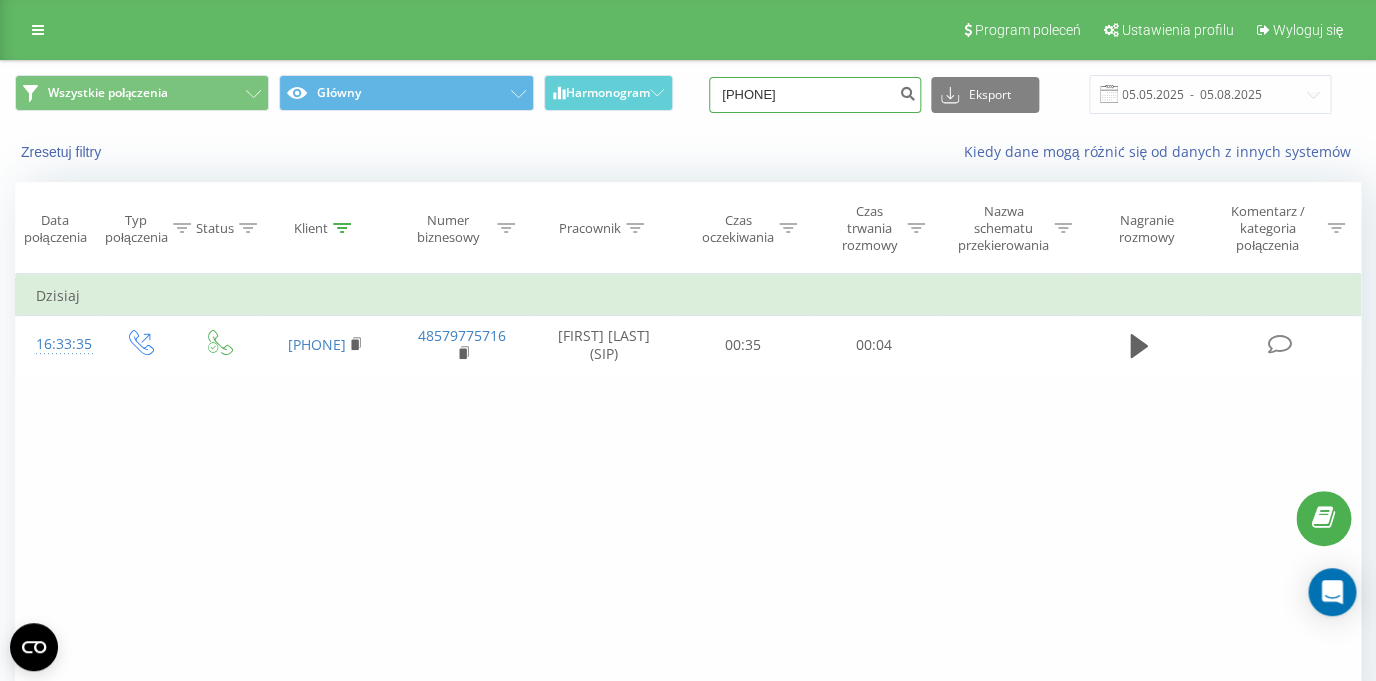 drag, startPoint x: 840, startPoint y: 100, endPoint x: 713, endPoint y: 91, distance: 127.3185 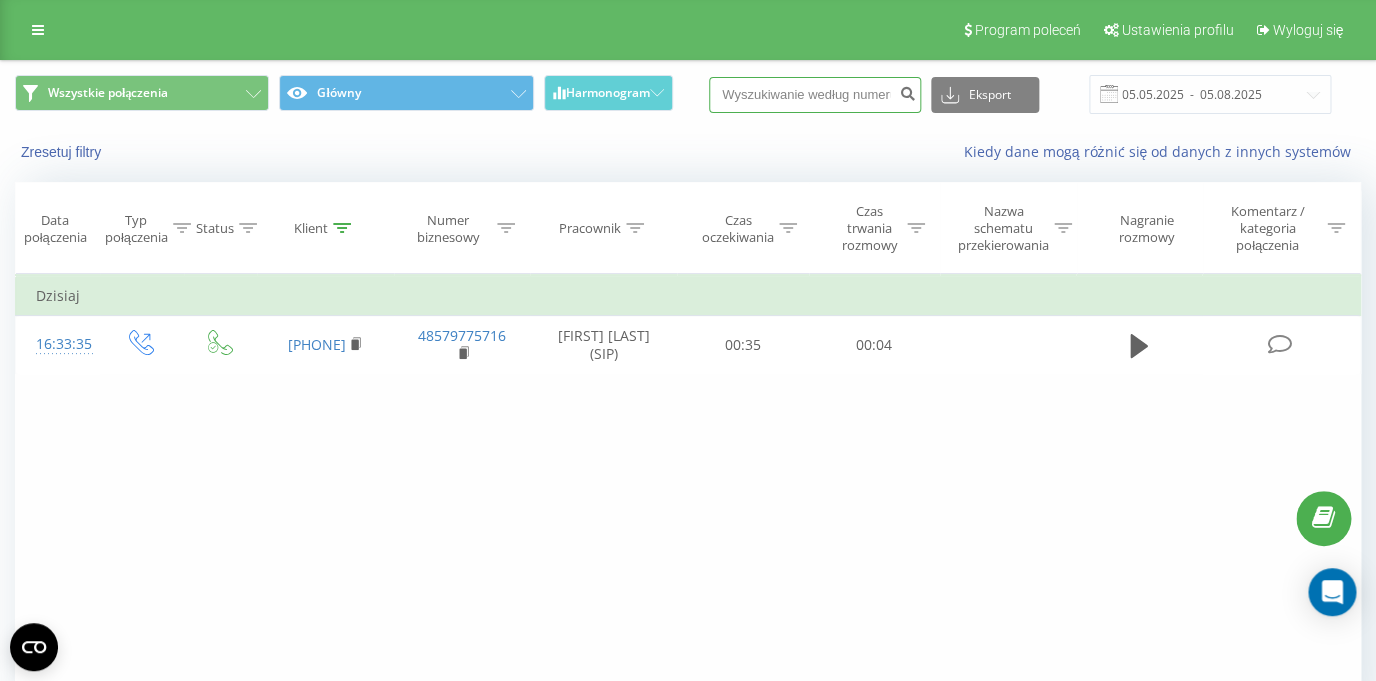 paste on "48503864389" 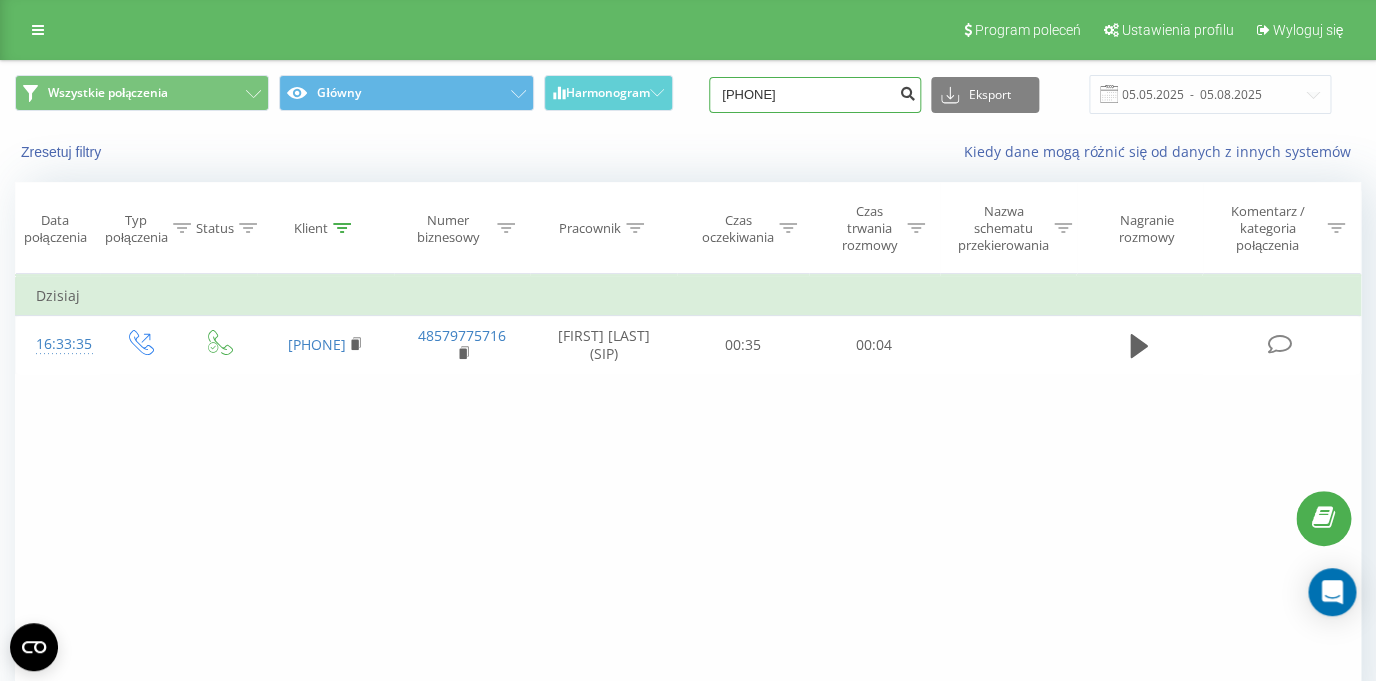 type on "48503864389" 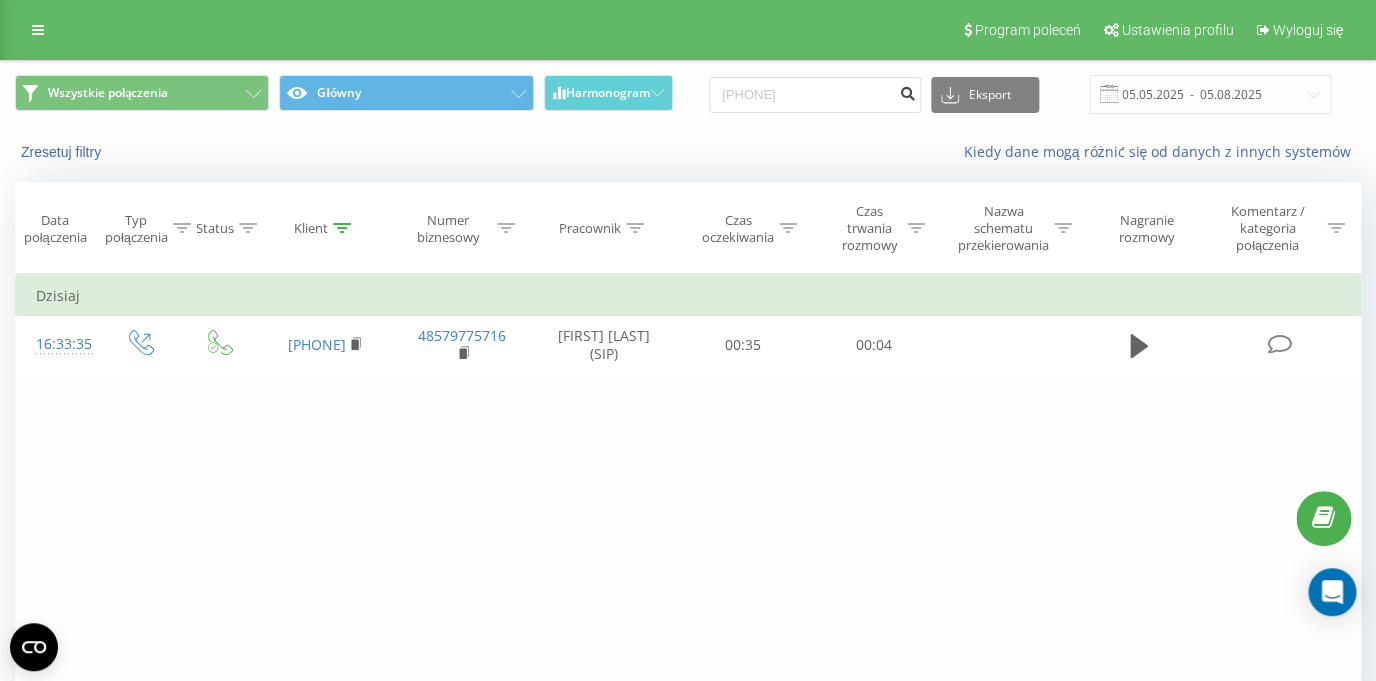 click at bounding box center (907, 91) 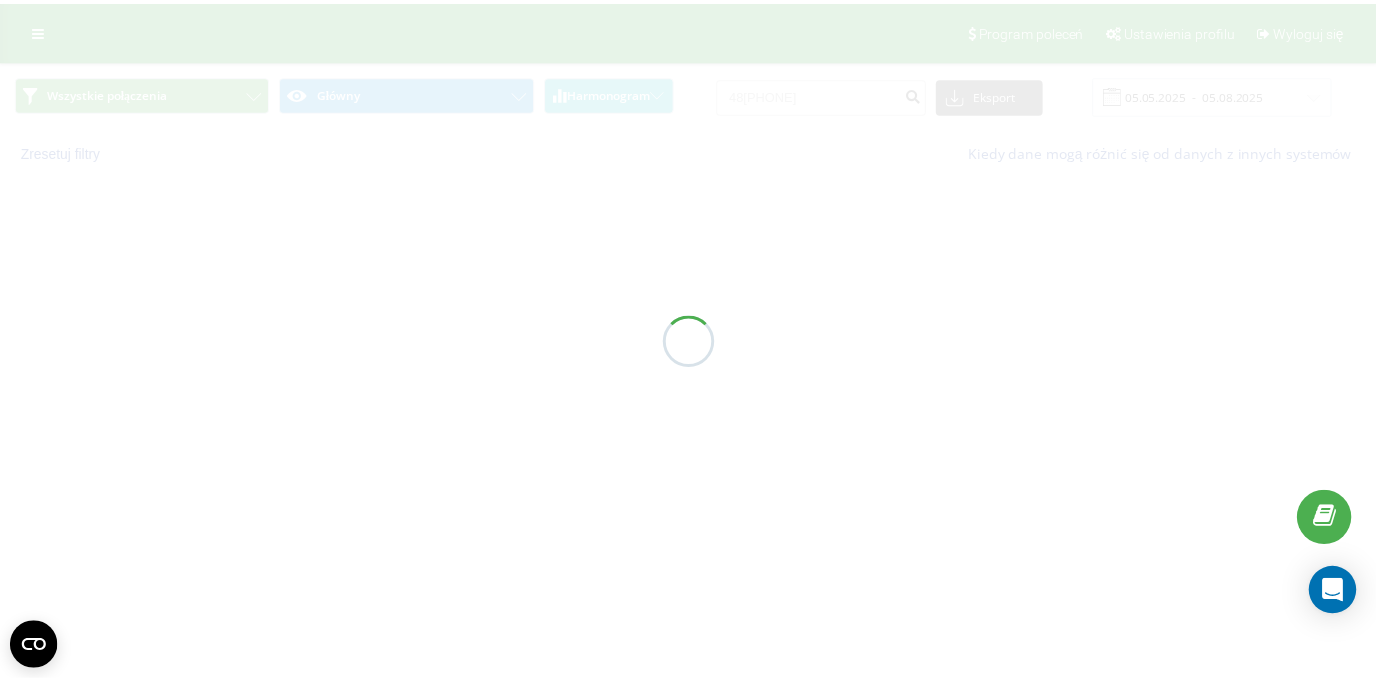 scroll, scrollTop: 0, scrollLeft: 0, axis: both 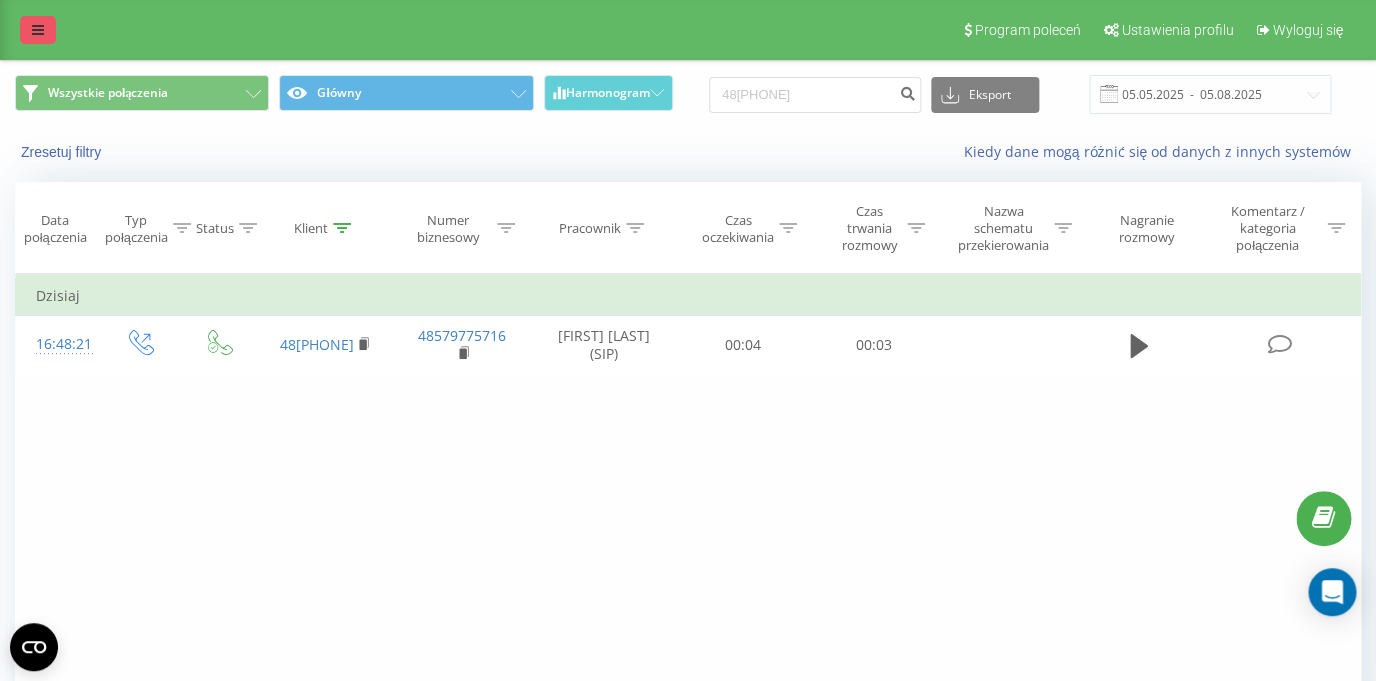 click at bounding box center [38, 30] 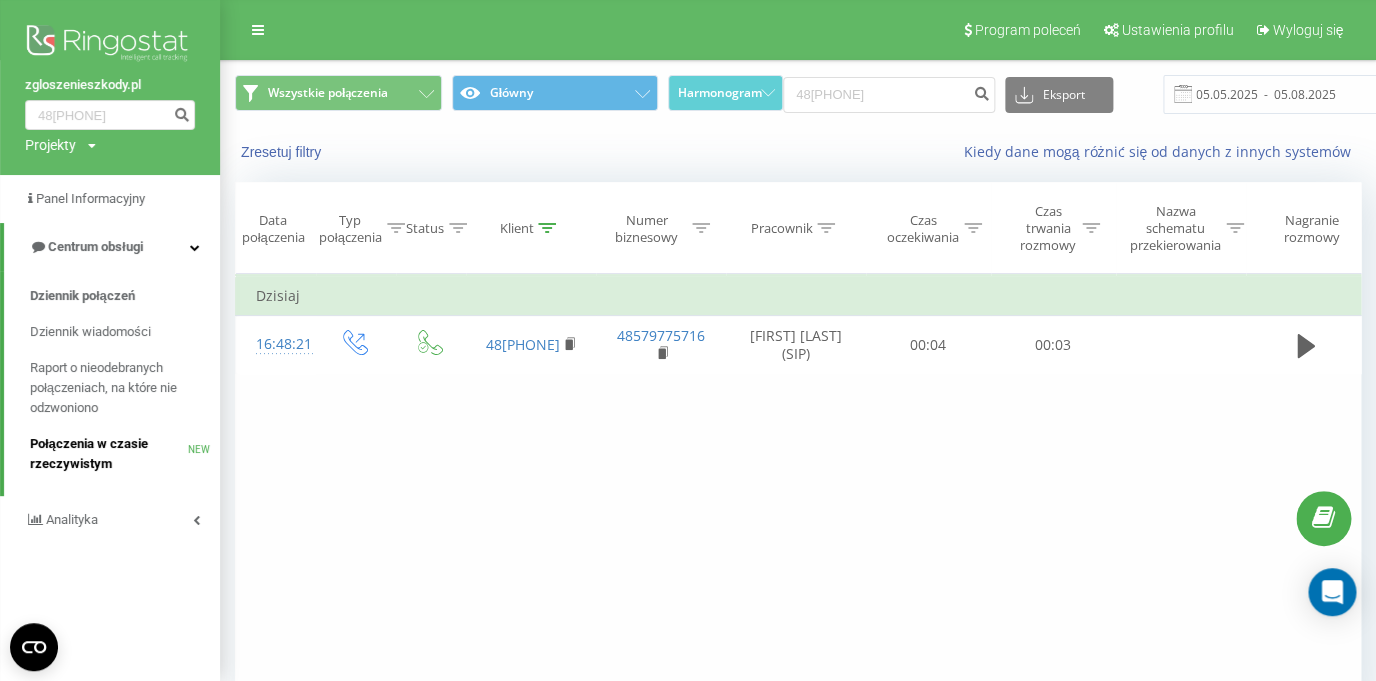 click on "Połączenia w czasie rzeczywistym" at bounding box center (109, 454) 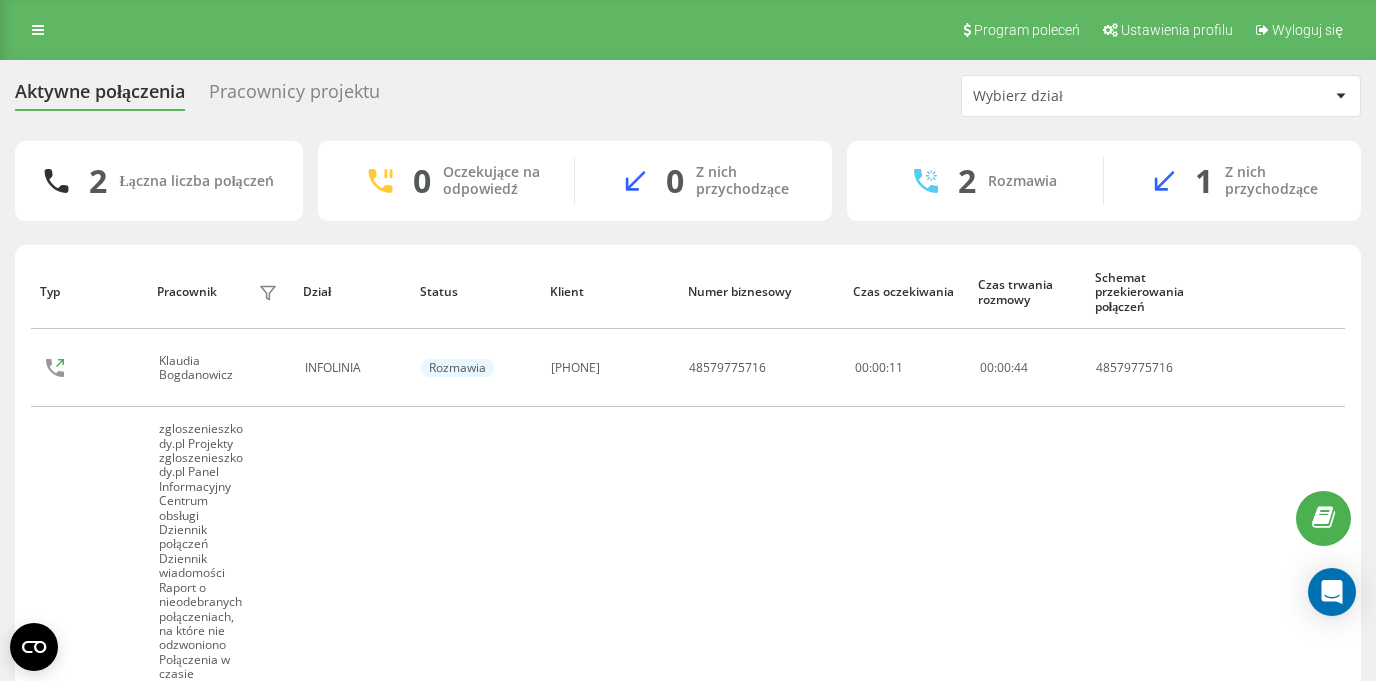 scroll, scrollTop: 0, scrollLeft: 0, axis: both 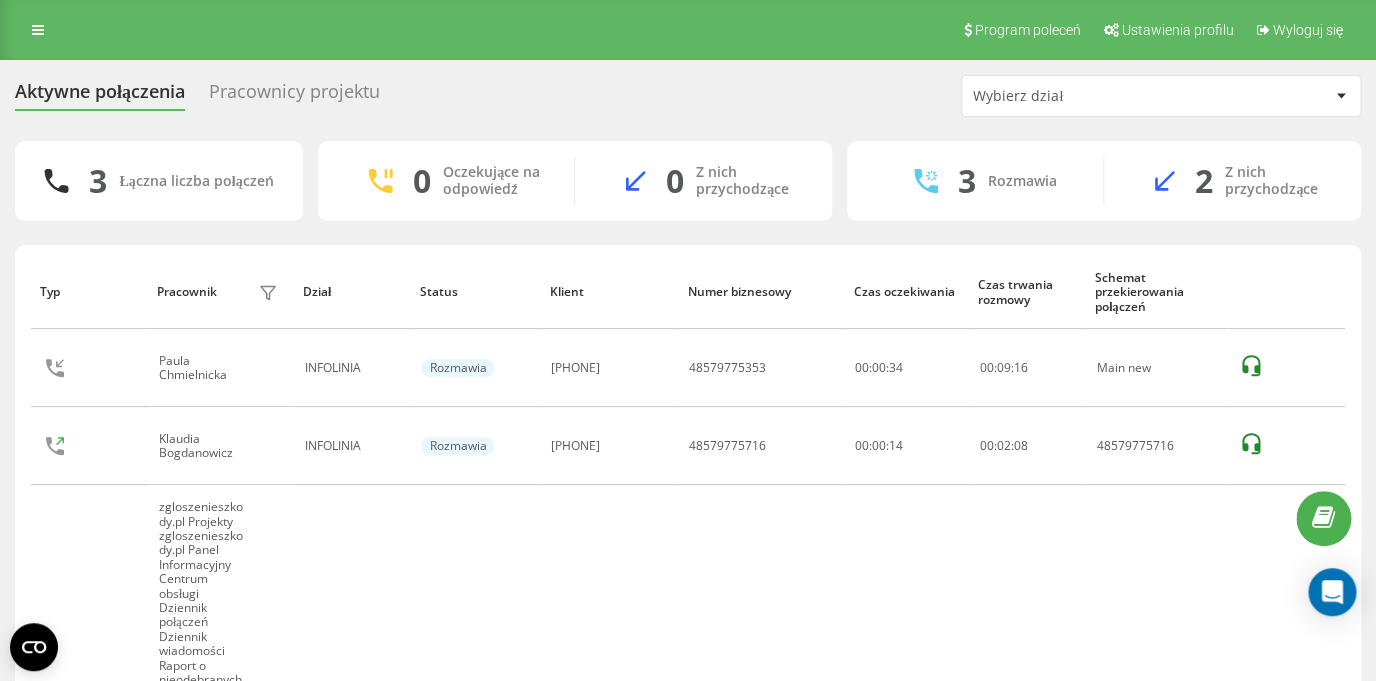 click on "Pracownicy projektu" at bounding box center [294, 96] 